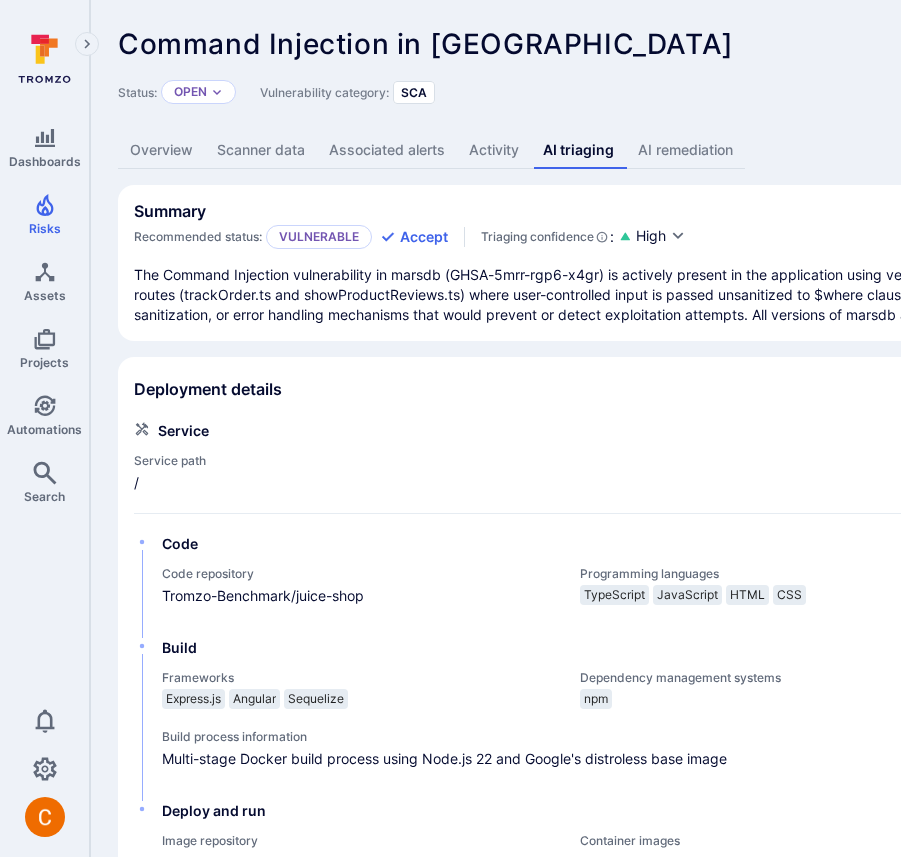 scroll, scrollTop: 518, scrollLeft: 0, axis: vertical 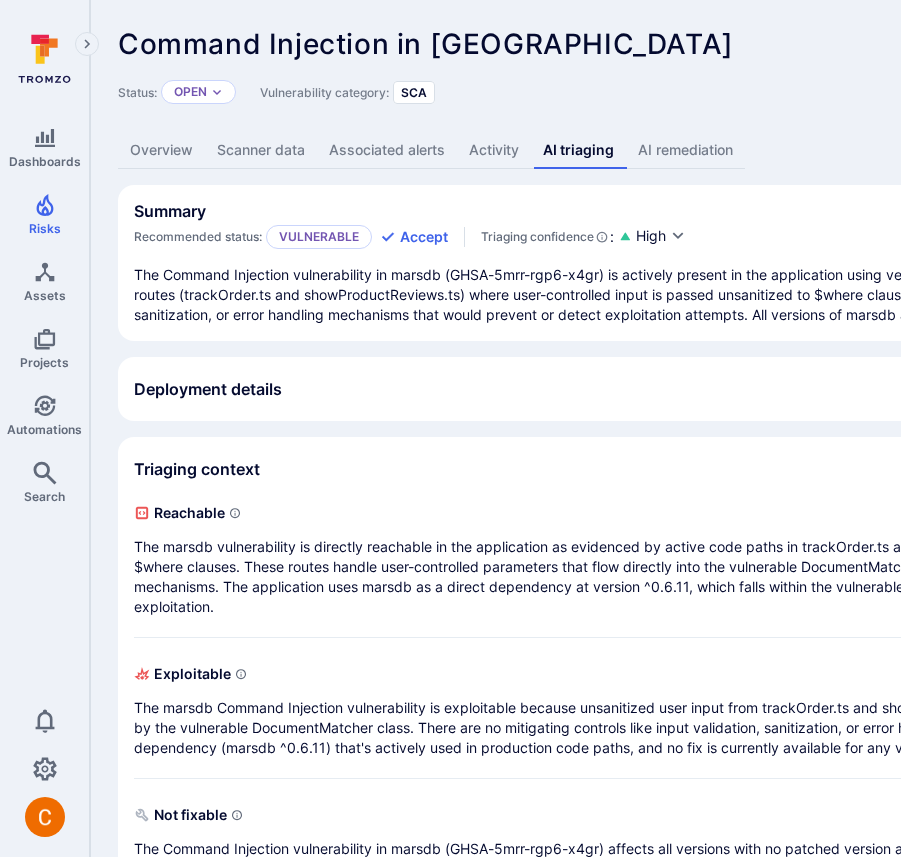 click on "Deployment details" at bounding box center (765, 389) 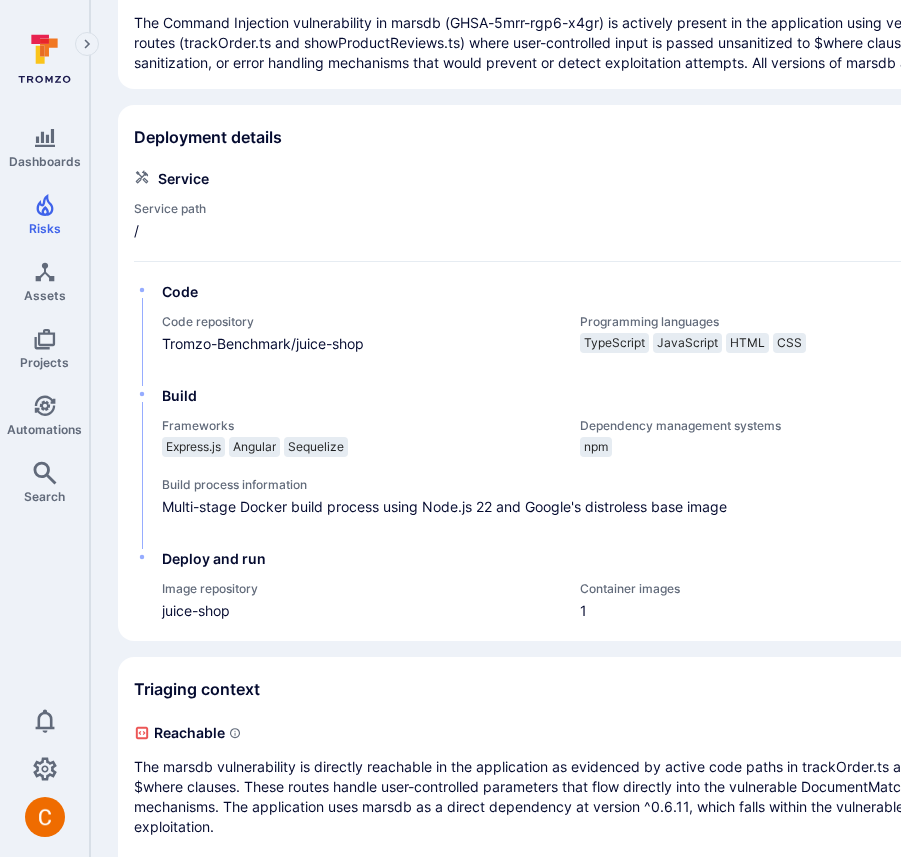 scroll, scrollTop: 256, scrollLeft: 0, axis: vertical 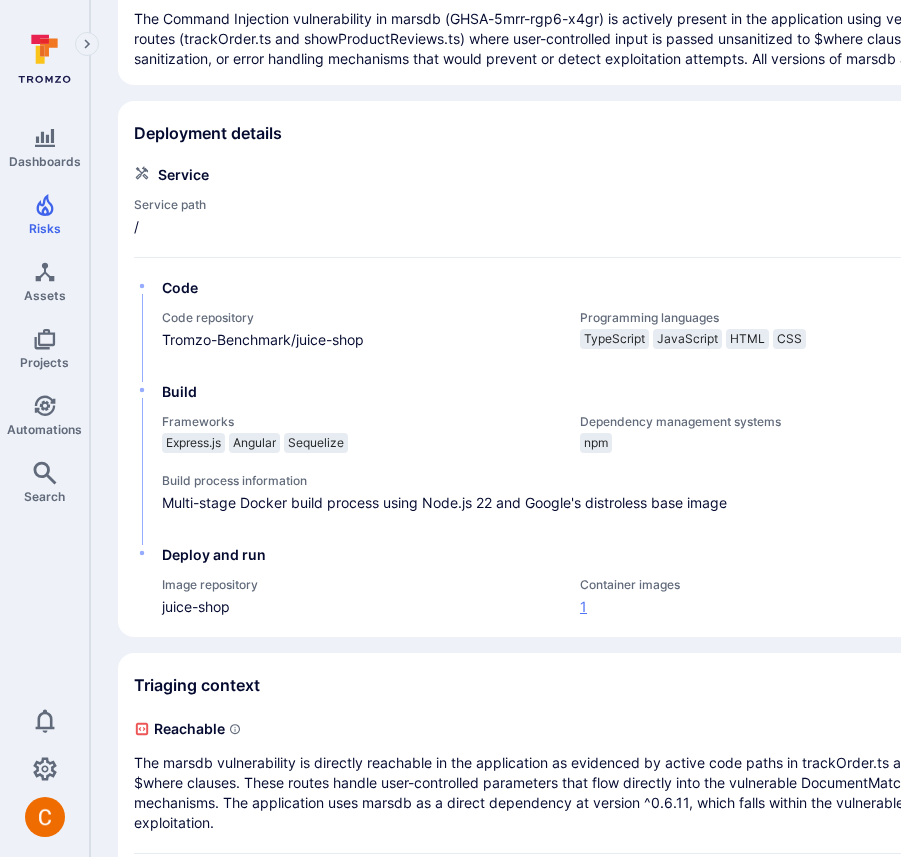 click on "1" at bounding box center (779, 606) 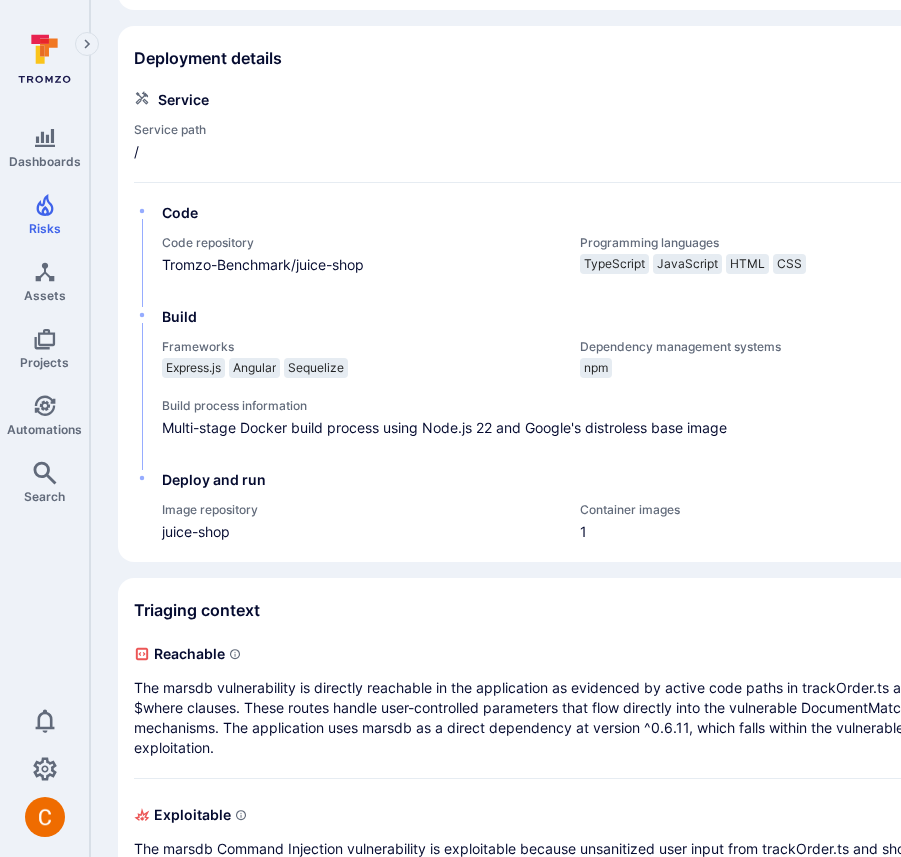 scroll, scrollTop: 359, scrollLeft: 0, axis: vertical 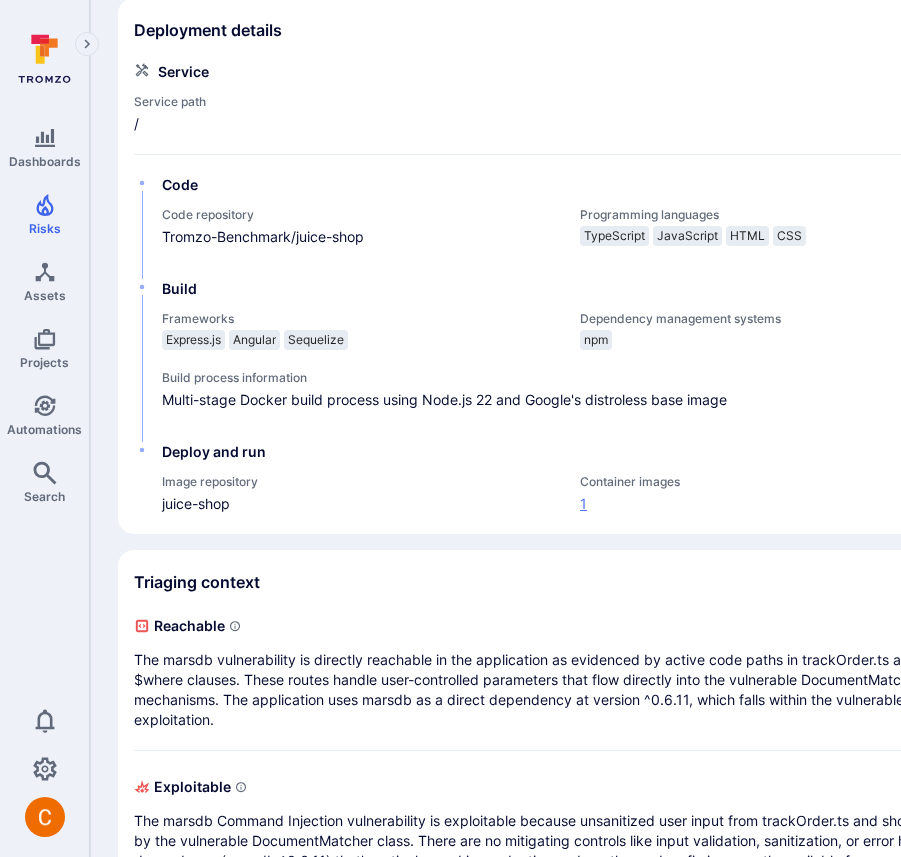 click on "1" at bounding box center (779, 503) 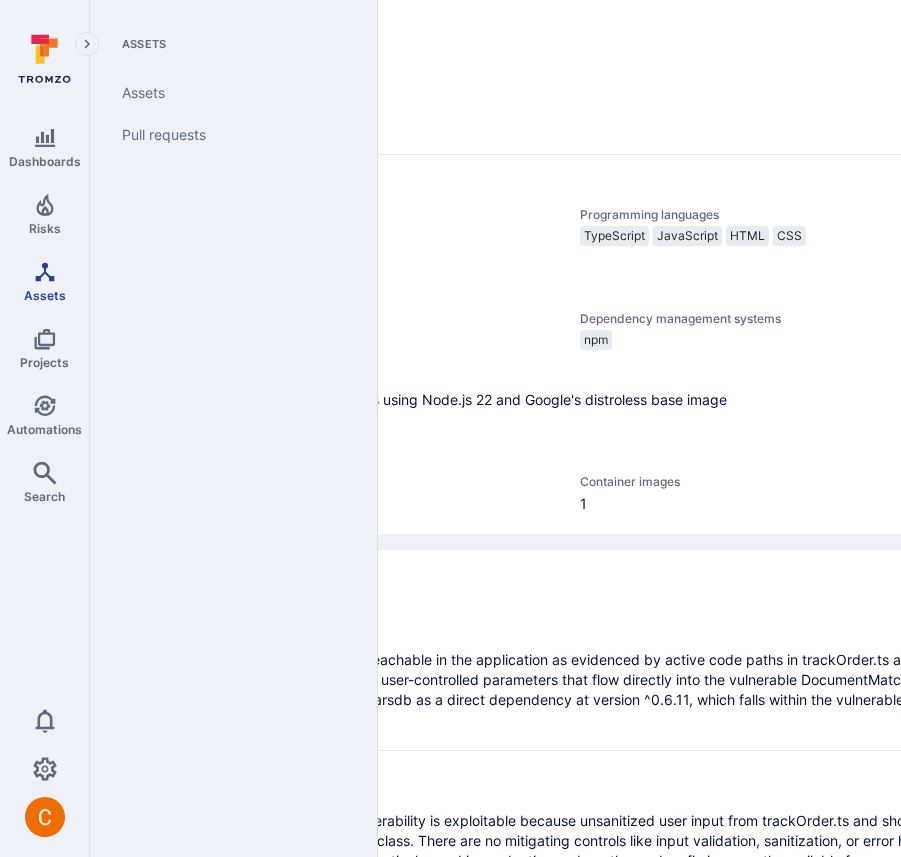 click on "Assets" at bounding box center [44, 281] 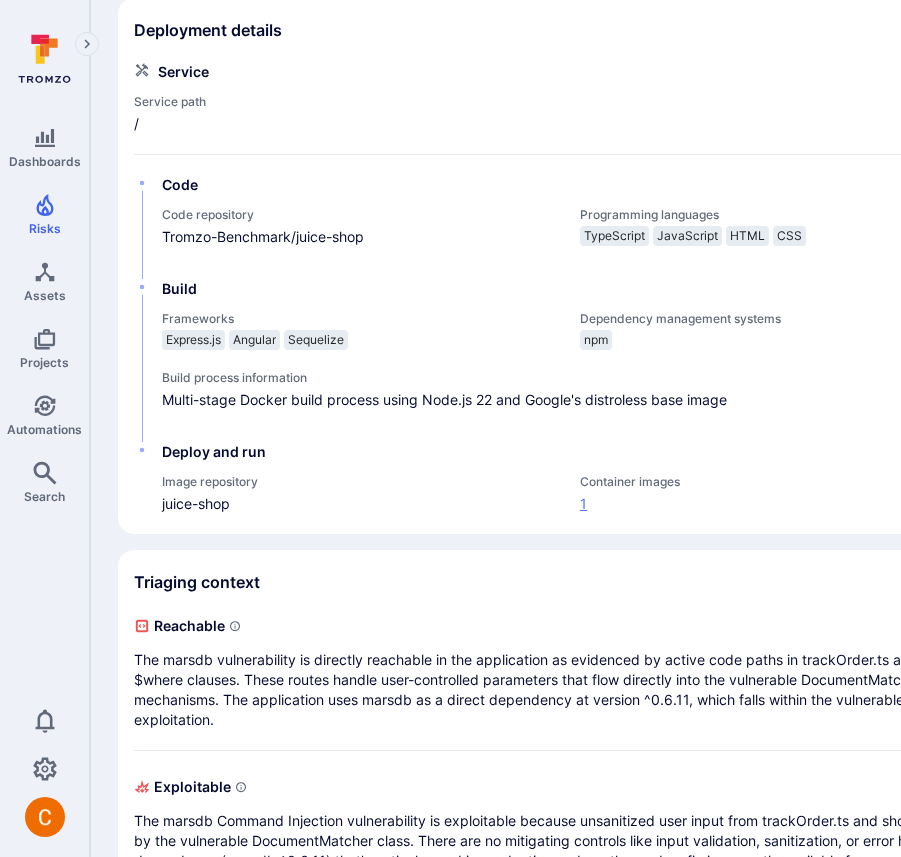 click on "1" at bounding box center [779, 503] 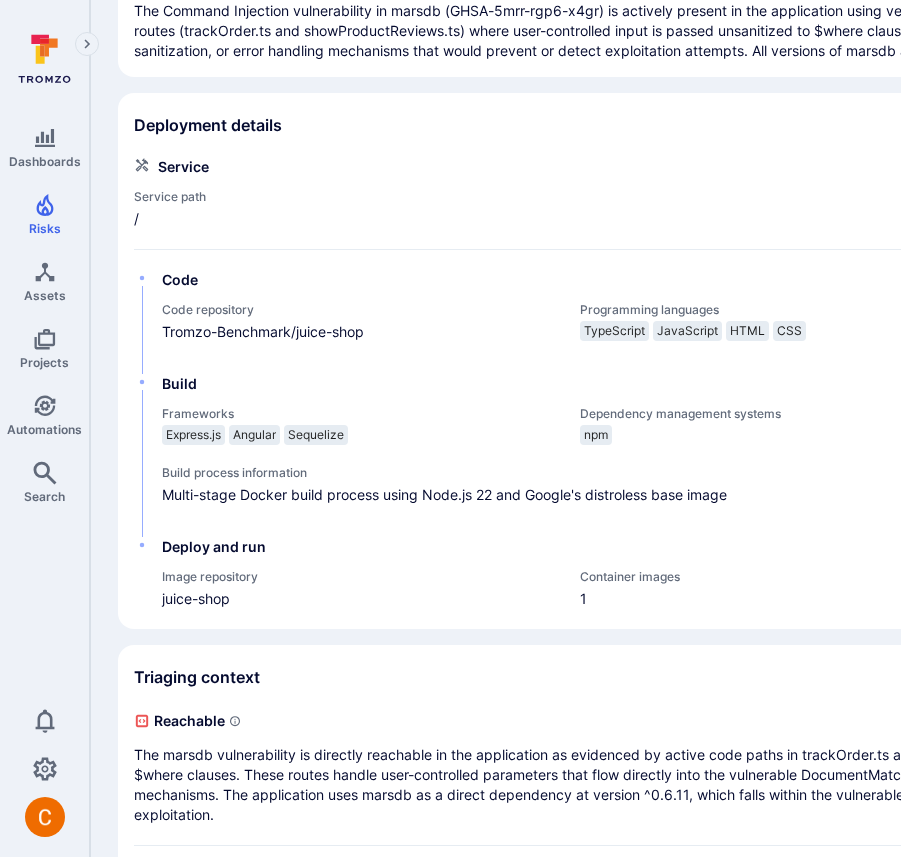 scroll, scrollTop: 267, scrollLeft: 0, axis: vertical 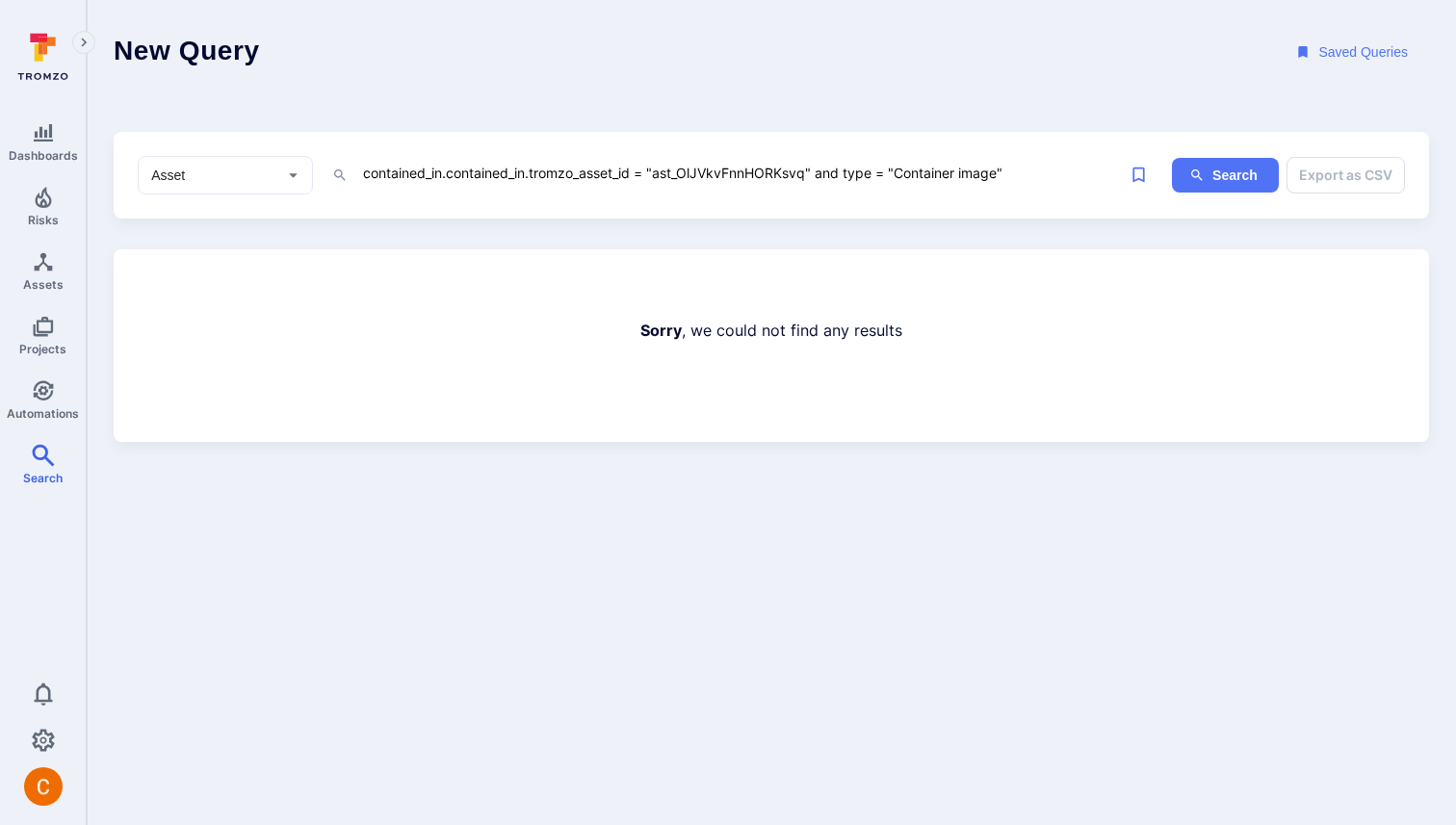 click on "contained_in.contained_in.tromzo_asset_id = "ast_OlJVkvFnnHORKsvq" and type = "Container image"" at bounding box center (741, 172) 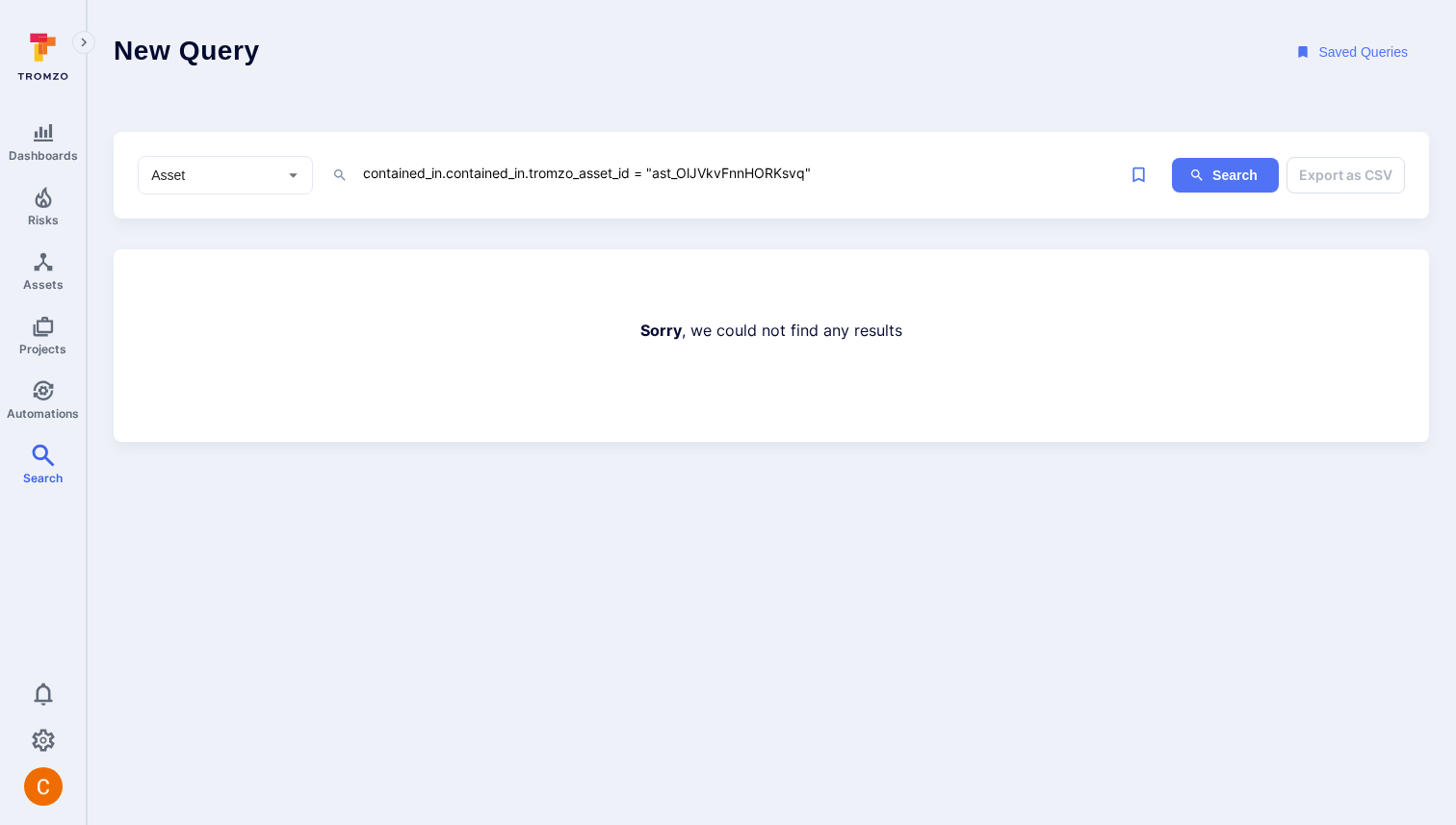 click on "contained_in.contained_in.tromzo_asset_id = "ast_OlJVkvFnnHORKsvq"" at bounding box center [741, 172] 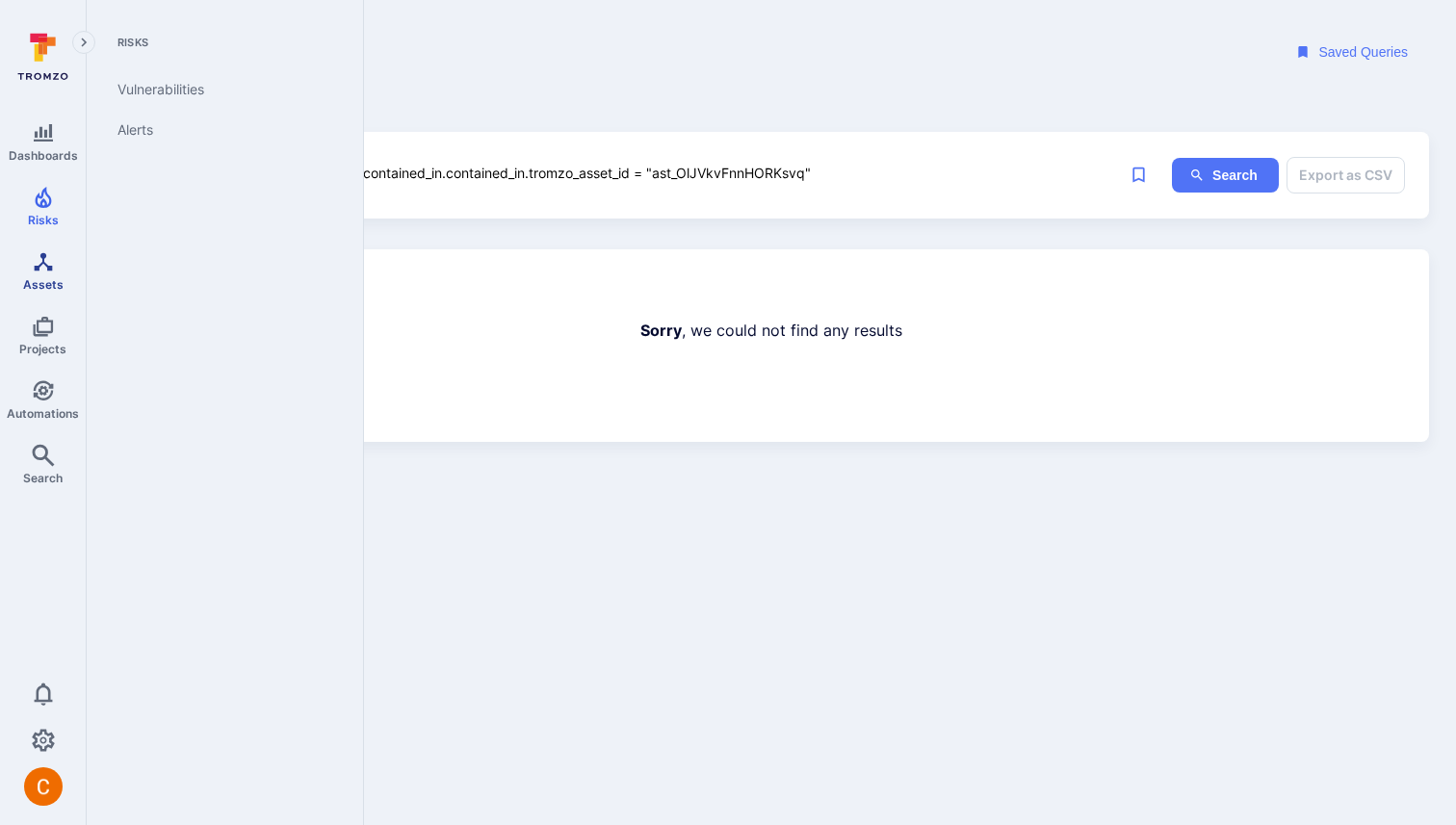 type on "contained_in.contained_in.tromzo_asset_id = "ast_OlJVkvFnnHORKsvq"" 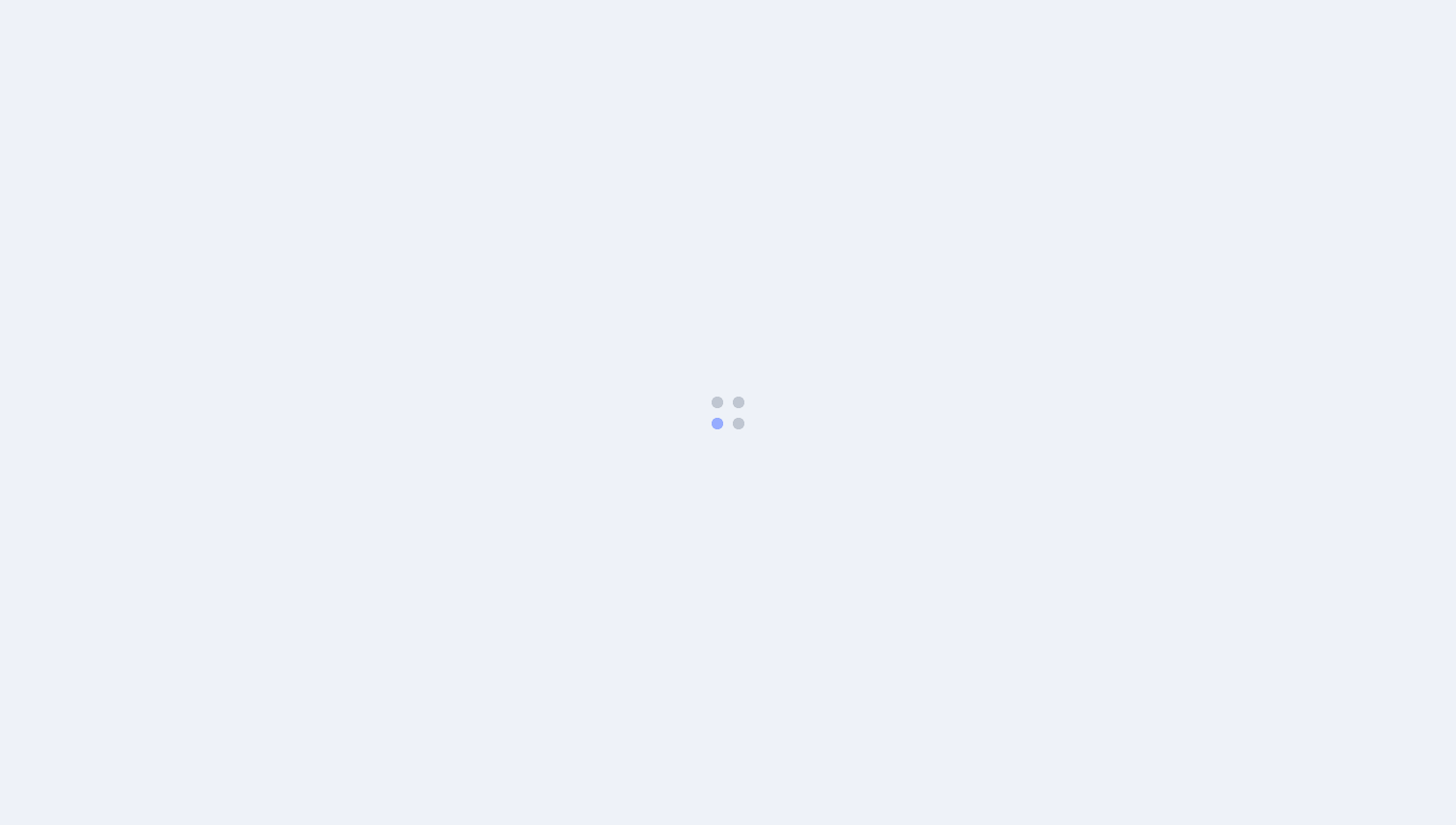 scroll, scrollTop: 0, scrollLeft: 0, axis: both 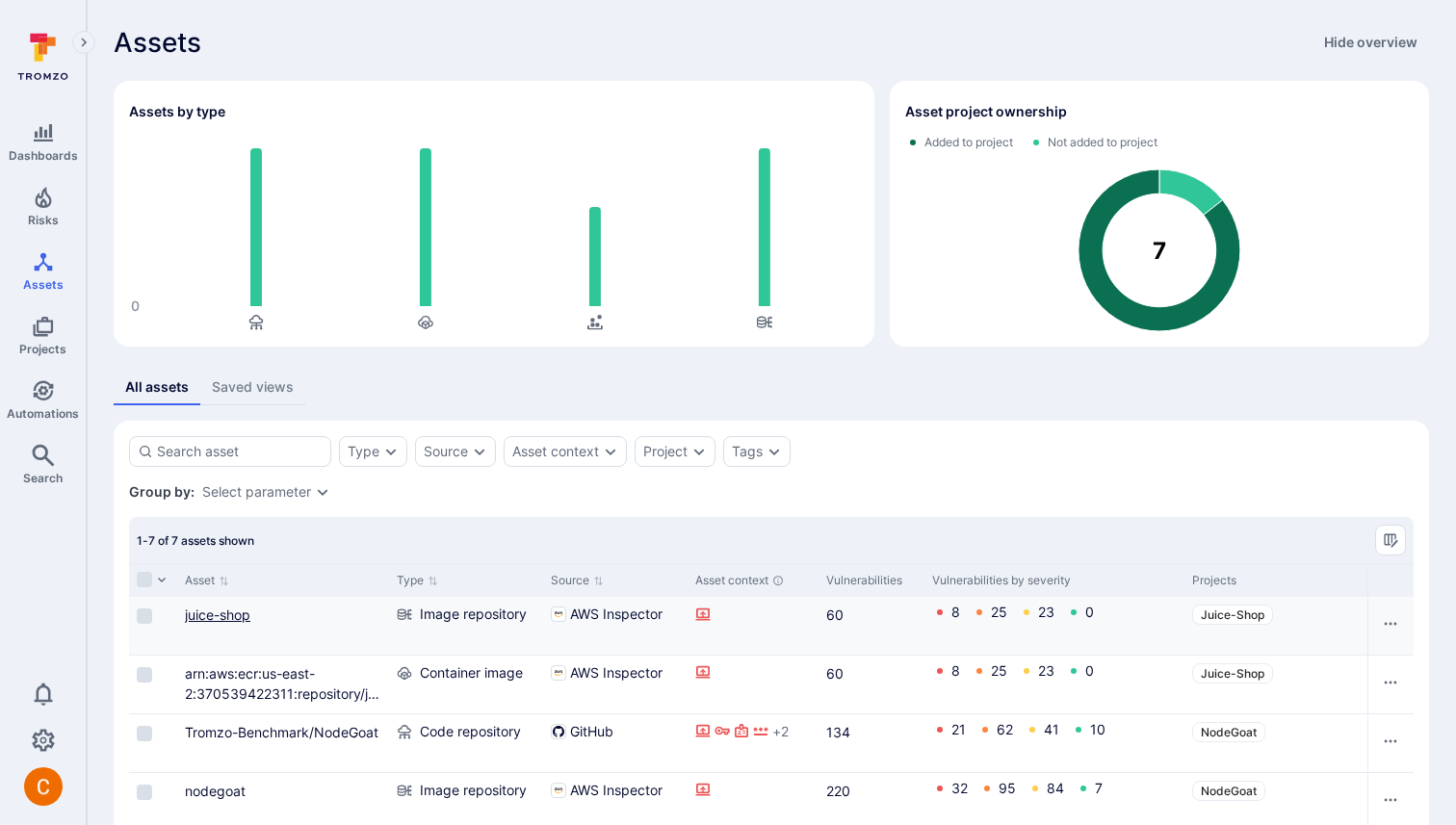 click on "juice-shop" at bounding box center [218, 614] 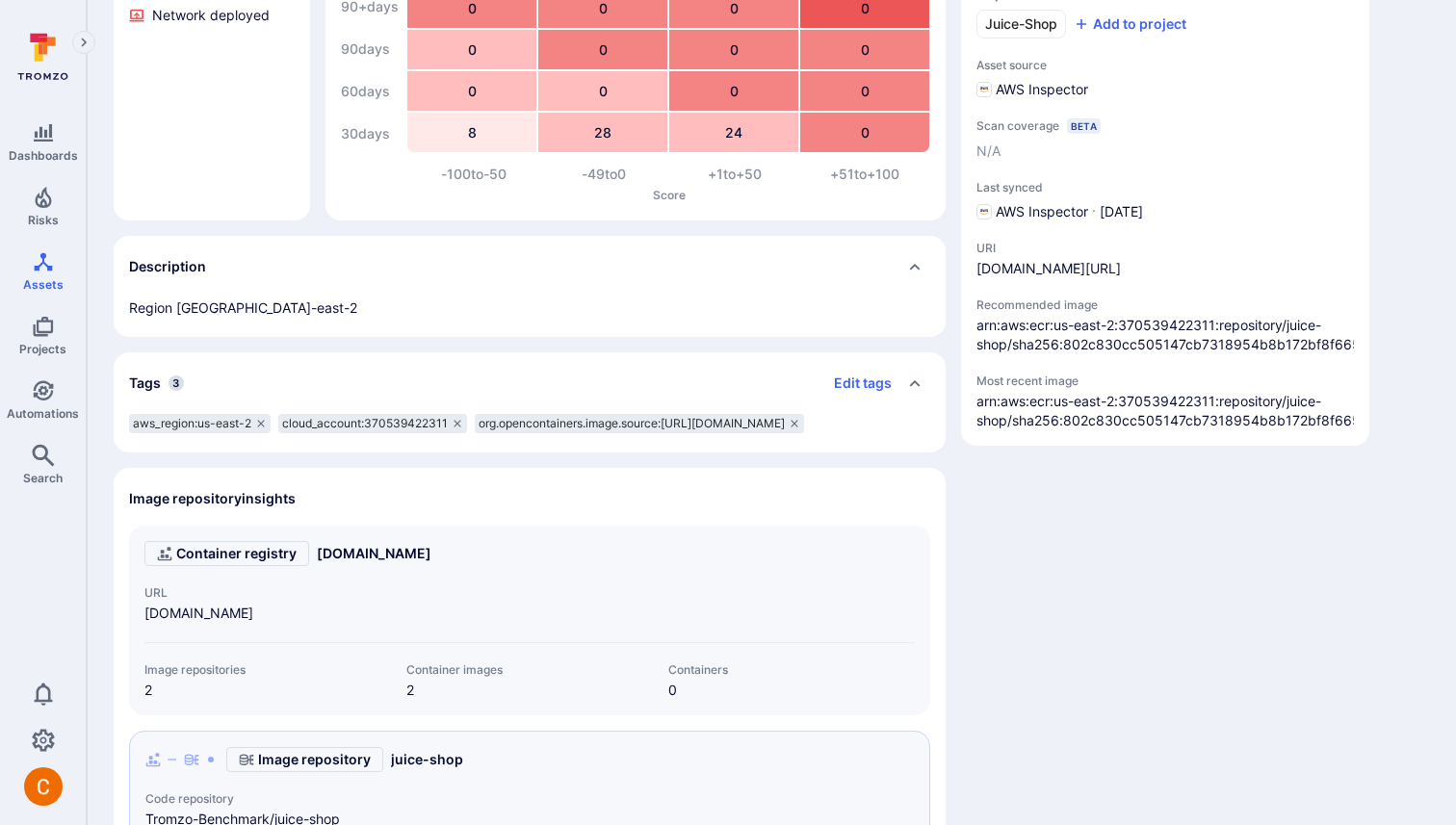 scroll, scrollTop: 486, scrollLeft: 0, axis: vertical 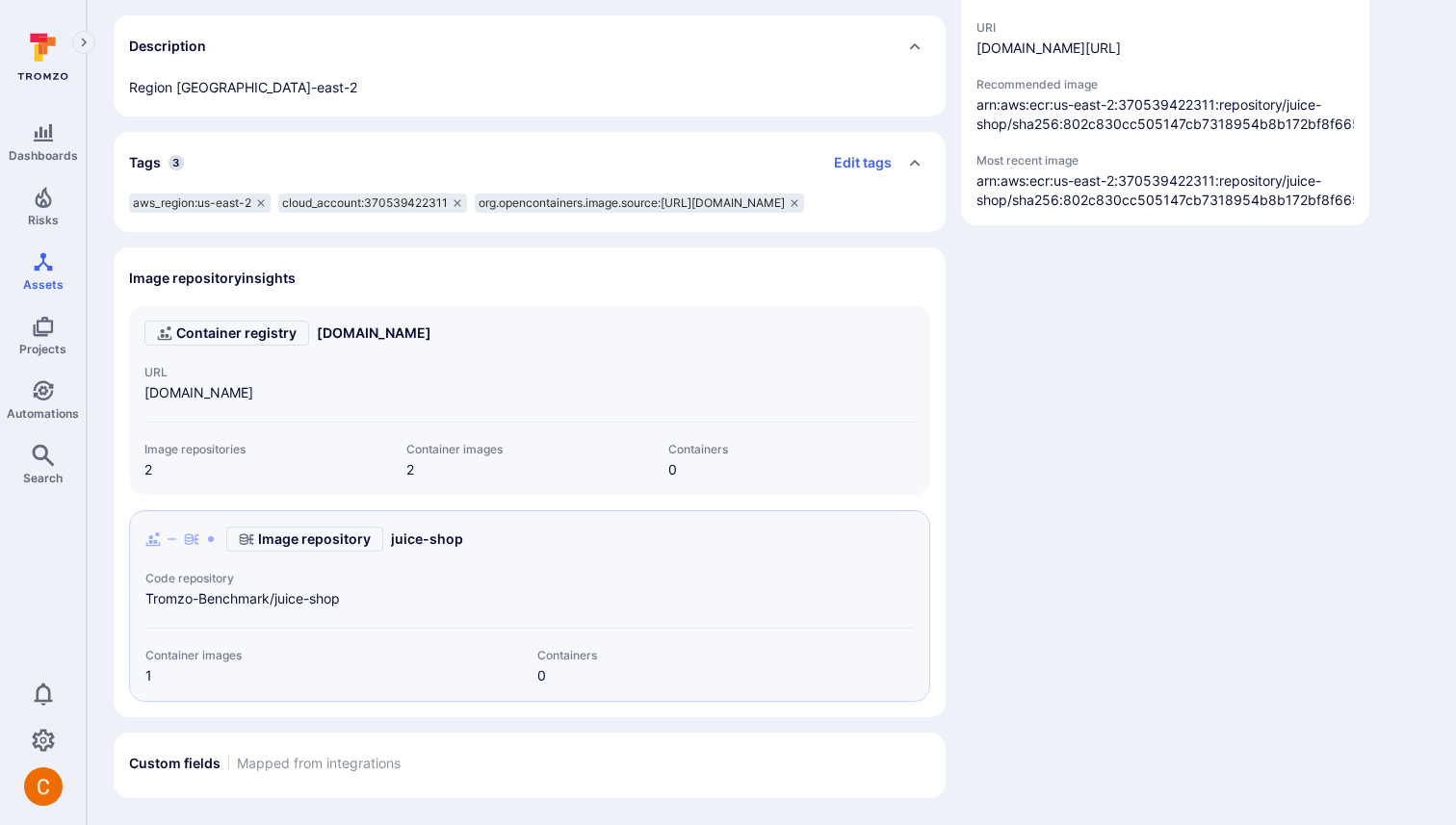 click on "Details Projects Juice-Shop Add to project Asset source AWS Inspector Scan coverage Beta N/A Last synced AWS Inspector · [DATE] URI [DOMAIN_NAME][URL] Recommended image arn:aws:ecr:us-east-2:370539422311:repository/juice-shop/sha256:802c830cc505147cb7318954b8b172bf8f665b3e1566e007864bbe919906eb53 Most recent image arn:aws:ecr:us-east-2:370539422311:repository/juice-shop/sha256:802c830cc505147cb7318954b8b172bf8f665b3e1566e007864bbe919906eb53" at bounding box center [1165, 253] 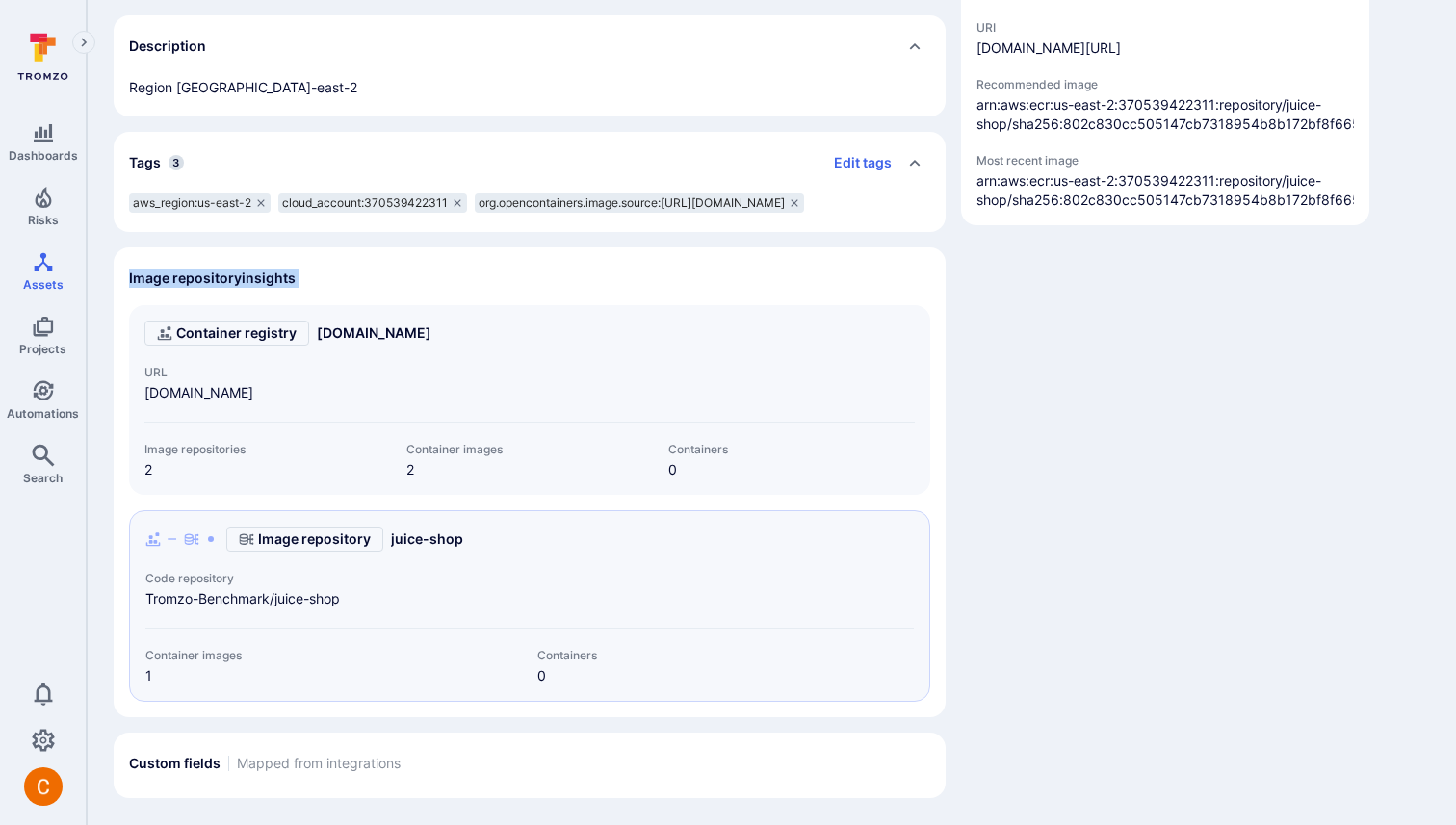 click on "Image repository  insights" at bounding box center [212, 278] 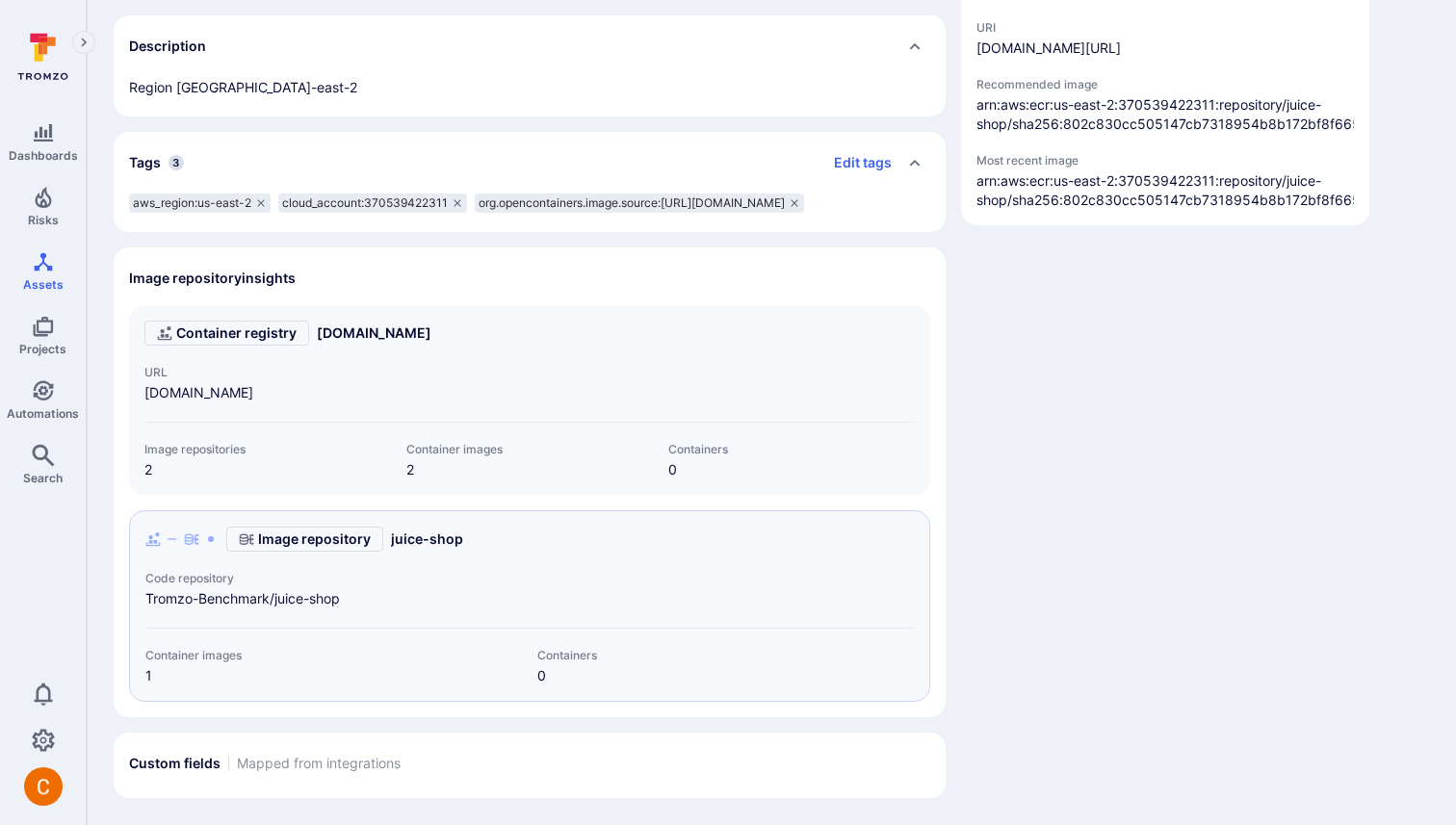 click on "Details Projects Juice-Shop Add to project Asset source AWS Inspector Scan coverage Beta N/A Last synced AWS Inspector · Jul 22, 2025 URI 370539422311.dkr.ecr.us-east-2.amazonaws.com/juice-shop Recommended image arn:aws:ecr:us-east-2:370539422311:repository/juice-shop/sha256:802c830cc505147cb7318954b8b172bf8f665b3e1566e007864bbe919906eb53 Most recent image arn:aws:ecr:us-east-2:370539422311:repository/juice-shop/sha256:802c830cc505147cb7318954b8b172bf8f665b3e1566e007864bbe919906eb53" at bounding box center [1165, 253] 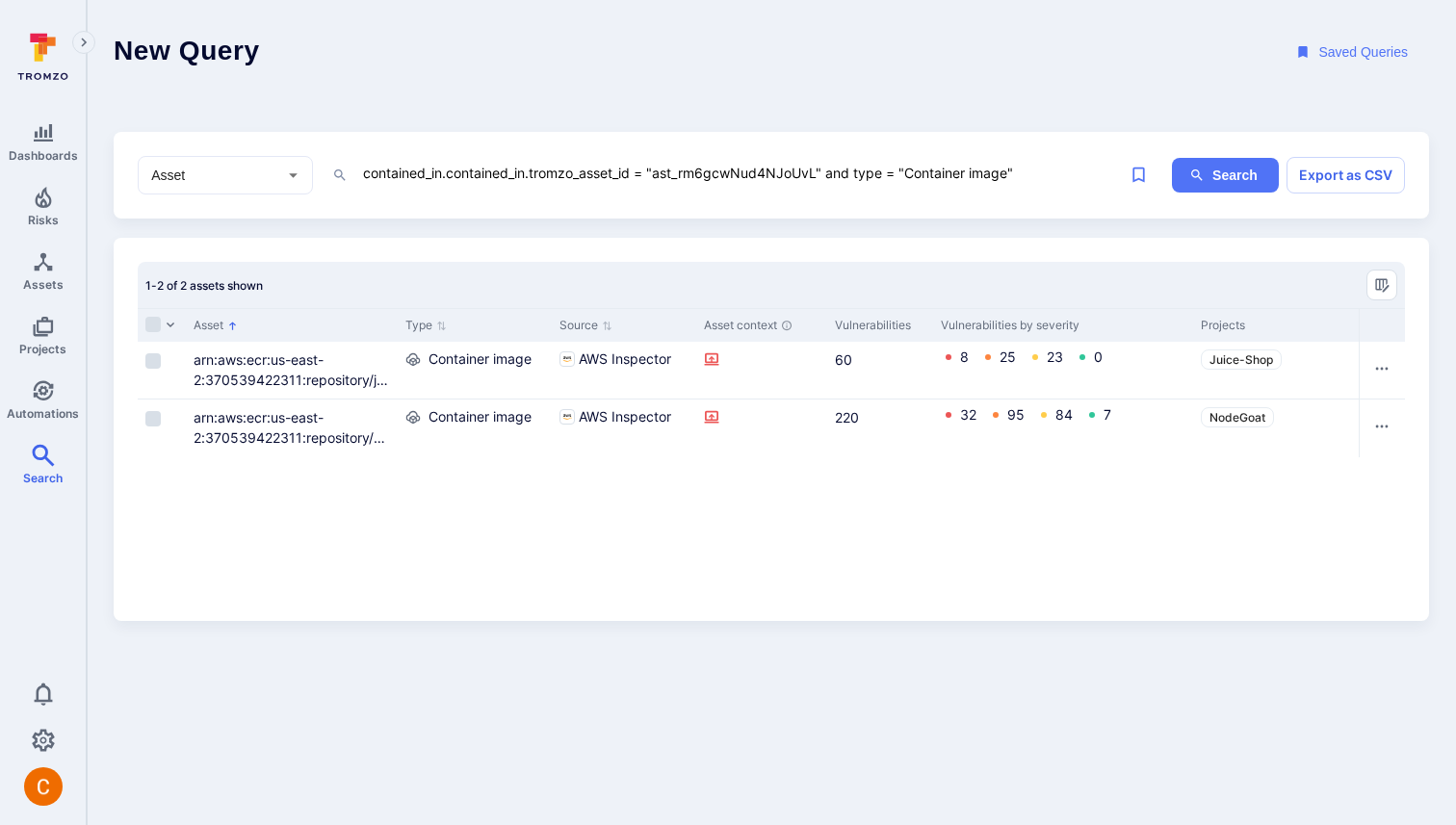 scroll, scrollTop: 0, scrollLeft: 0, axis: both 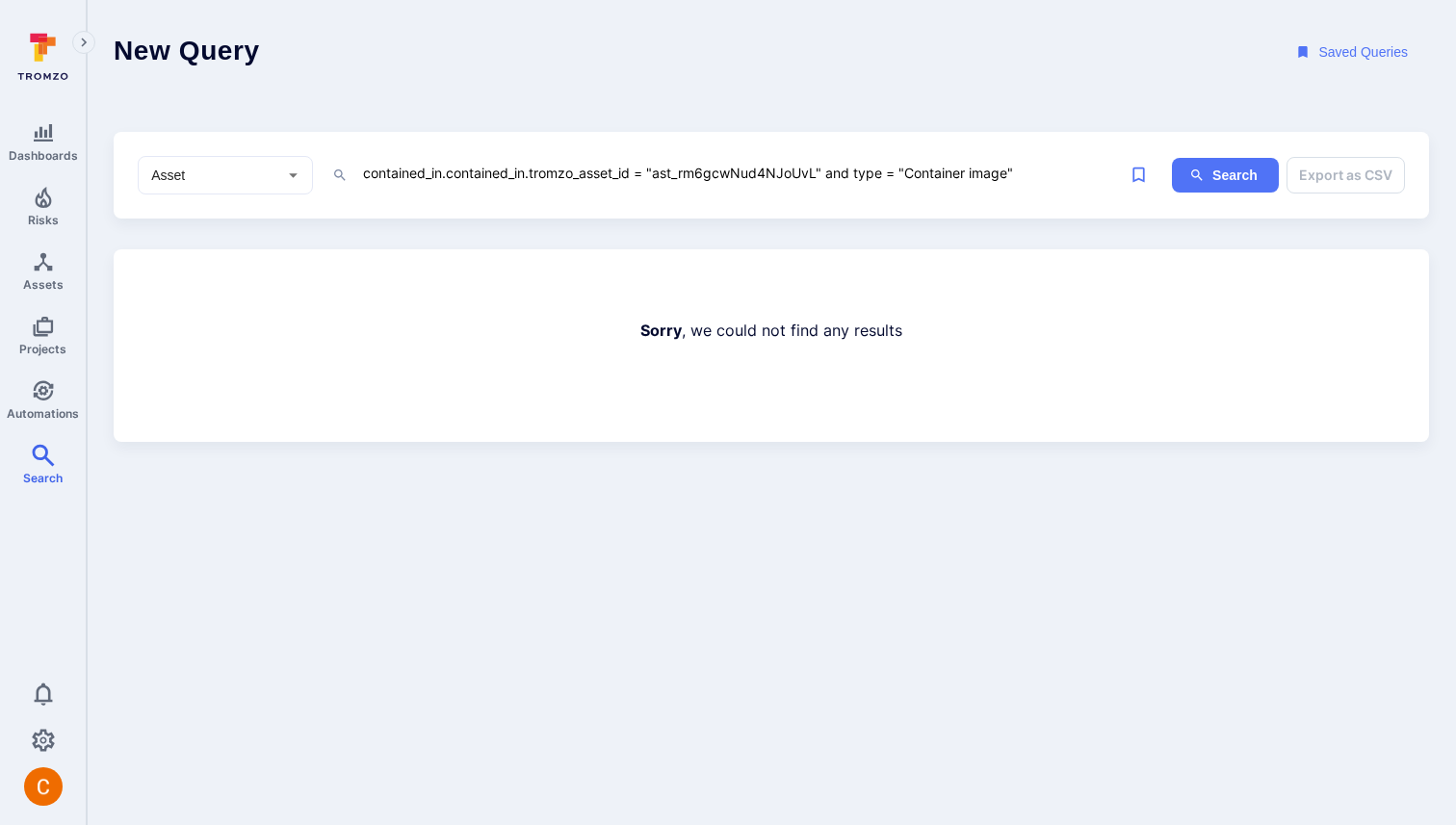 drag, startPoint x: 826, startPoint y: 171, endPoint x: 1153, endPoint y: 170, distance: 327.00153 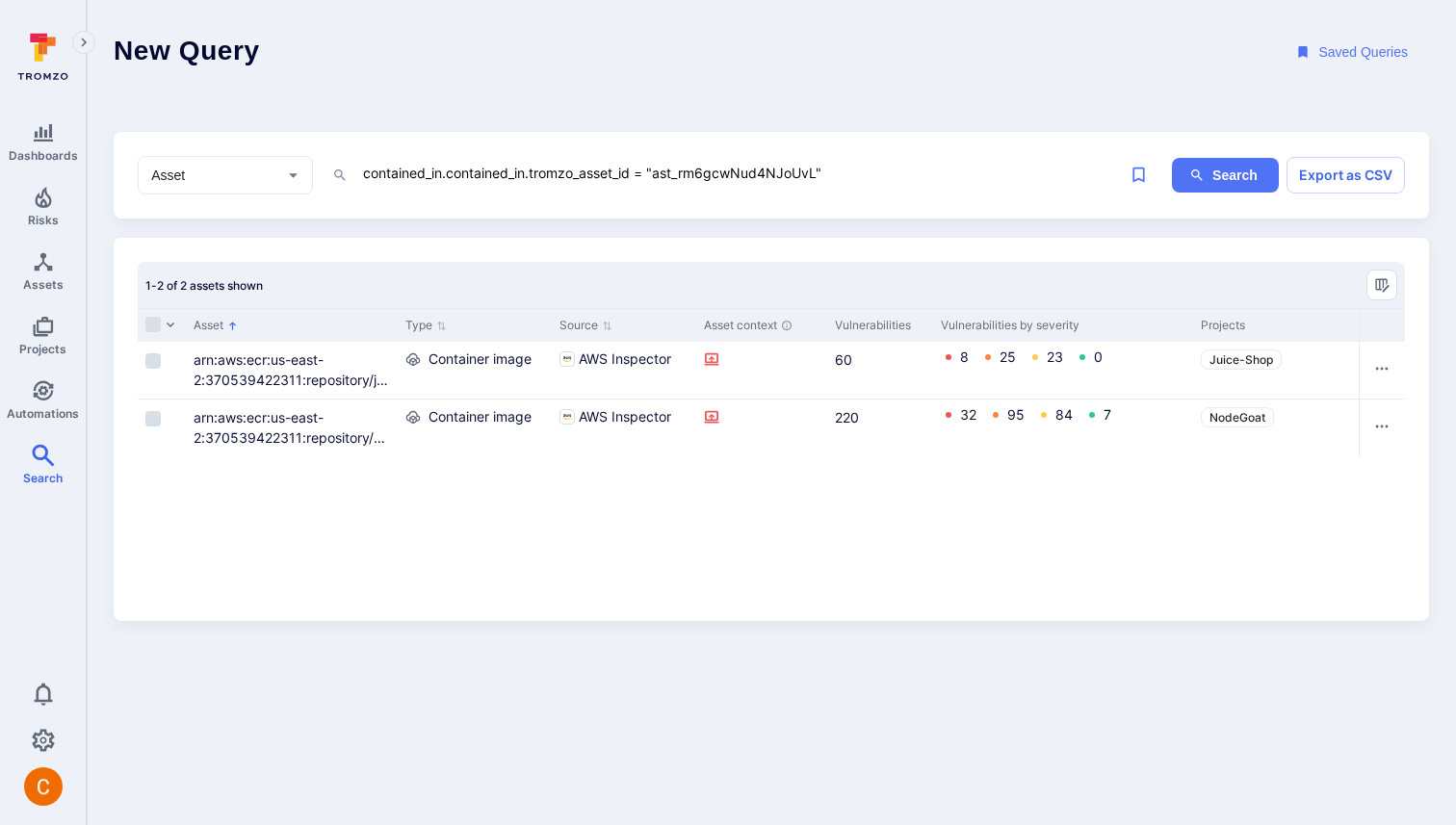 click on "contained_in.contained_in.tromzo_asset_id = "ast_rm6gcwNud4NJoUvL"" at bounding box center (741, 172) 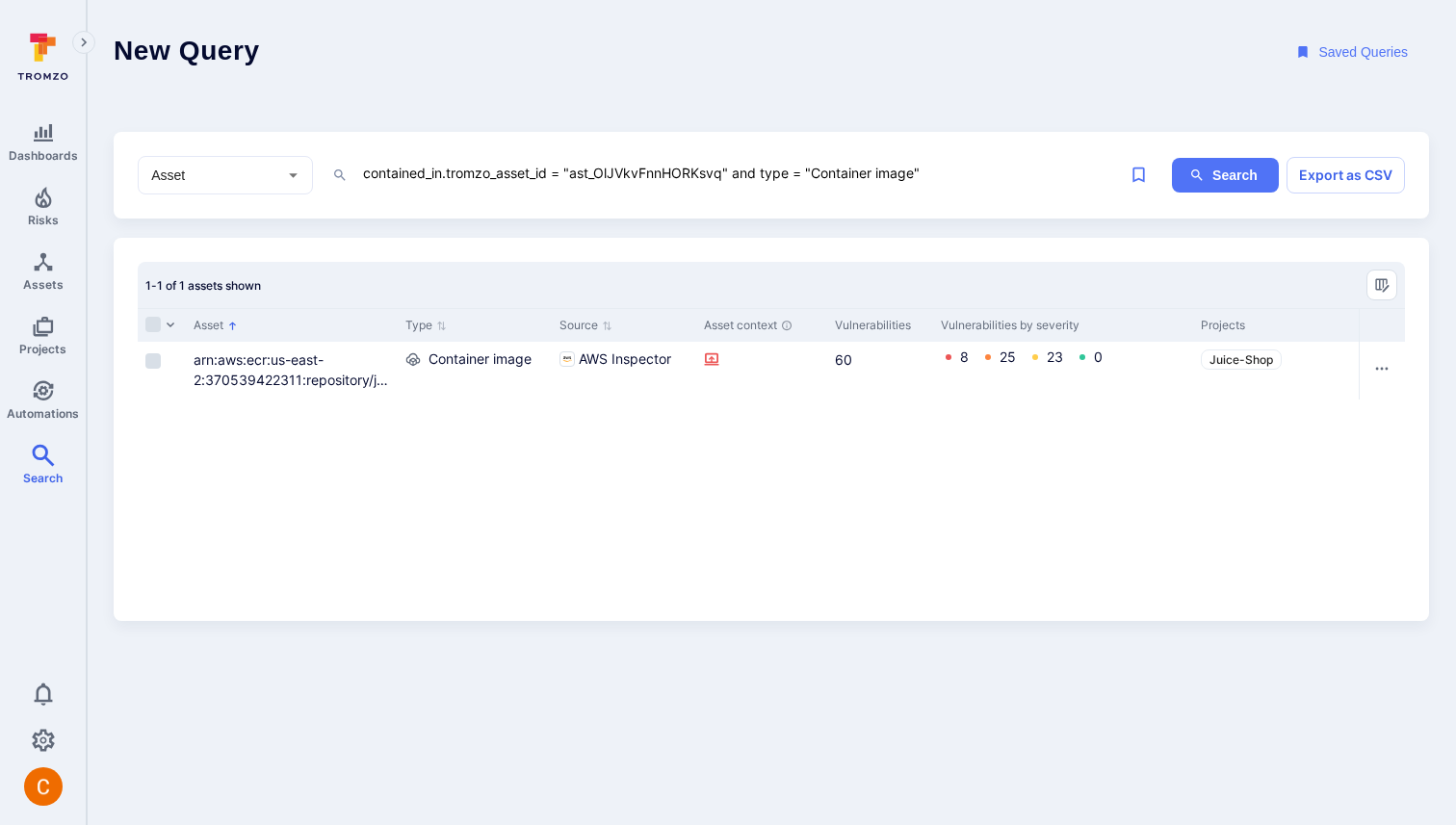 scroll, scrollTop: 0, scrollLeft: 0, axis: both 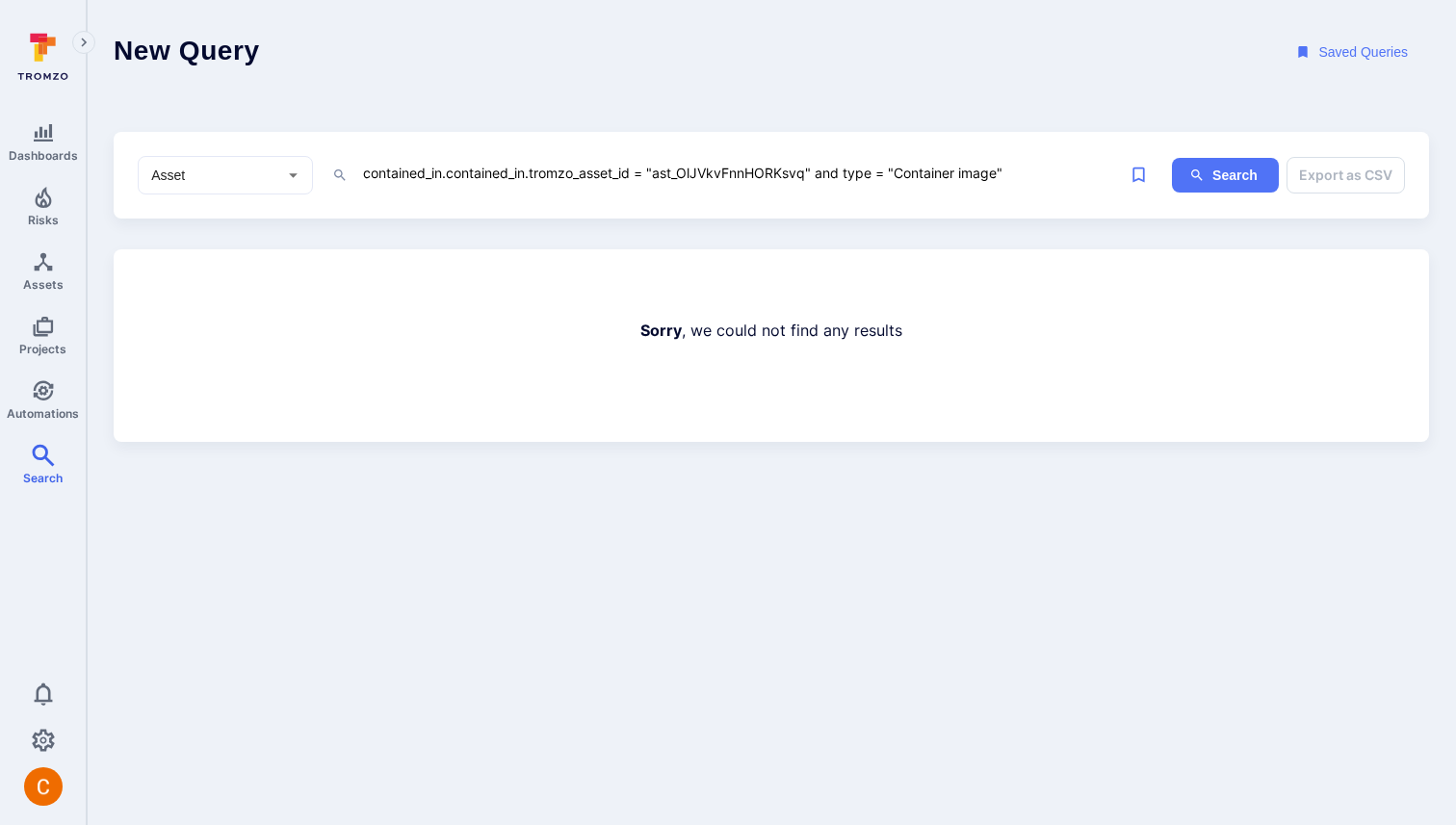 drag, startPoint x: 818, startPoint y: 177, endPoint x: 1138, endPoint y: 179, distance: 320.006 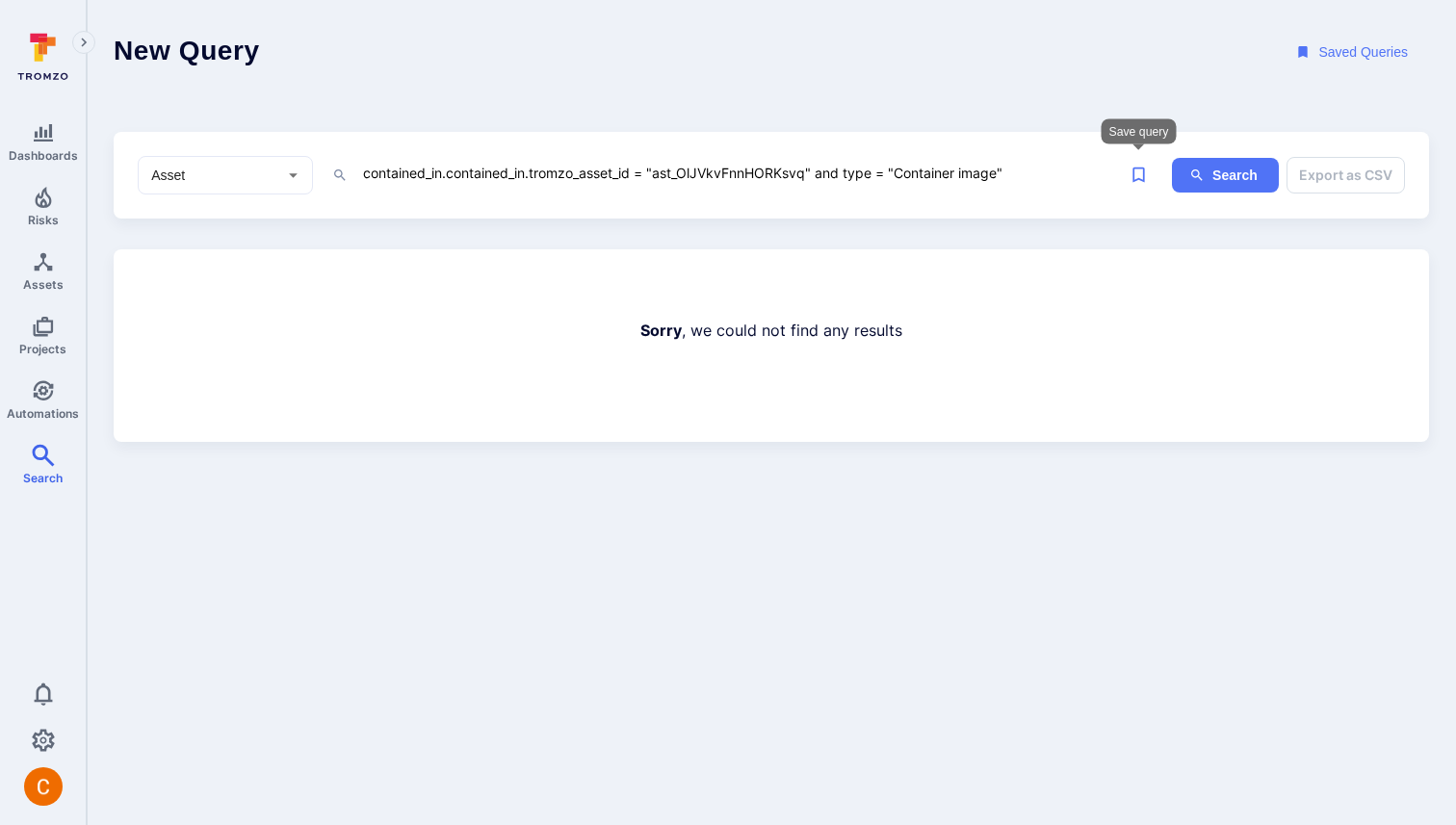 type on "contained_in.contained_in.tromzo_asset_id = "ast_OlJVkvFnnHORKsvq"" 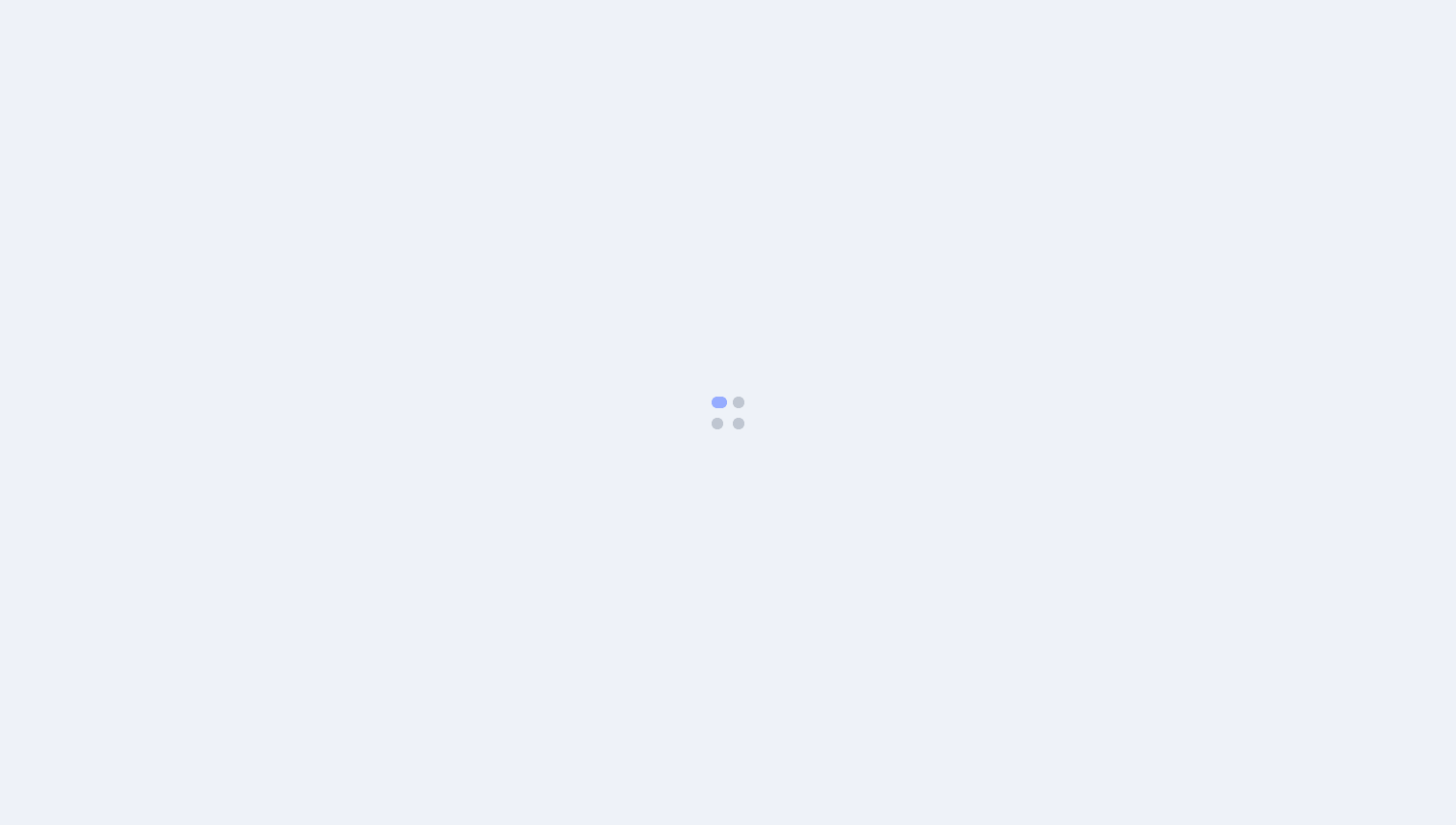 scroll, scrollTop: 0, scrollLeft: 0, axis: both 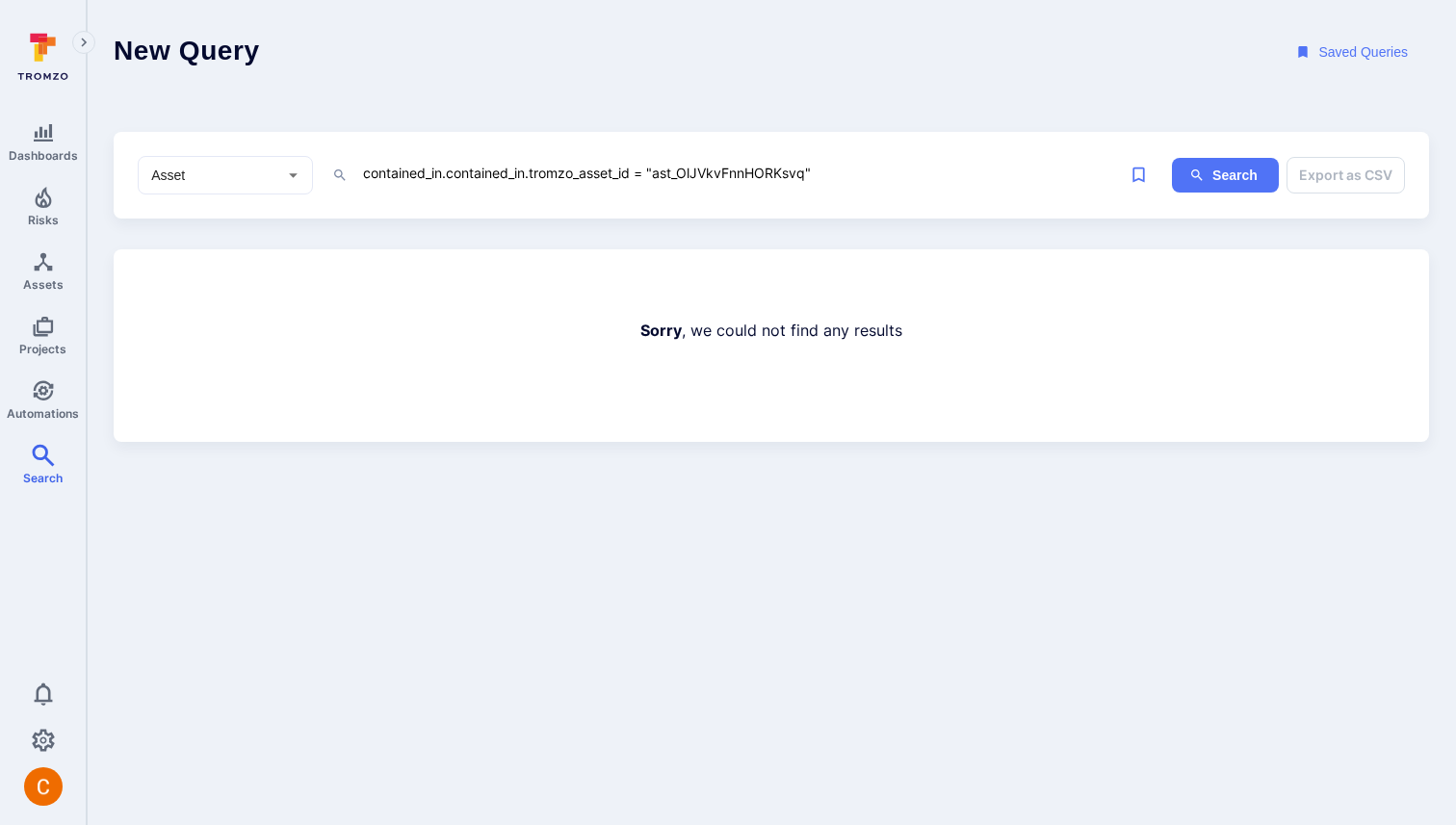 click on "contained_in.contained_in.tromzo_asset_id = "ast_OlJVkvFnnHORKsvq"" at bounding box center (741, 172) 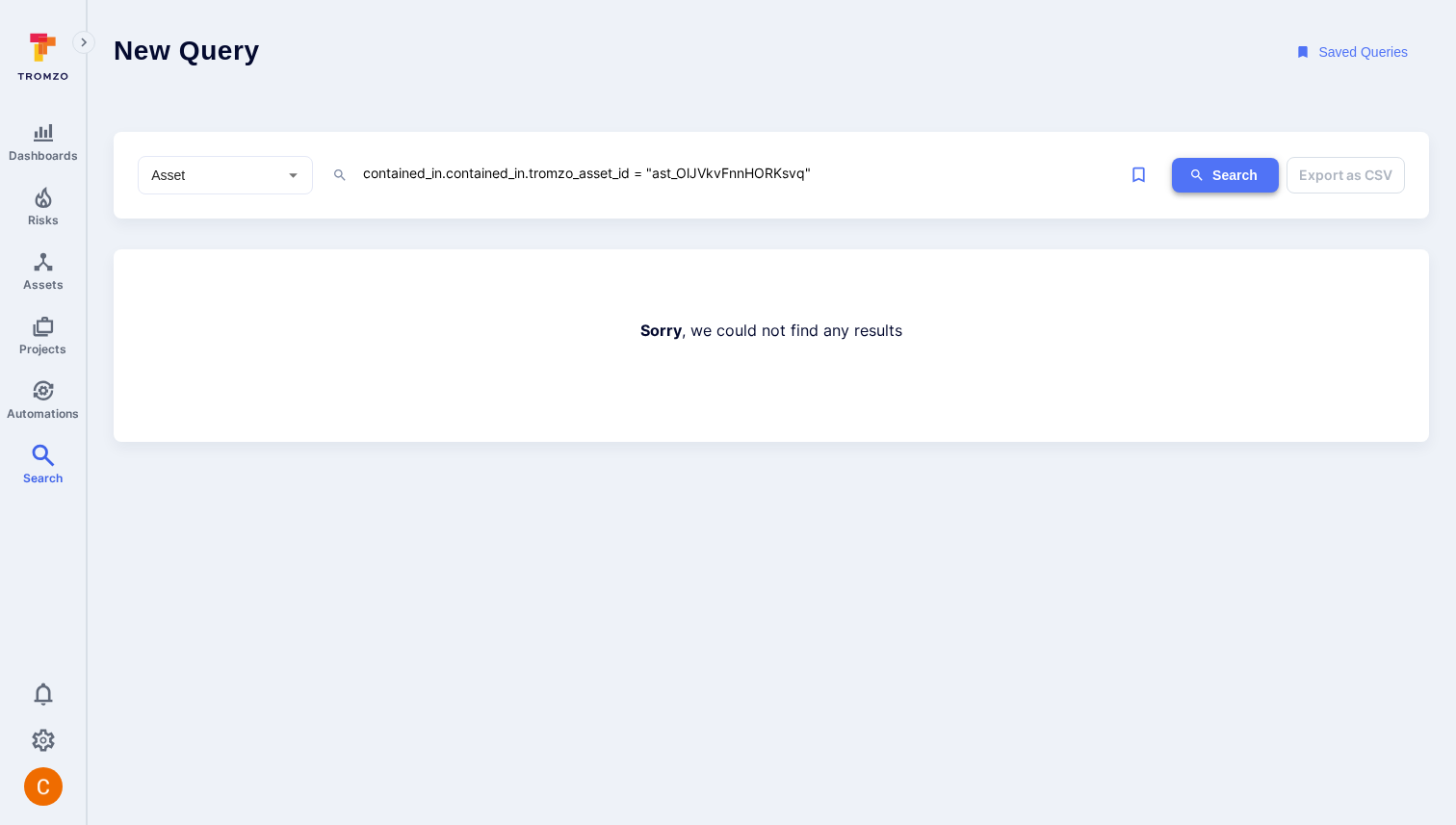 click on "Search" at bounding box center (1225, 175) 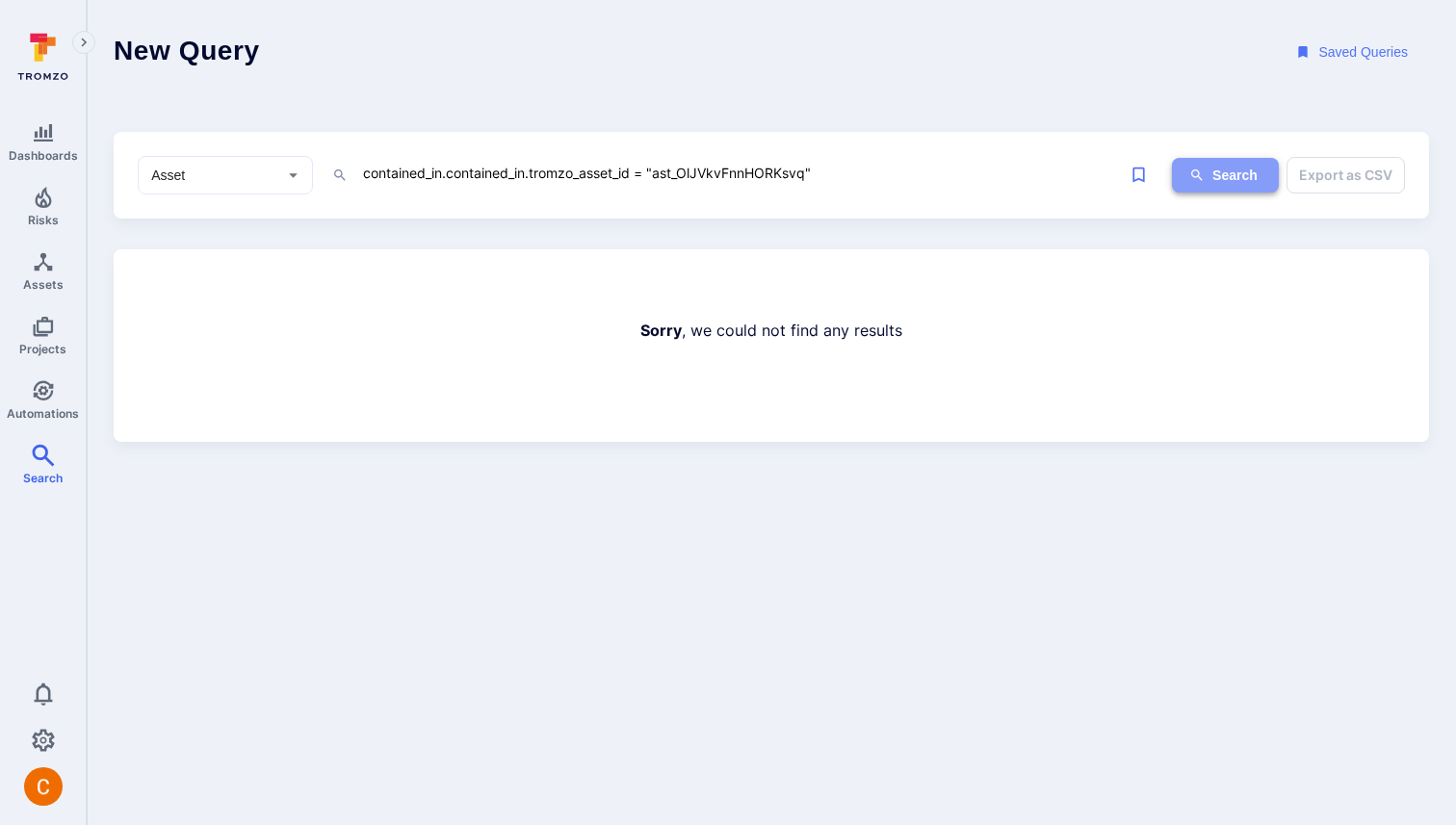 click 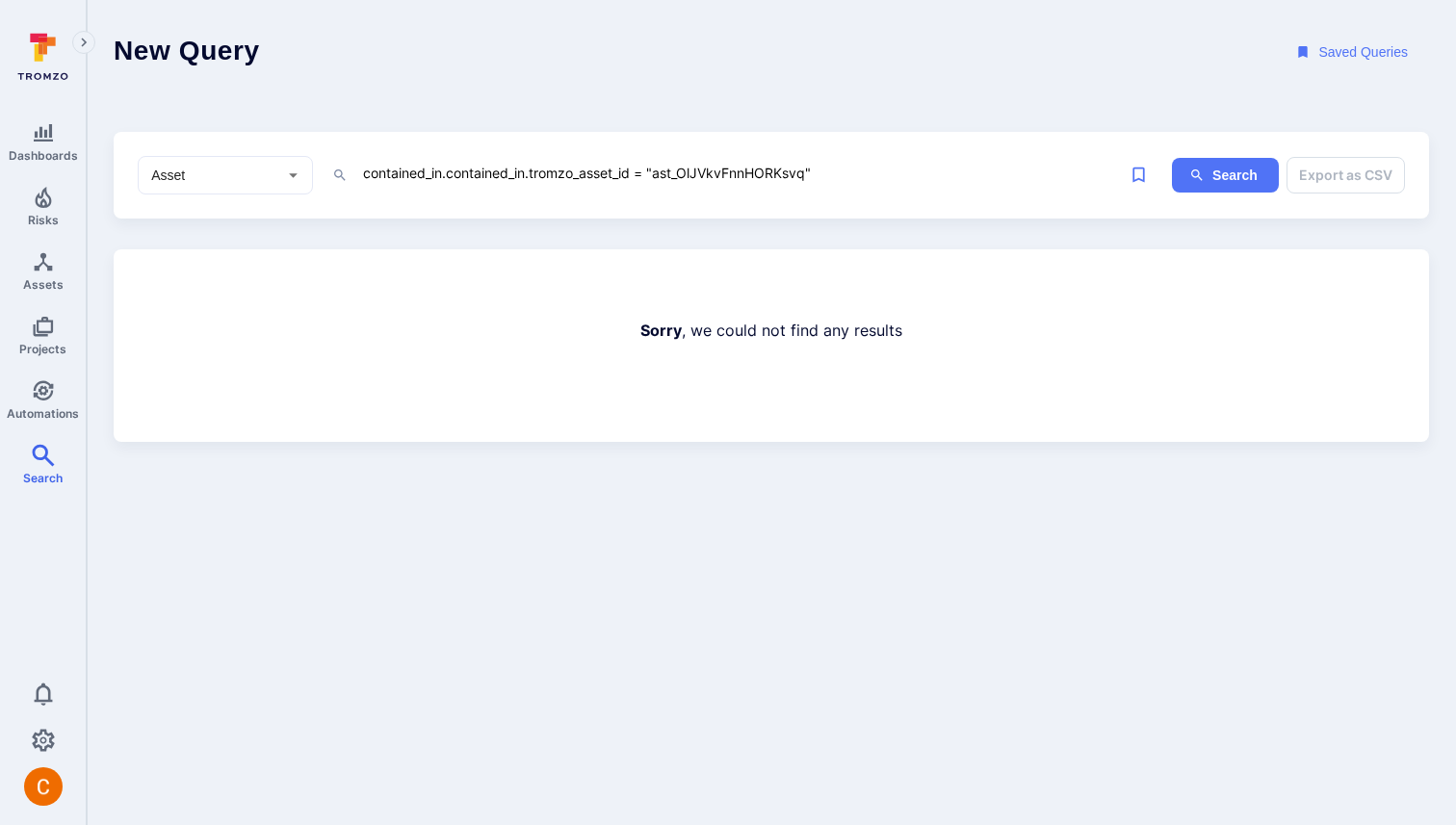 click on "contained_in.contained_in.tromzo_asset_id = "ast_OlJVkvFnnHORKsvq"" at bounding box center (741, 172) 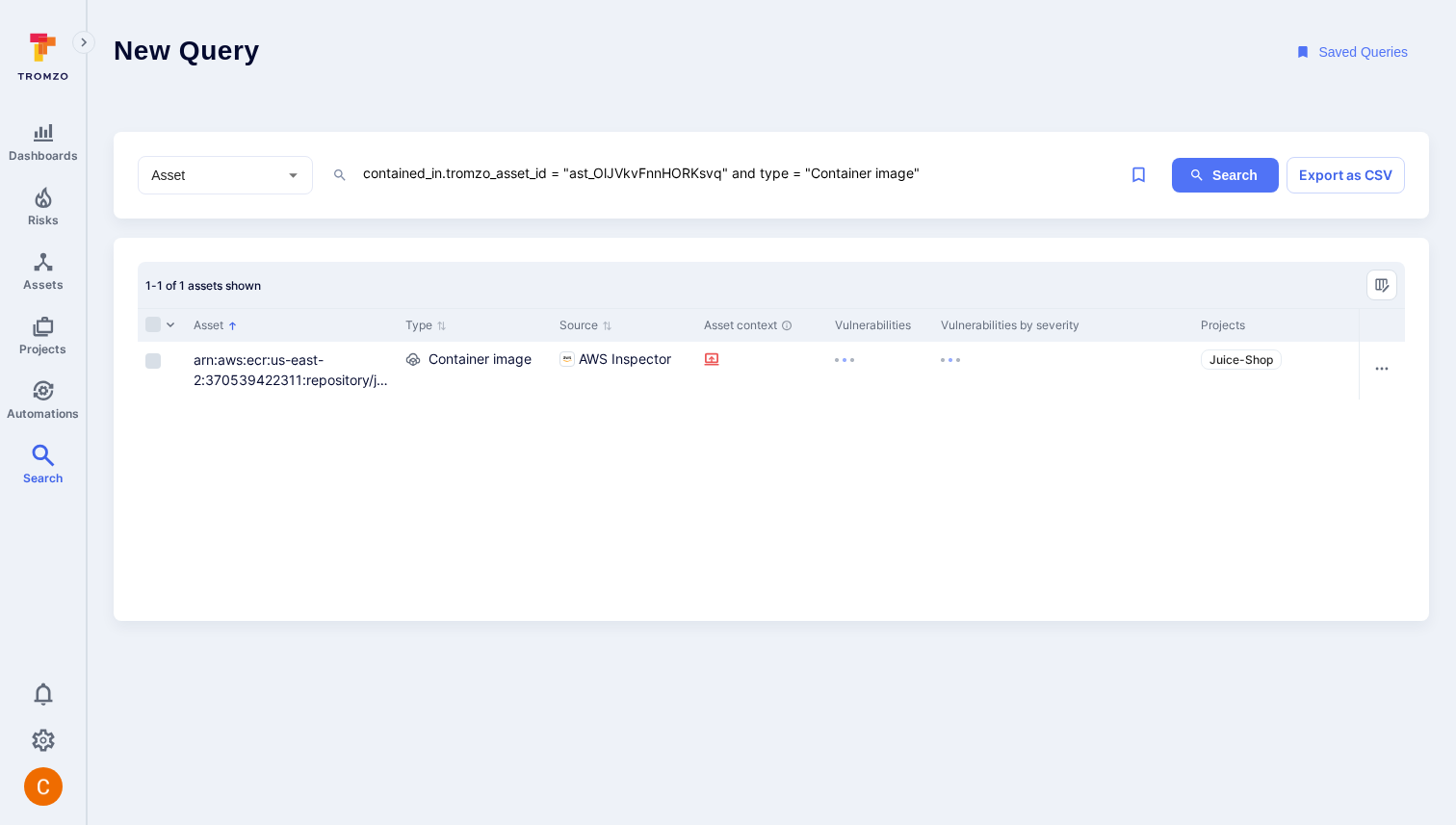 scroll, scrollTop: 0, scrollLeft: 0, axis: both 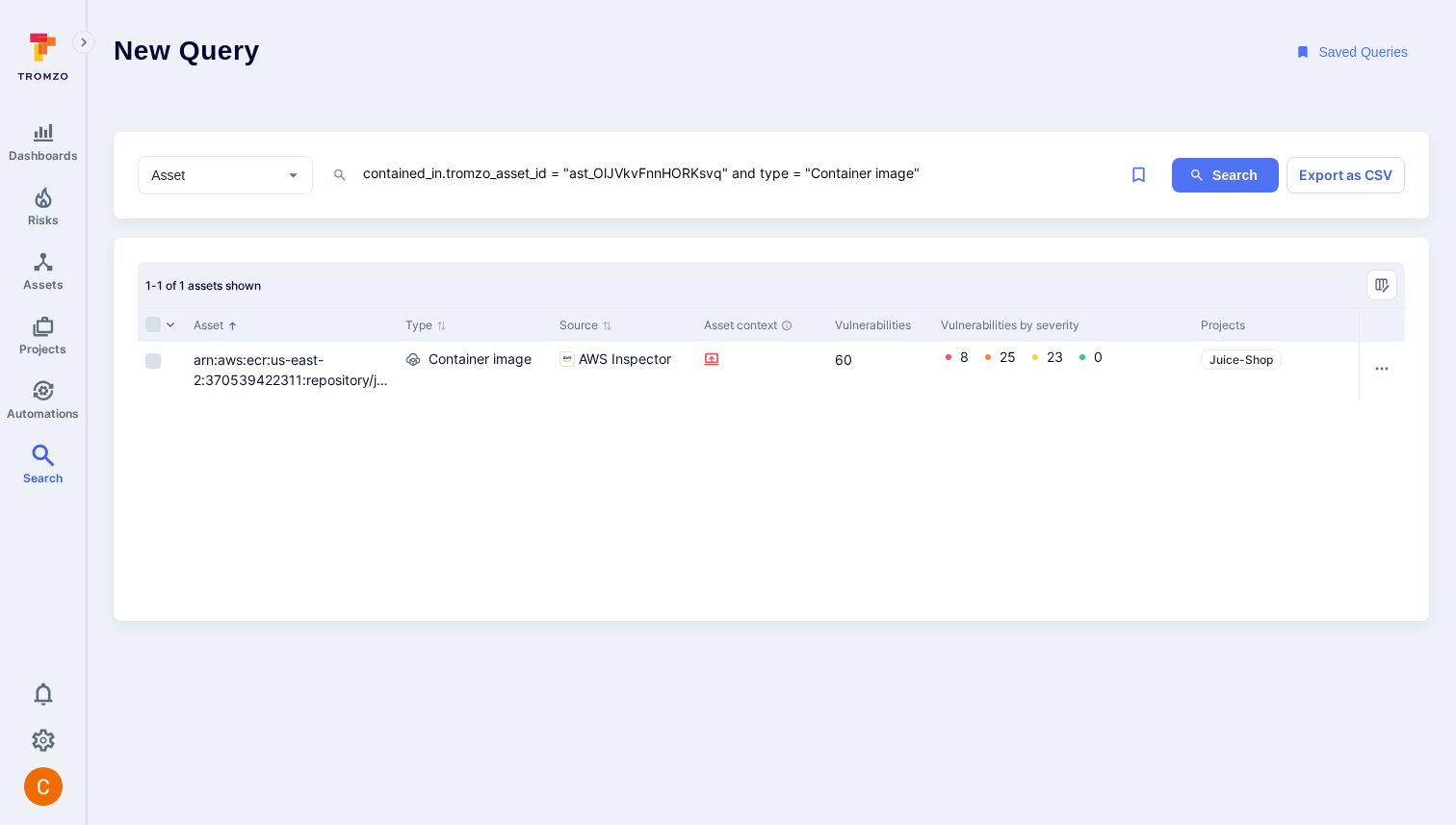 click on "contained_in.tromzo_asset_id = "ast_OlJVkvFnnHORKsvq" and type = "Container image"" at bounding box center [741, 172] 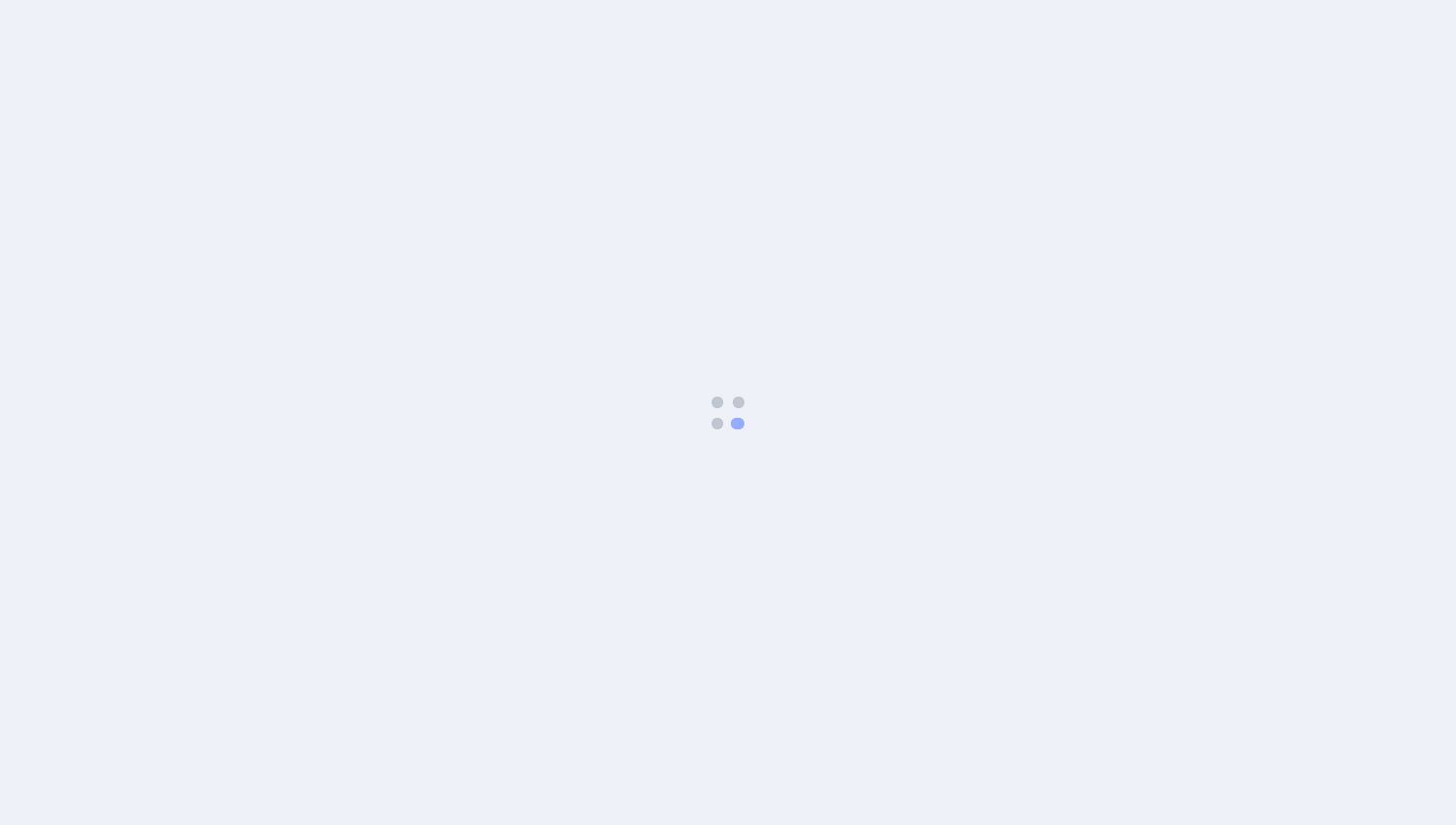 scroll, scrollTop: 0, scrollLeft: 0, axis: both 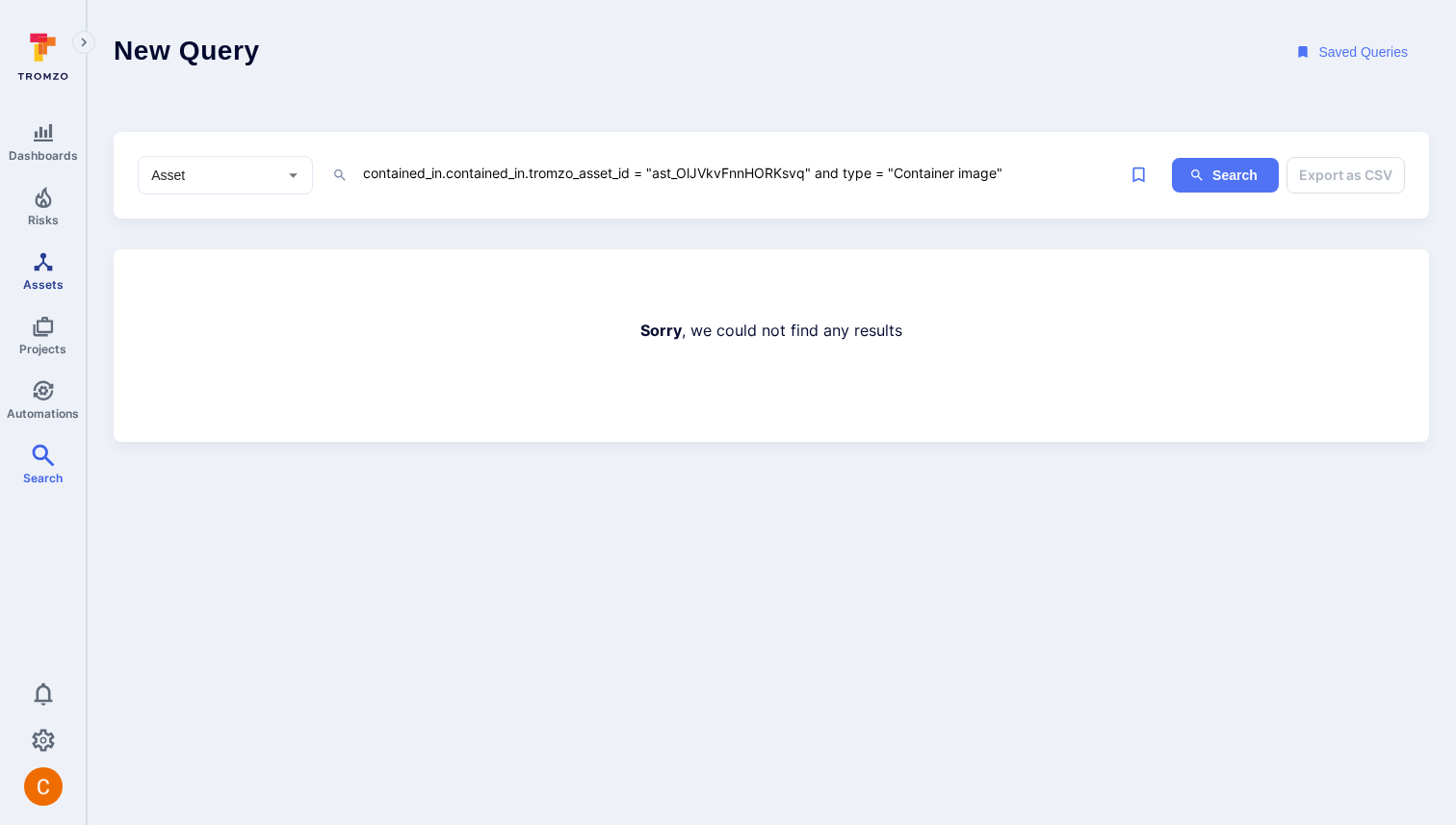 click on "Assets" at bounding box center (42, 271) 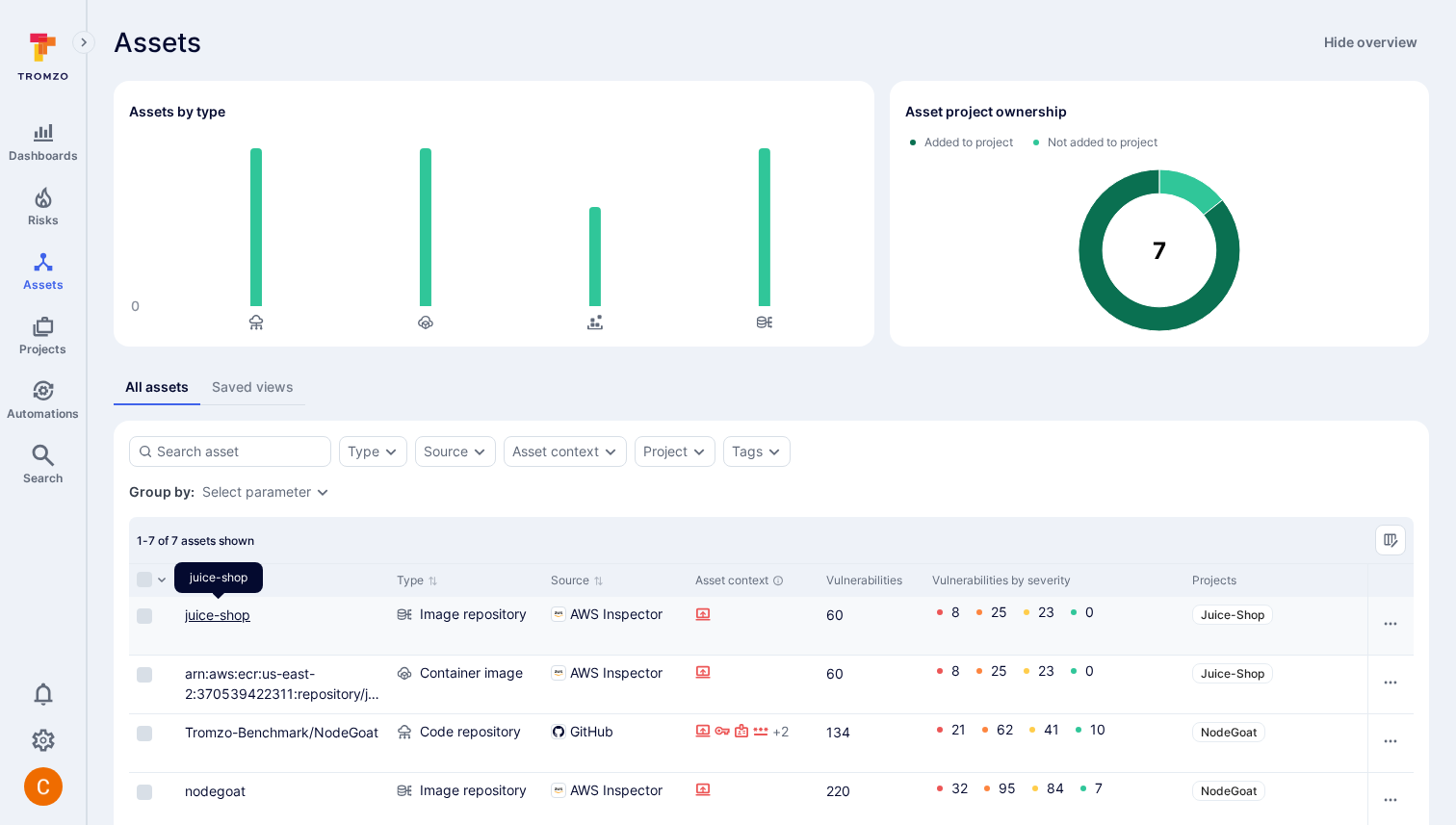 click on "juice-shop" at bounding box center [218, 614] 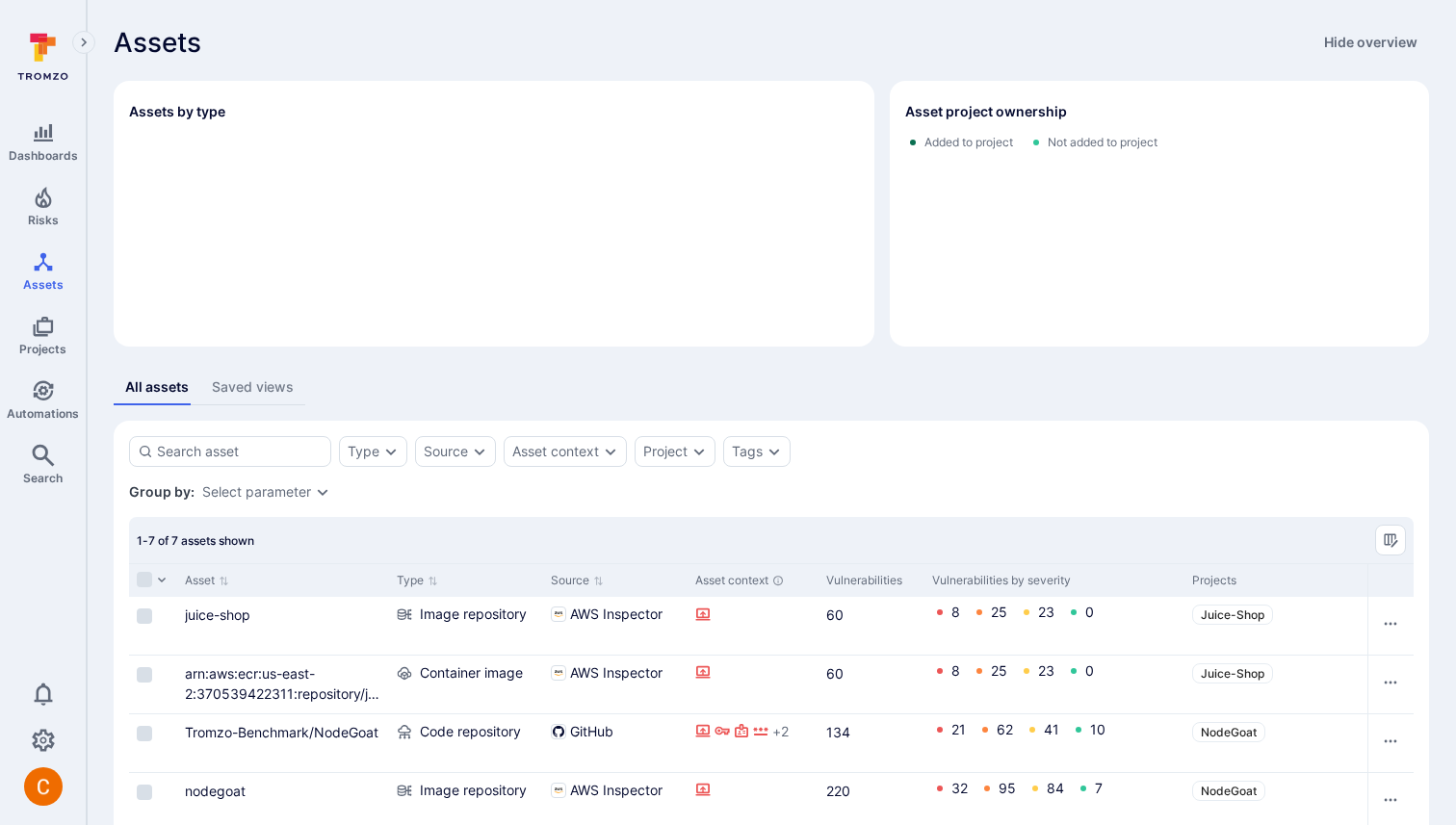 scroll, scrollTop: 0, scrollLeft: 0, axis: both 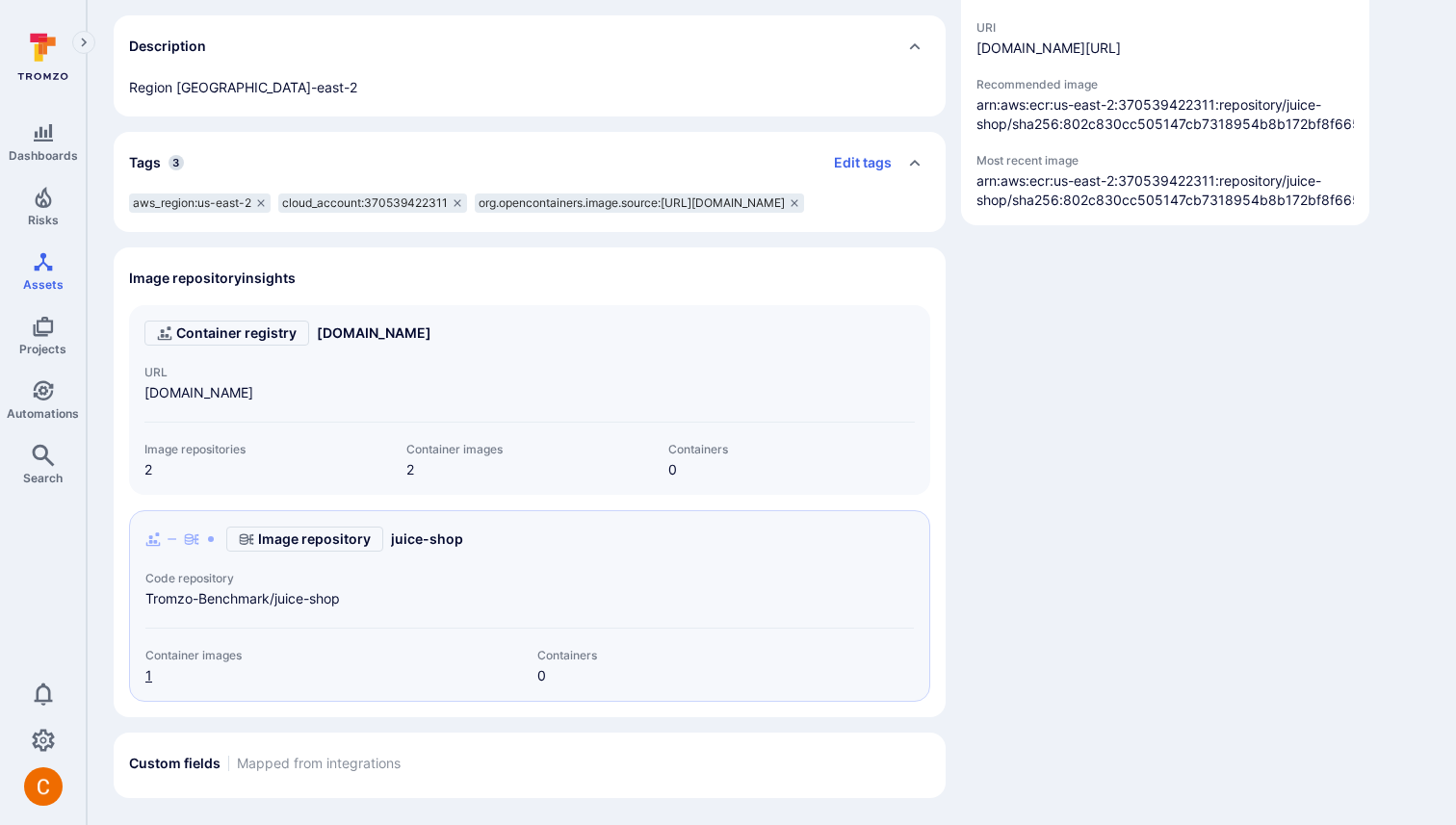 click on "1" at bounding box center (148, 675) 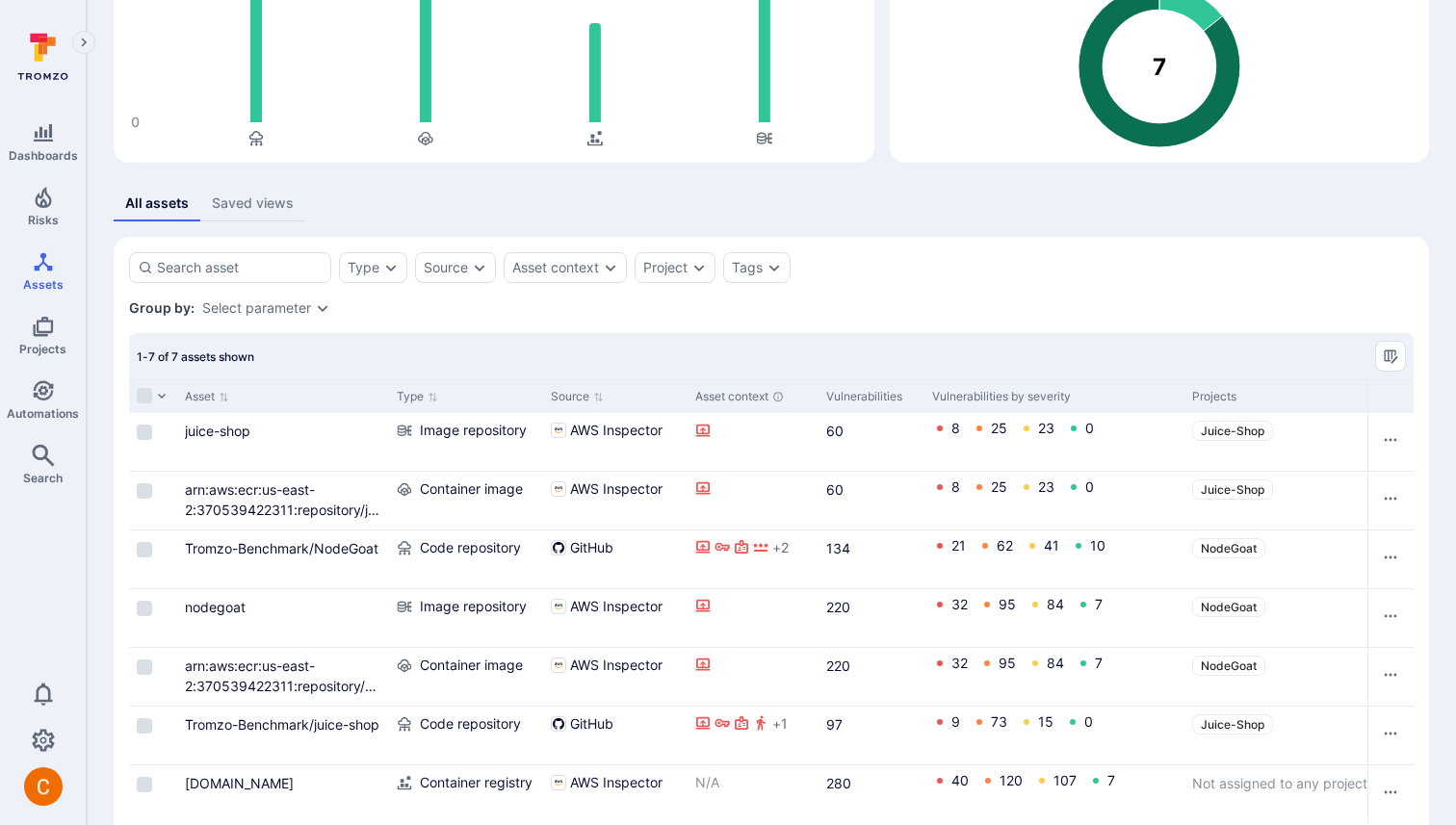 scroll, scrollTop: 224, scrollLeft: 0, axis: vertical 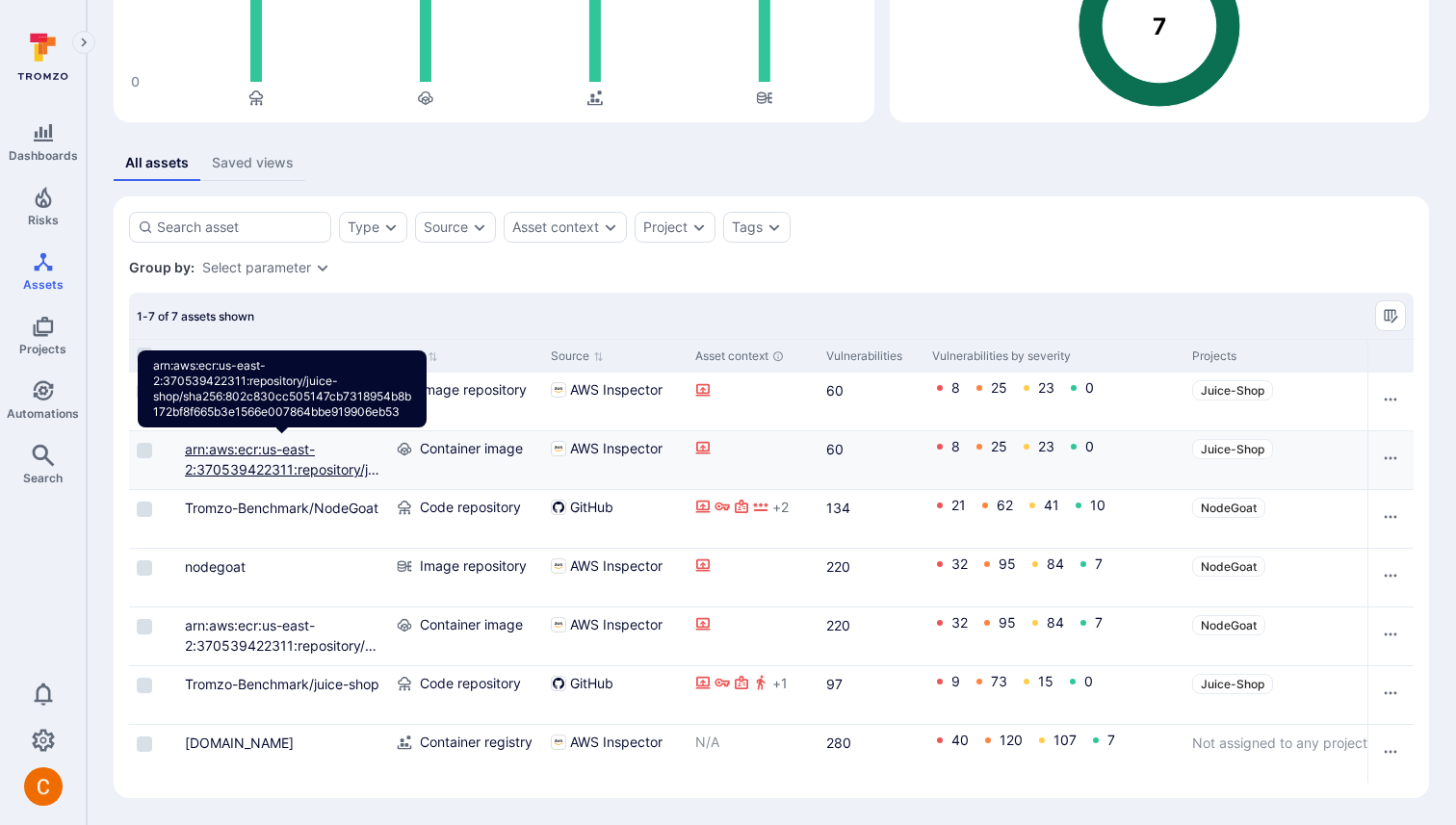 click on "arn:aws:ecr:us-east-2:370539422311:repository/juice-shop/sha256:802c830cc505147cb7318954b8b172bf8f665b3e1566e007864bbe919906eb53" at bounding box center [282, 509] 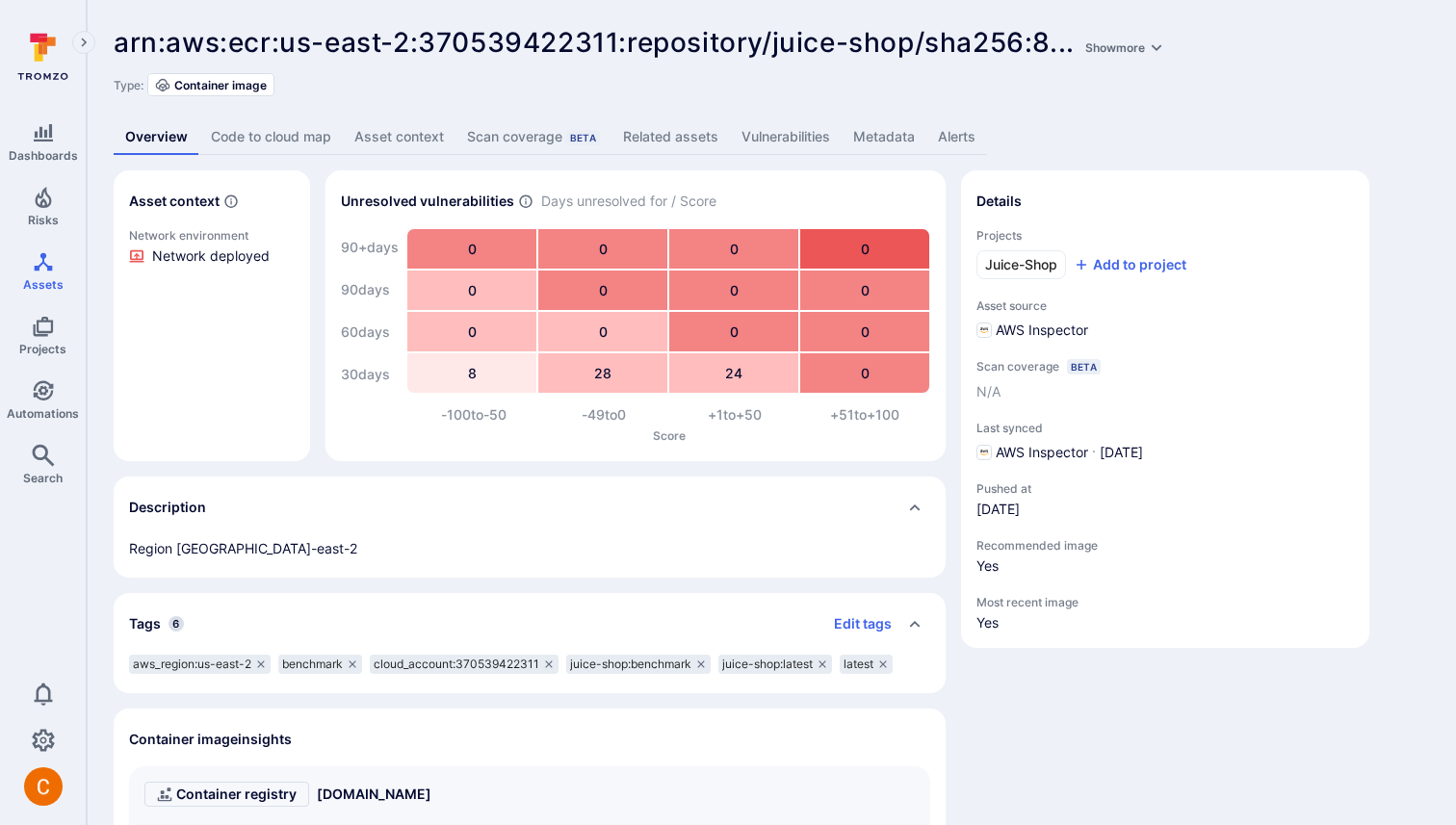 scroll, scrollTop: 686, scrollLeft: 0, axis: vertical 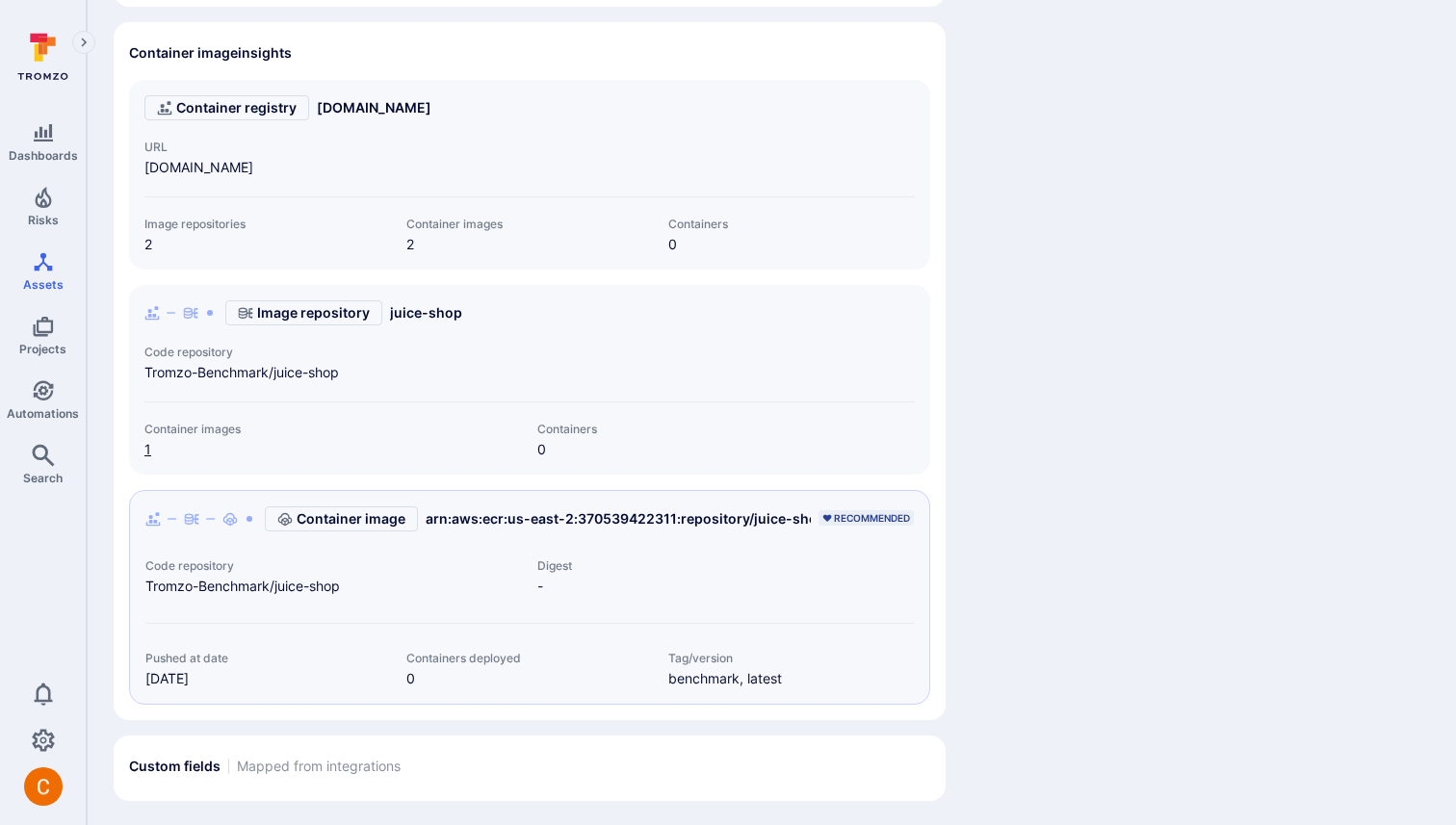 click on "1" at bounding box center (147, 449) 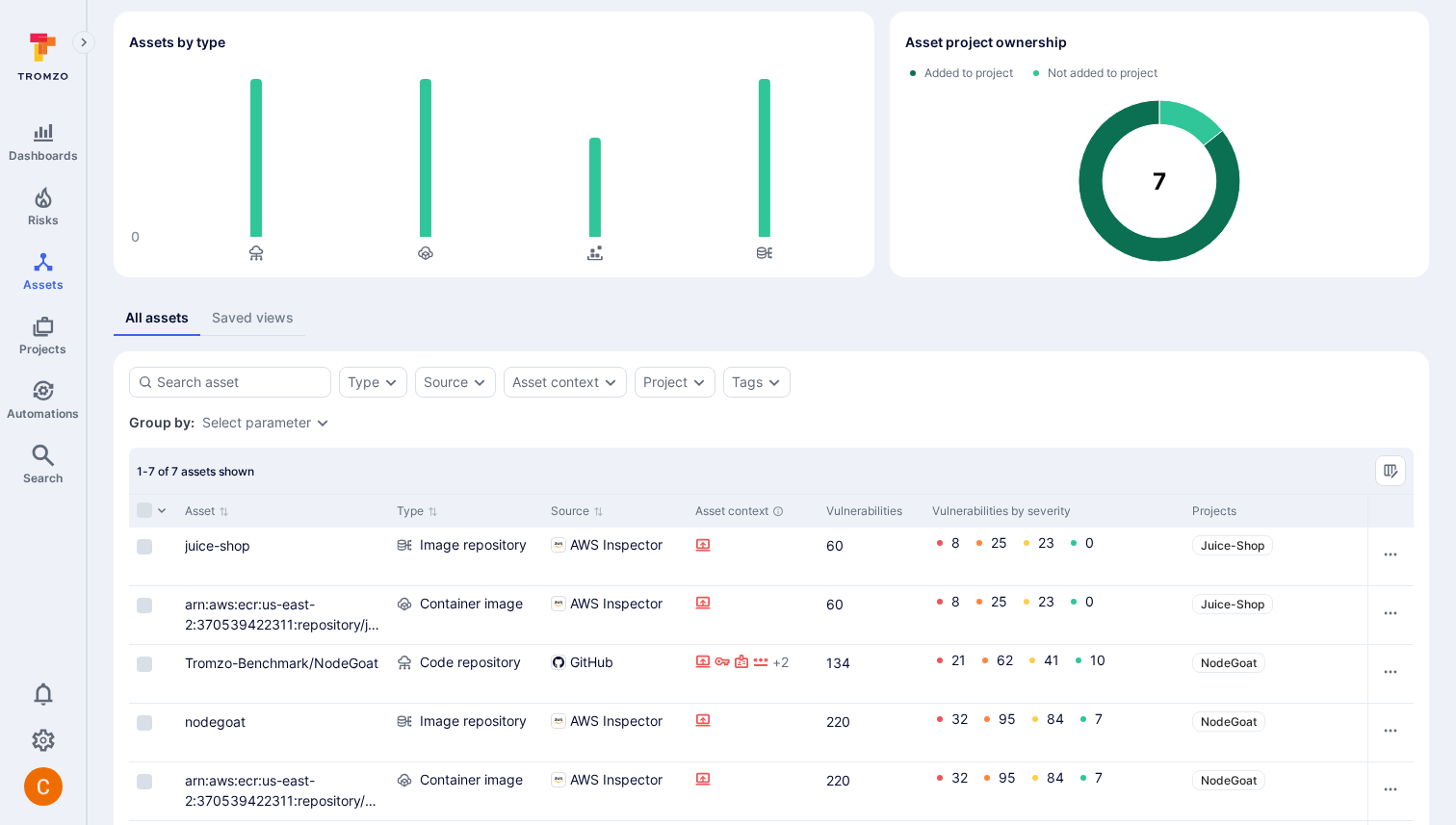 scroll, scrollTop: 224, scrollLeft: 0, axis: vertical 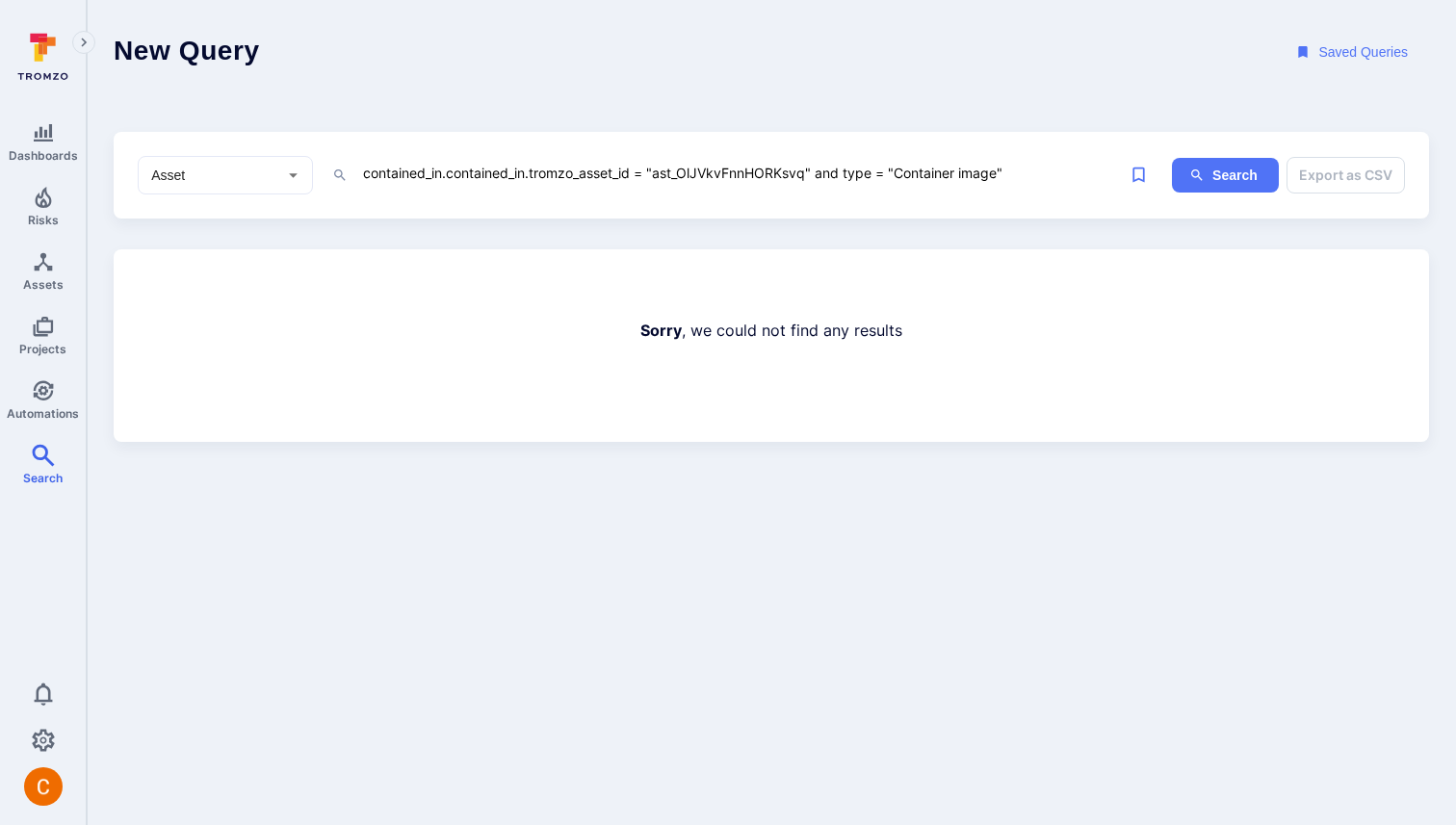 click on "contained_in.contained_in.tromzo_asset_id = "ast_OlJVkvFnnHORKsvq" and type = "Container image"" at bounding box center [741, 172] 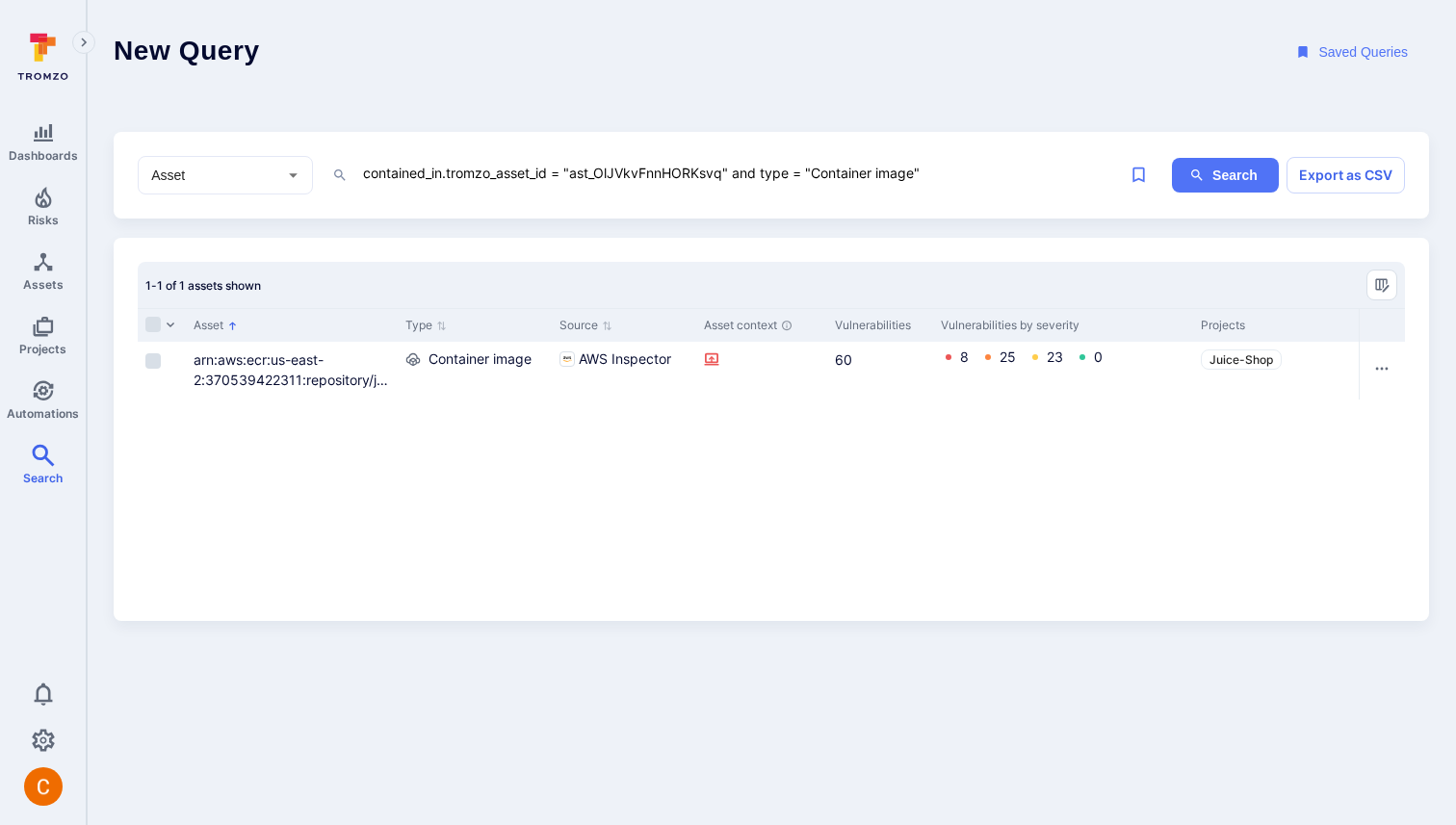 click on "New Query Saved Queries" at bounding box center (771, 52) 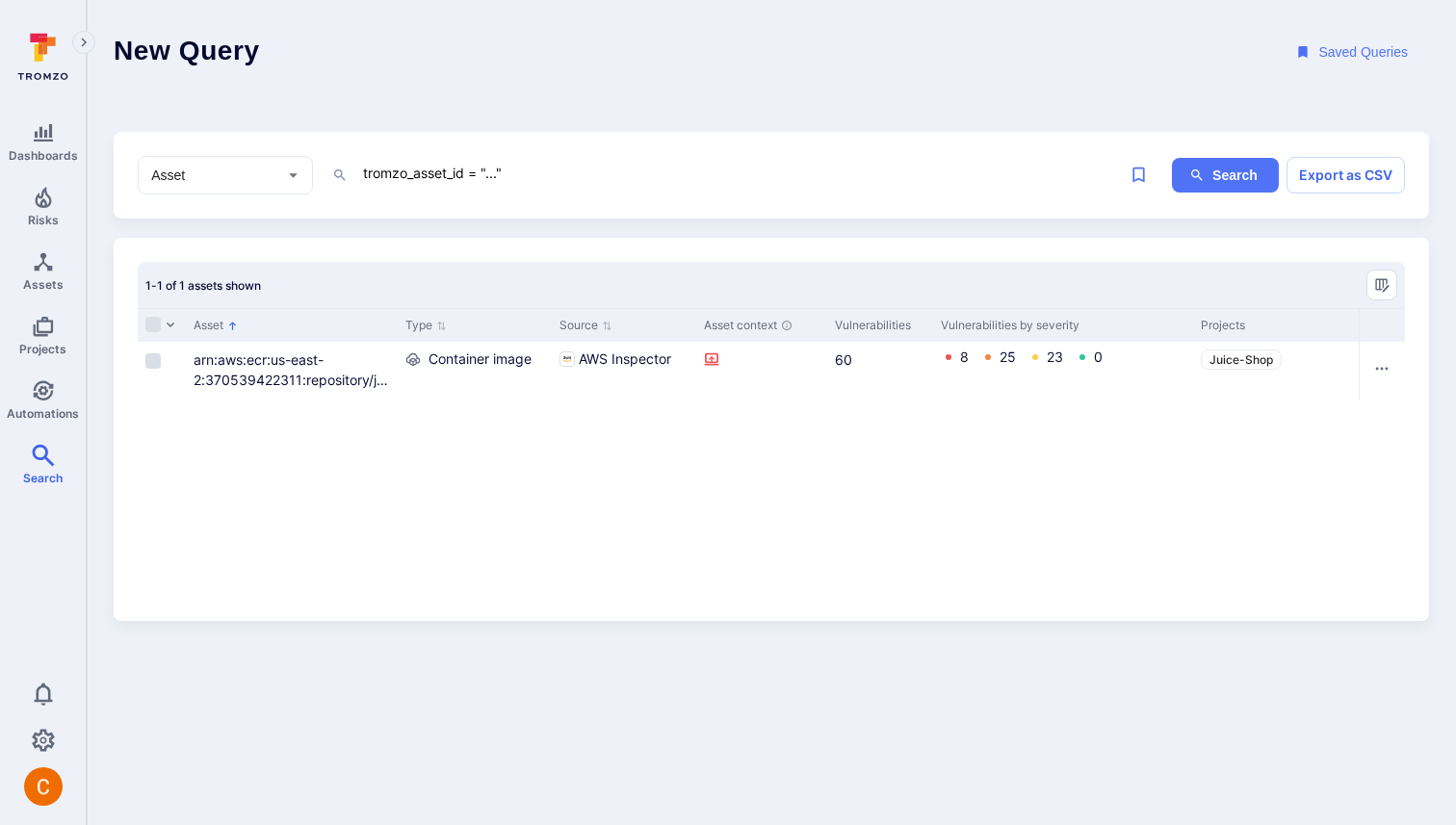 type on "tromzo_asset_id = "..."" 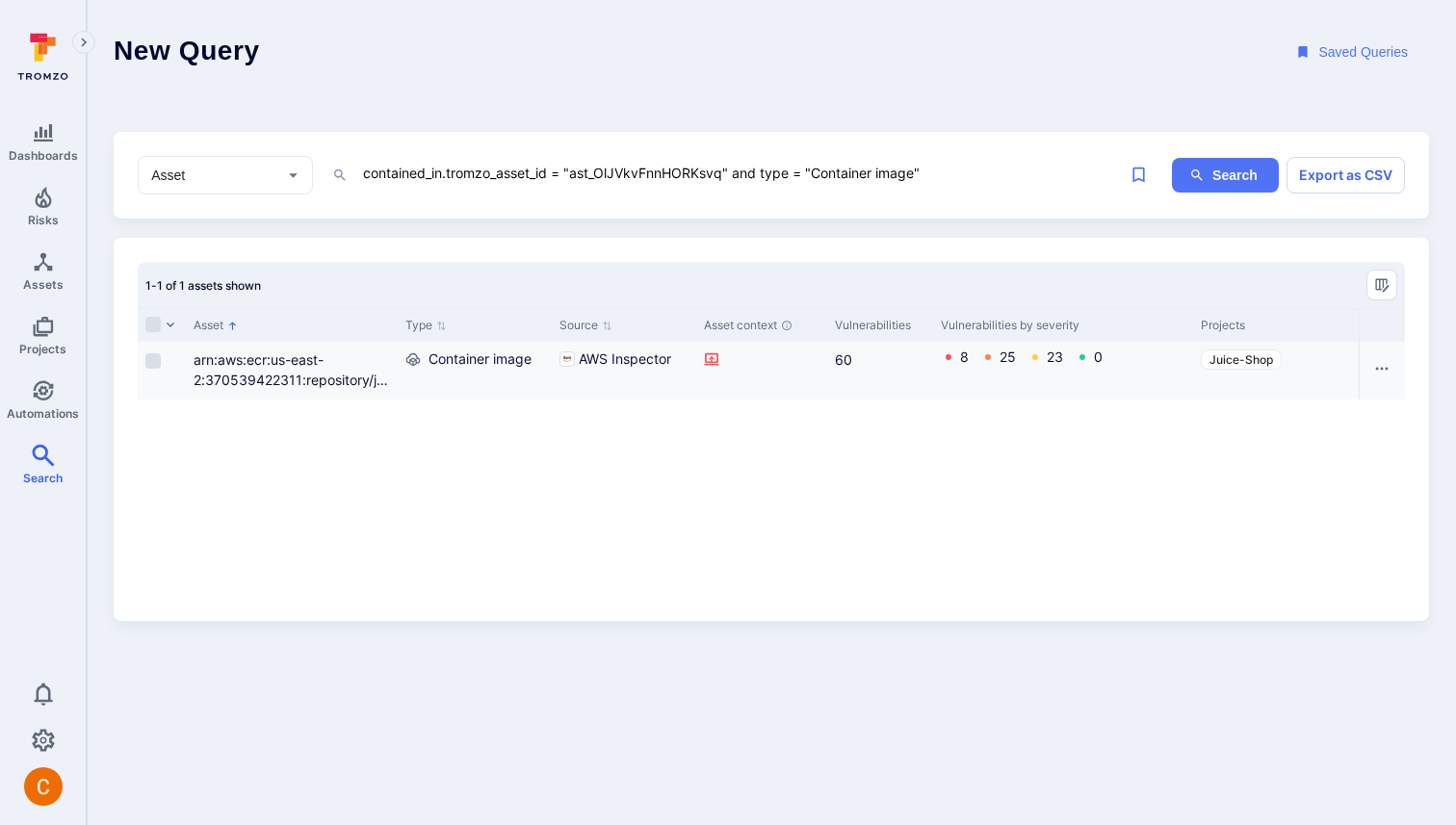 scroll, scrollTop: 0, scrollLeft: 0, axis: both 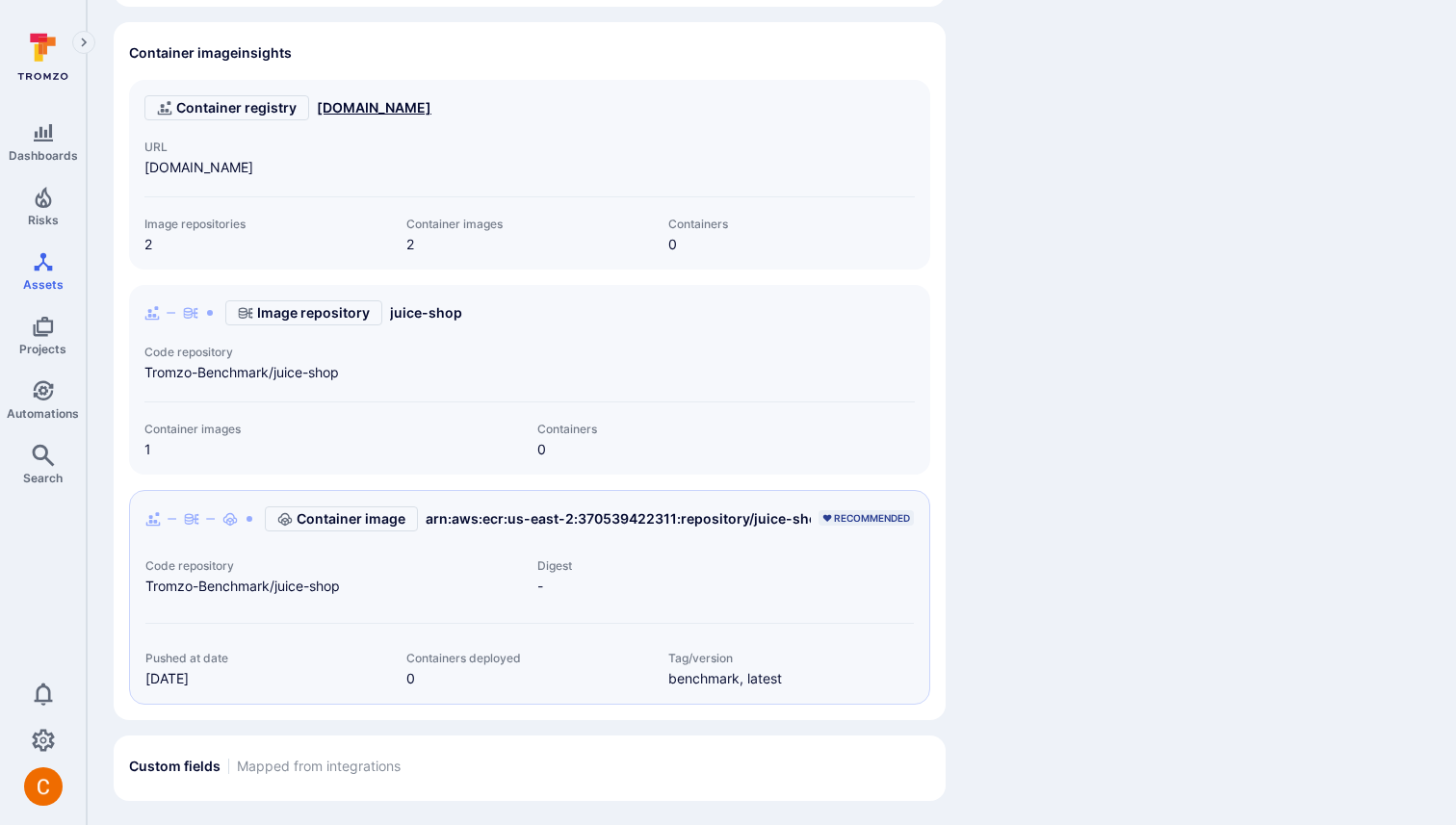 click on "370539422311.dkr.ecr.us-east-2.amazonaws.com" at bounding box center [374, 108] 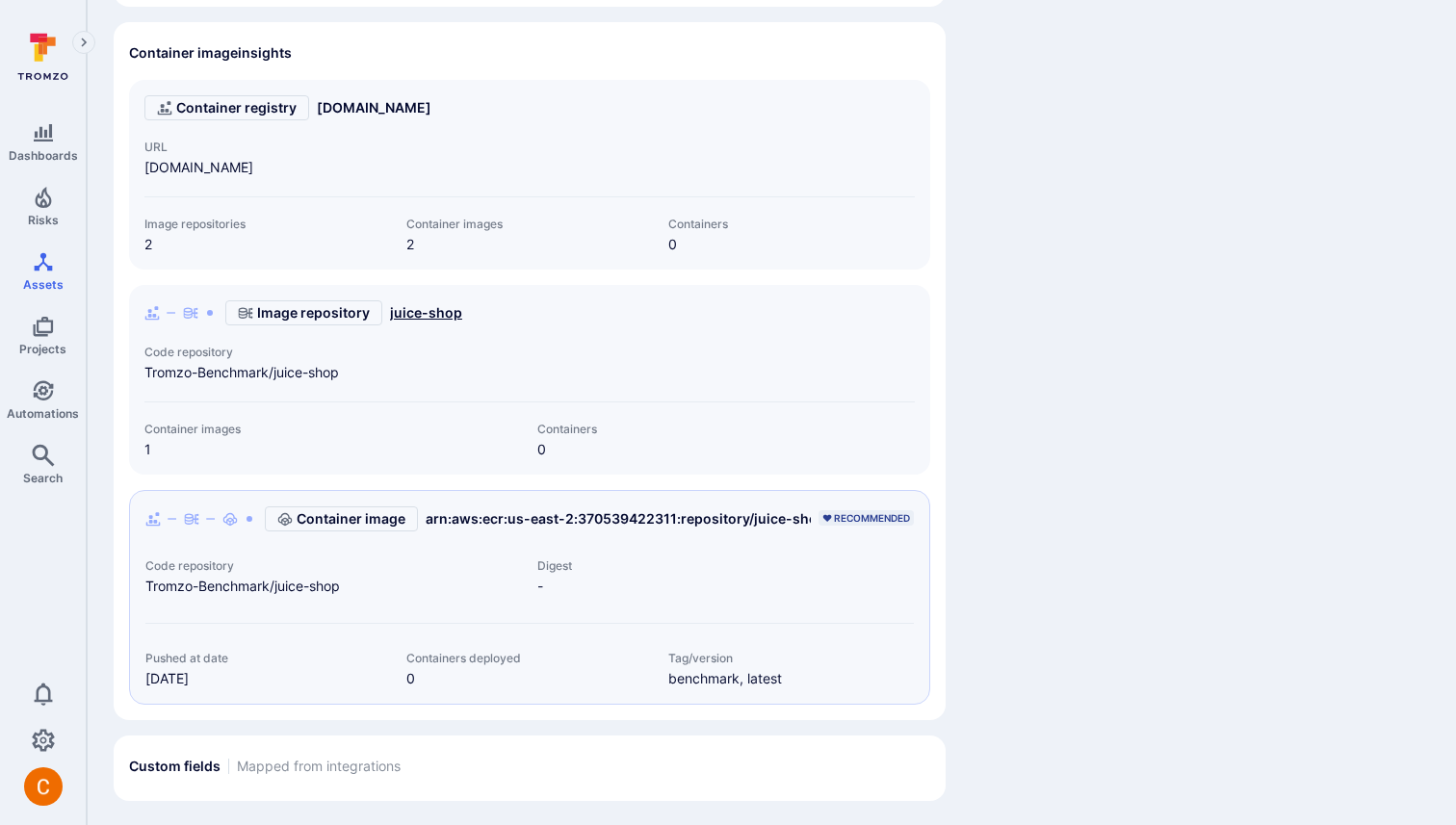 click on "juice-shop" at bounding box center [426, 313] 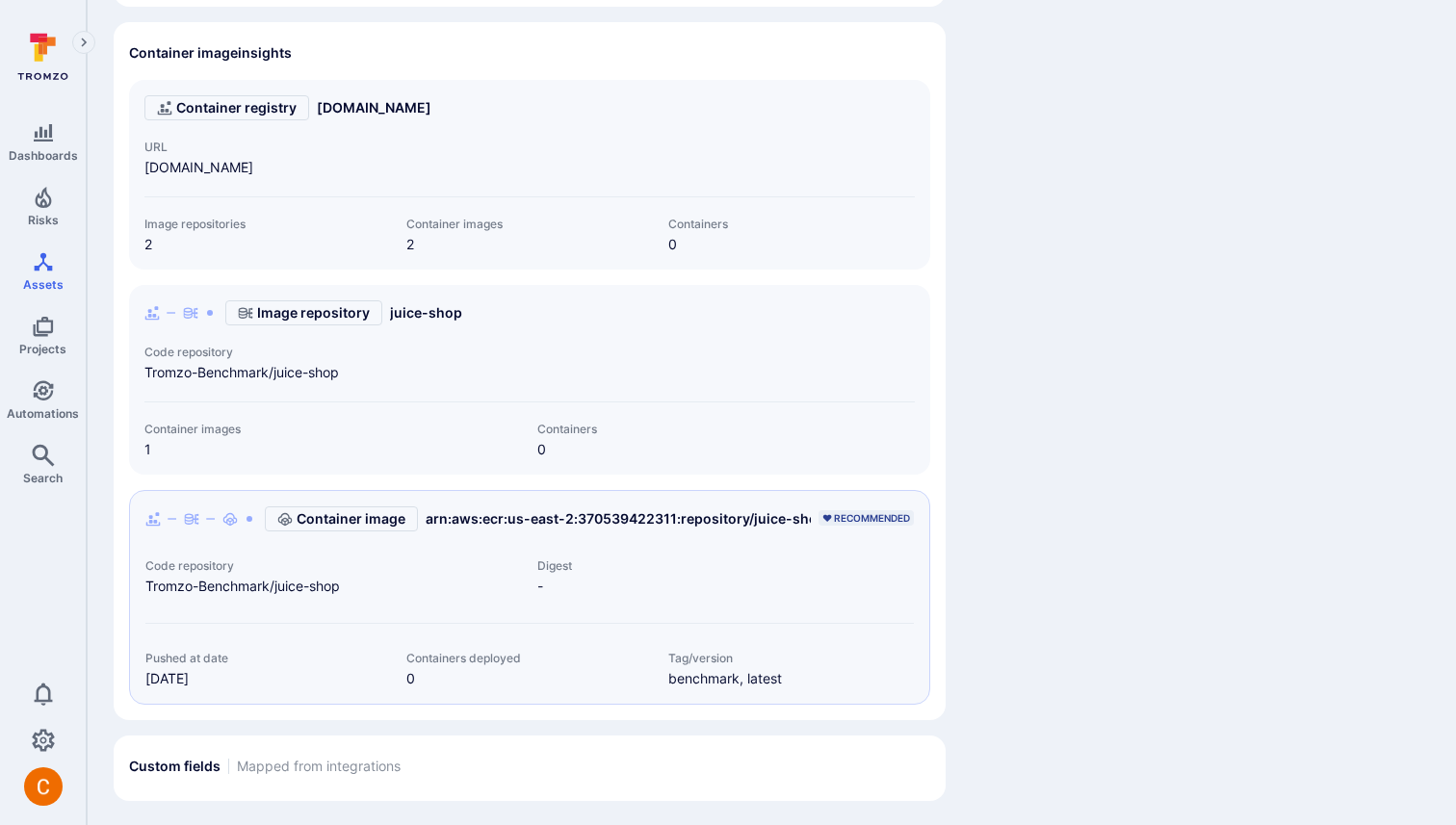 scroll, scrollTop: 0, scrollLeft: 0, axis: both 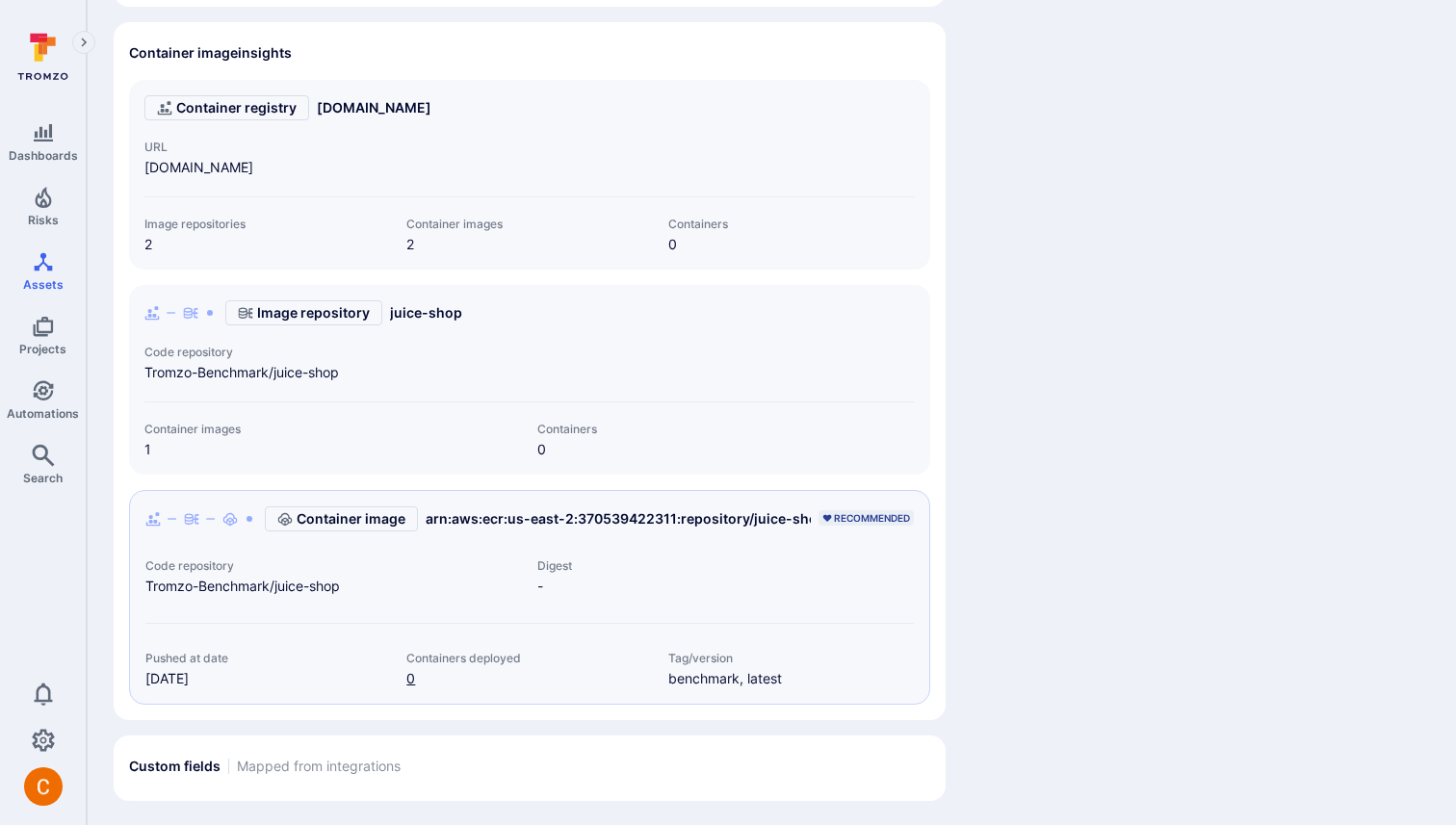 click on "0" at bounding box center [410, 678] 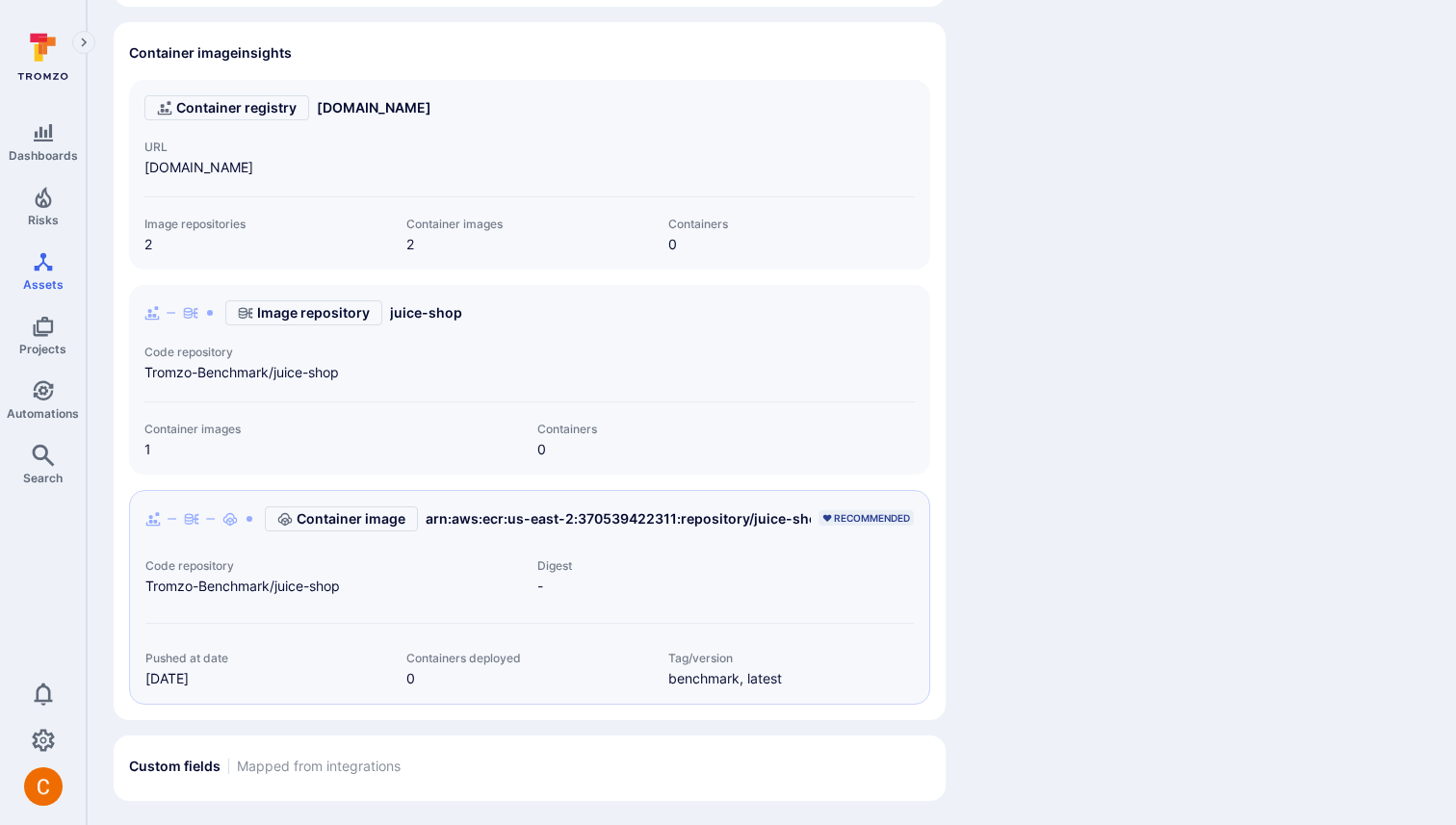 click on "Details Projects Juice-Shop Add to project Asset source AWS Inspector Scan coverage Beta N/A Last synced AWS Inspector · Jul 22, 2025 Pushed at Jul 22, 2025 Recommended image Yes Most recent image Yes" at bounding box center [1165, 142] 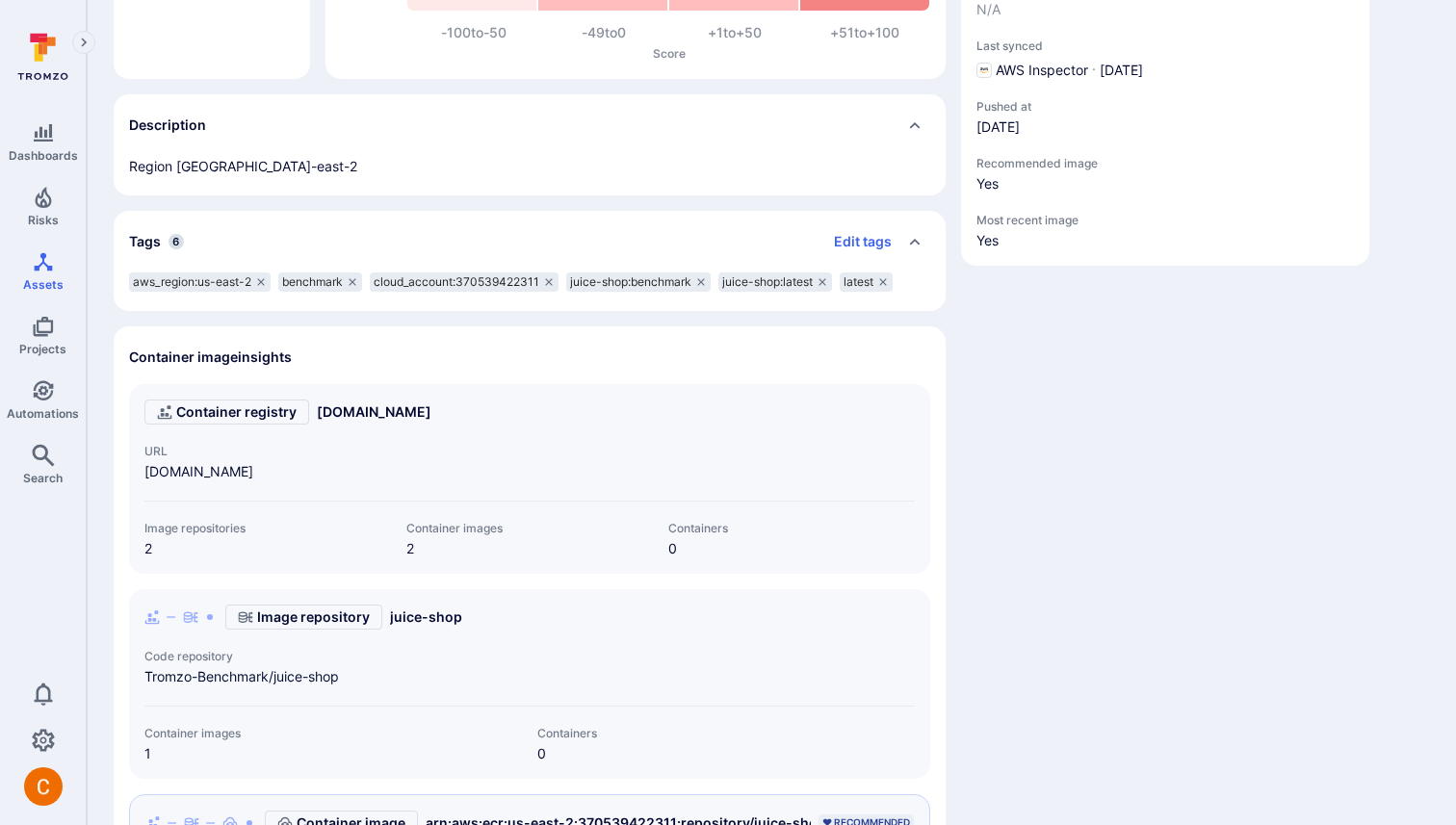 scroll, scrollTop: 0, scrollLeft: 0, axis: both 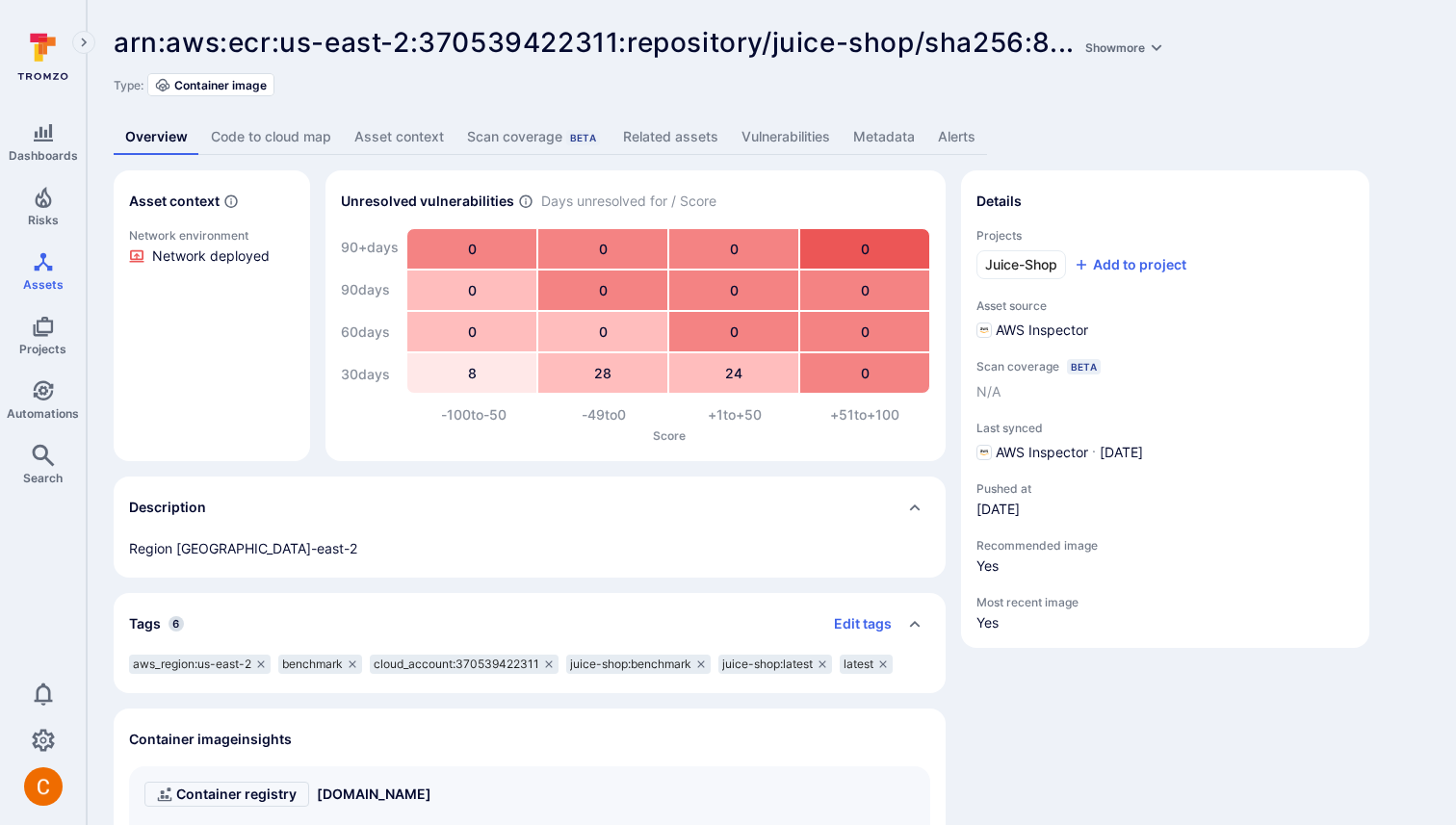 click on "Code to cloud map" at bounding box center [271, 137] 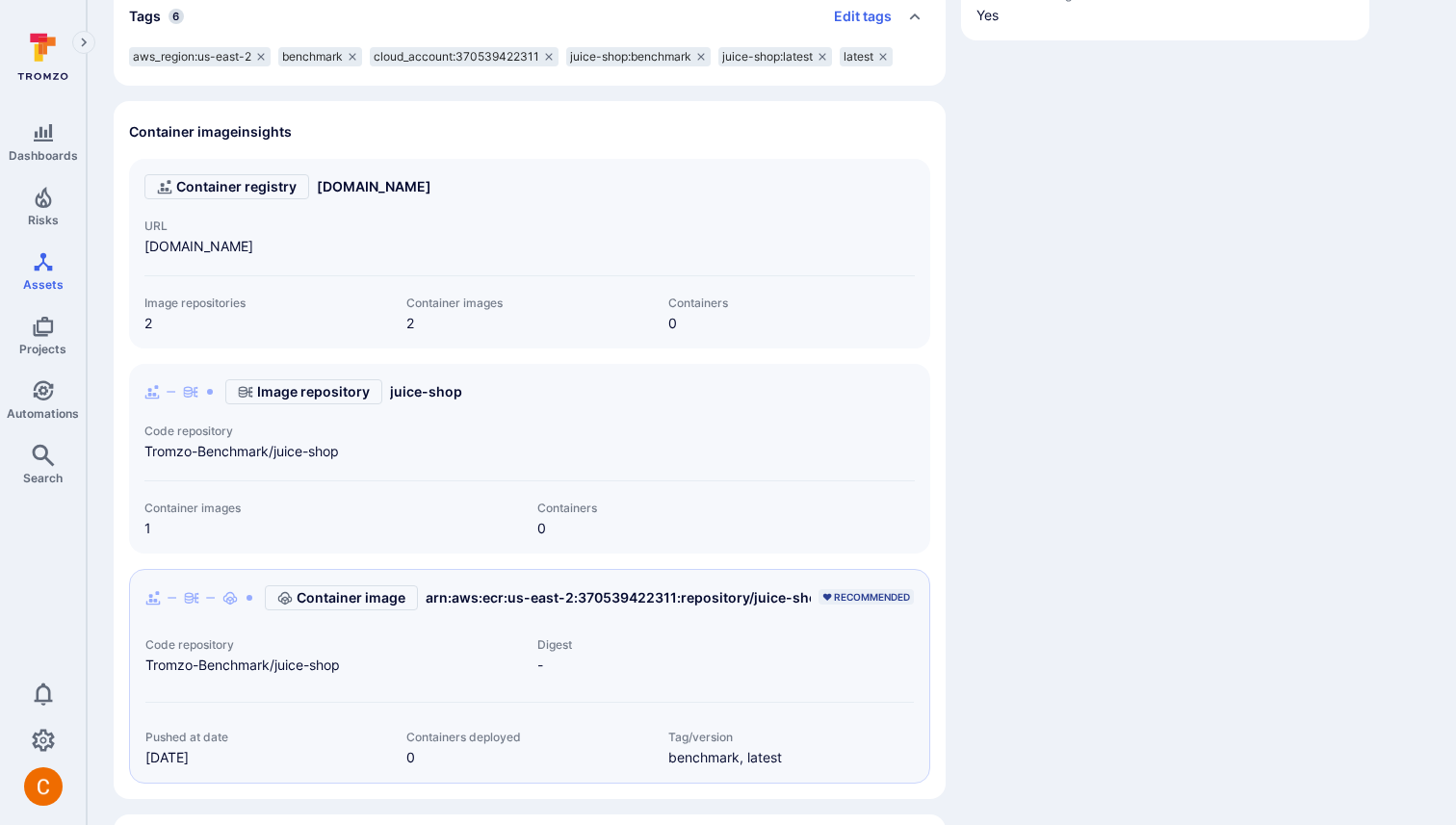 scroll, scrollTop: 610, scrollLeft: 0, axis: vertical 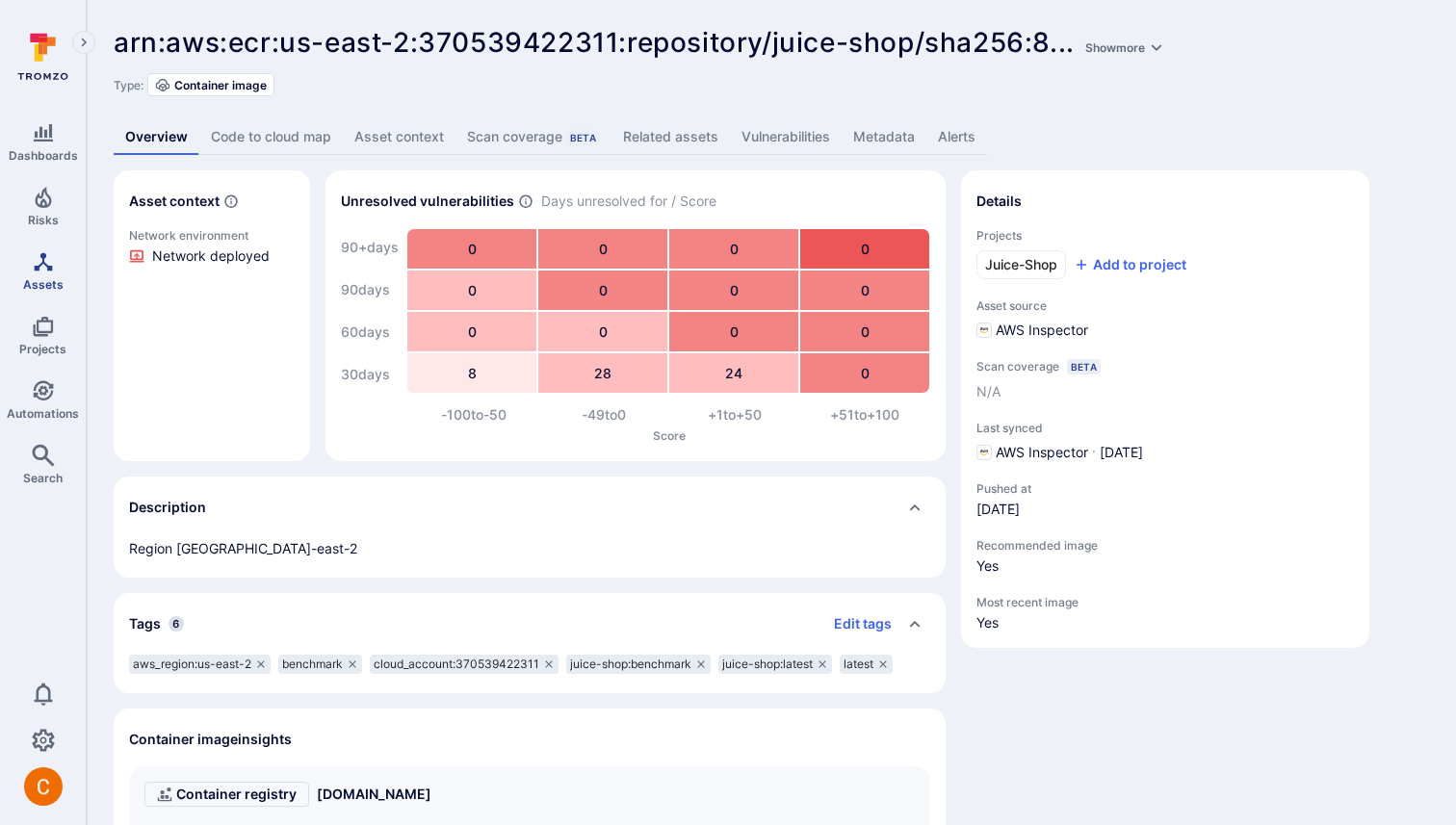 click 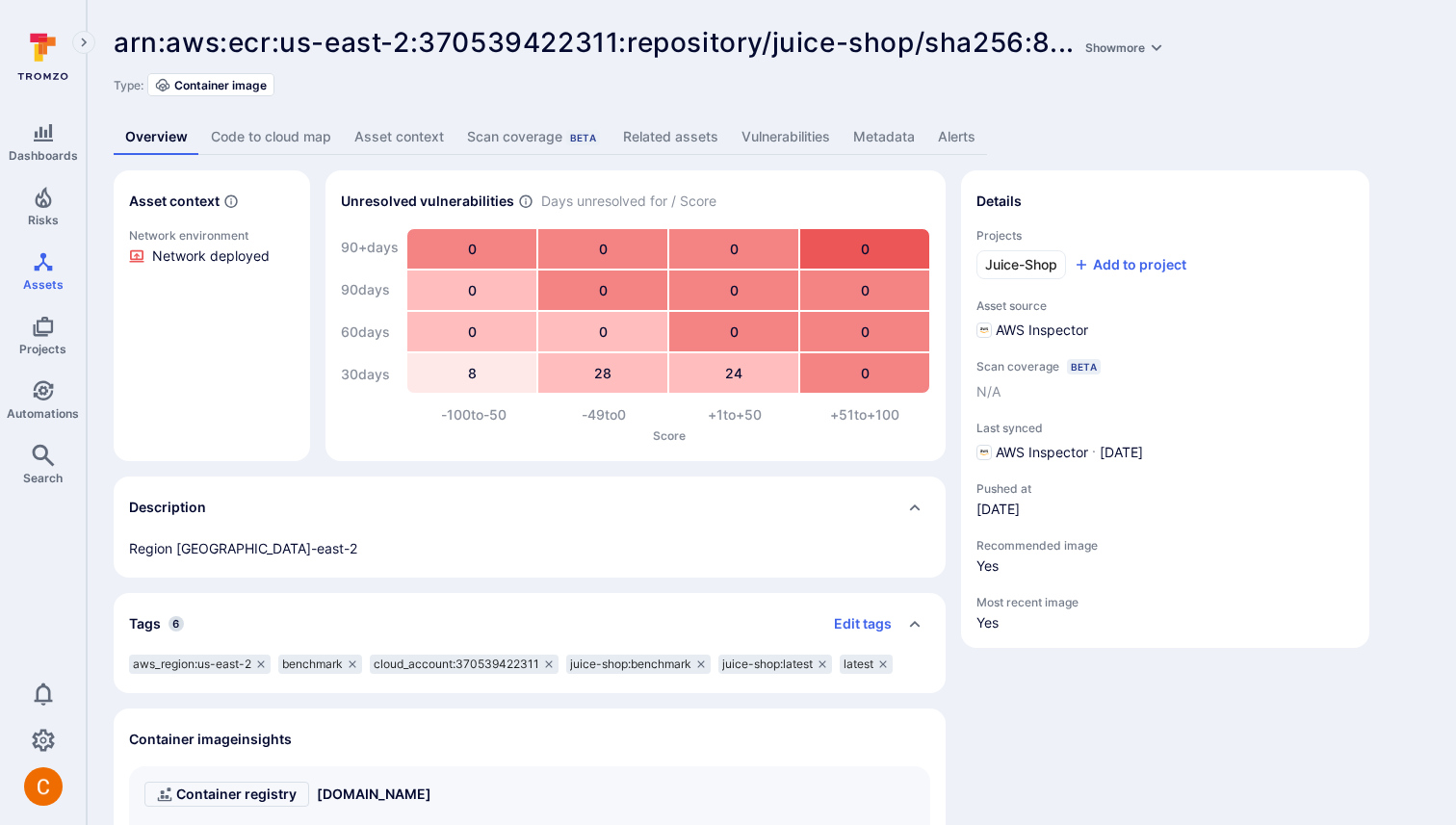scroll, scrollTop: 686, scrollLeft: 0, axis: vertical 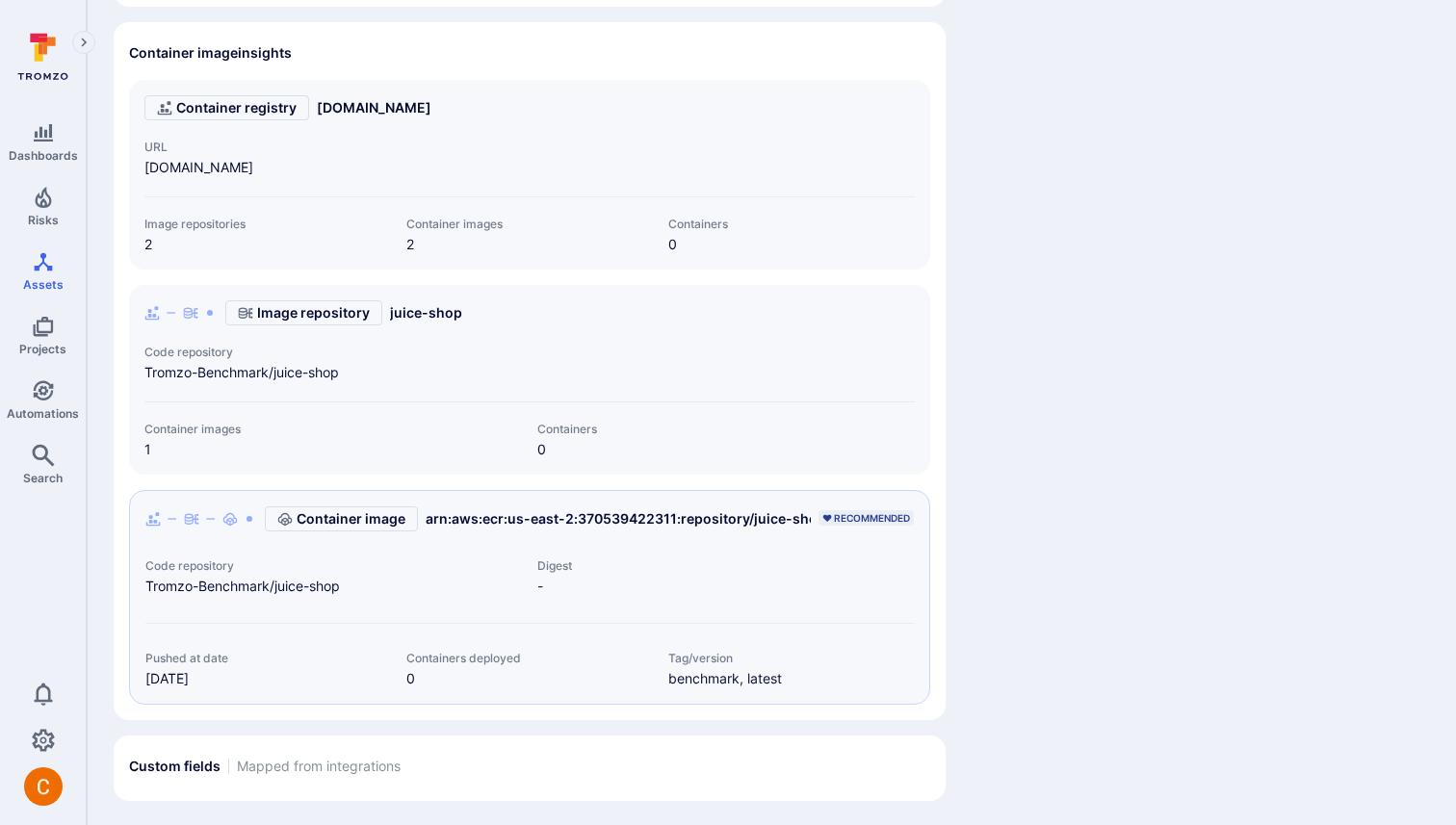 click on "Asset context Network environment Network deployed Unresolved vulnerabilities Days unresolved for / Score 90+  days 90  days 60  days 30  days 0 0 0 0 0 0 0 0 0 0 0 0 8 28 24 0 -100  to  -50 -49  to  0 +1  to  +50 +51  to  +100 Score Description Region us-east-2 Tags 6 Edit tags aws_region:us-east-2 benchmark cloud_account:370539422311 juice-shop:benchmark juice-shop:latest latest Container image  insights Container registry 370539422311.dkr.ecr.us-east-2.amazonaws.com URL 370539422311.dkr.ecr.us-east-2.amazonaws.com Image repositories 2 Container images 2 Containers 0 Image repository juice-shop Code repository Tromzo-Benchmark/juice-shop Container images 1 Containers 0 Container image arn:aws:ecr:us-east-2:370539422311:repository/juice-shop/sha256:802c830cc505147cb7318954b8b172bf8f665b3e1566e007864bbe919906eb53 ♥ RECOMMENDED Code repository Tromzo-Benchmark/juice-shop Digest - Pushed at date Jul 22, 2025 Containers deployed 0 Tag/version benchmark, latest Custom fields Mapped from integrations Details N/A" at bounding box center [771, 142] 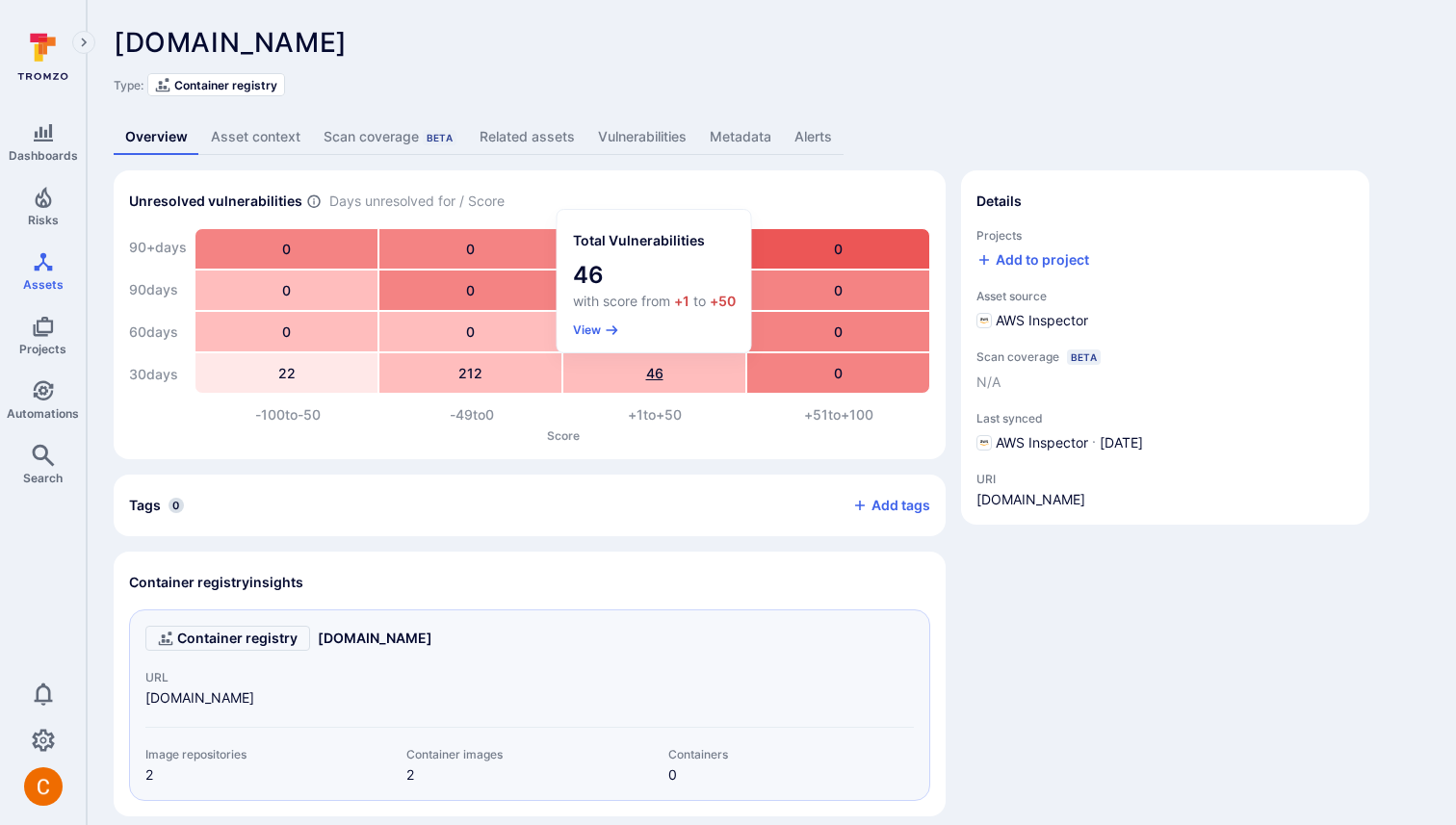 scroll, scrollTop: 98, scrollLeft: 0, axis: vertical 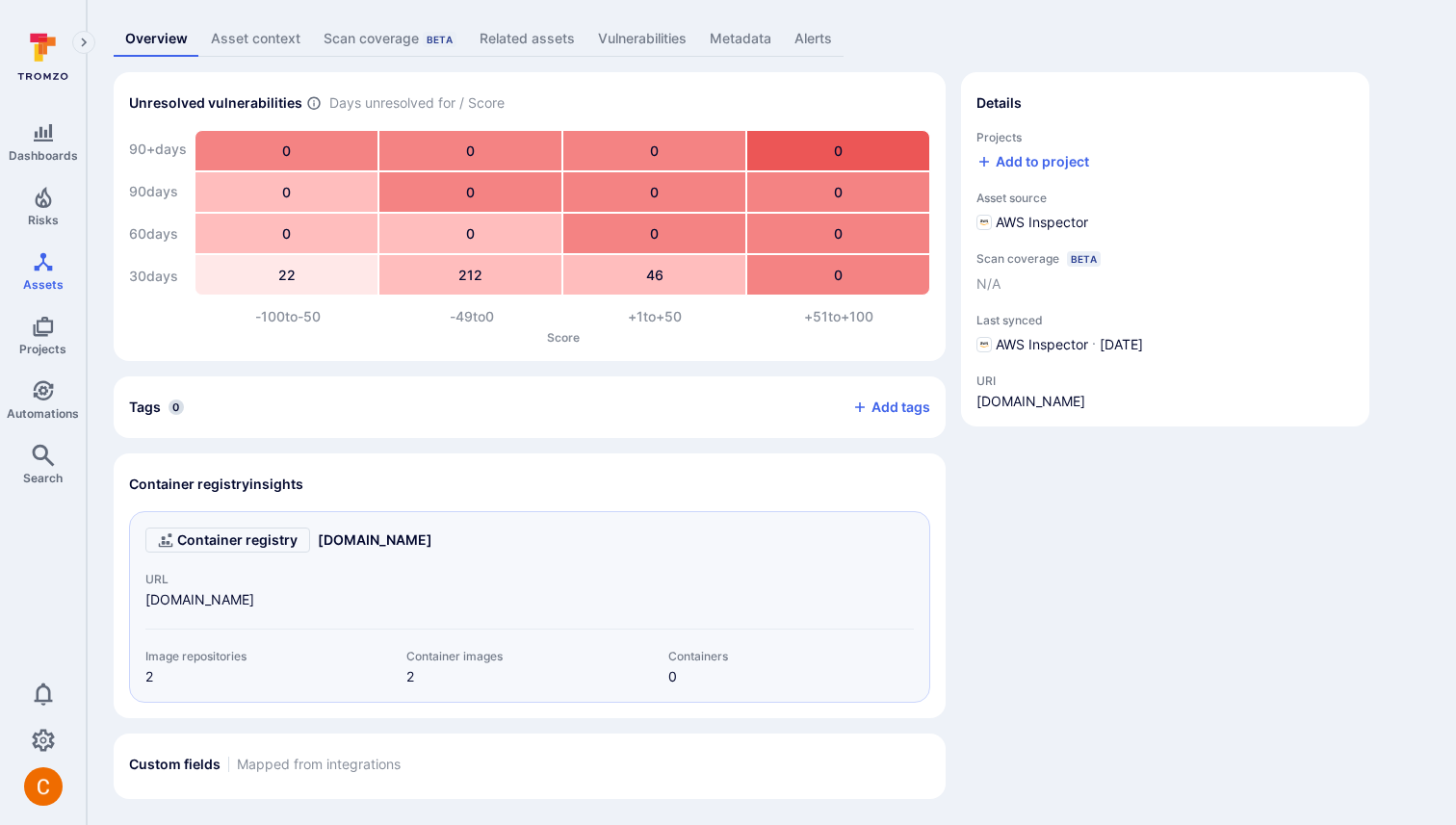 click on "Details Projects Add to project Asset source AWS Inspector Scan coverage Beta N/A Last synced AWS Inspector · Jul 22, 2025 URI 370539422311.dkr.ecr.us-east-2.amazonaws.com" at bounding box center [1165, 435] 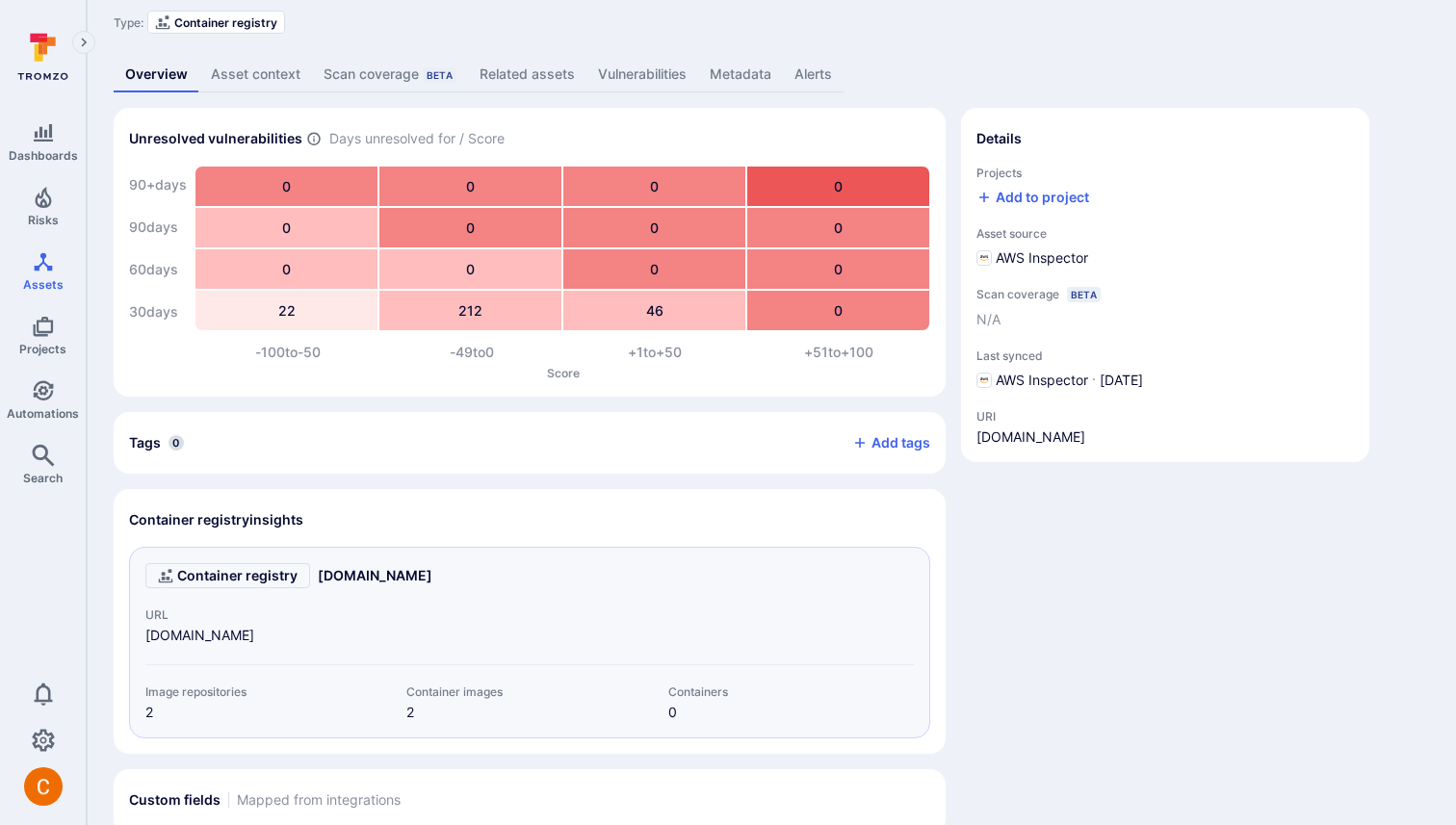 scroll, scrollTop: 98, scrollLeft: 0, axis: vertical 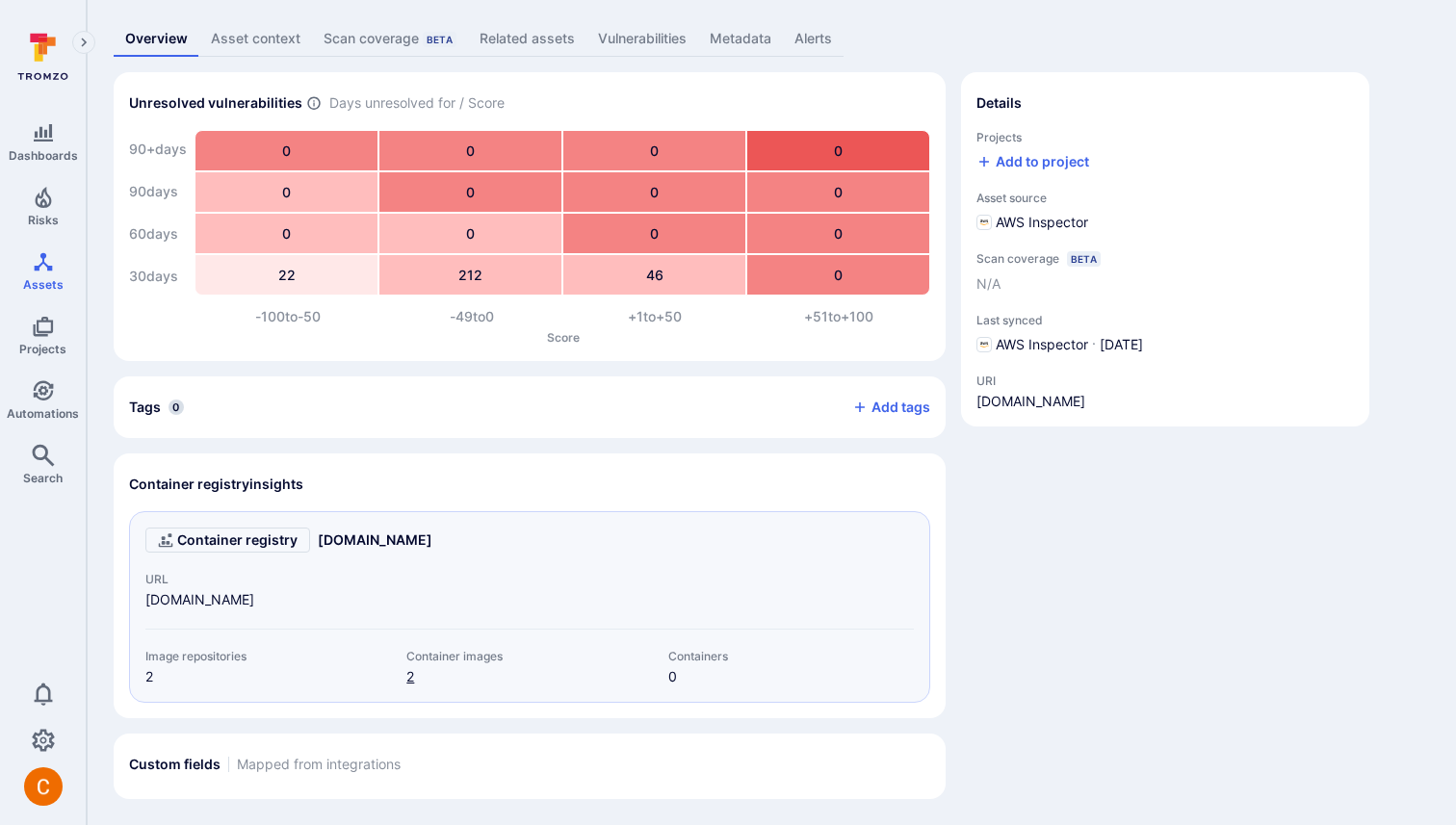 click on "2" at bounding box center [410, 676] 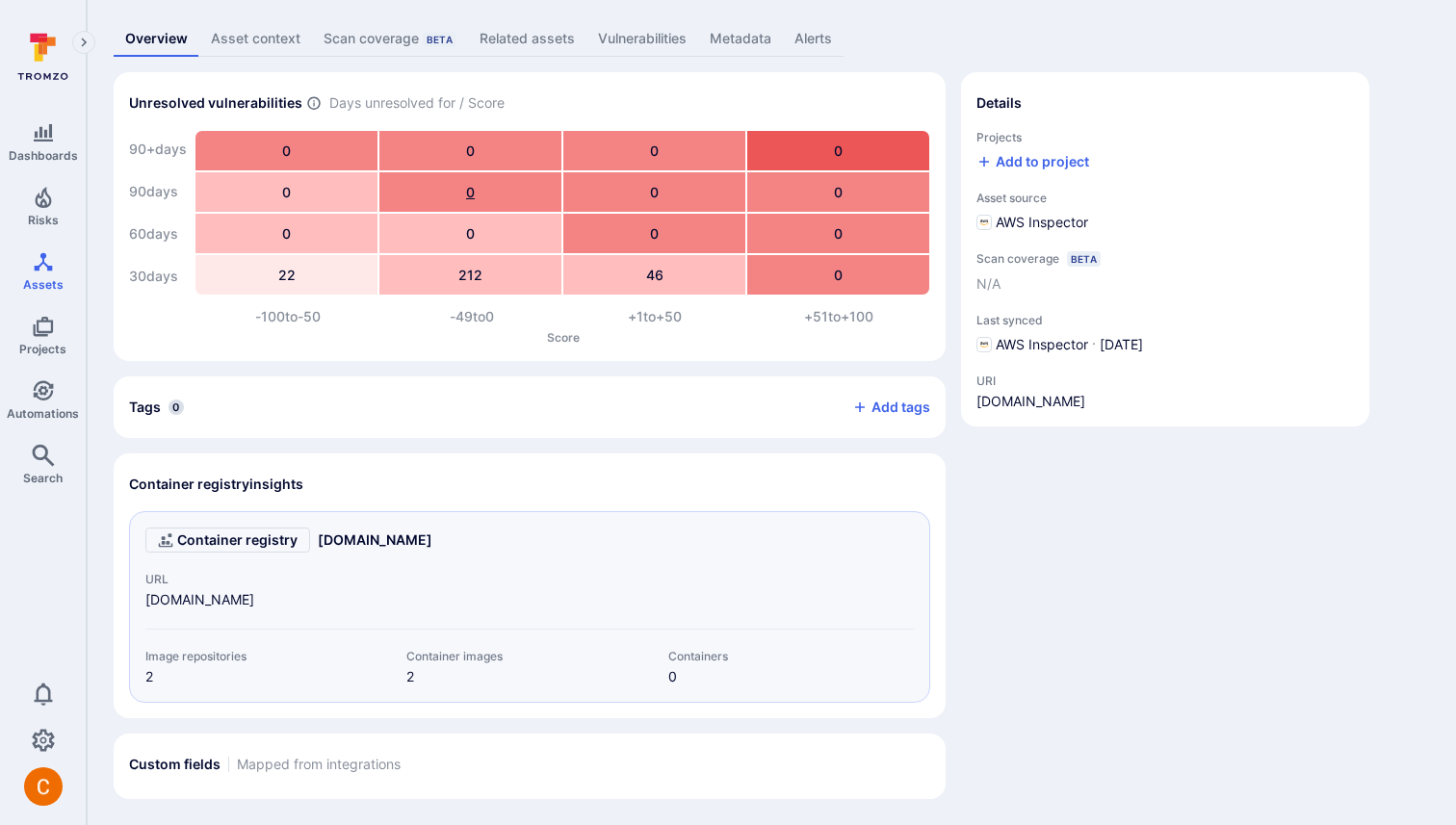 scroll, scrollTop: 0, scrollLeft: 0, axis: both 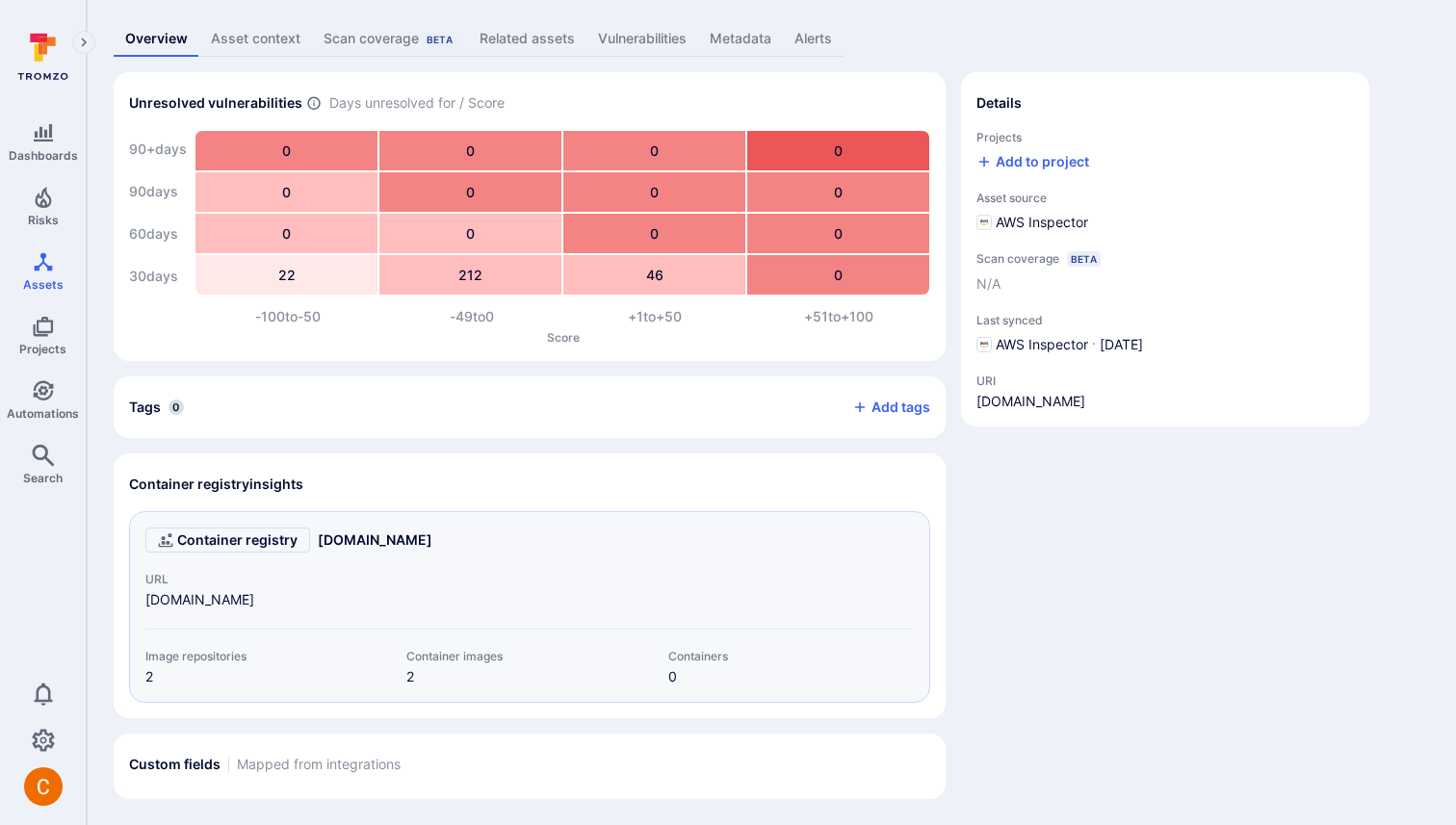 click on "Unresolved vulnerabilities Days unresolved for / Score 90+  days 90  days 60  days 30  days 0 0 0 0 0 0 0 0 0 0 0 0 22 212 46 0 -100  to  -50 -49  to  0 +1  to  +50 +51  to  +100 Score Tags 0 Add tags Container registry  insights Container registry 370539422311.dkr.ecr.us-east-2.amazonaws.com URL 370539422311.dkr.ecr.us-east-2.amazonaws.com Image repositories 2 Container images 2 Containers 0 Custom fields Mapped from integrations Details Projects Add to project Asset source AWS Inspector Scan coverage Beta N/A Last synced AWS Inspector · Jul 22, 2025 URI 370539422311.dkr.ecr.us-east-2.amazonaws.com" at bounding box center (771, 435) 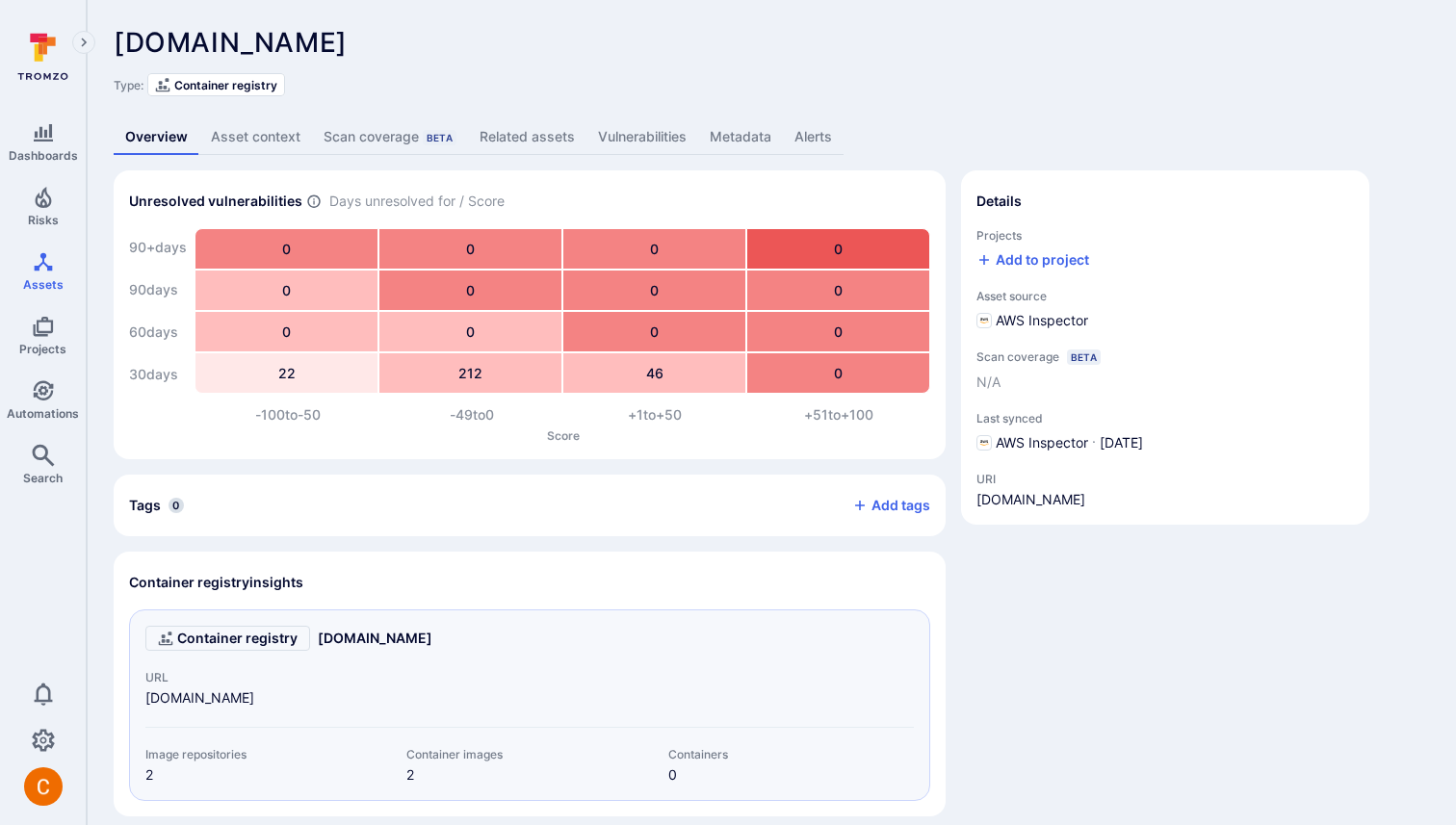 click on "Type: Container registry" at bounding box center (771, 85) 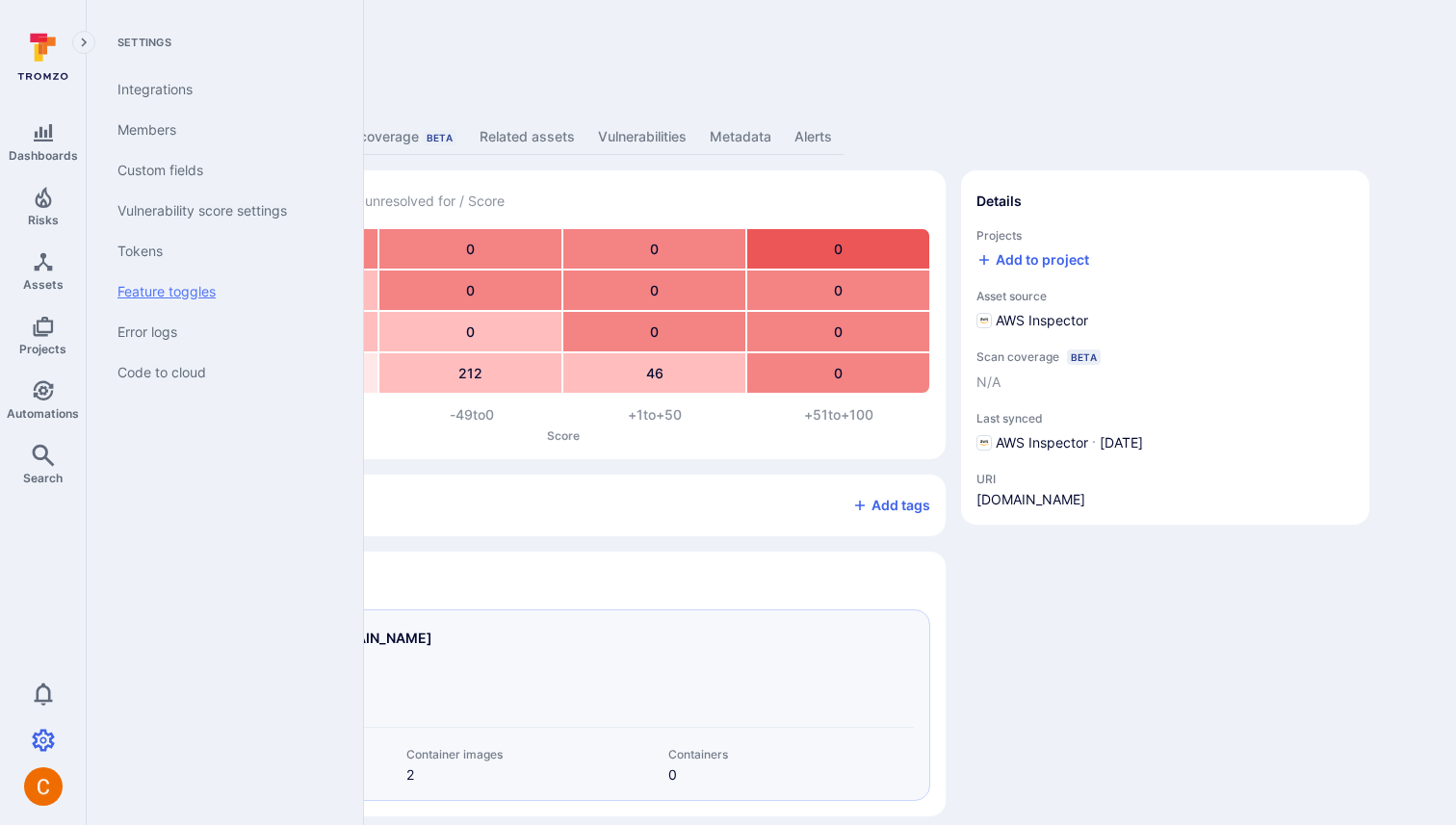 click on "Feature toggles" at bounding box center (221, 292) 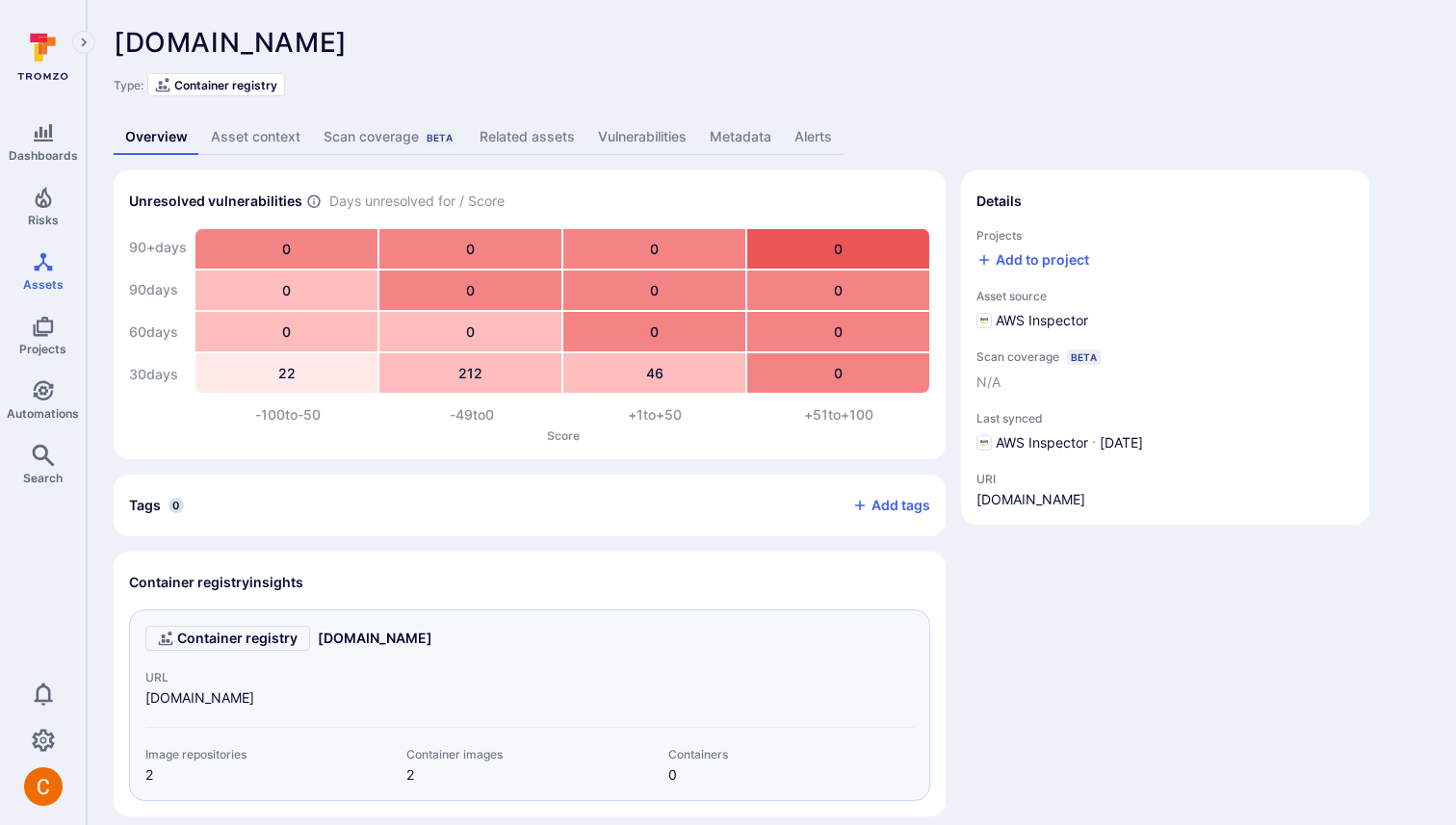click on "370539422311.dkr.ecr.us-east-2.amazonaws.com ...   Show  more Type: Container registry" at bounding box center [771, 62] 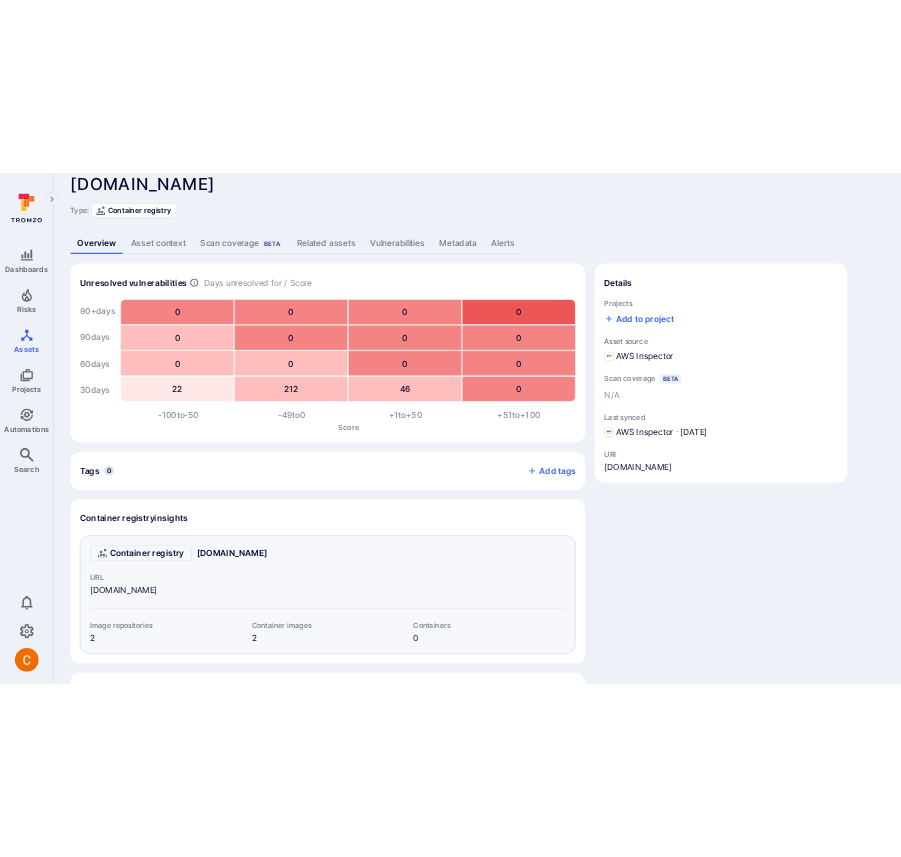 scroll, scrollTop: 0, scrollLeft: 0, axis: both 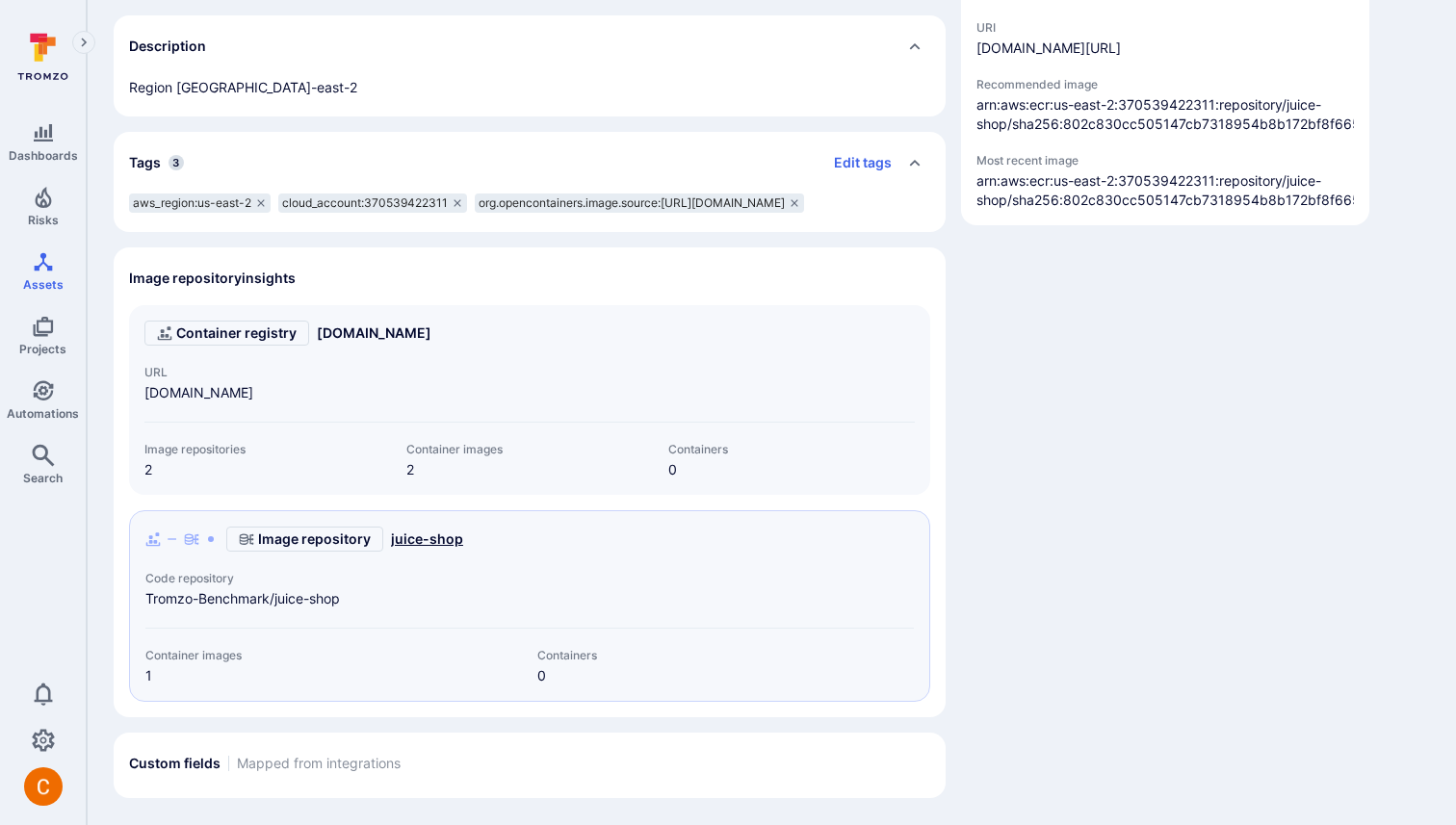 click on "juice-shop" at bounding box center (427, 539) 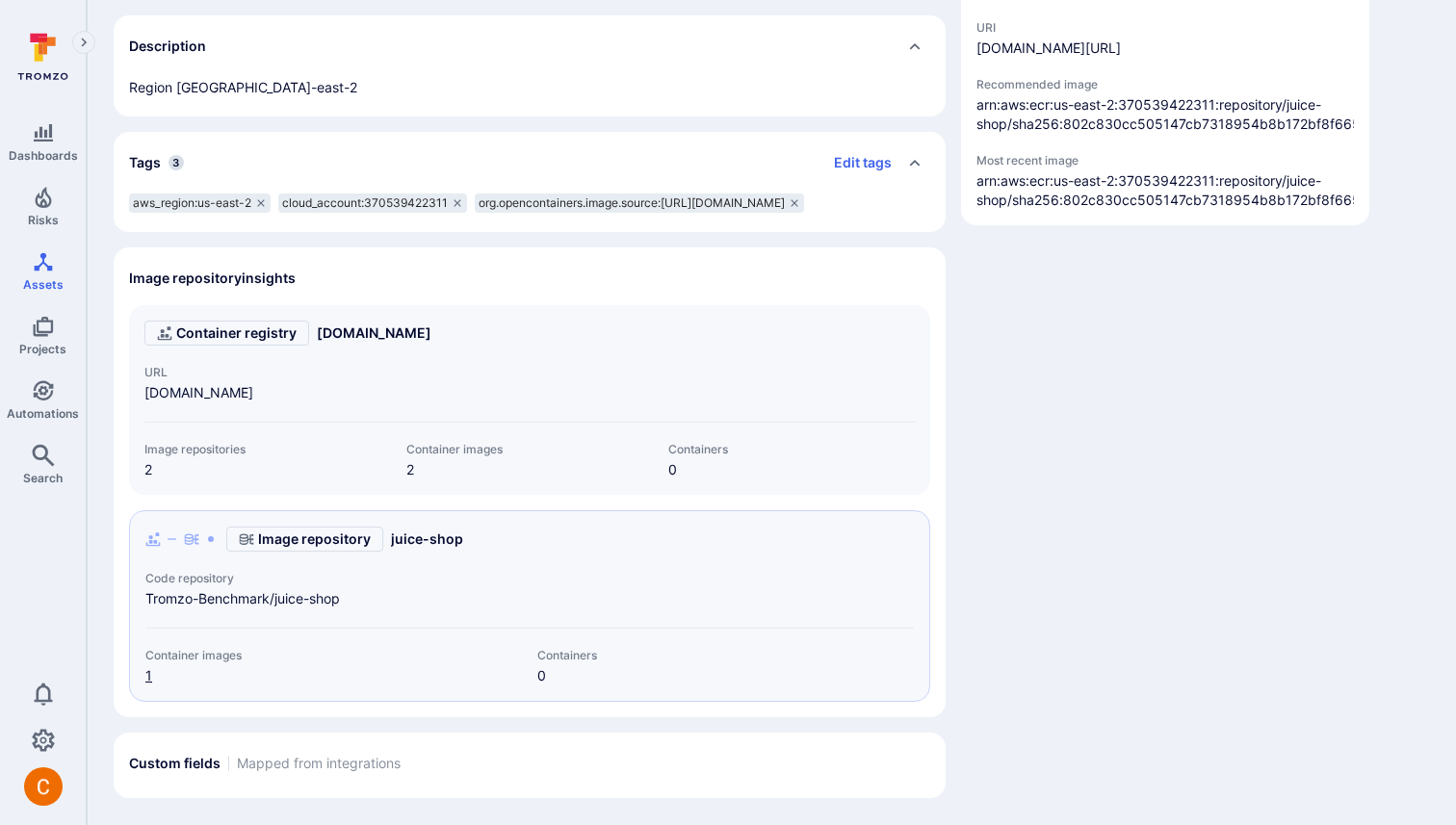 click on "1" at bounding box center (148, 675) 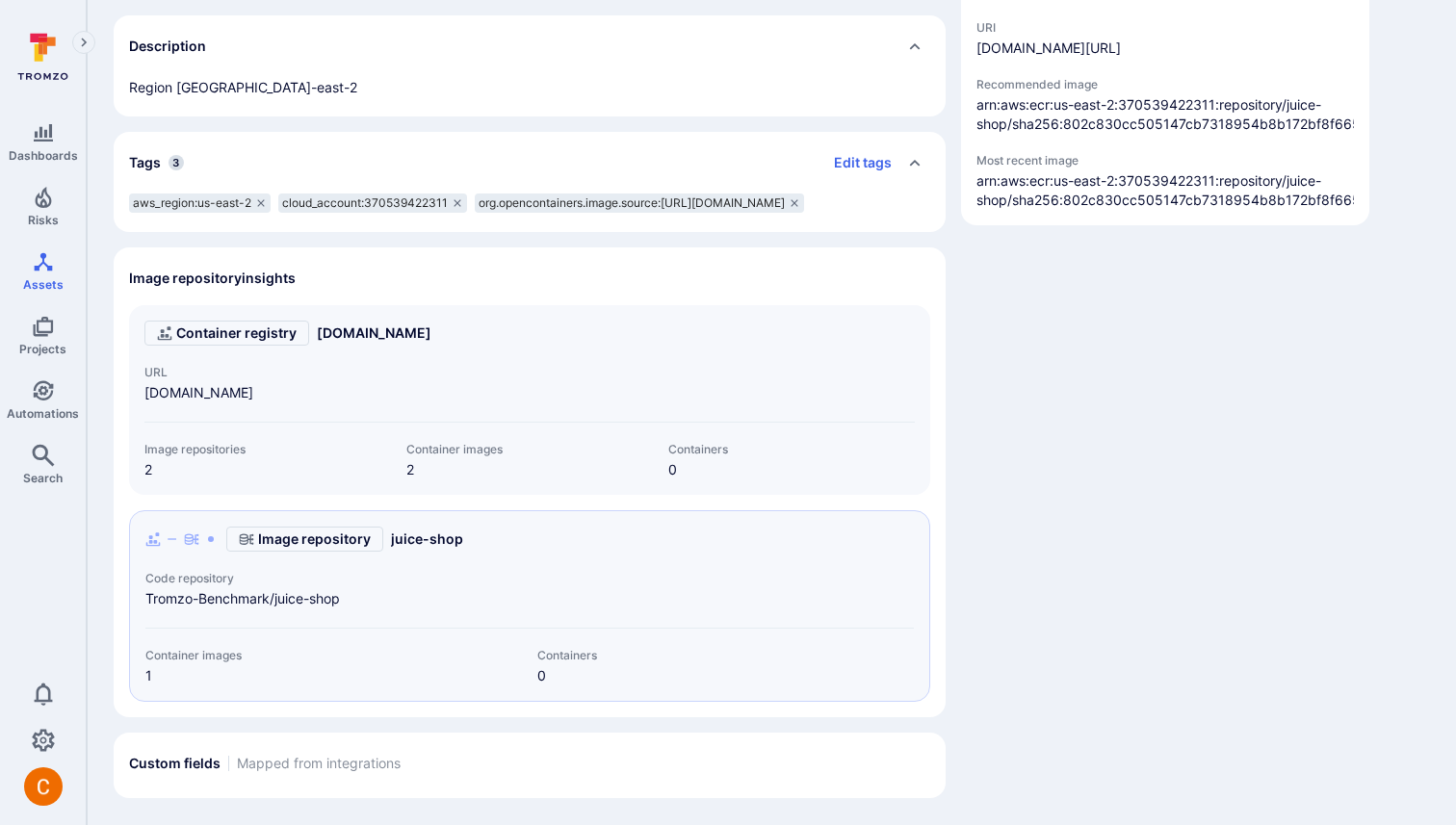 scroll, scrollTop: 0, scrollLeft: 0, axis: both 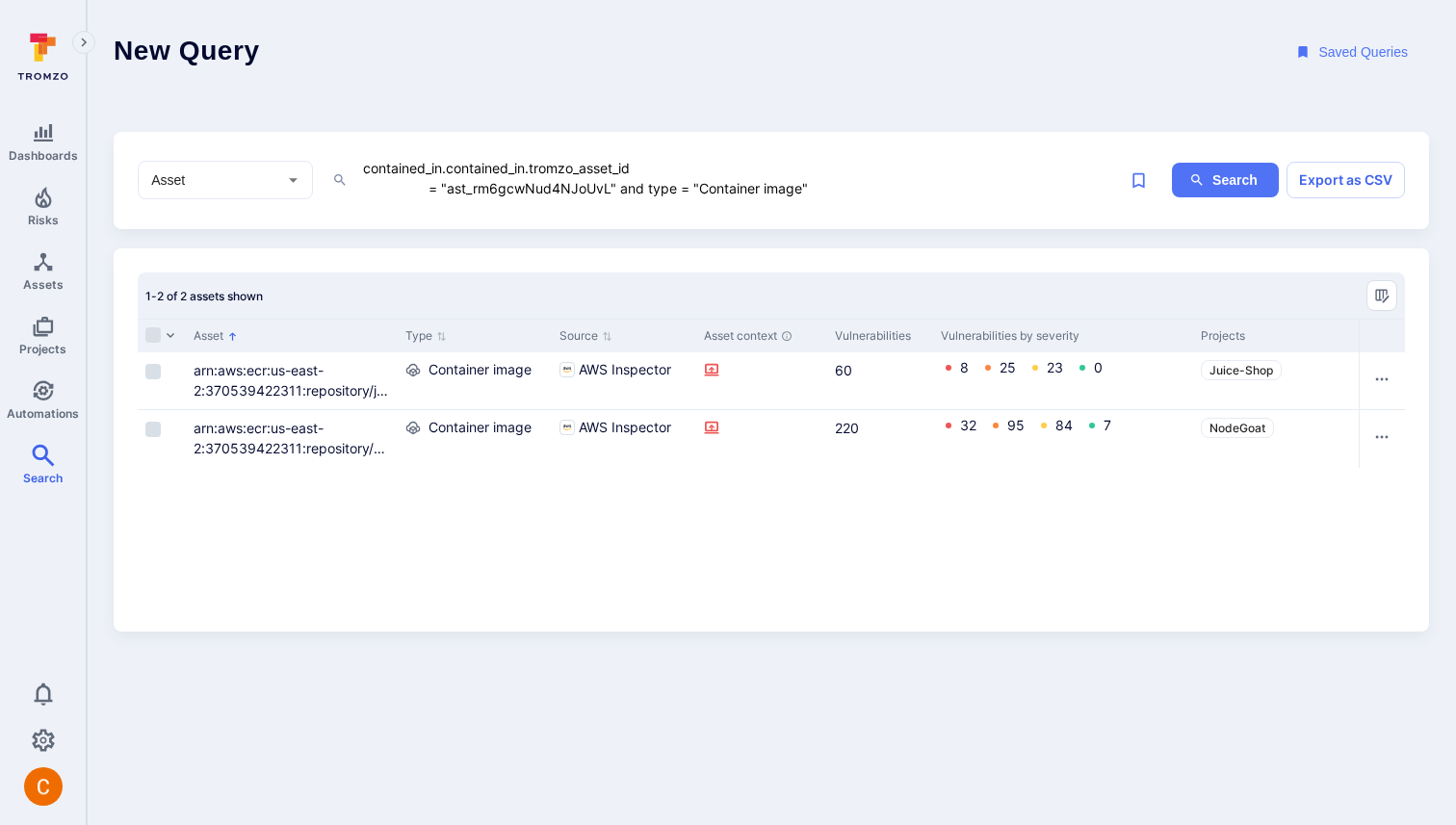 click on "New Query Saved Queries" at bounding box center (771, 52) 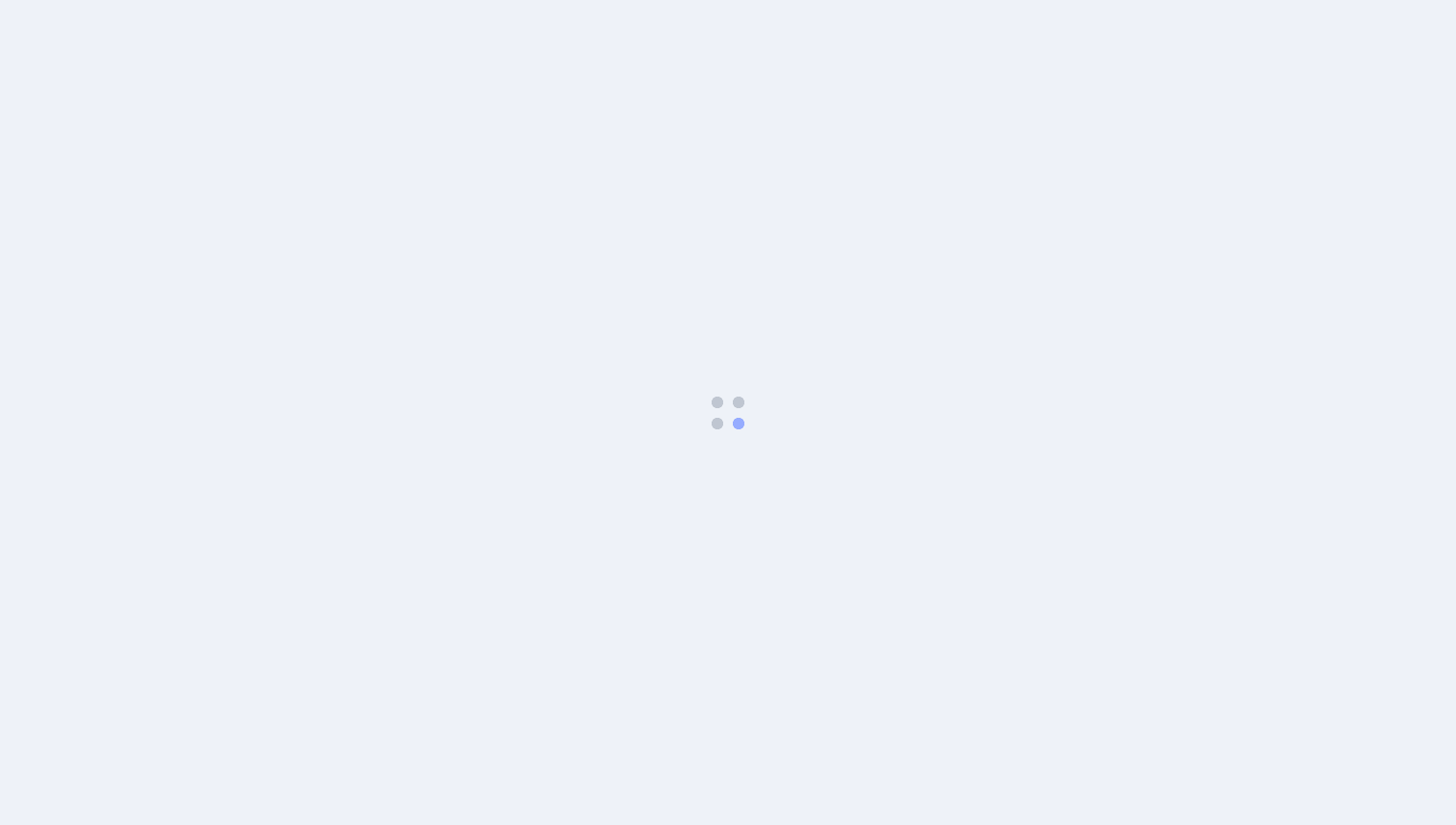 scroll, scrollTop: 0, scrollLeft: 0, axis: both 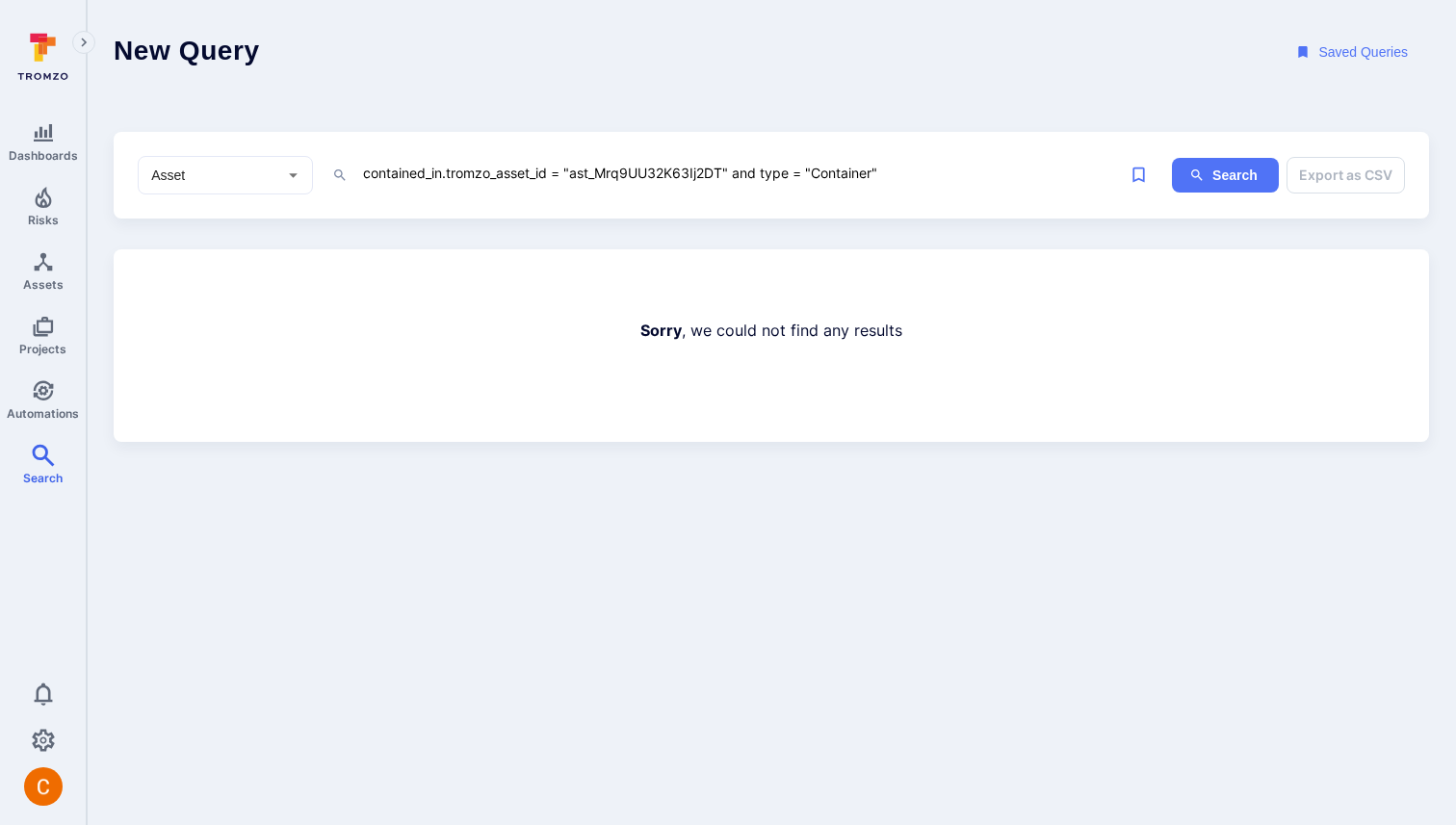 click on "contained_in.tromzo_asset_id = "ast_Mrq9UU32K63Ij2DT" and type = "Container"" at bounding box center [741, 172] 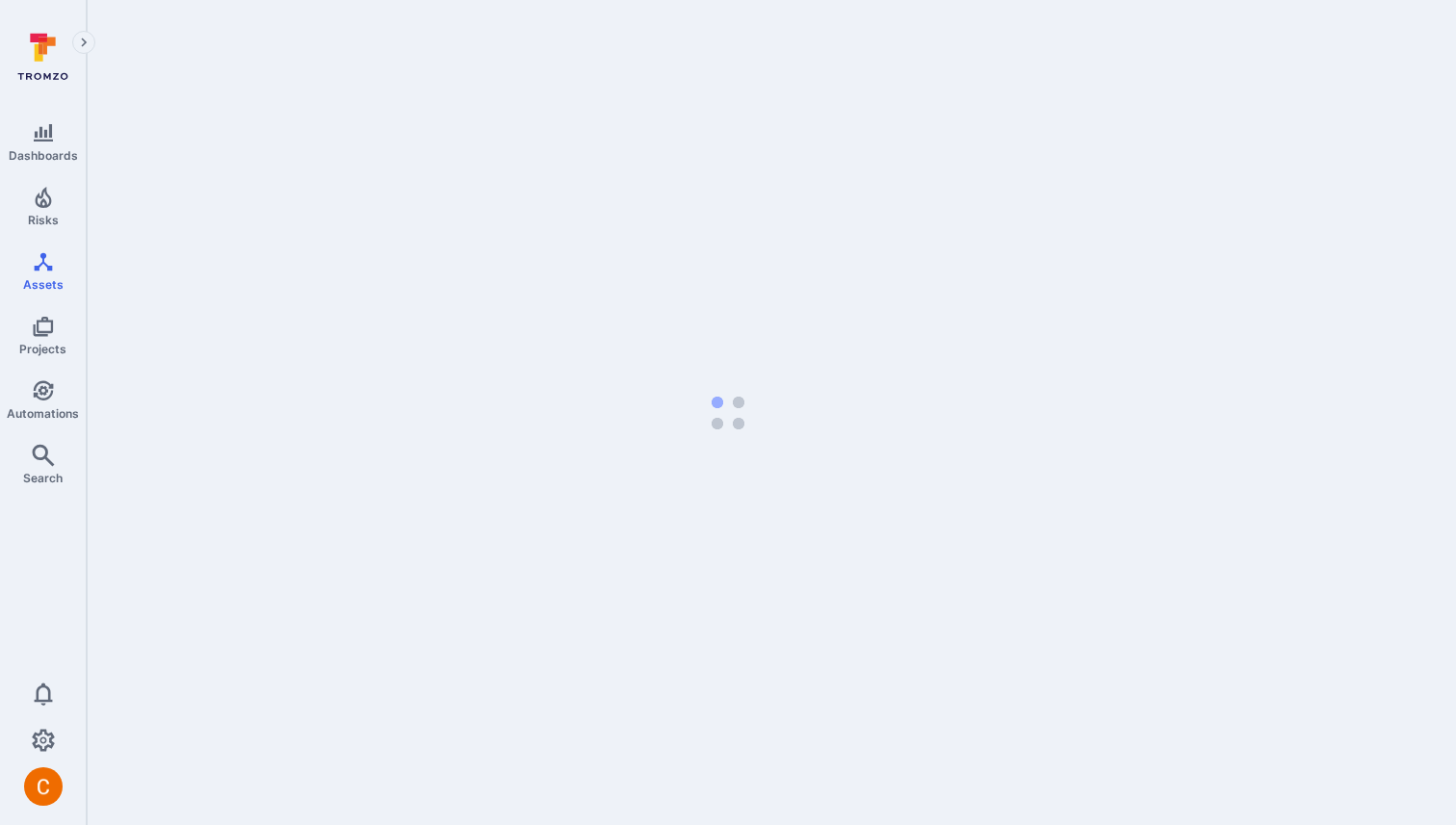 scroll, scrollTop: 0, scrollLeft: 0, axis: both 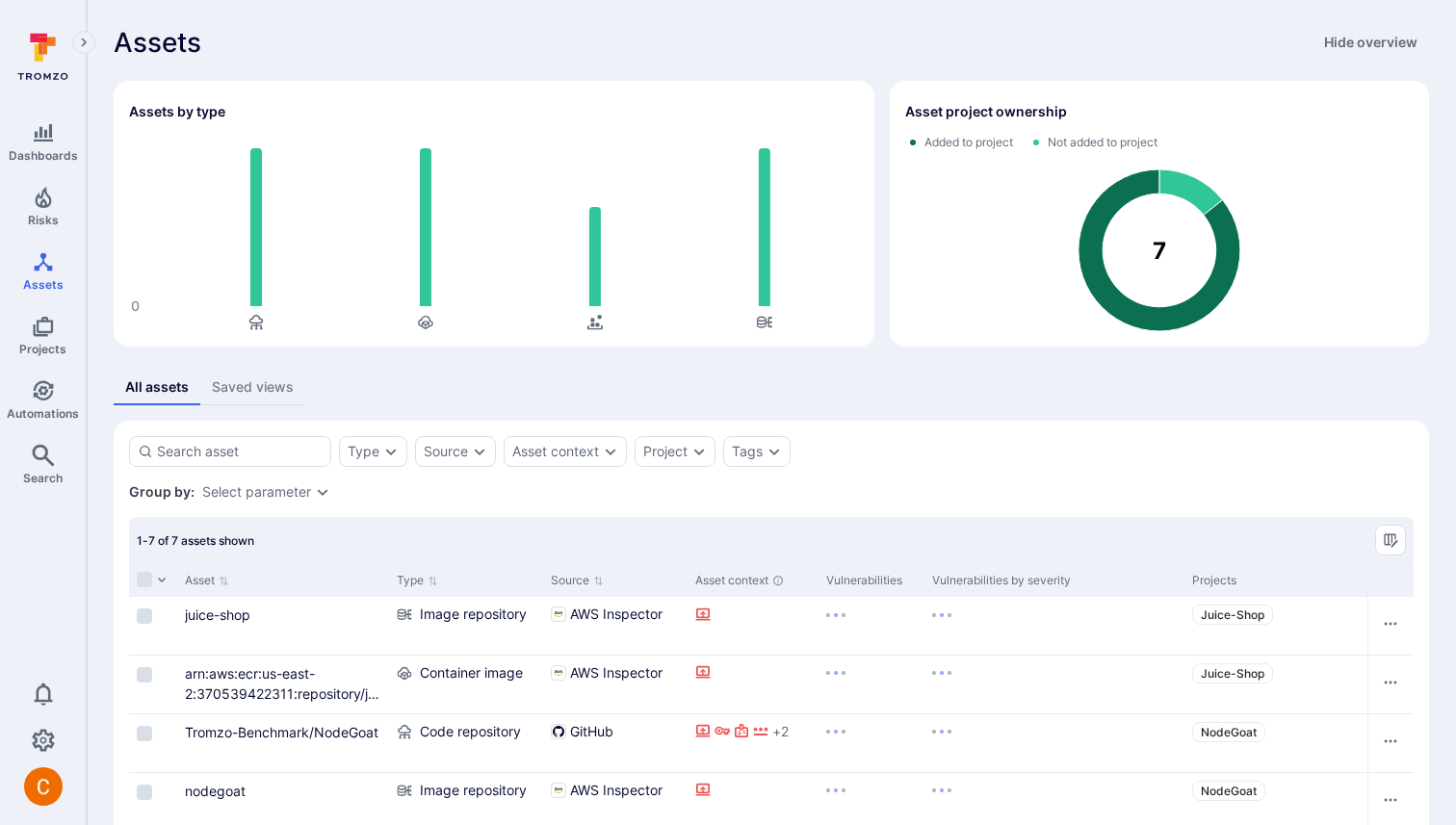 click on "Type Source Asset context Project Tags Save view Group by: Select parameter 1-7 of 7 assets shown Asset Type Source Asset context Vulnerabilities Vulnerabilities by severity Projects Tags Scan Coverage Description Alerts   juice-shop Image repository AWS Inspector Juice-Shop aws_region:us-east-2 cloud_account:370539 … + 1 Region us-east-2 5 11 0 0 arn:aws:ecr:us-east-2:370539422311:repository/juice-shop/sha256:802c830cc505147cb7318954b8b172bf8f665b3e1566e007864bbe919906eb53 Container image AWS Inspector Juice-Shop aws_region:us-east-2 benchmark + 4 Region us-east-2 5 11 0 0 Tromzo-Benchmark/NodeGoat Code repository GitHub + 2 NodeGoat Tromzo:active Tromzo:priority + 7 github, sast:codeql, sca:dependabot, secrets:github The OWASP NodeGoat project provides an environment to learn how OWASP Top 10 security risks apply to web applications developed using Node.js and how to effectively address them. 31 60 21 7 nodegoat Image repository AWS Inspector NodeGoat aws_region:us-east-2 cloud_account:370539 … + 1 27 0" at bounding box center [771, 721] 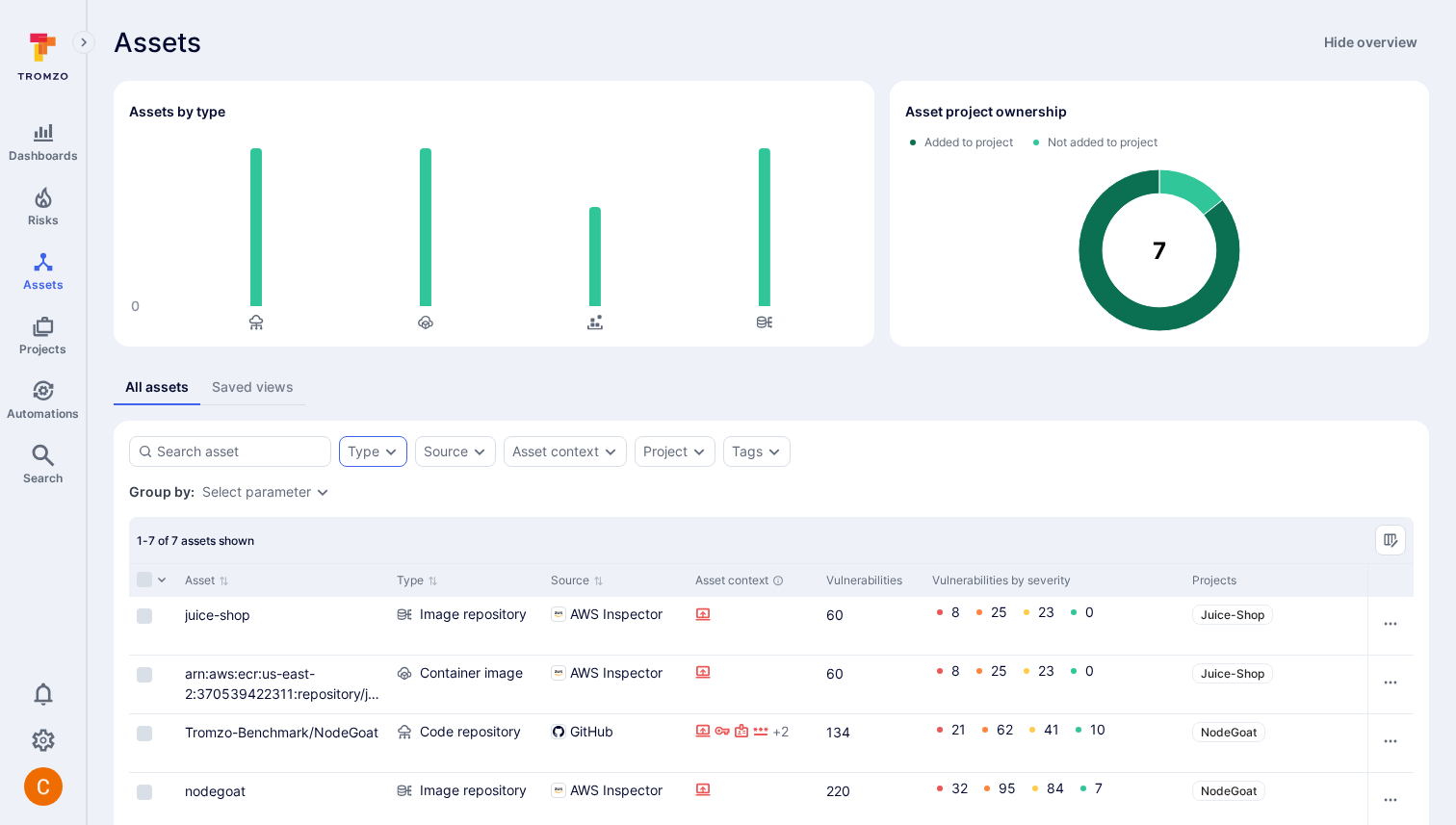 click on "Type" at bounding box center [373, 451] 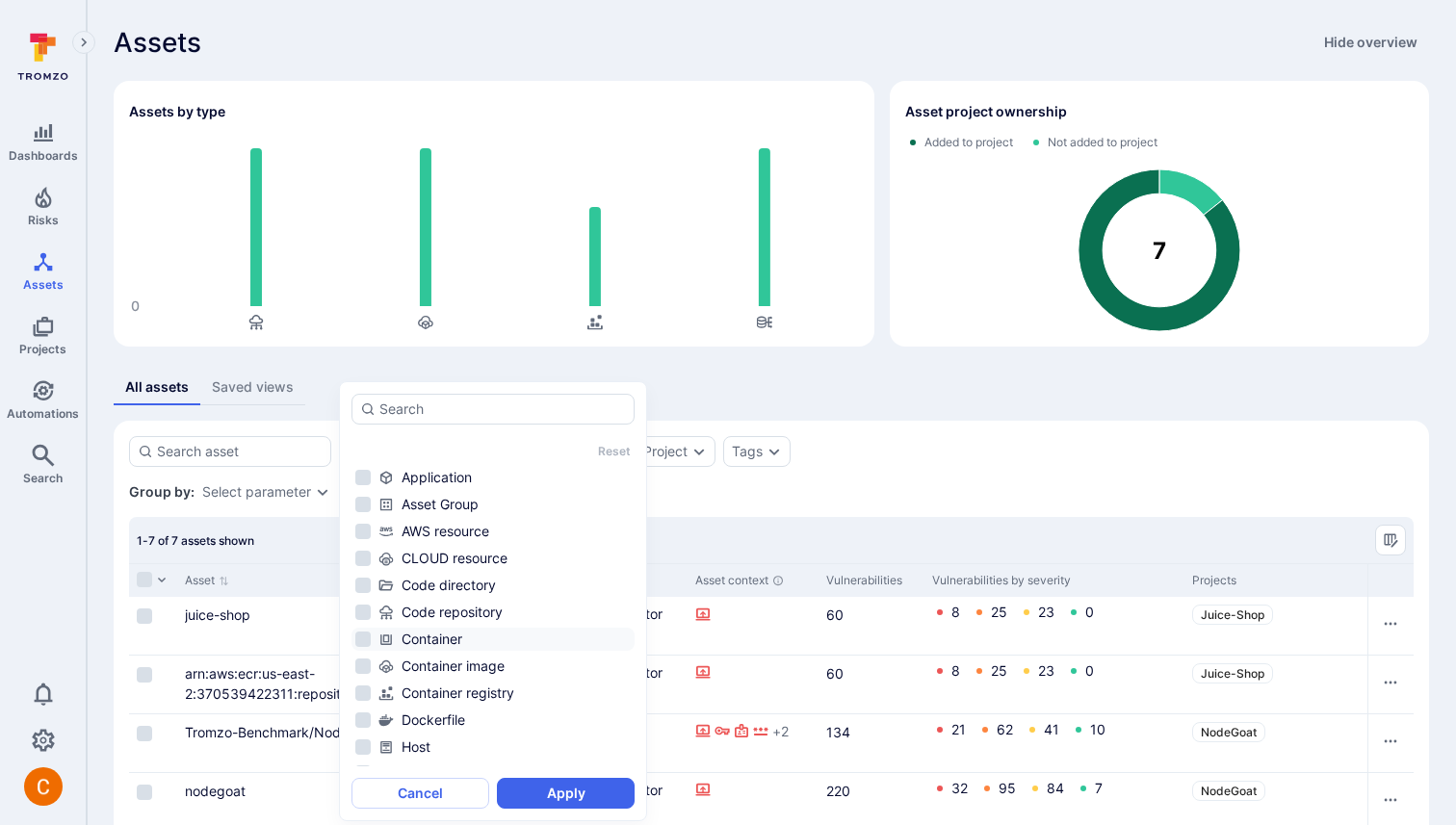 click on "Container" at bounding box center (505, 639) 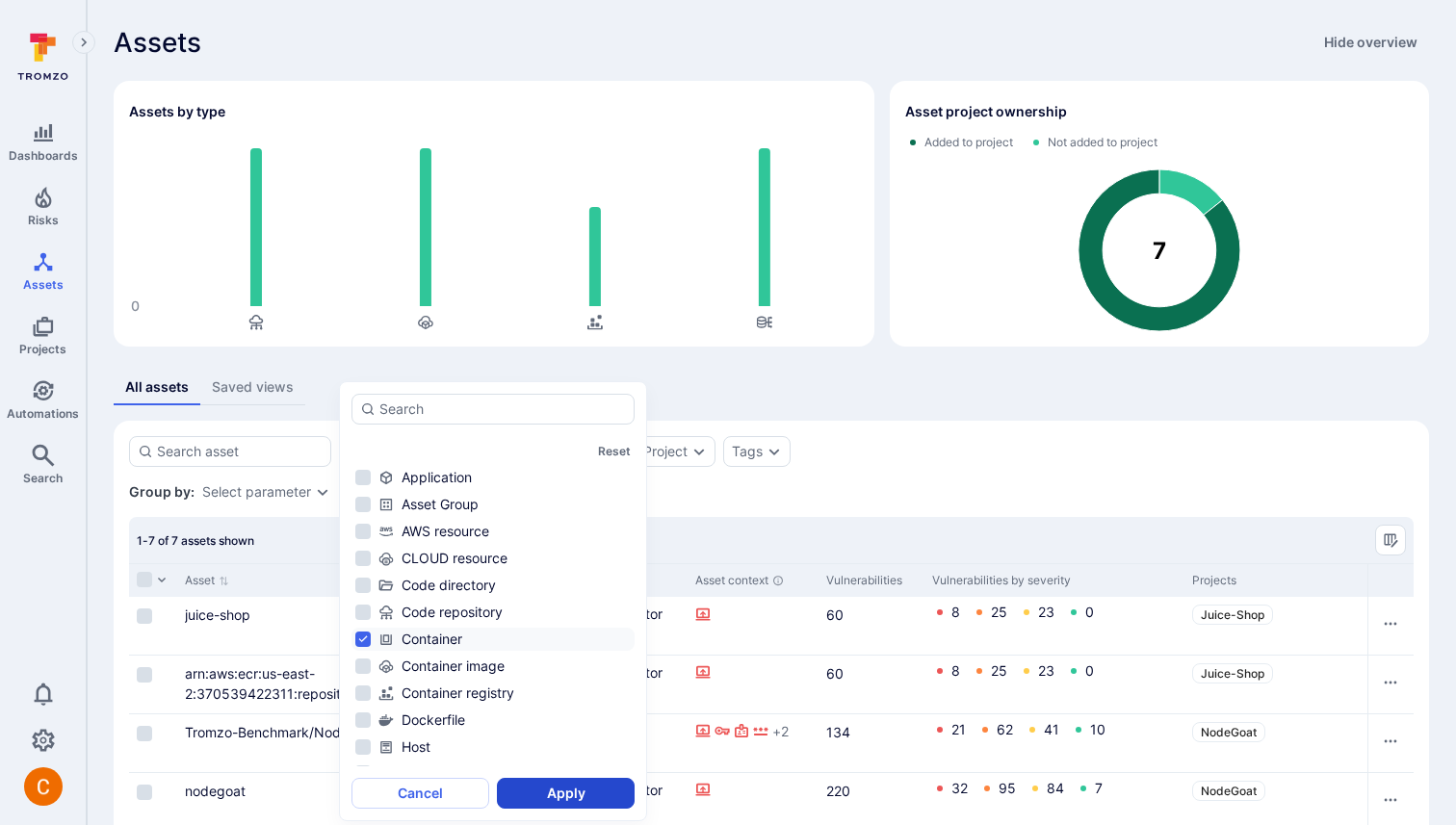click on "Apply" at bounding box center (565, 793) 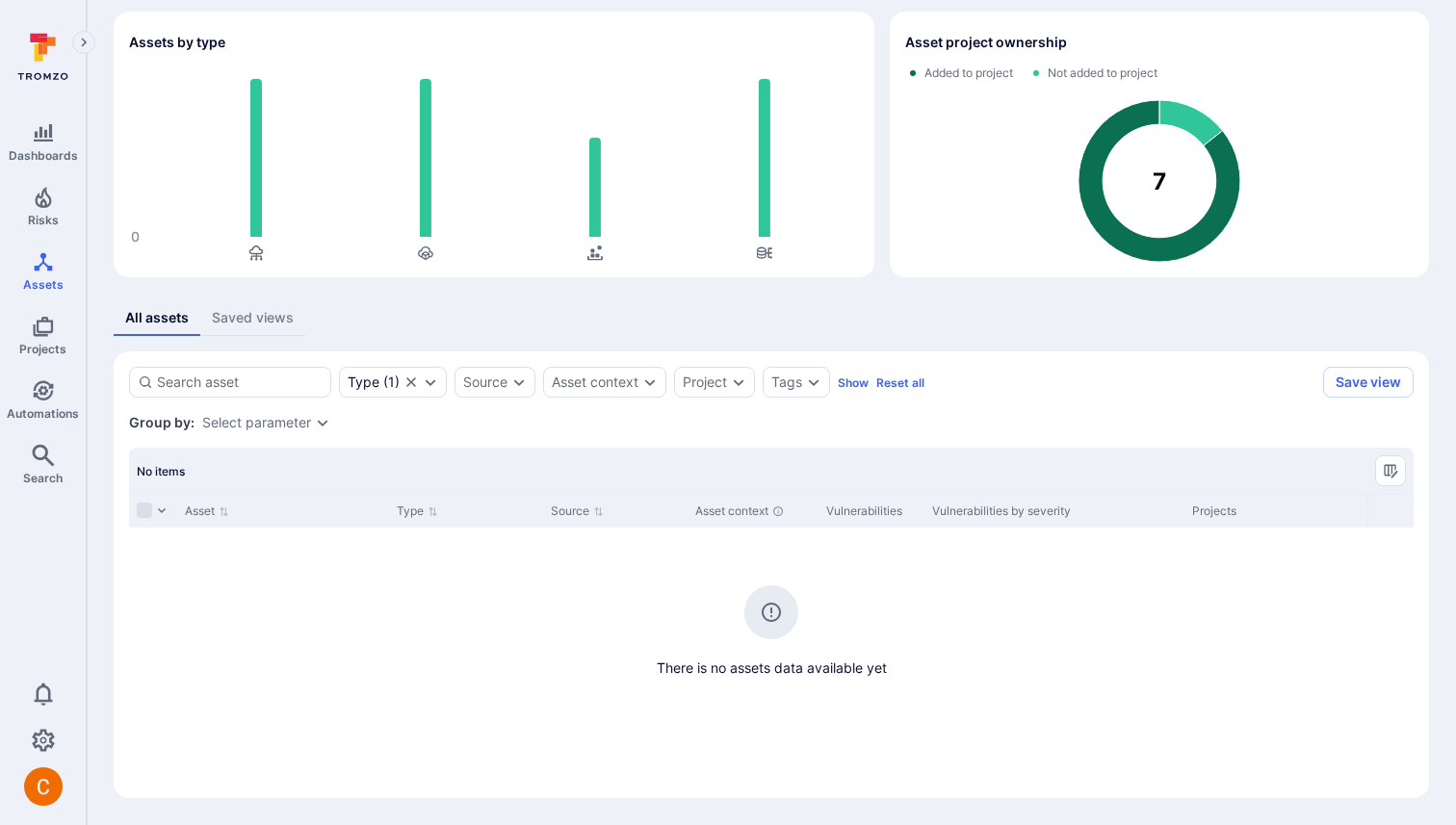 scroll, scrollTop: 0, scrollLeft: 0, axis: both 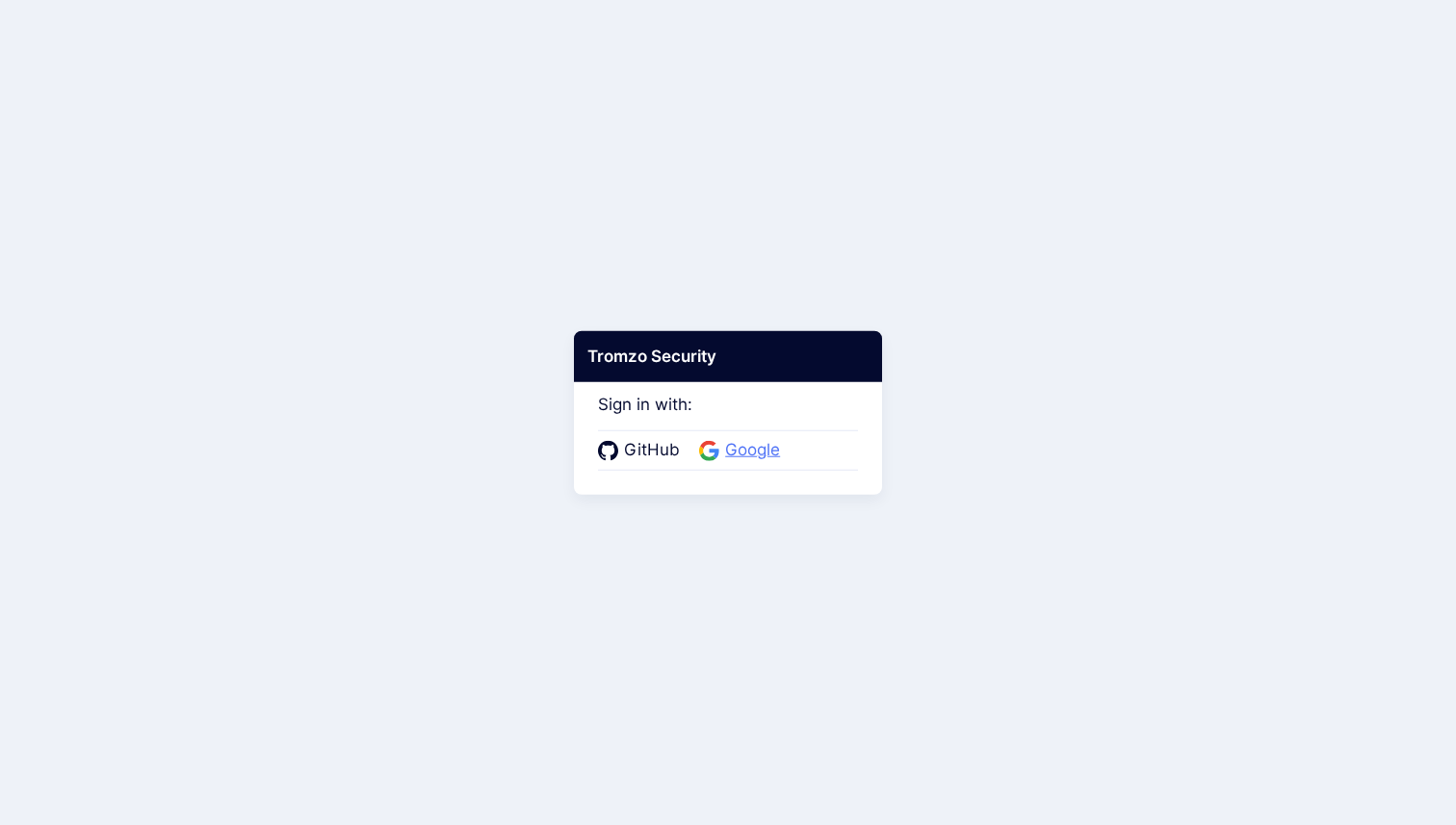 click on "Google" at bounding box center (752, 451) 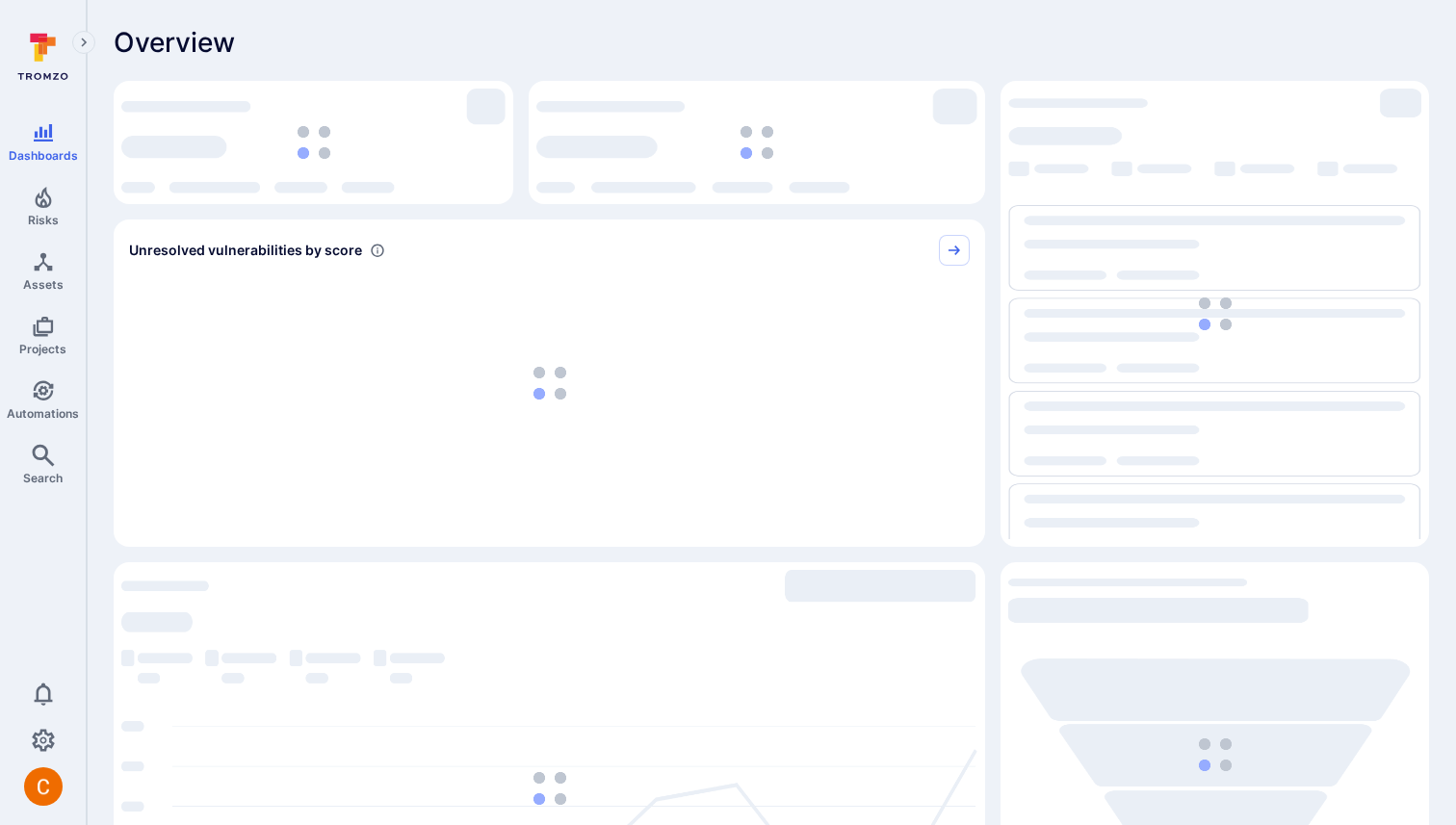 scroll, scrollTop: 0, scrollLeft: 0, axis: both 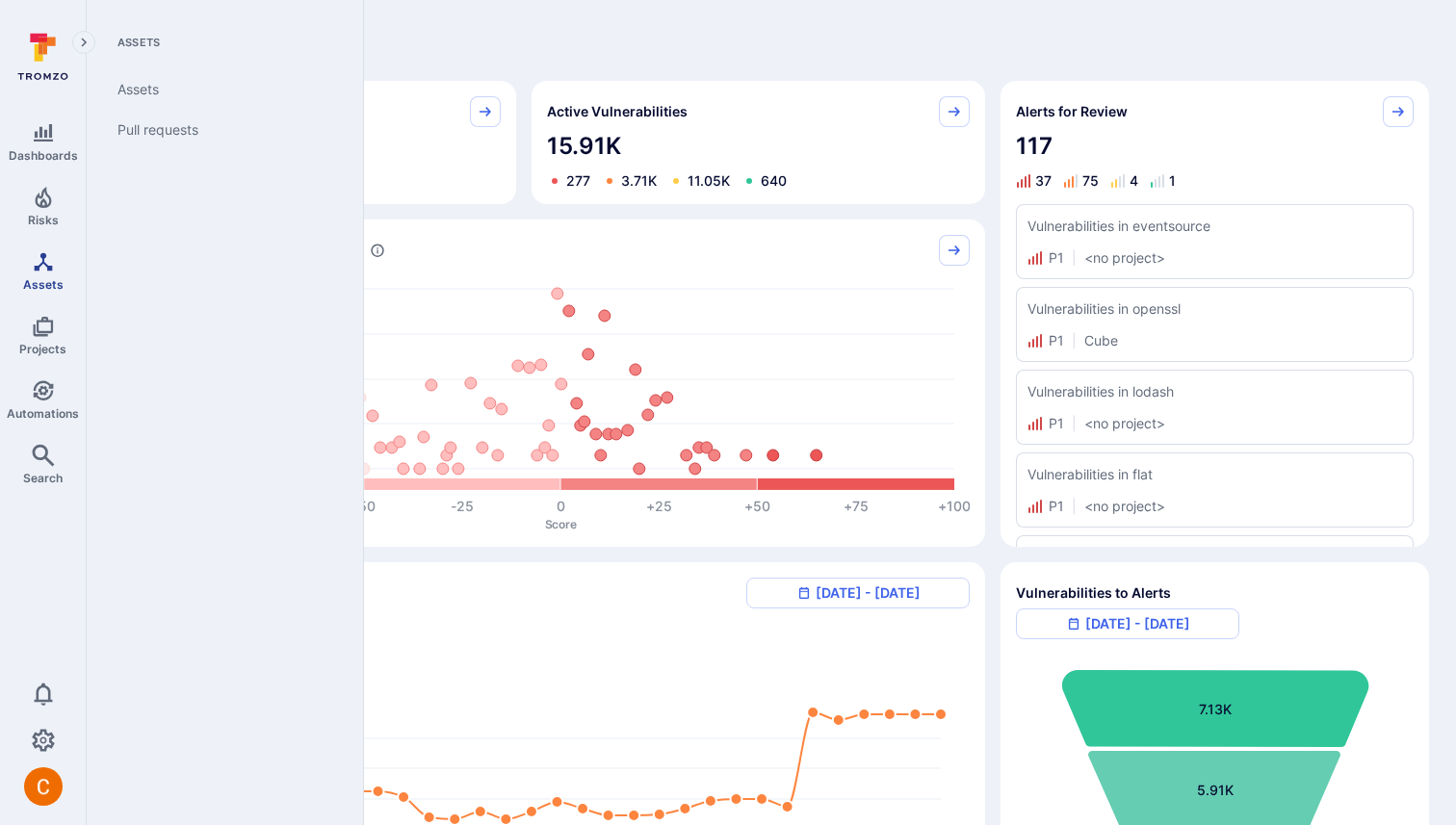 click on "Assets" at bounding box center [42, 271] 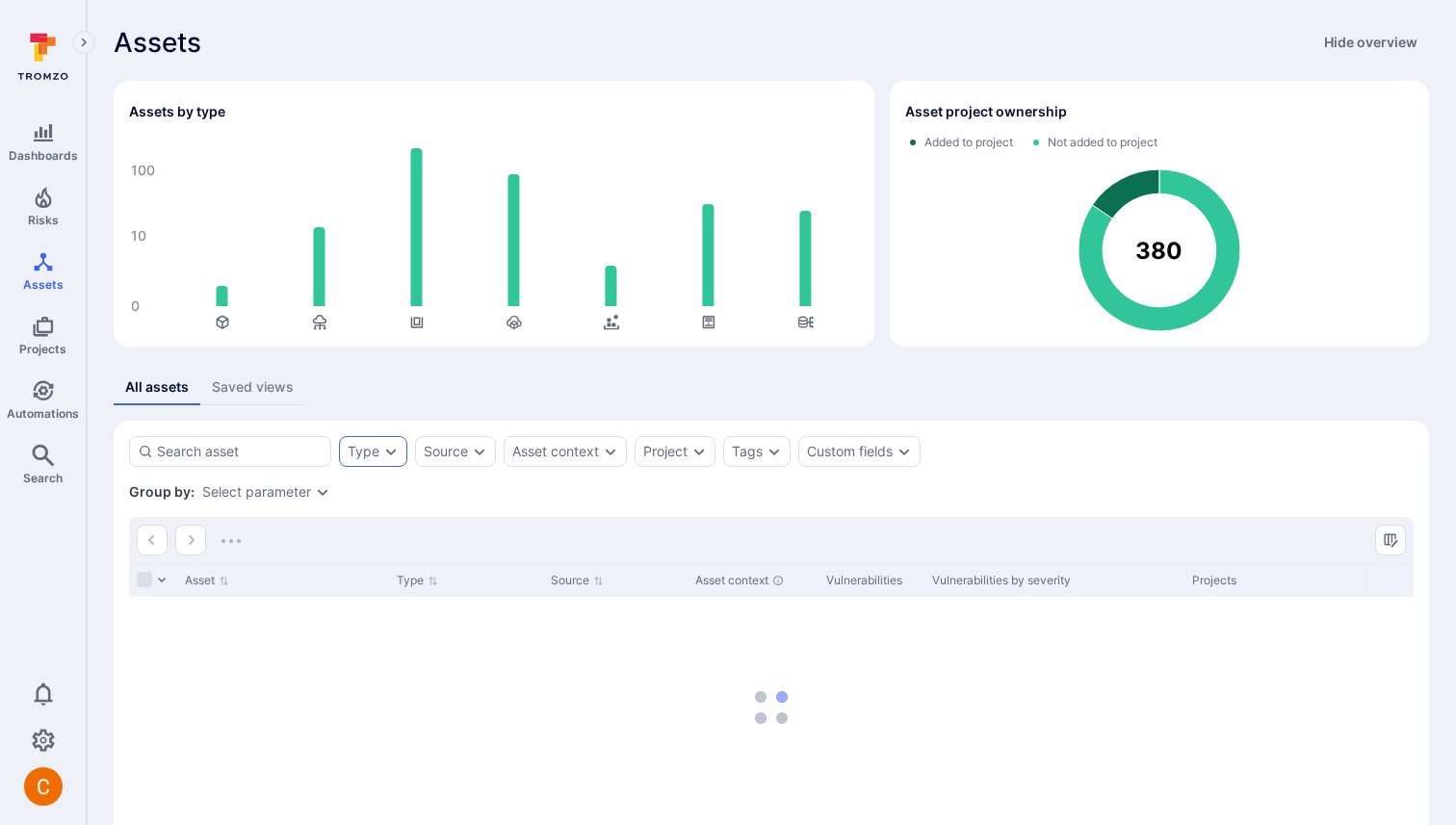 click 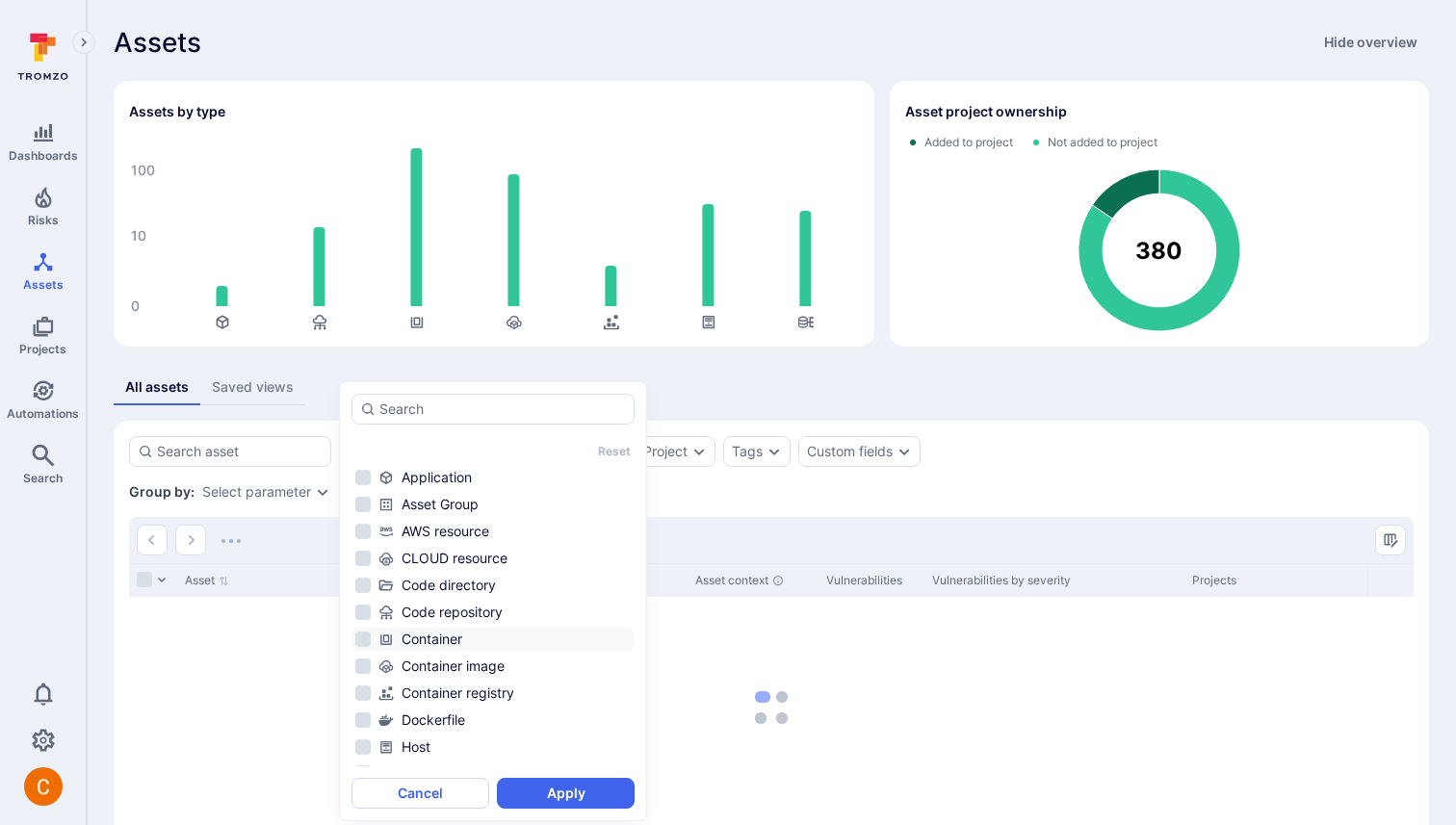 click on "Container" at bounding box center [505, 639] 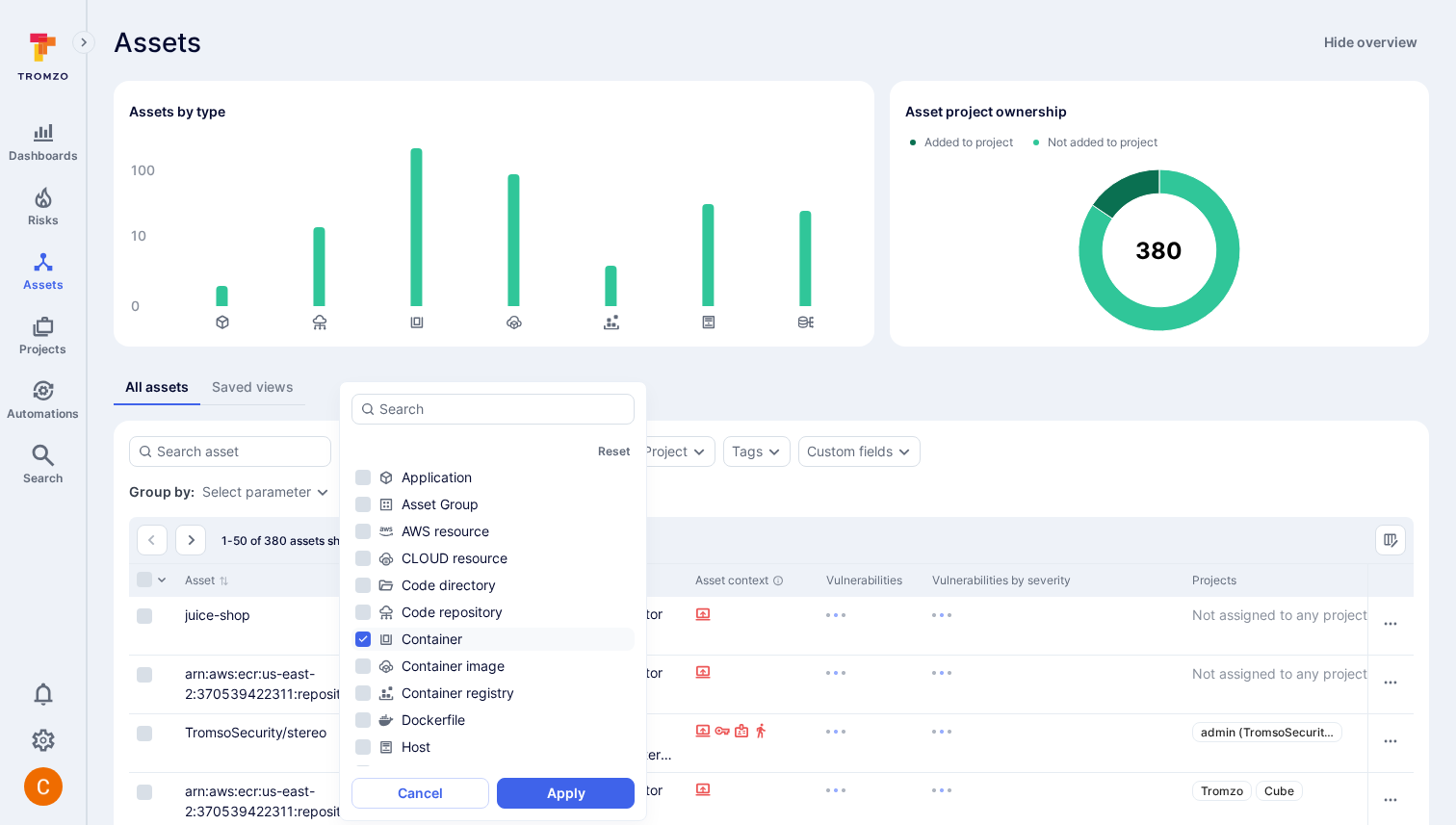click on "Apply" at bounding box center [565, 793] 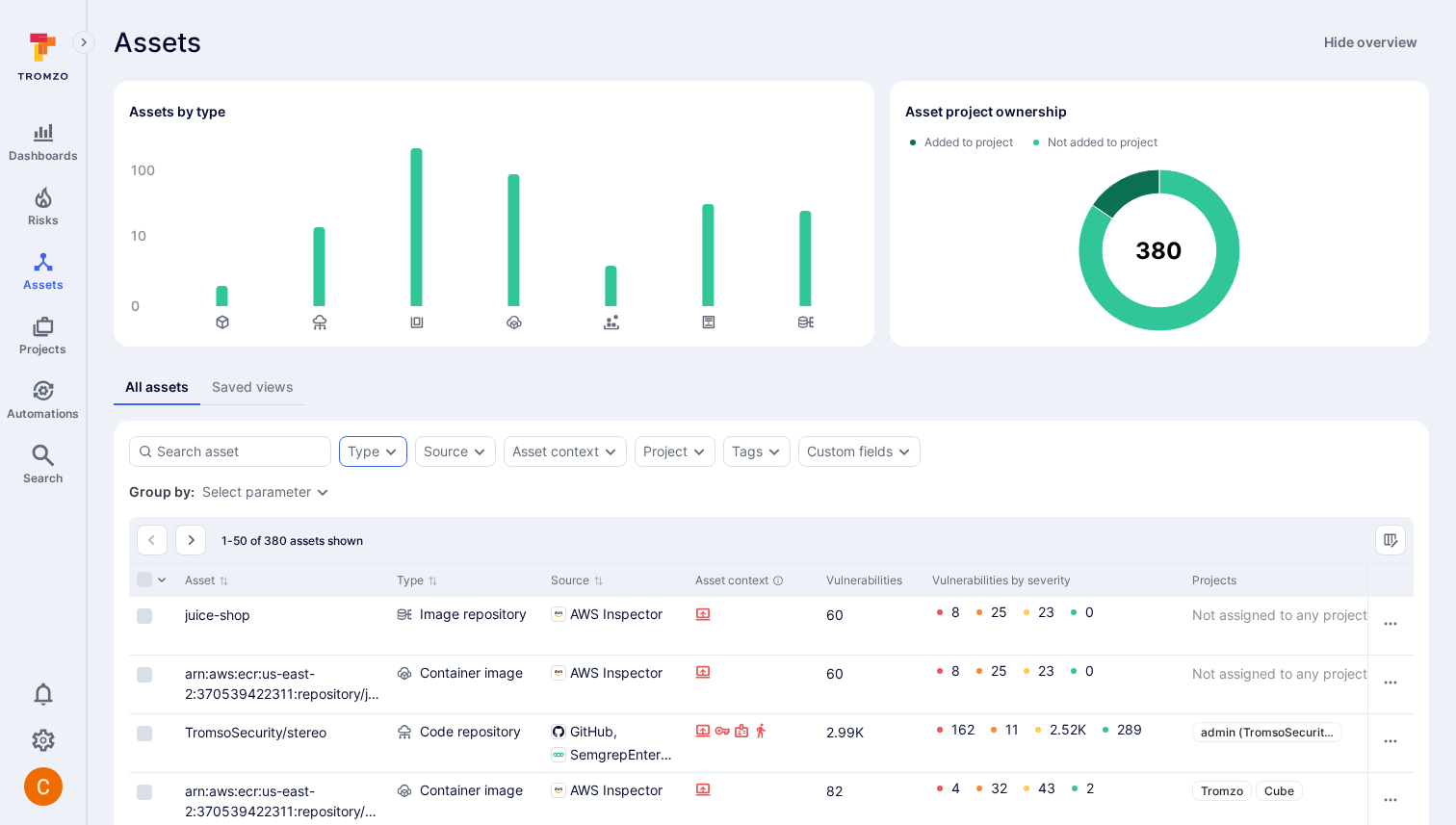 click on "Type" at bounding box center (373, 451) 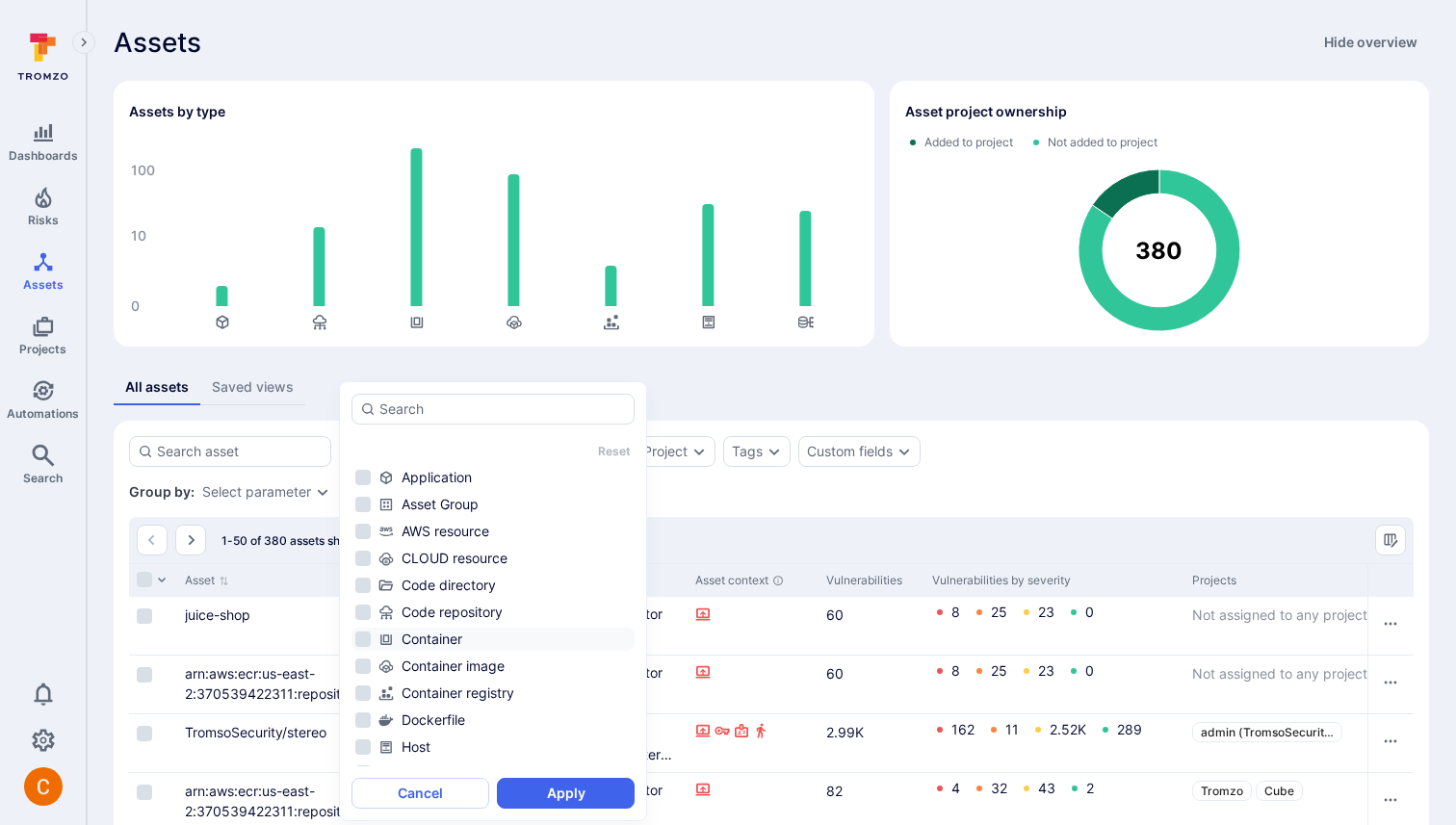 click on "Container" at bounding box center [505, 639] 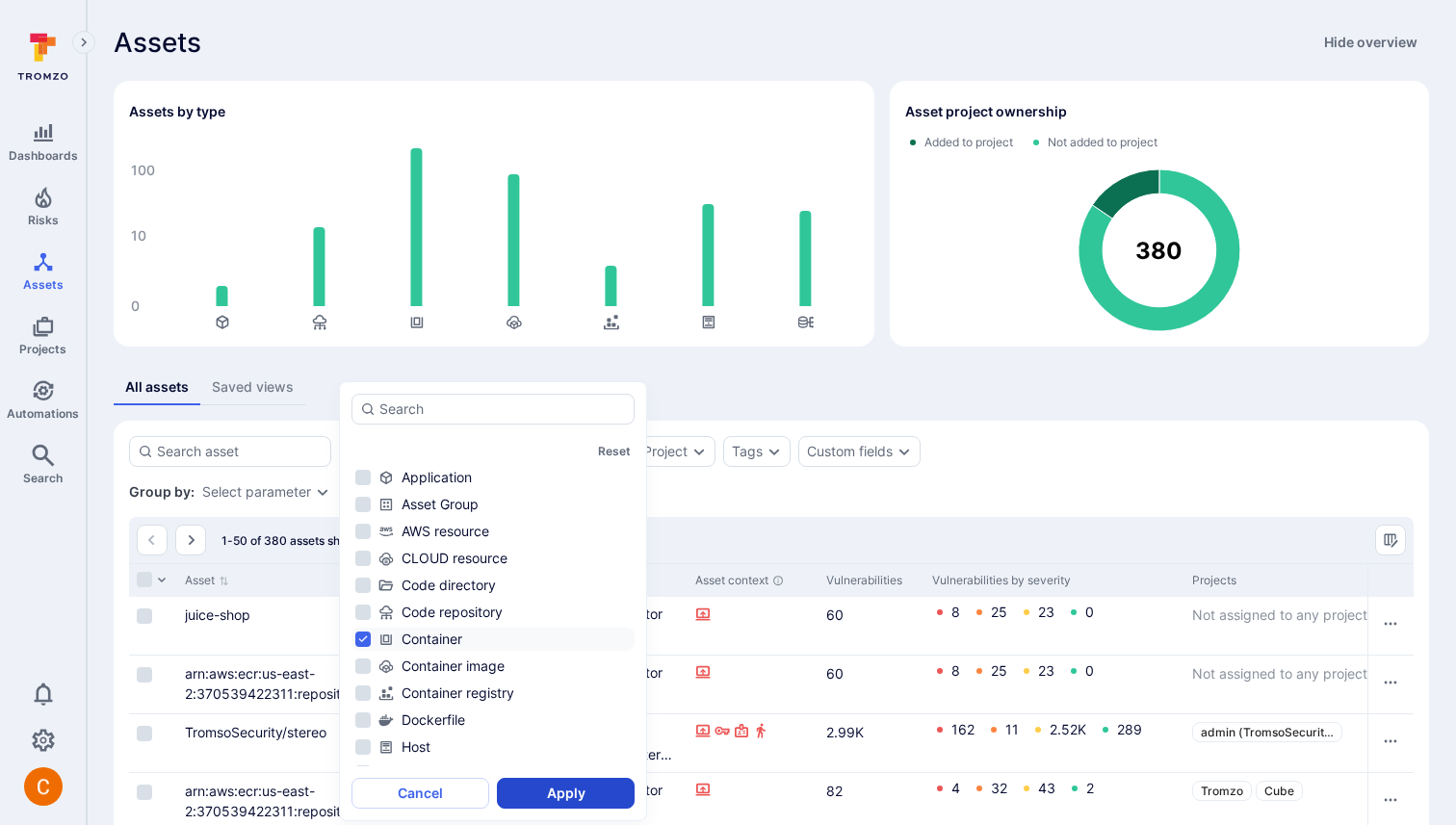 click on "Apply" at bounding box center [565, 793] 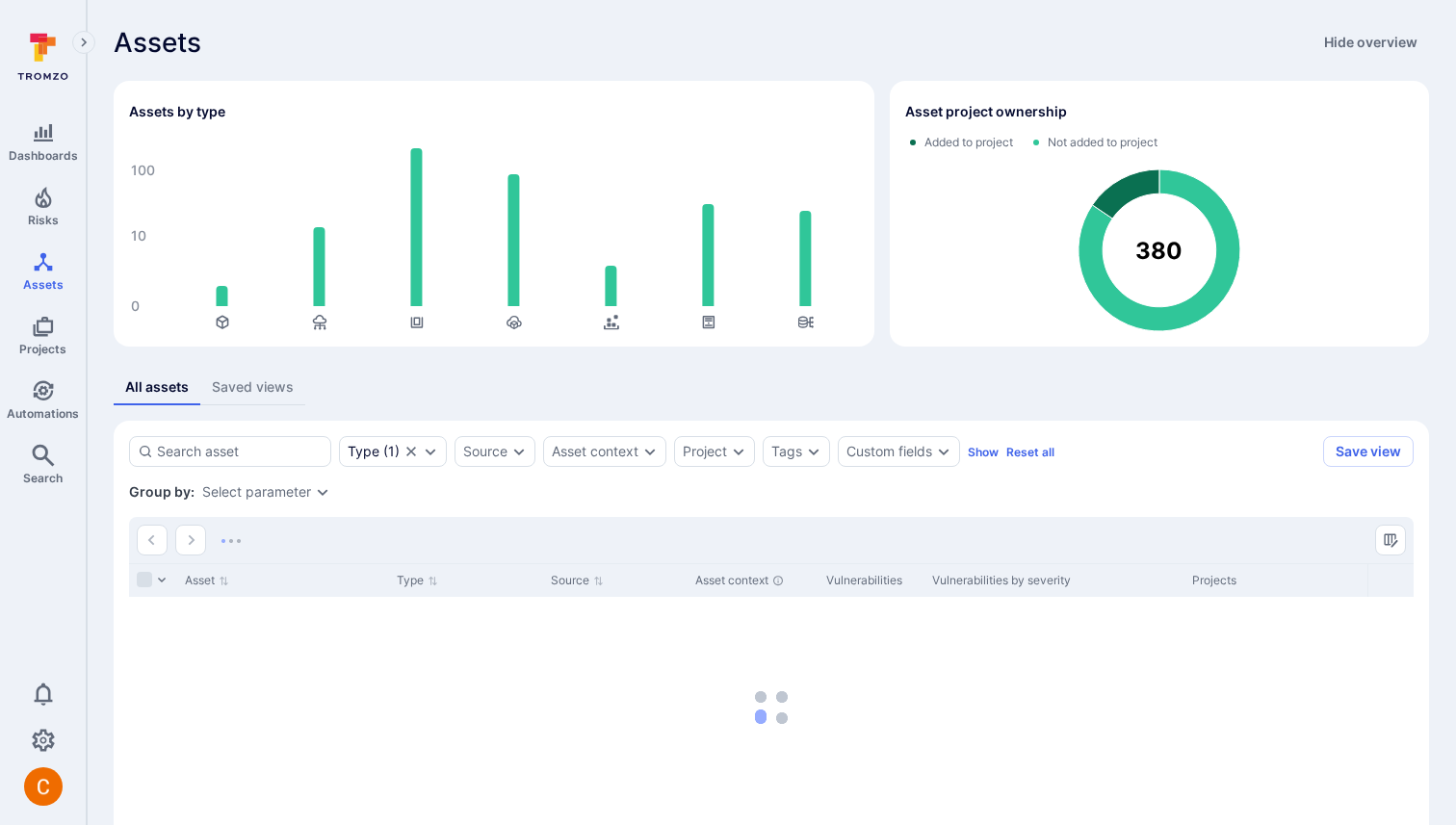 scroll, scrollTop: 108, scrollLeft: 0, axis: vertical 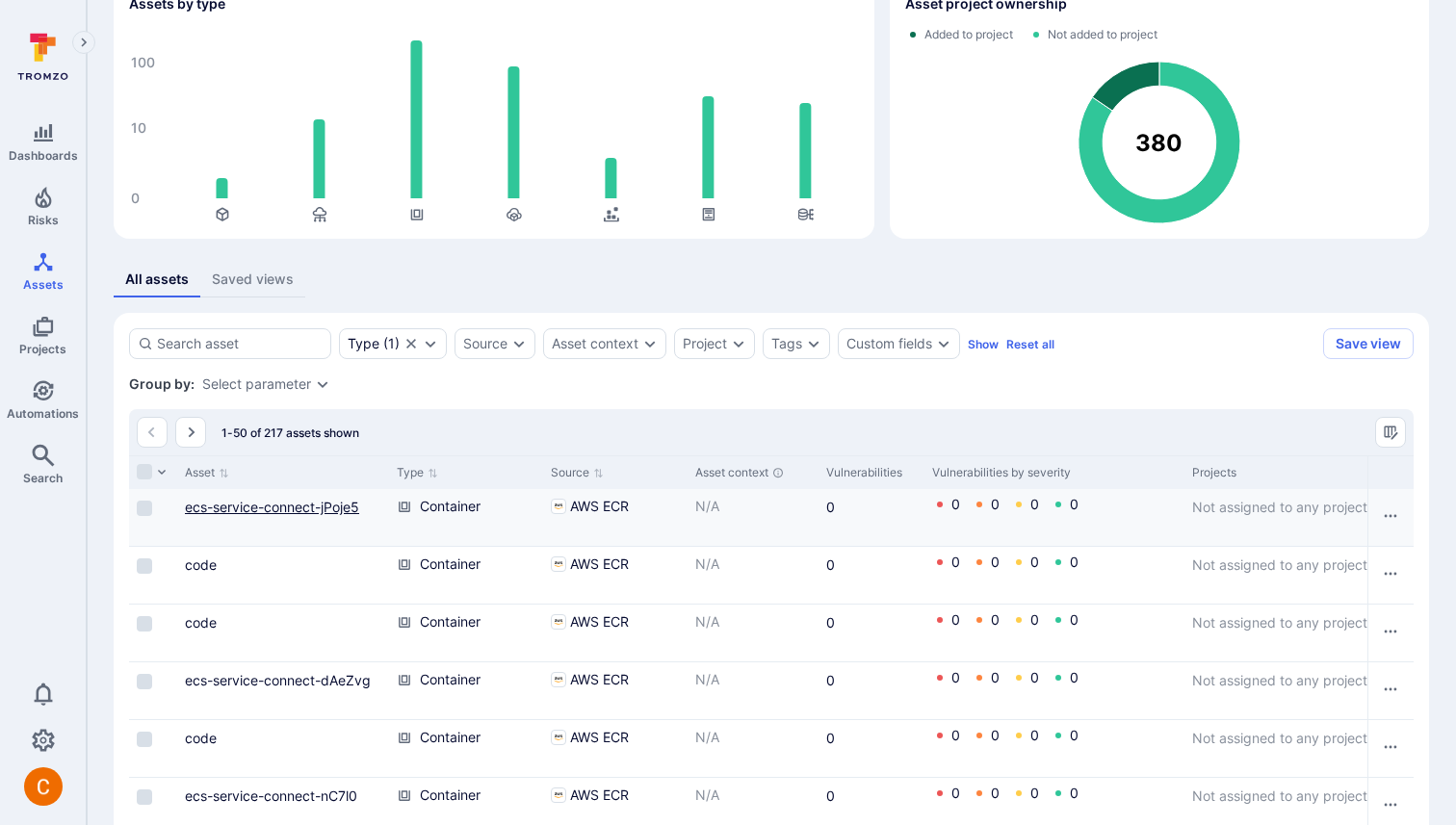 click on "ecs-service-connect-jPoje5" at bounding box center (272, 506) 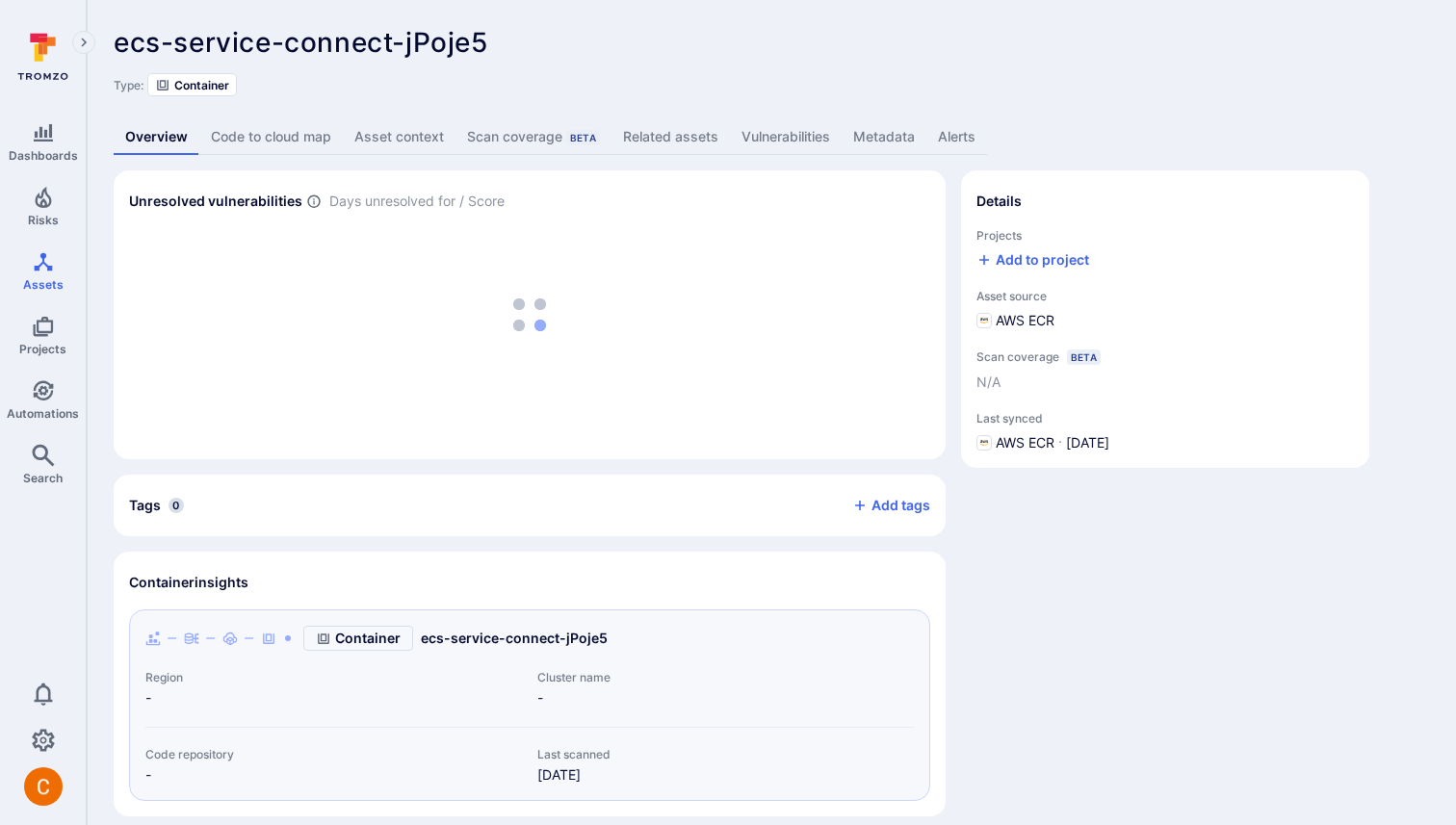 scroll, scrollTop: 152, scrollLeft: 0, axis: vertical 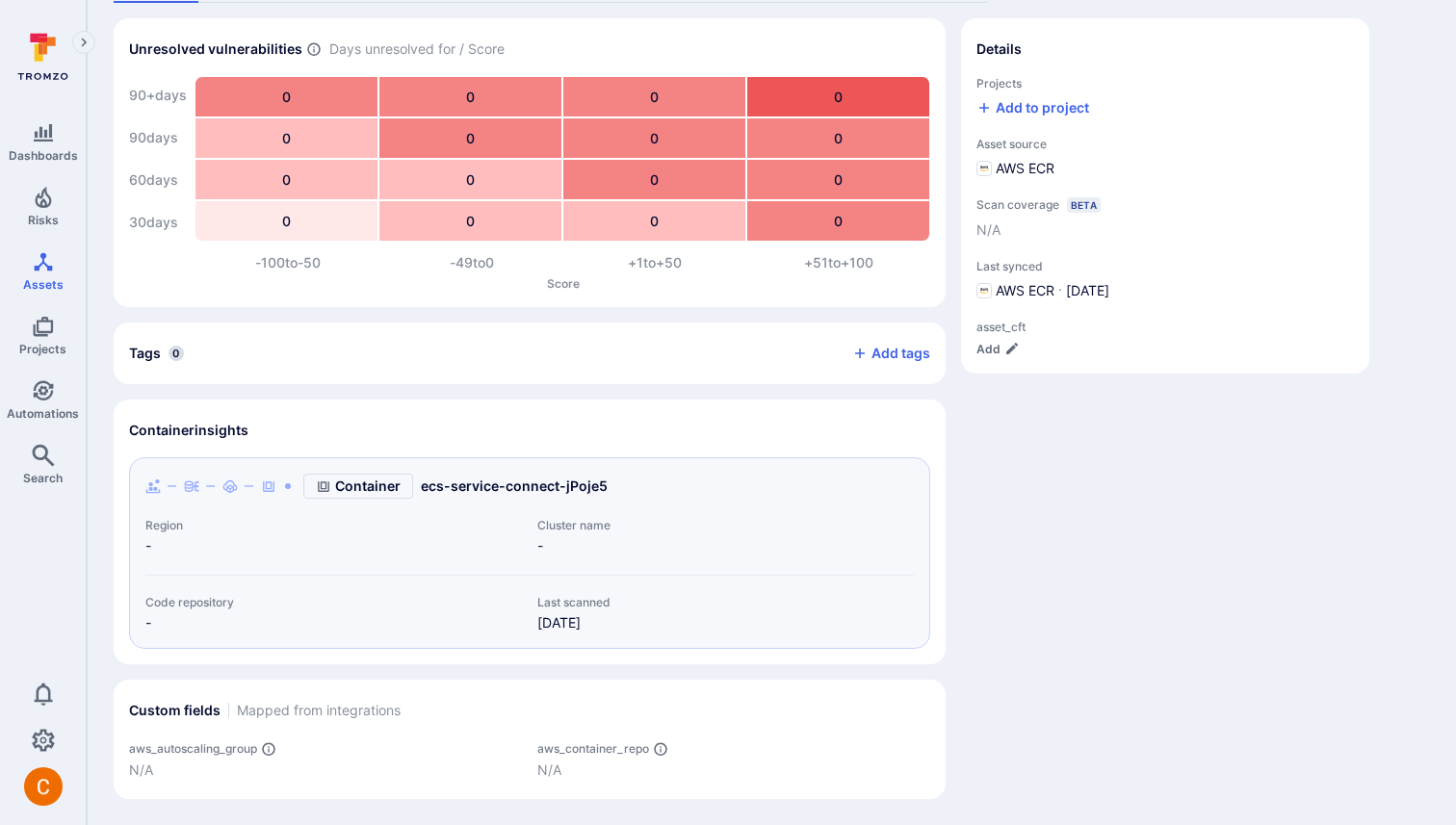 click 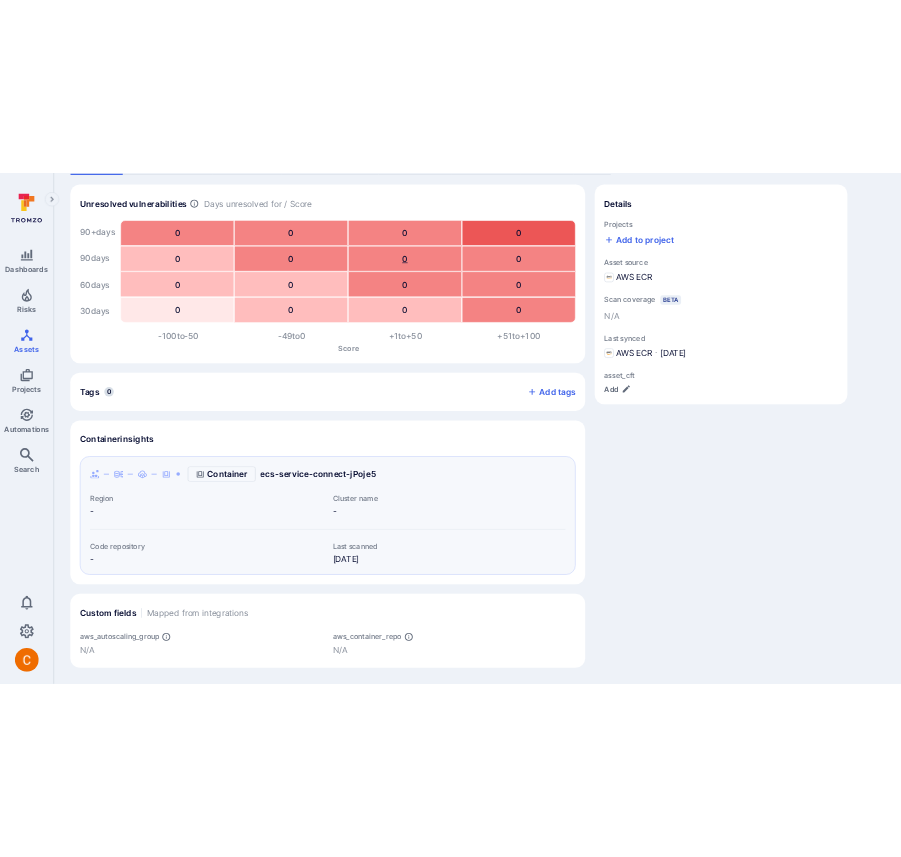 scroll, scrollTop: 0, scrollLeft: 0, axis: both 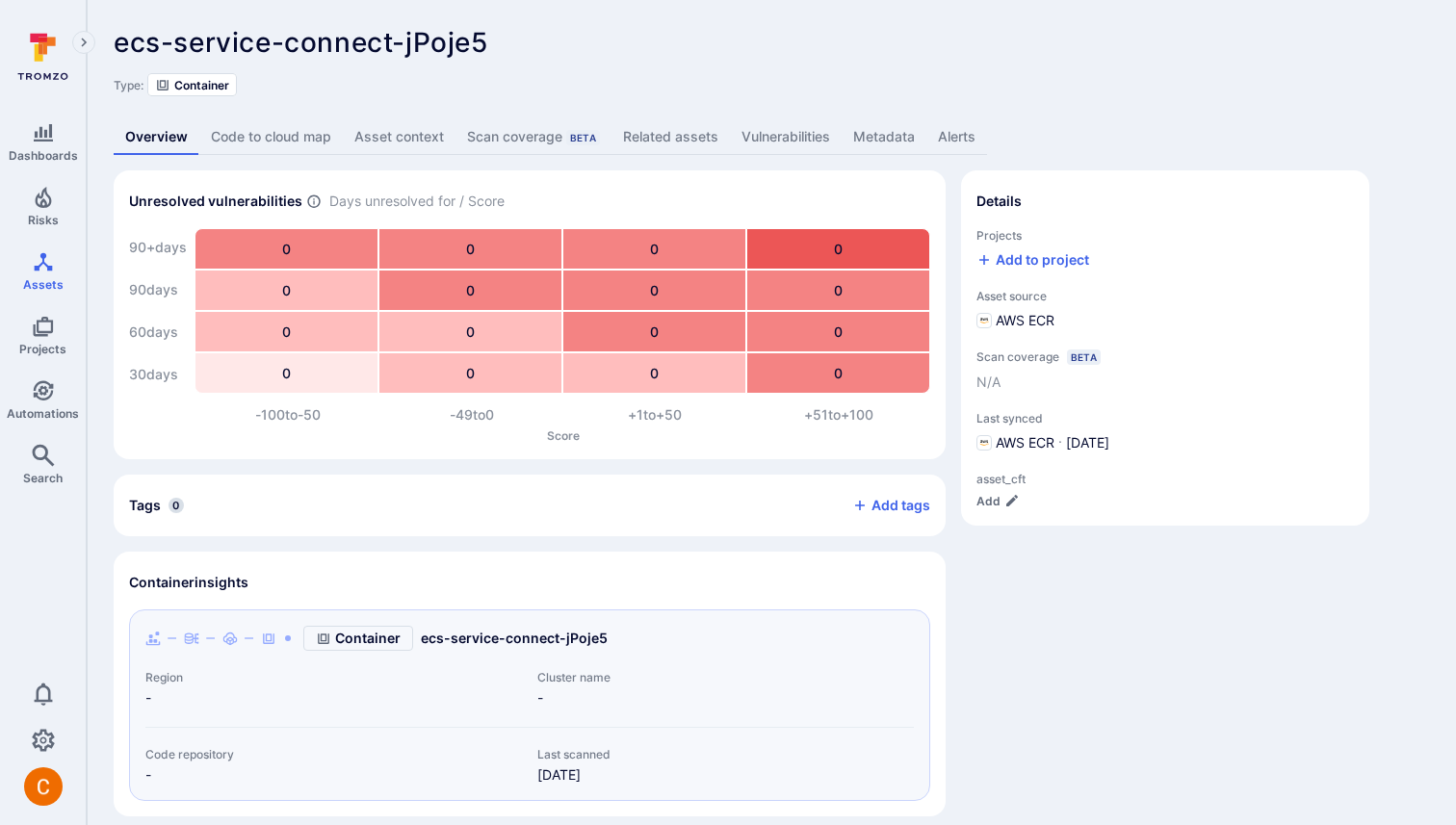 click on "Code to cloud map" at bounding box center (271, 137) 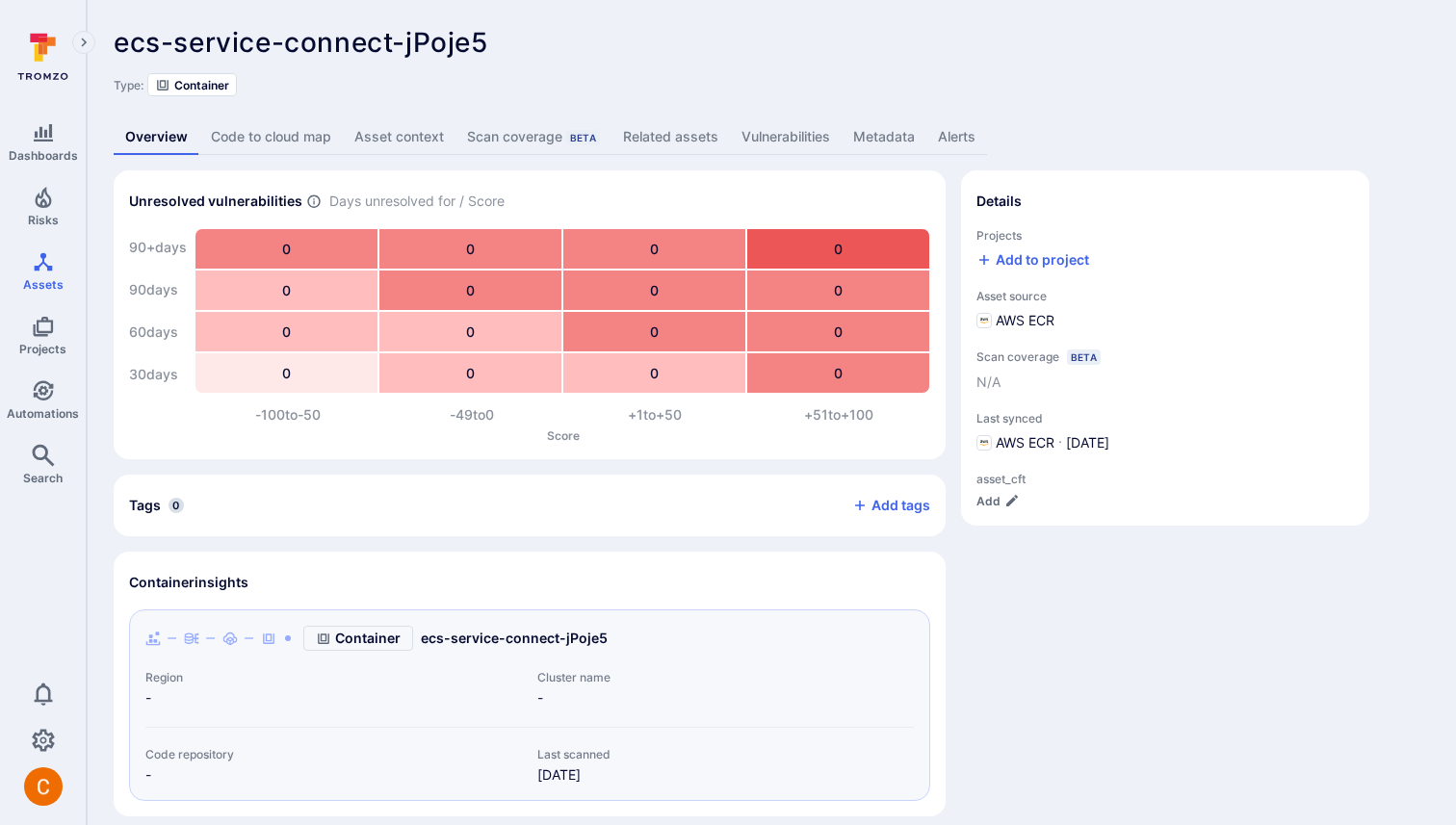 click on "ecs-service-connect-jPoje5 ...   Show  more Type: Container" at bounding box center [771, 62] 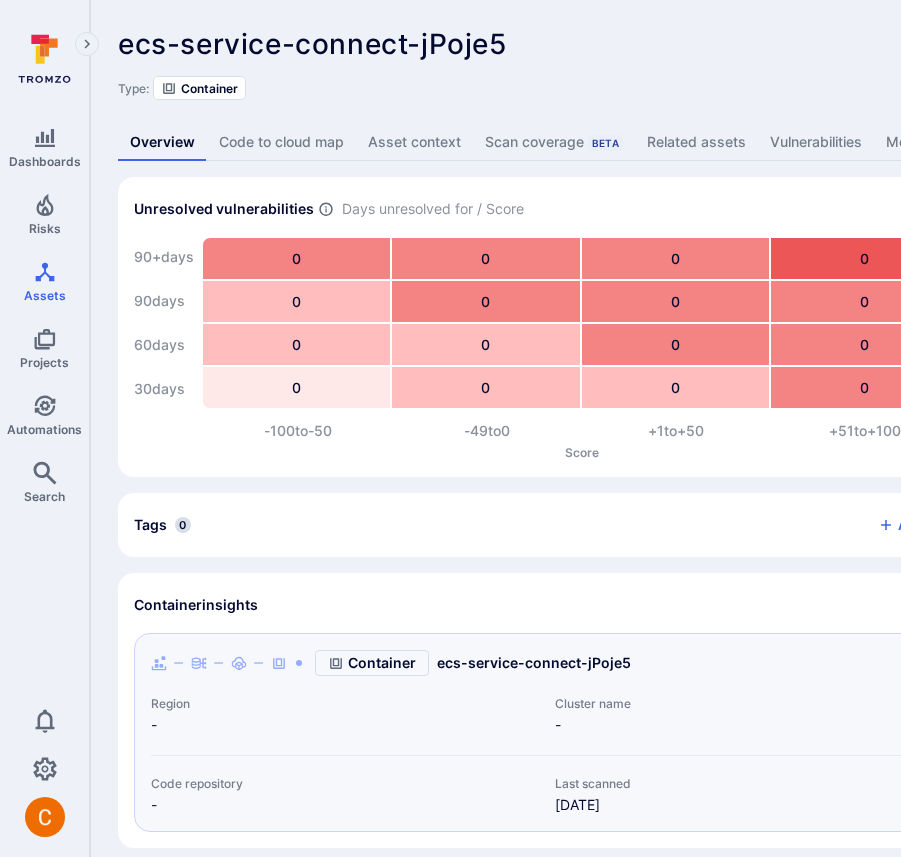 click on "ecs-service-connect-jPoje5 ...   Show  more Type: Container Overview Code to cloud map Asset context Scan coverage   Beta Related assets Vulnerabilities Metadata Alerts Unresolved vulnerabilities Days unresolved for / Score 90+  days 90  days 60  days 30  days 0 0 0 0 0 0 0 0 0 0 0 0 0 0 0 0 -100  to  -50 -49  to  0 +1  to  +50 +51  to  +100 Score Tags 0 Add tags Container  insights Container ecs-service-connect-jPoje5 Region - Cluster name - Code repository - Last scanned Apr 29, 2025 Custom fields Mapped from integrations aws_autoscaling_group N/A aws_container_repo N/A Details Projects Add to project Asset source AWS ECR Scan coverage Beta N/A Last synced AWS ECR · Apr 29, 2025 asset_cft Add" at bounding box center (765, 508) 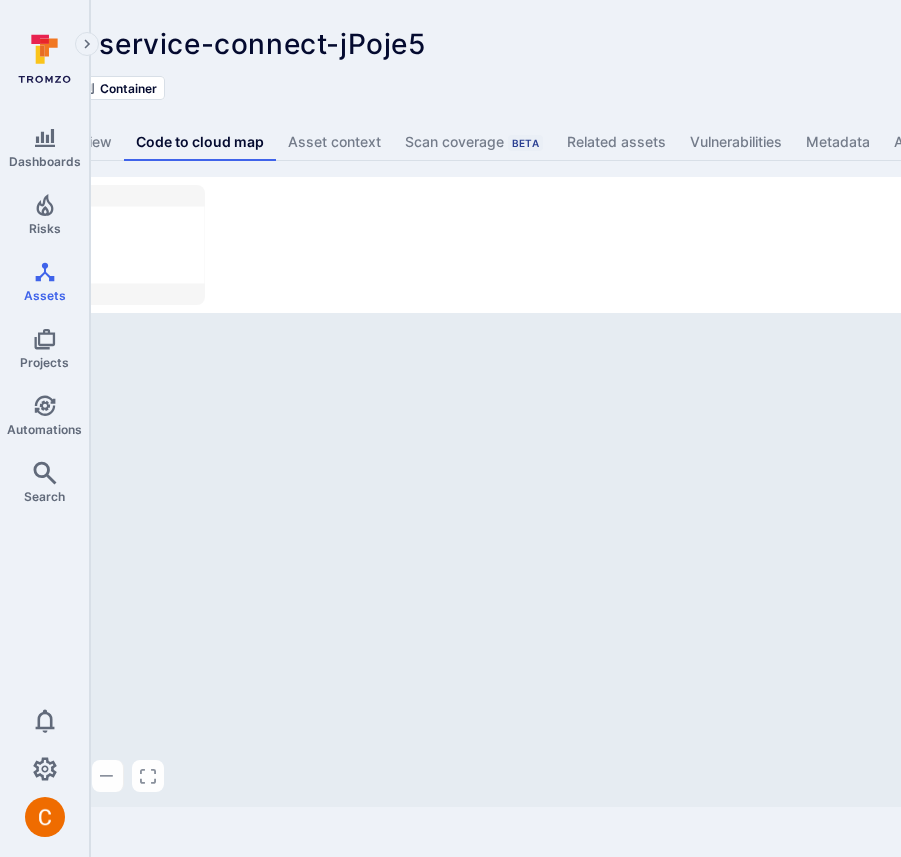 scroll, scrollTop: 0, scrollLeft: 0, axis: both 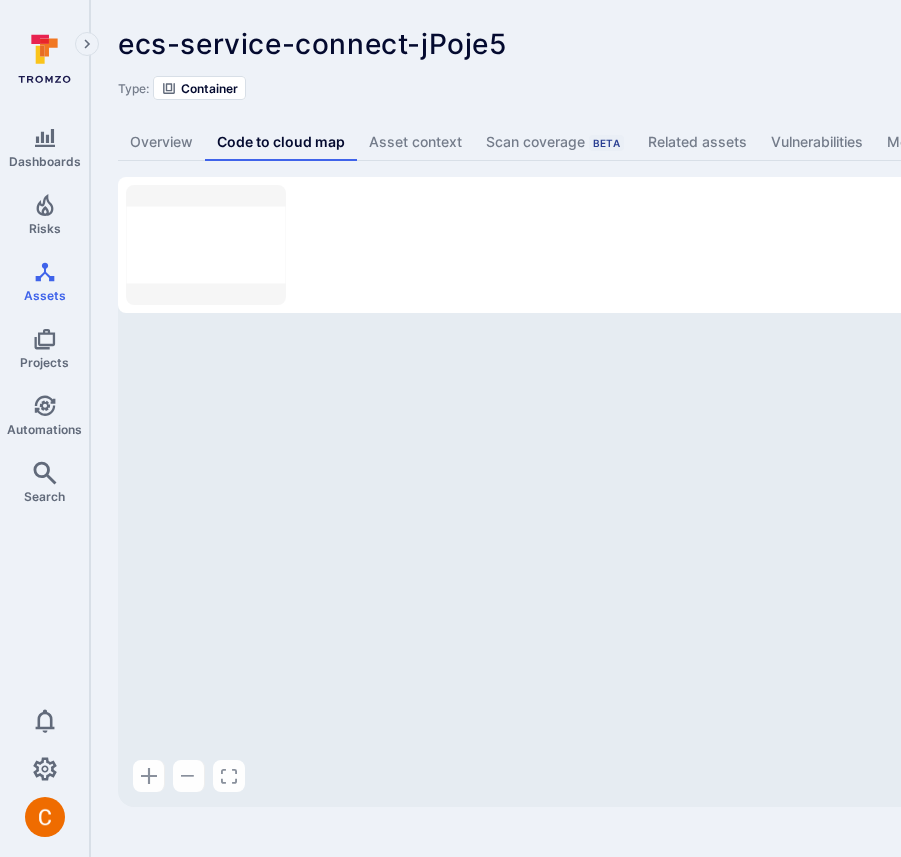 drag, startPoint x: 472, startPoint y: 231, endPoint x: 472, endPoint y: 325, distance: 94 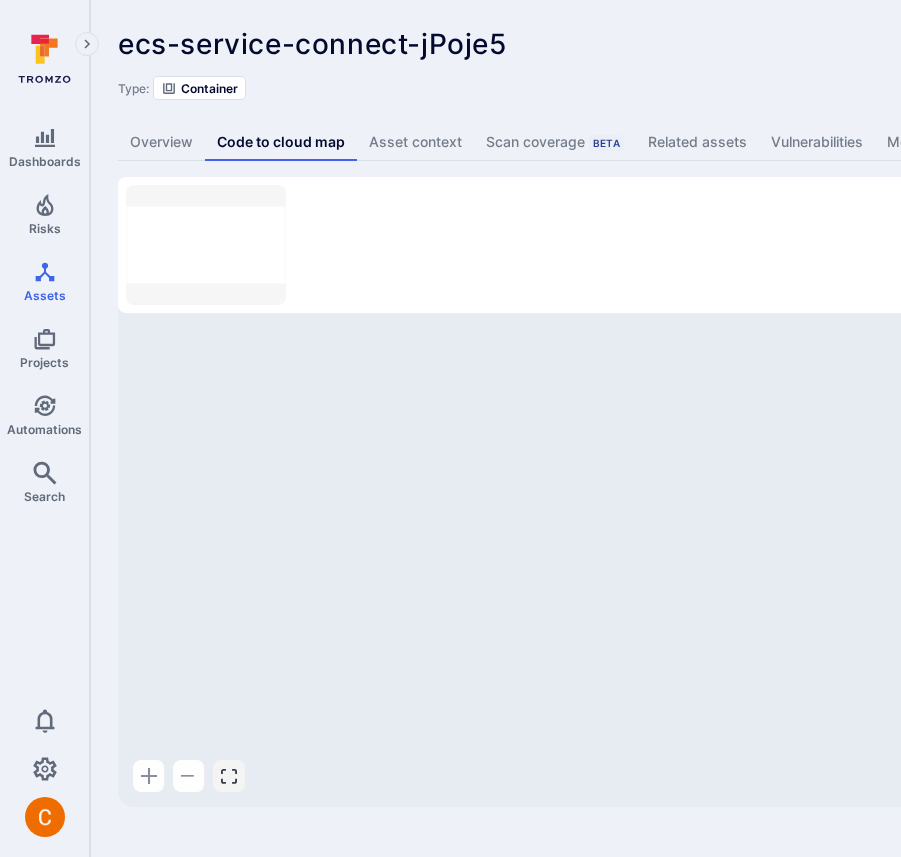 click 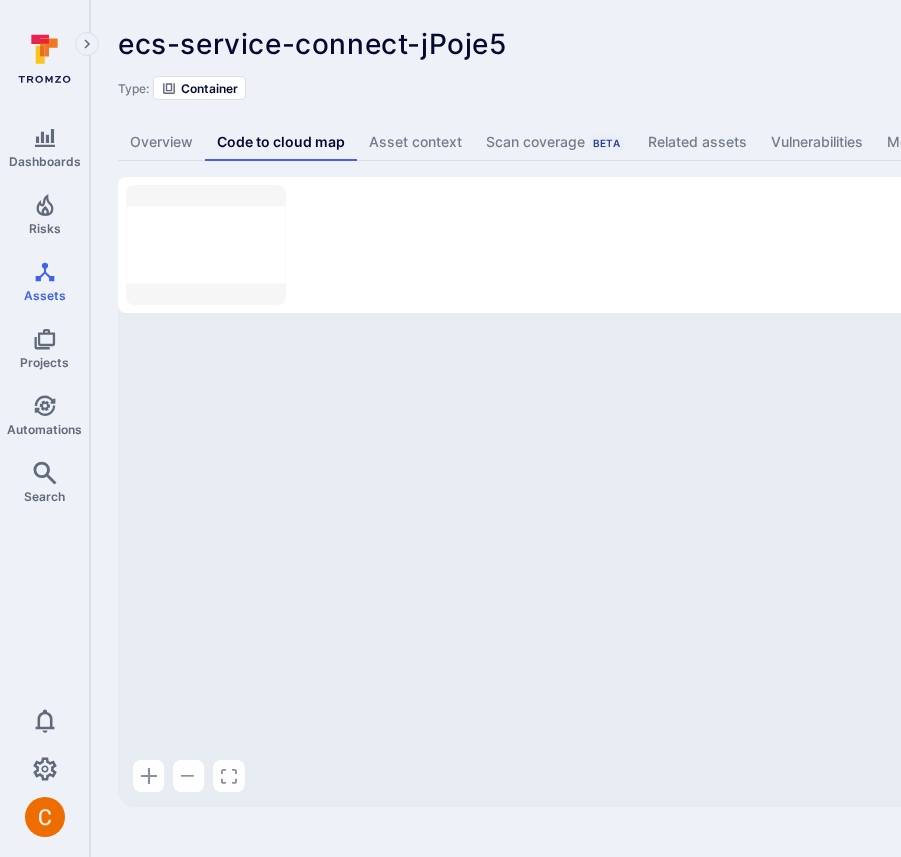 click on "ecs-service-connect-jPoje5 ...   Show  more Type: Container" at bounding box center (765, 64) 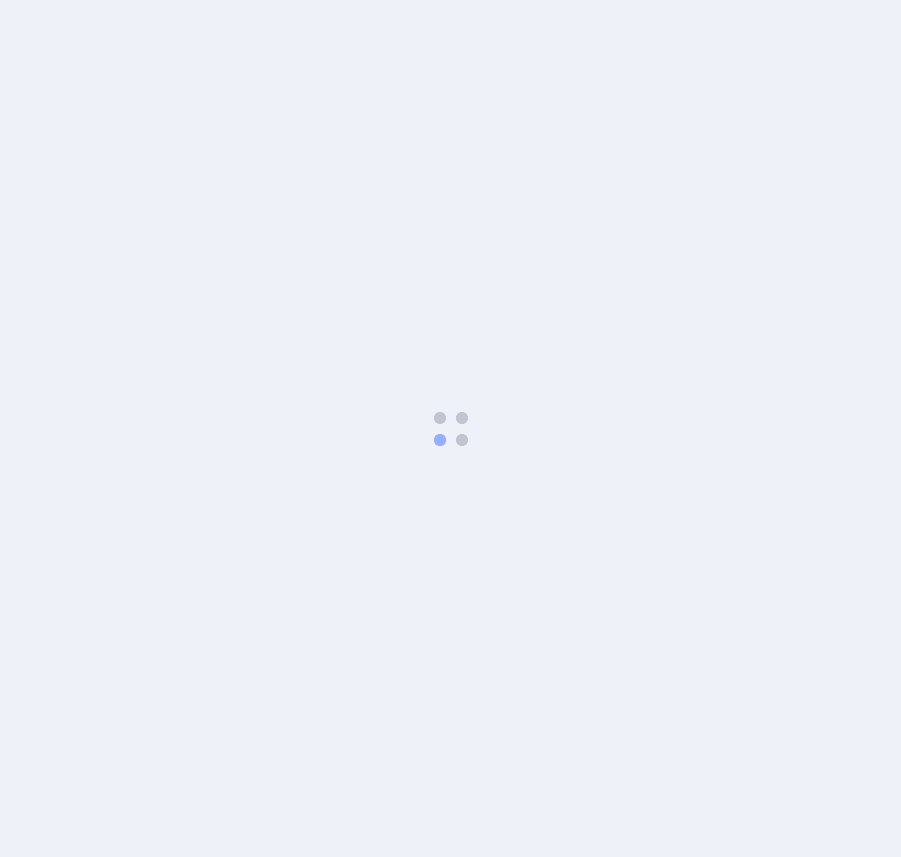 scroll, scrollTop: 0, scrollLeft: 0, axis: both 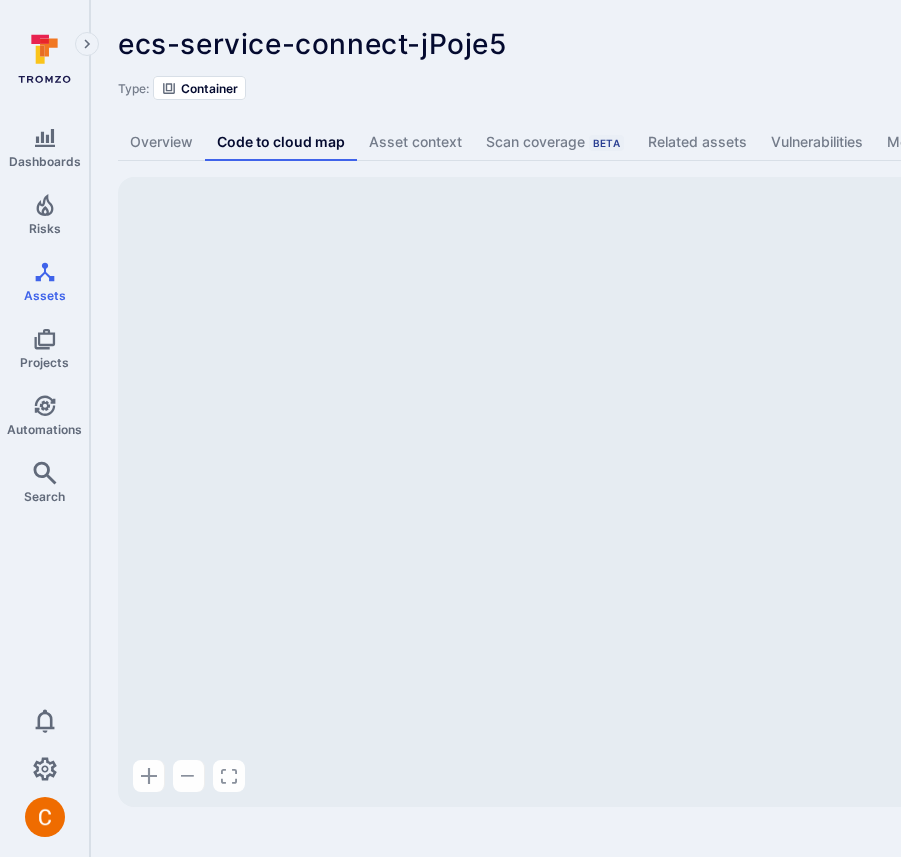 click on "ecs-service-connect-jPoje5 ...   Show  more Type: Container" at bounding box center [765, 64] 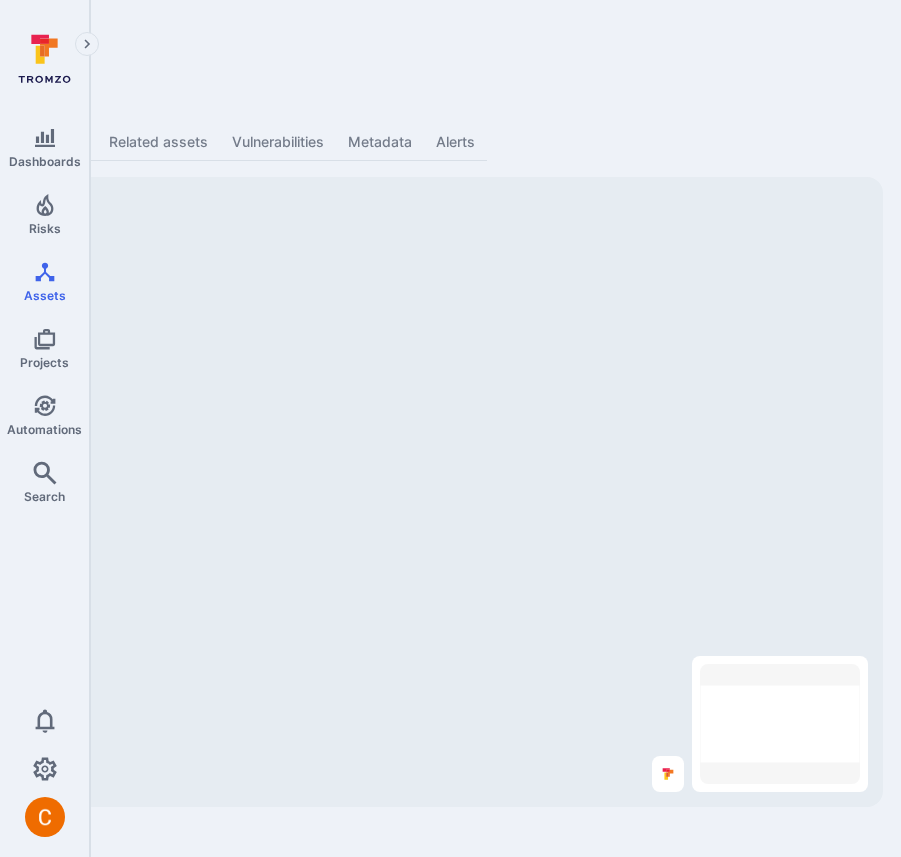 scroll, scrollTop: 0, scrollLeft: 0, axis: both 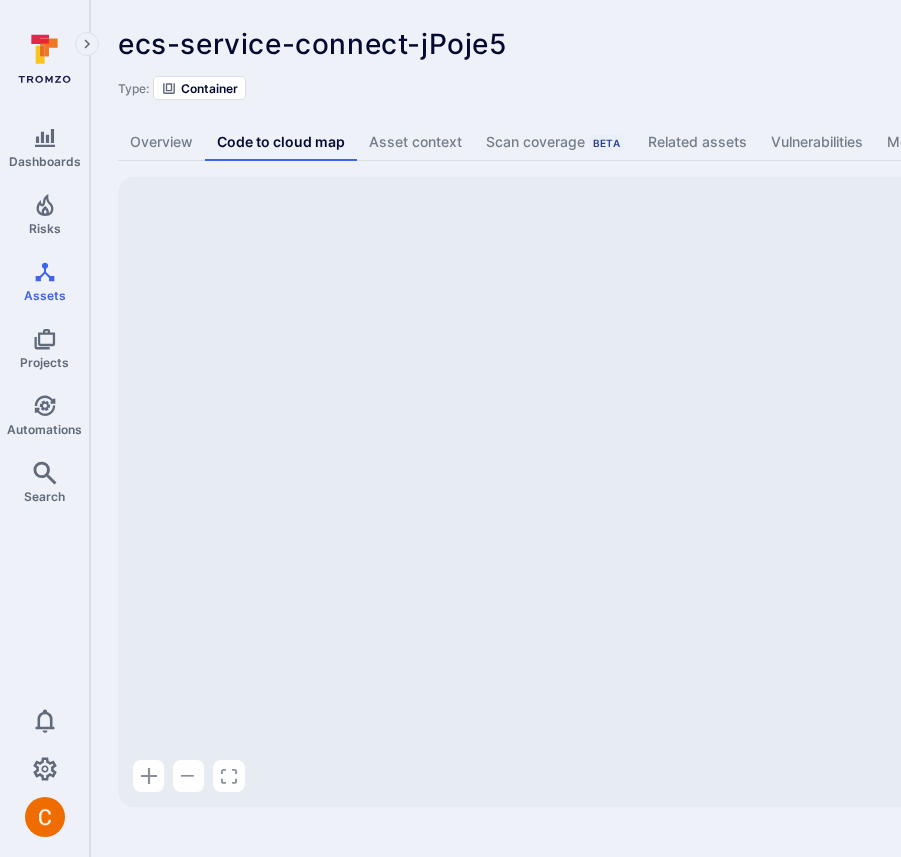 click on "Type: Container" at bounding box center [765, 88] 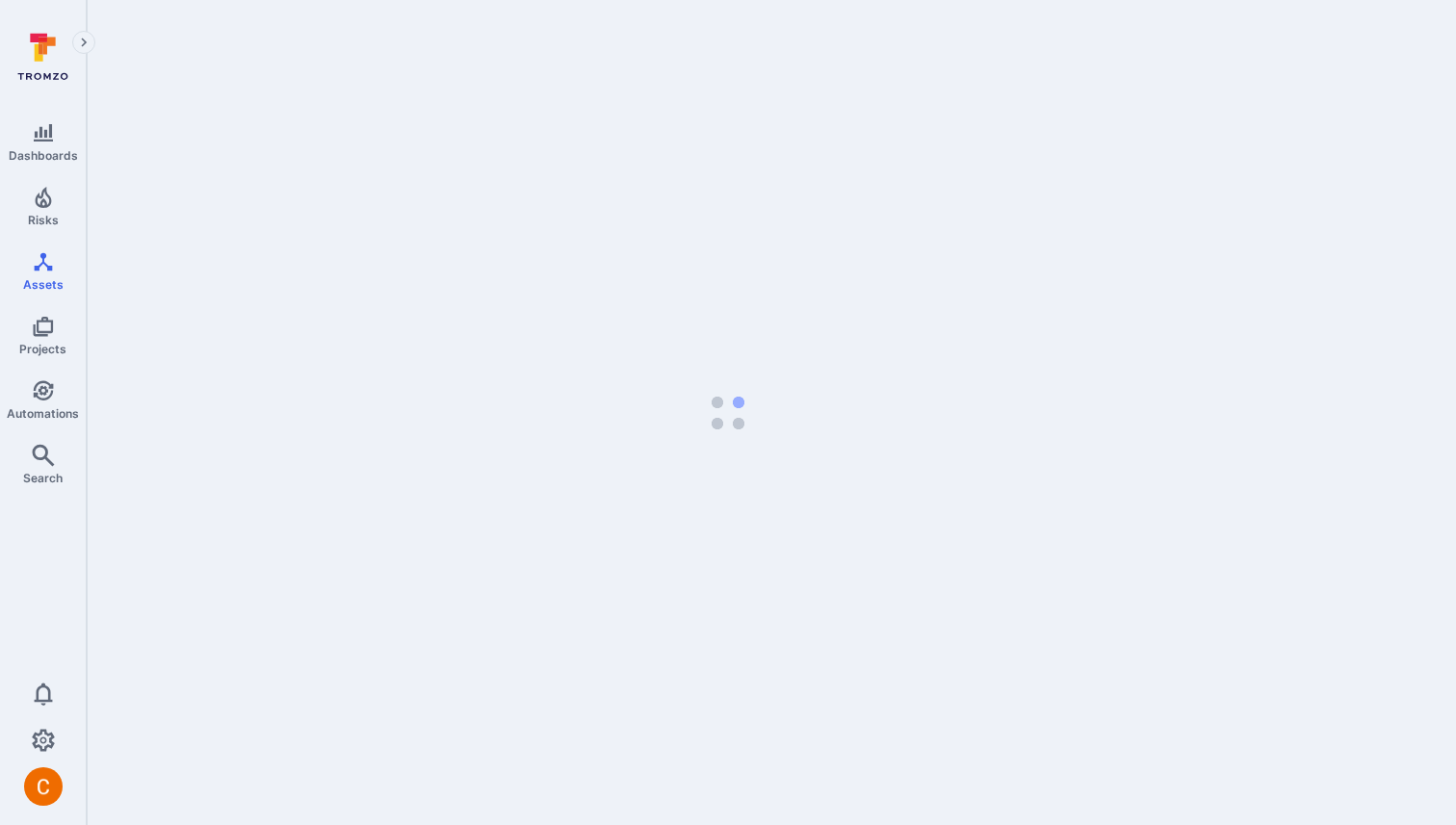 scroll, scrollTop: 0, scrollLeft: 0, axis: both 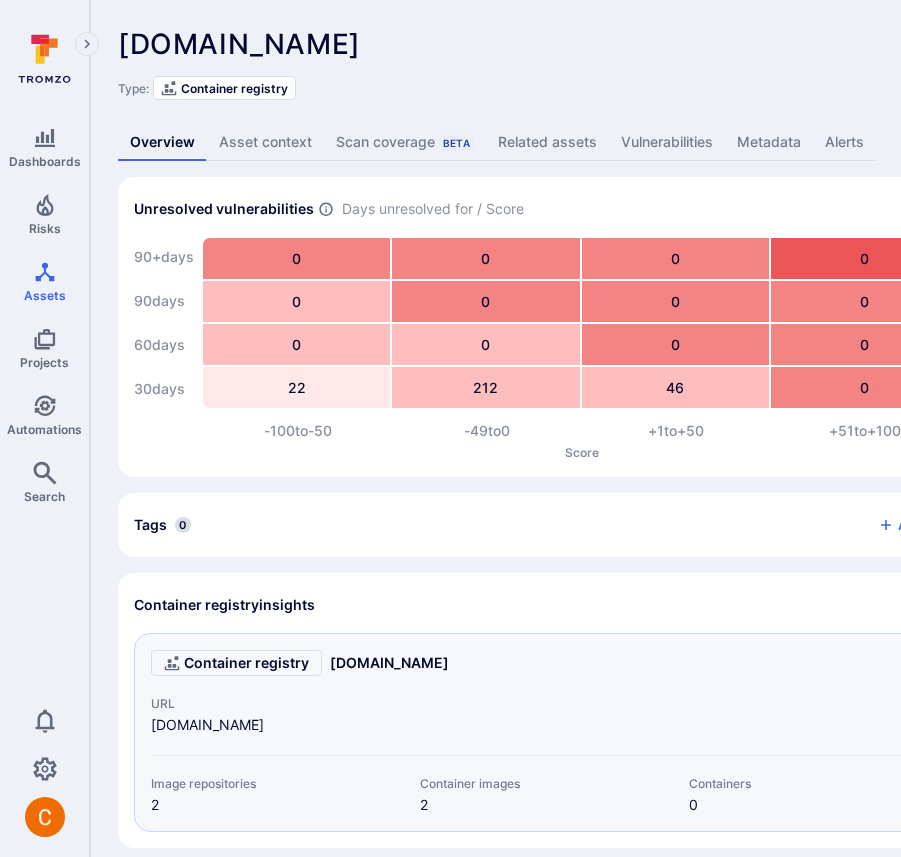 click on "Unresolved vulnerabilities Days unresolved for / Score 90+  days 90  days 60  days 30  days 0 0 0 0 0 0 0 0 0 0 0 0 22 212 46 0 -100  to  -50 -49  to  0 +1  to  +50 +51  to  +100 Score Tags 0 Add tags Container registry  insights Container registry [DOMAIN_NAME] URL [DOMAIN_NAME] Image repositories 2 Container images 2 Containers 0 Custom fields Mapped from integrations Details Projects Add to project Asset source AWS Inspector Scan coverage Beta N/A Last synced AWS Inspector · [DATE] URI [DOMAIN_NAME]" at bounding box center [765, 554] 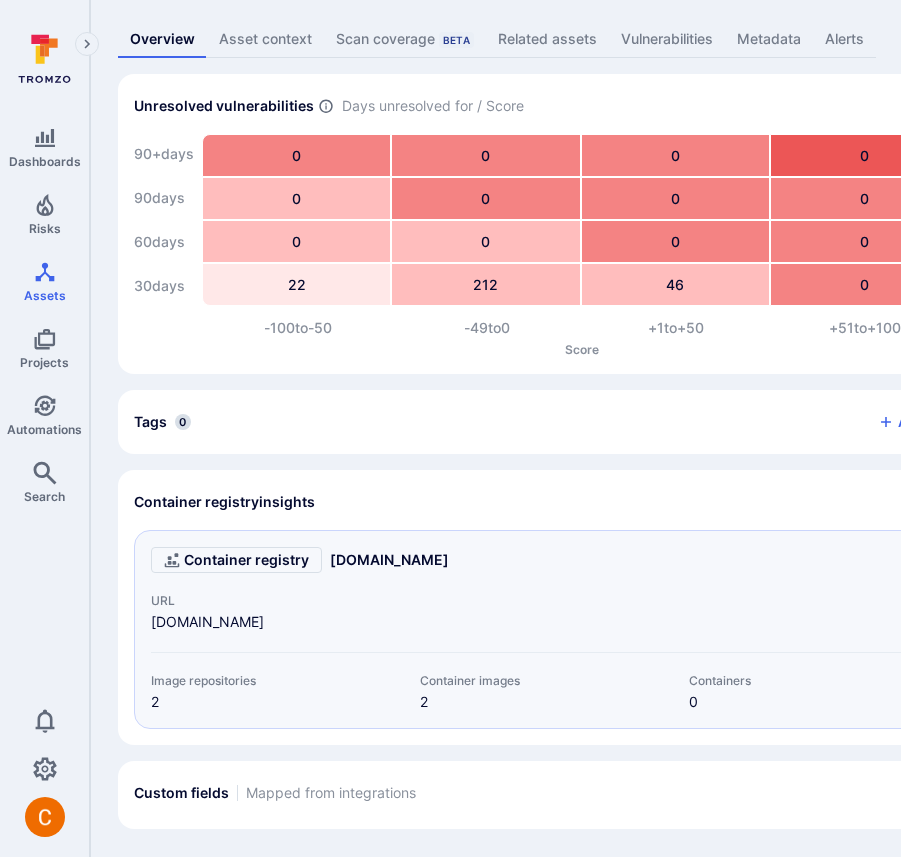 scroll, scrollTop: 122, scrollLeft: 1, axis: both 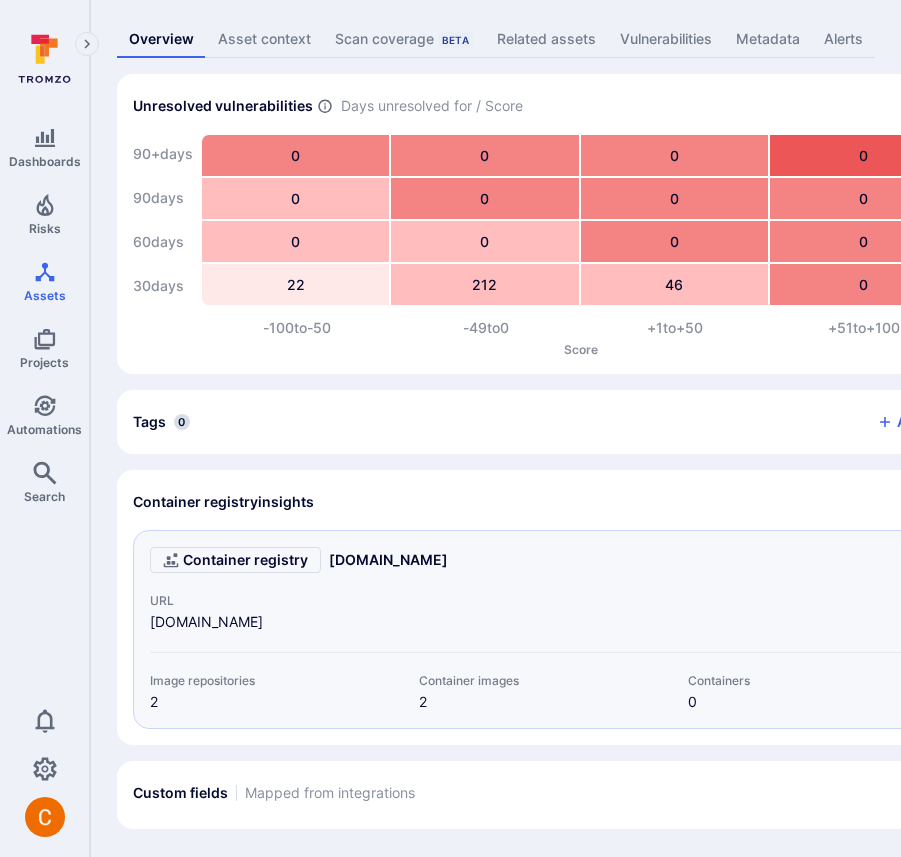 click on "Details Projects Add to project Asset source AWS Inspector Scan coverage Beta N/A Last synced AWS Inspector · [DATE] URI [DOMAIN_NAME]" at bounding box center [1200, 451] 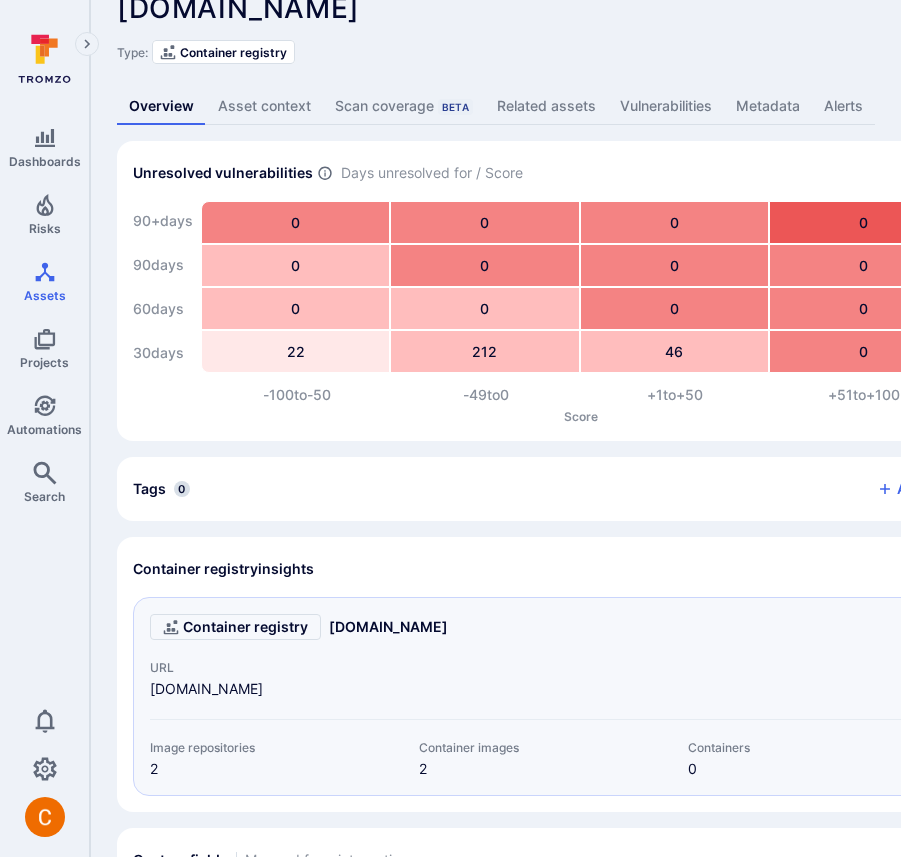 scroll, scrollTop: 36, scrollLeft: 23, axis: both 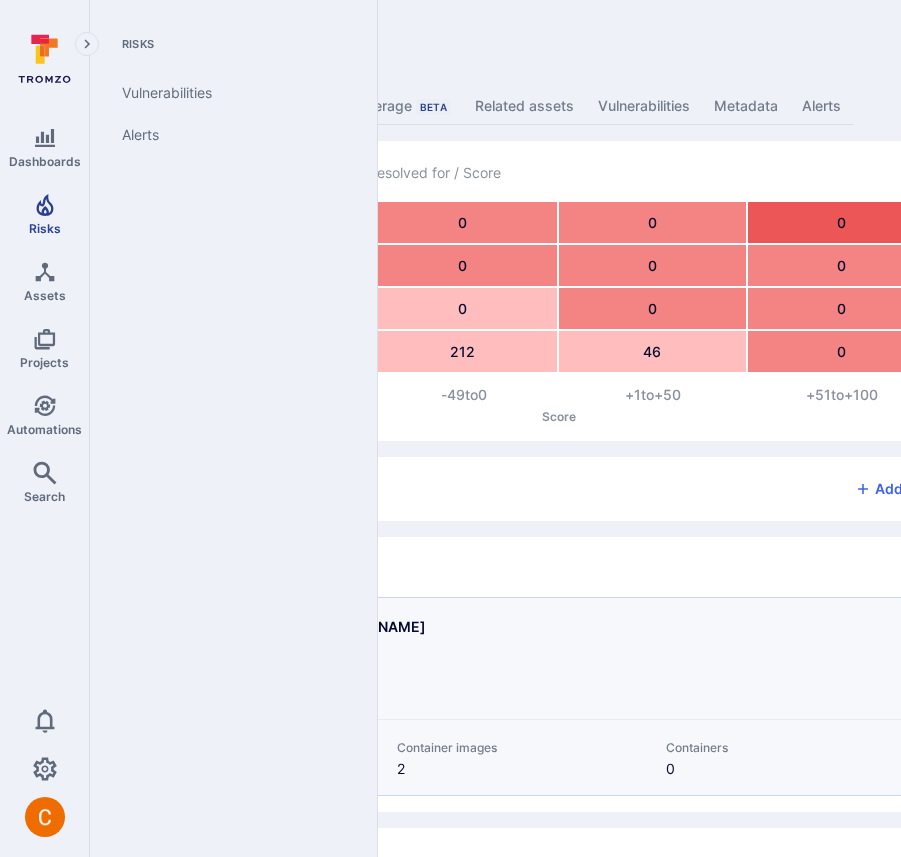 click 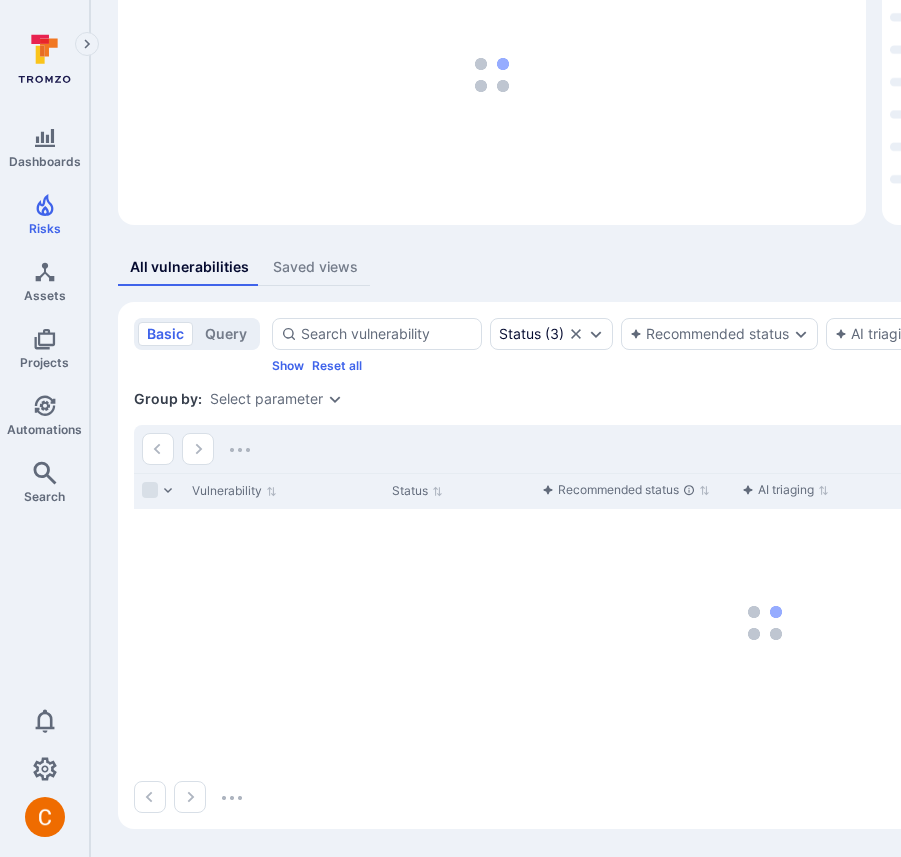scroll, scrollTop: 0, scrollLeft: 0, axis: both 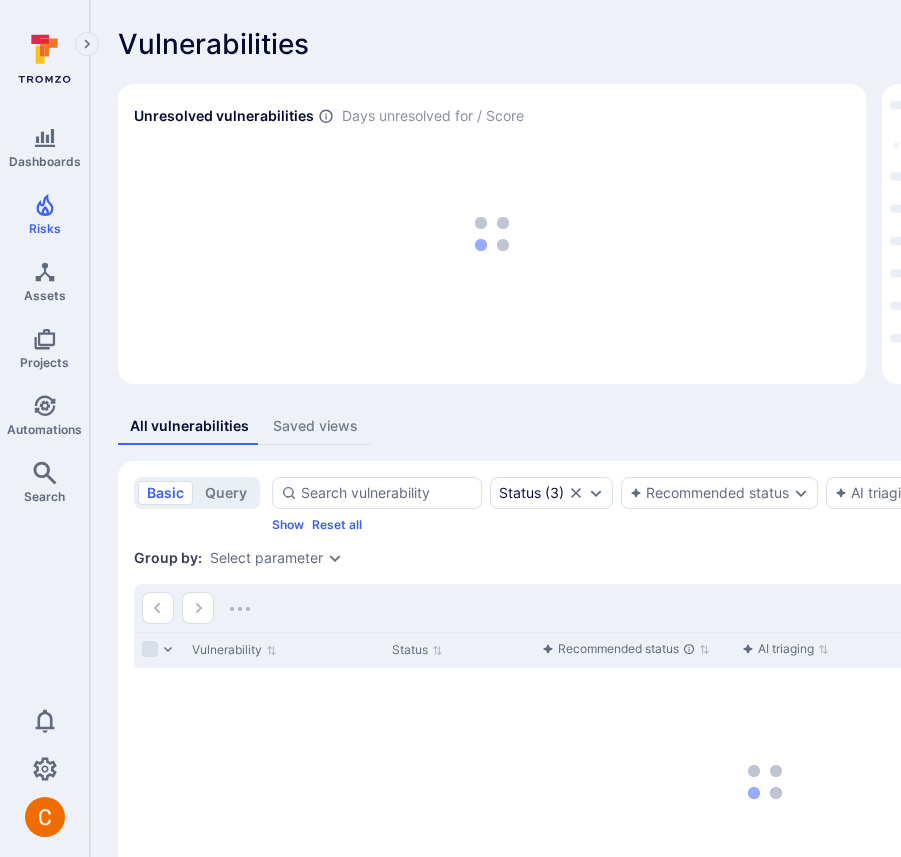 click on "Hide overview" at bounding box center [1172, 44] 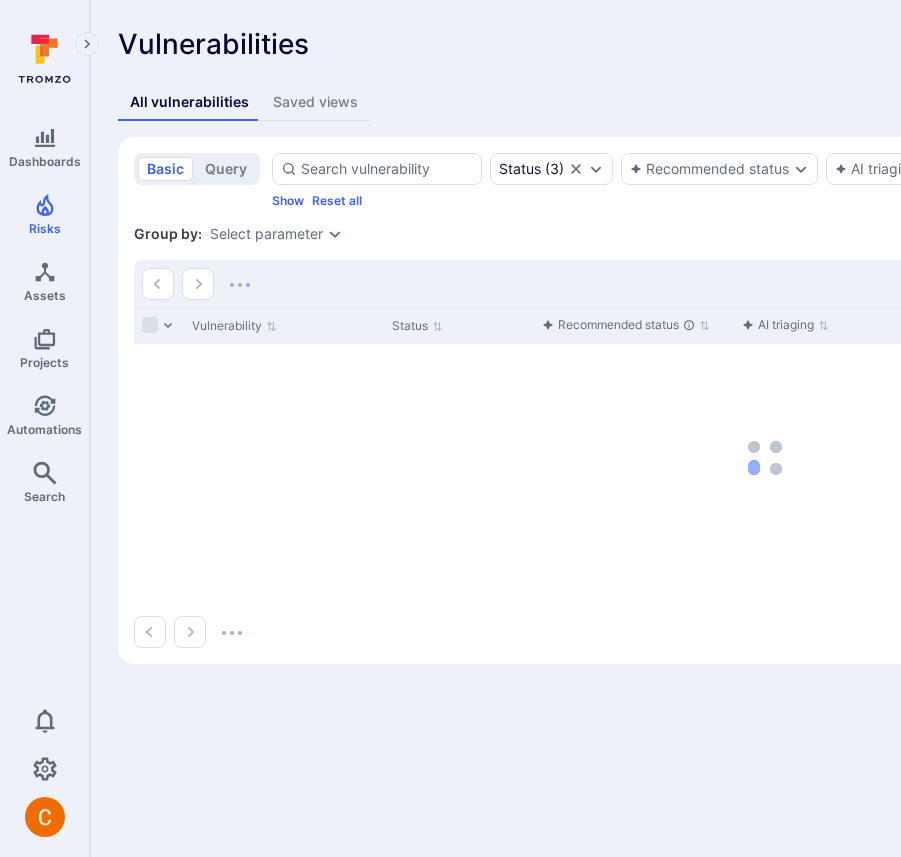 click on "Vulnerabilities Show overview Add vulnerability Unresolved vulnerabilities Days unresolved for / Score Top integrations by vulnerabilities All vulnerabilities Saved views basic query Status  ( 3 ) Recommended status AI triaging AI remediation Severity Integration Show Reset all Save view Status : open triaged in process Group by: Select parameter Vulnerability Status Recommended status AI triaging AI triage completed date AI remediation Severity Asset Asset Type Asset context Projects Integration Fix available Exploit available Source filename   Created by View title Filters Group parameters Created by Date created Last updated by Last updated date" at bounding box center [765, 346] 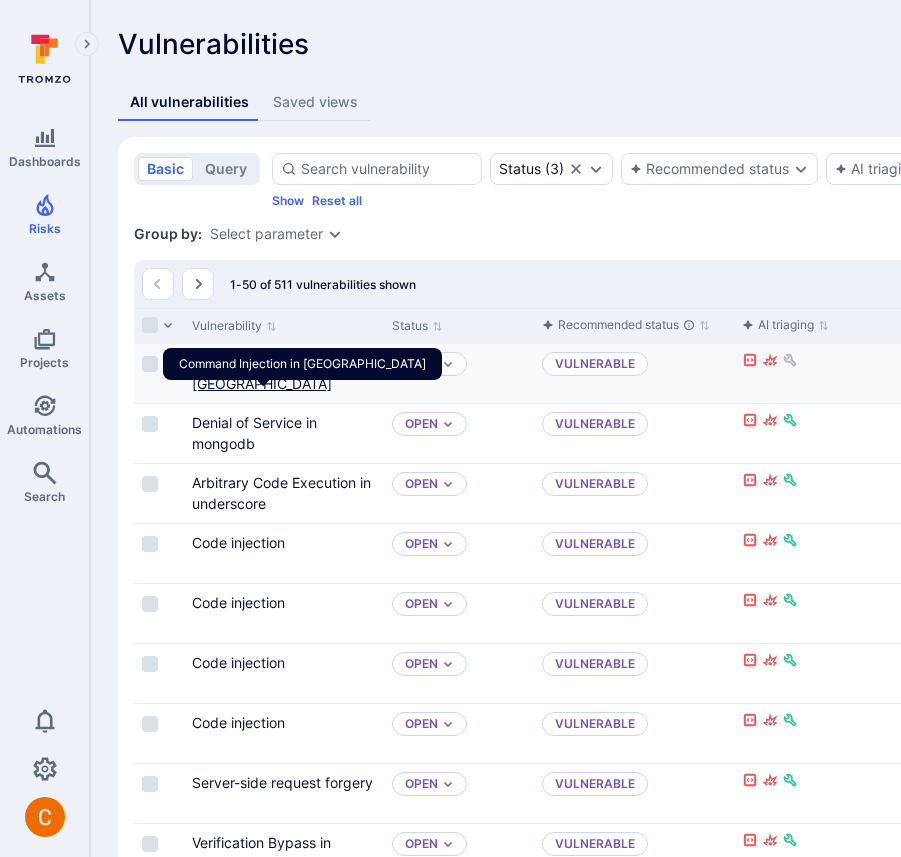 click on "Command Injection in marsdb" at bounding box center [302, 371] 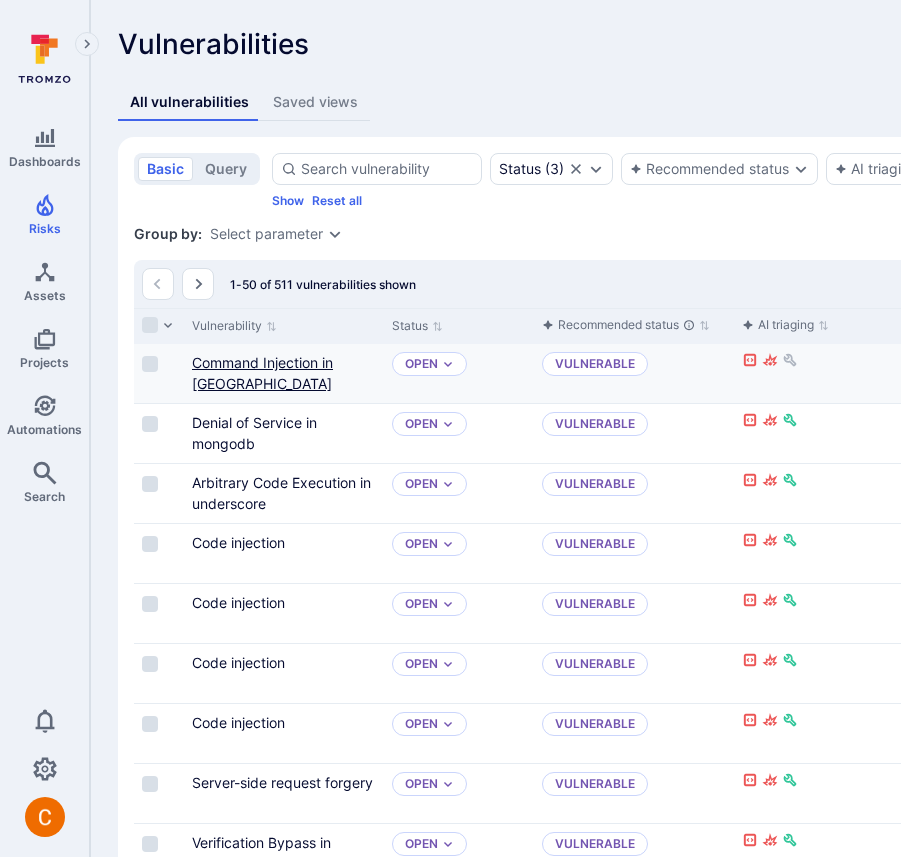 click on "Command Injection in [GEOGRAPHIC_DATA]" at bounding box center (262, 373) 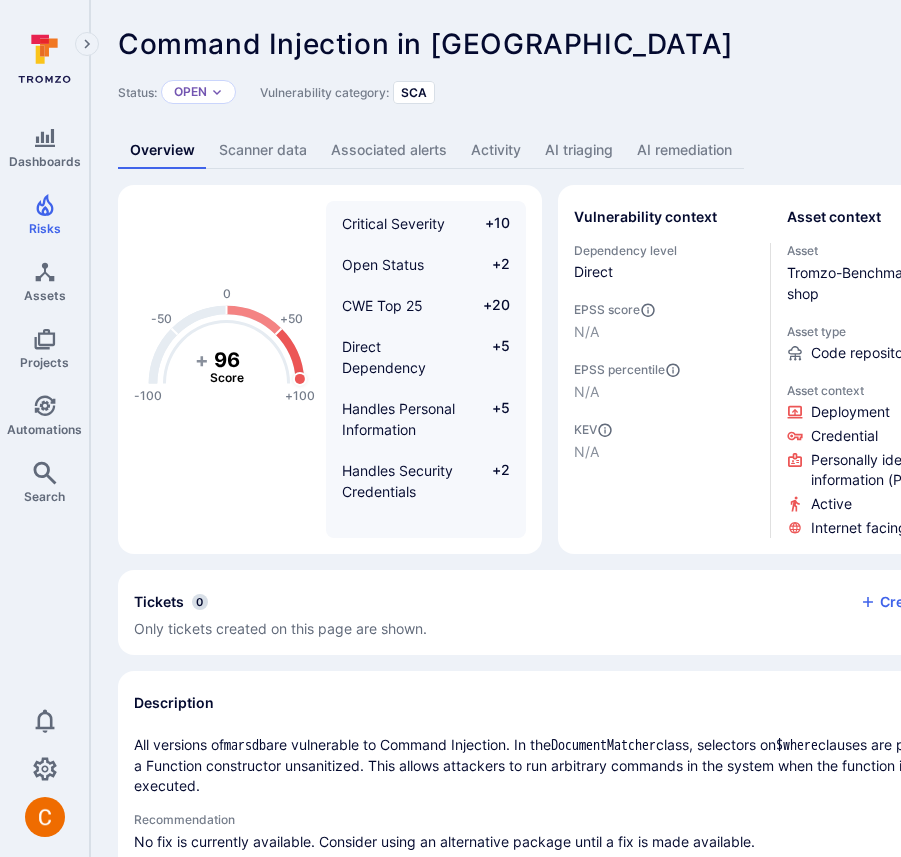 click on "AI triaging" at bounding box center (579, 150) 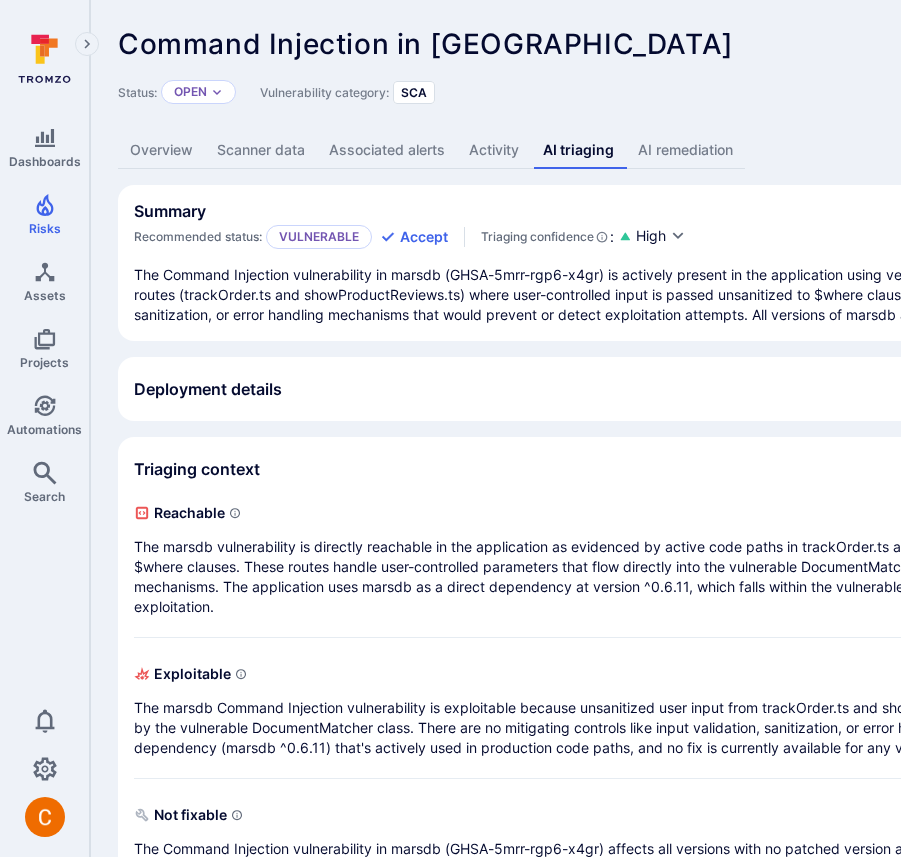 click on "Deployment details" at bounding box center [765, 389] 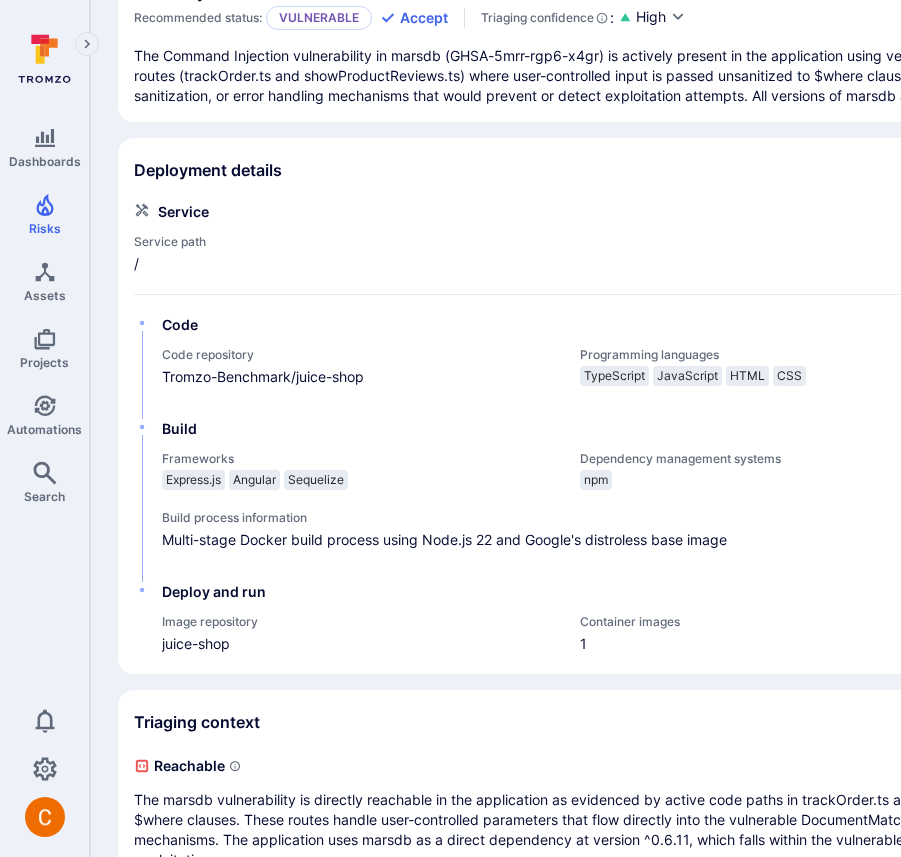 scroll, scrollTop: 217, scrollLeft: 0, axis: vertical 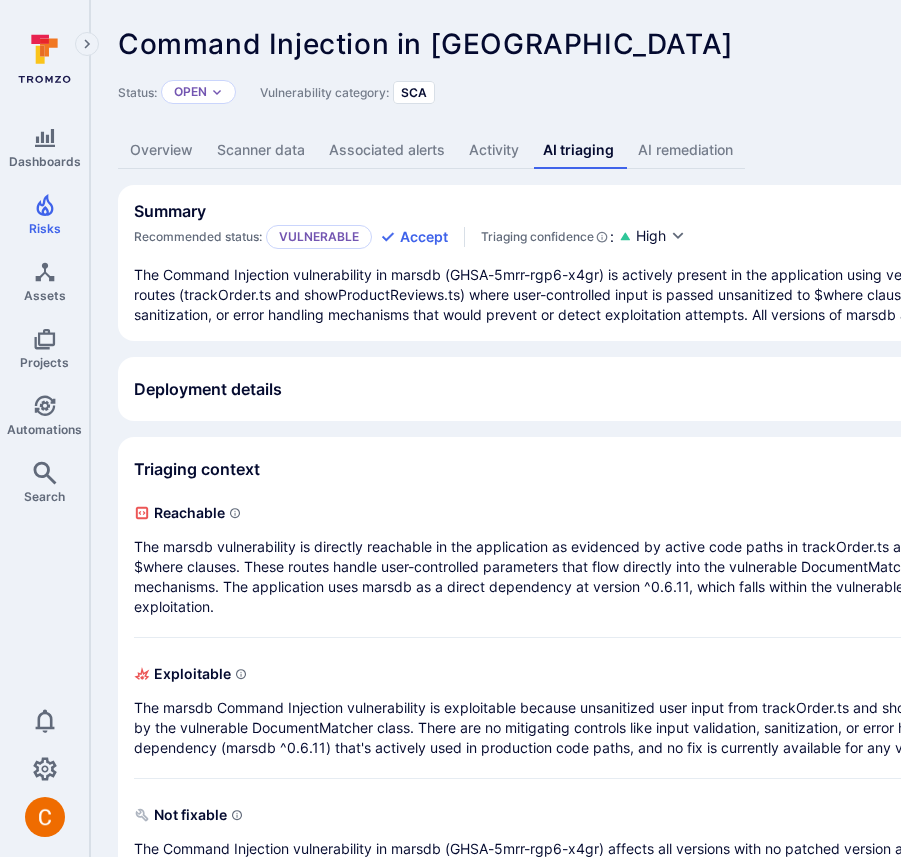 click on "Deployment details" at bounding box center [765, 389] 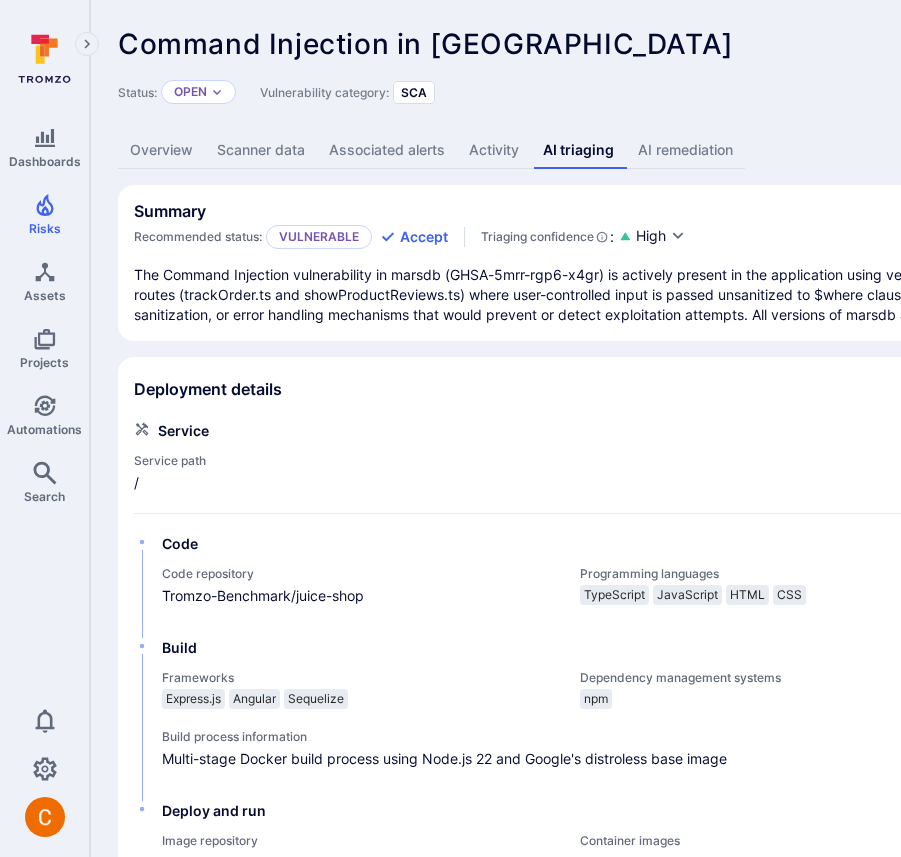 scroll, scrollTop: 370, scrollLeft: 0, axis: vertical 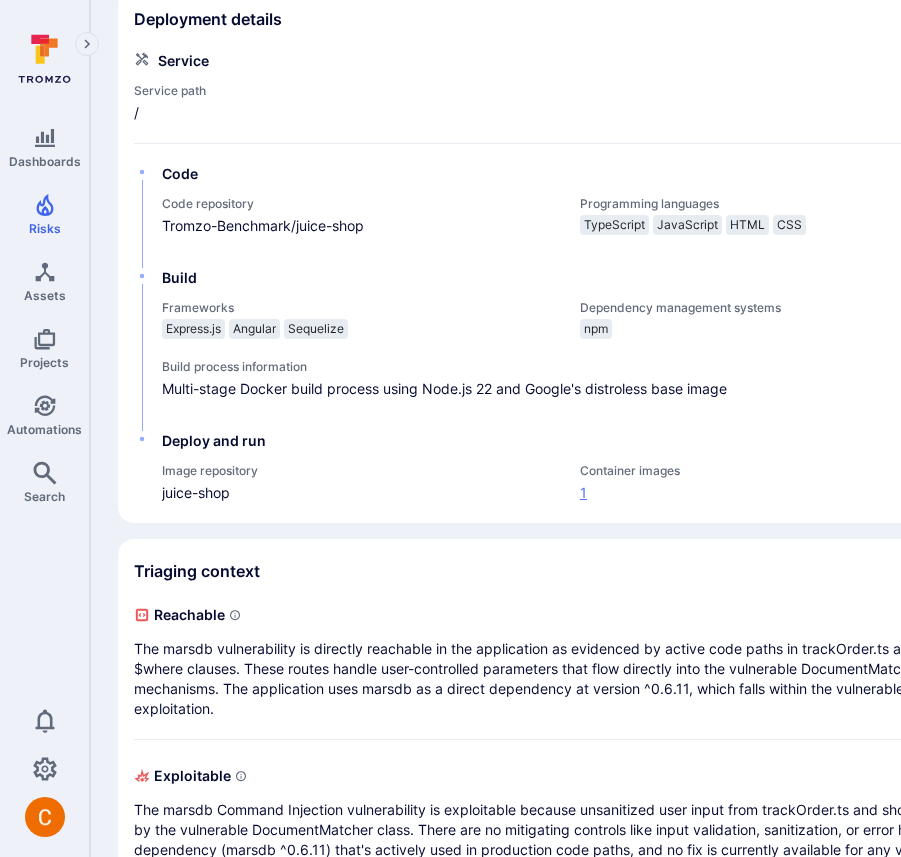 click on "1" at bounding box center [779, 492] 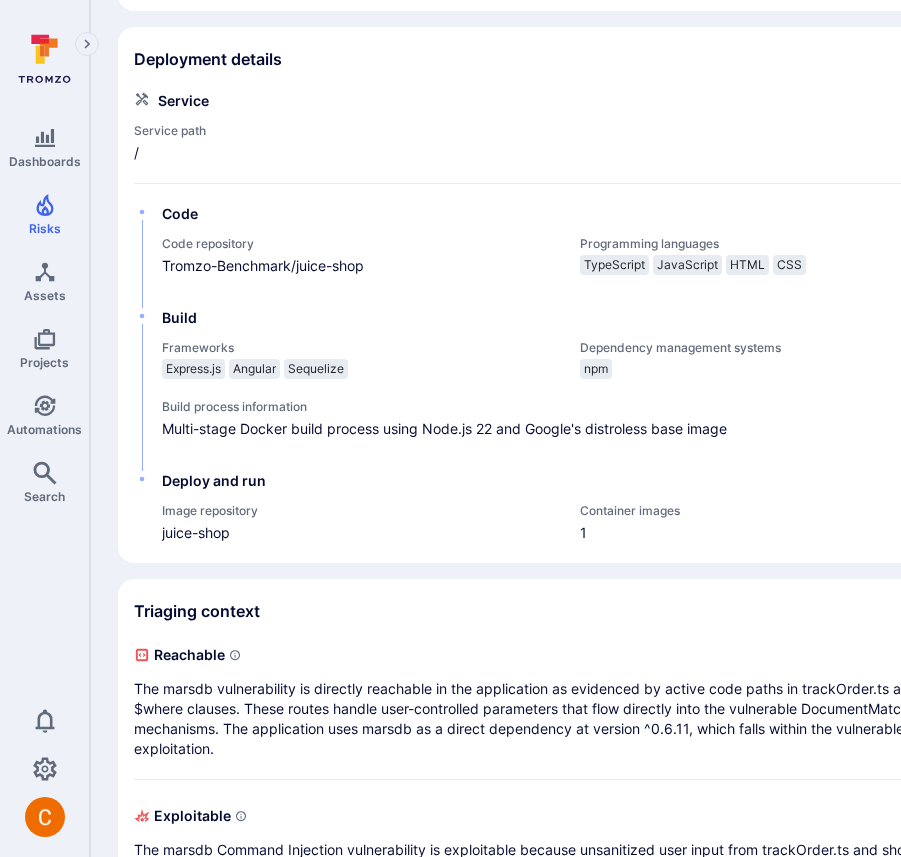 scroll, scrollTop: 411, scrollLeft: 0, axis: vertical 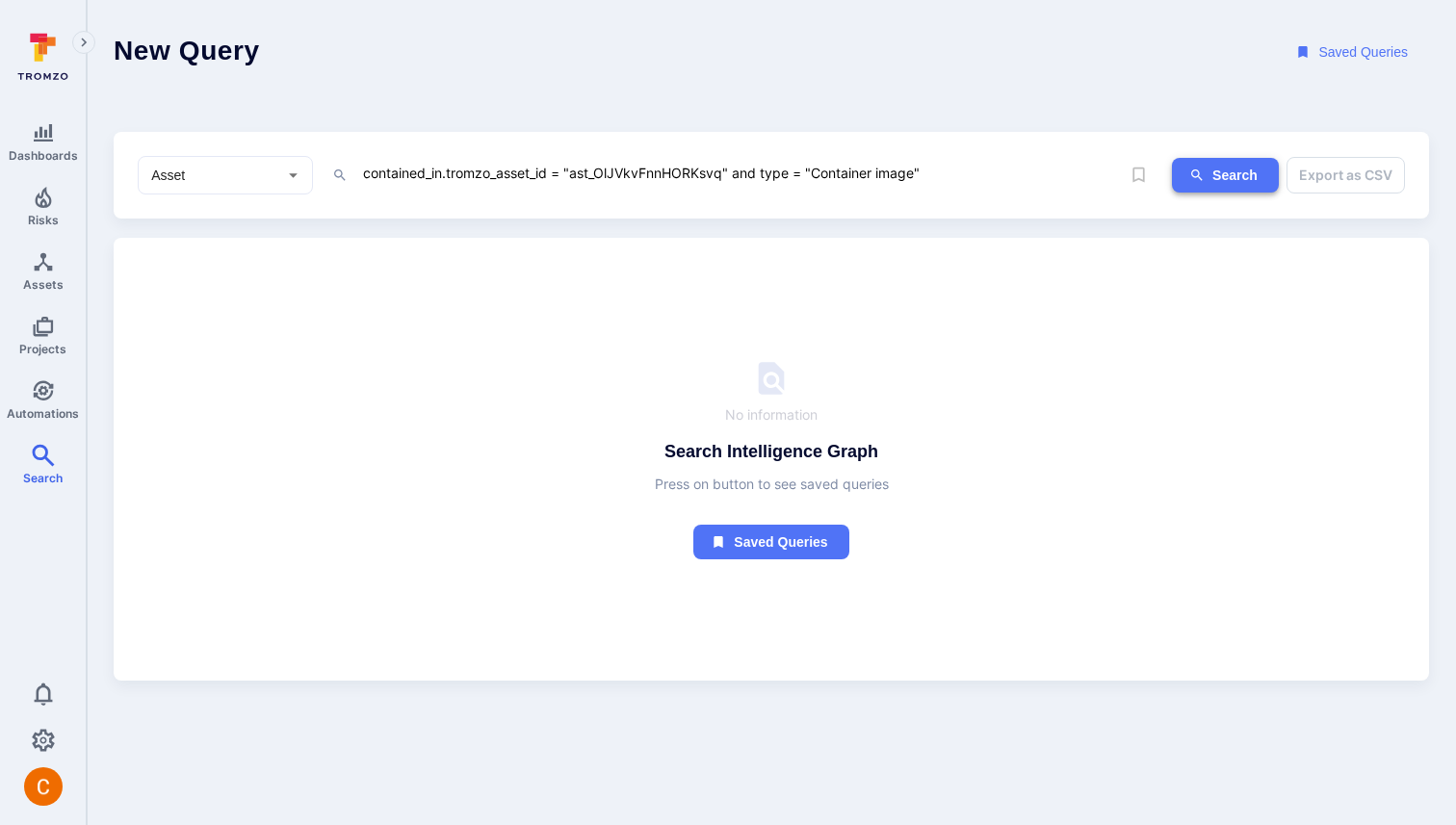 click 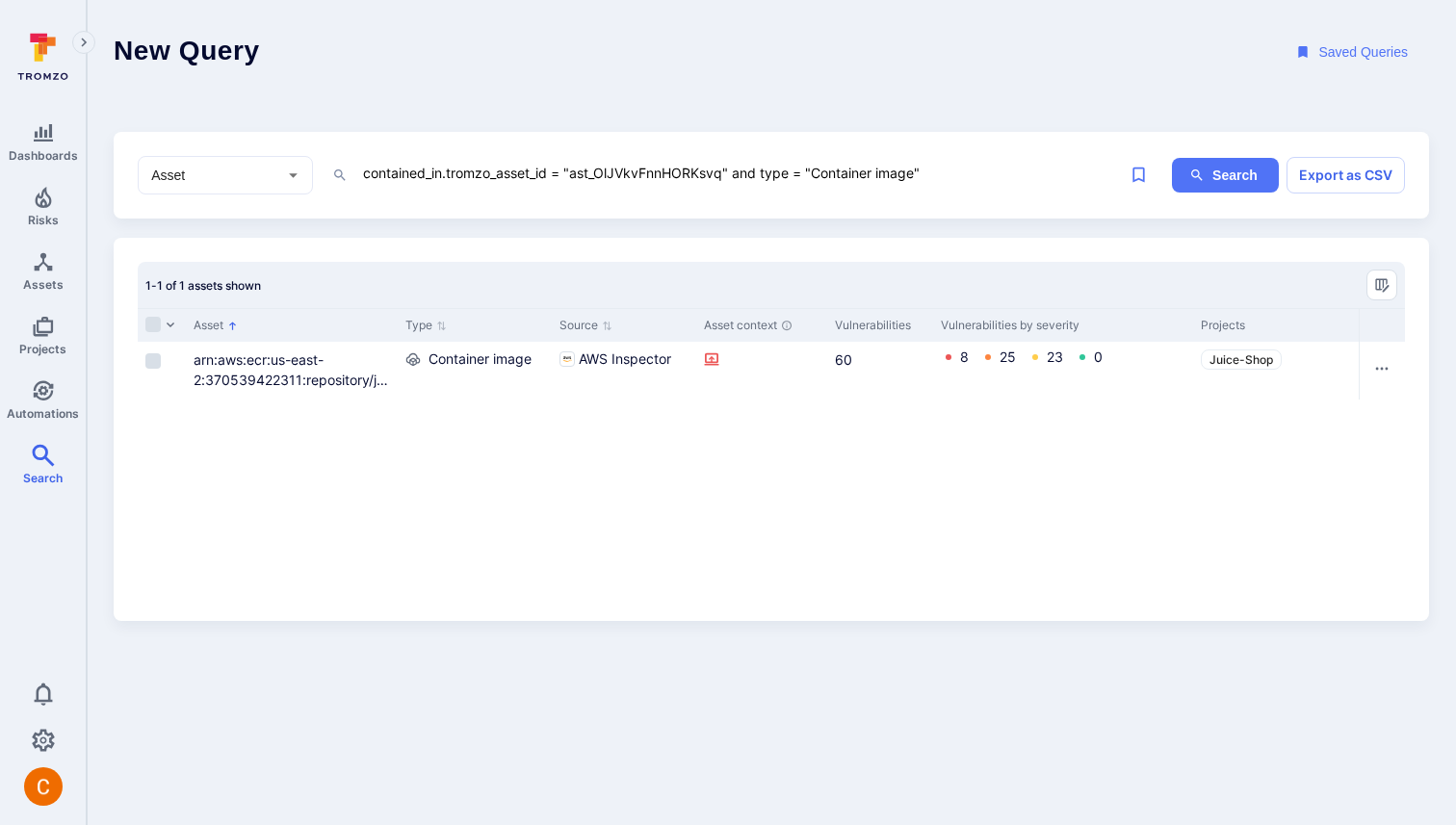 click on "New Query Saved Queries" at bounding box center [771, 52] 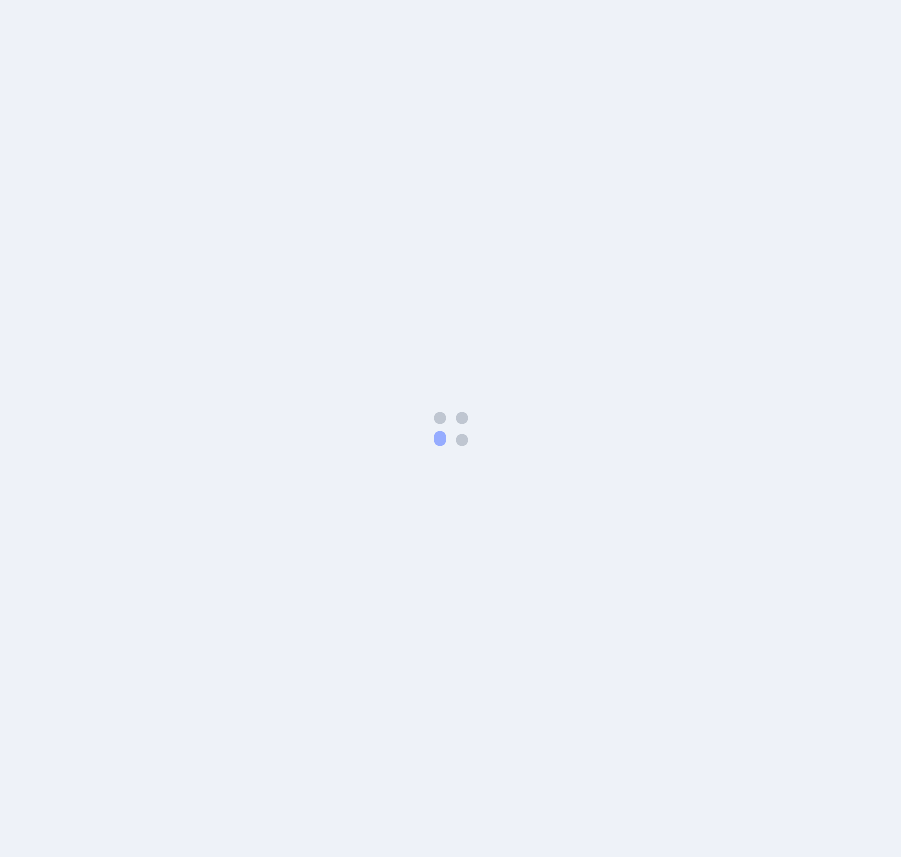 scroll, scrollTop: 0, scrollLeft: 0, axis: both 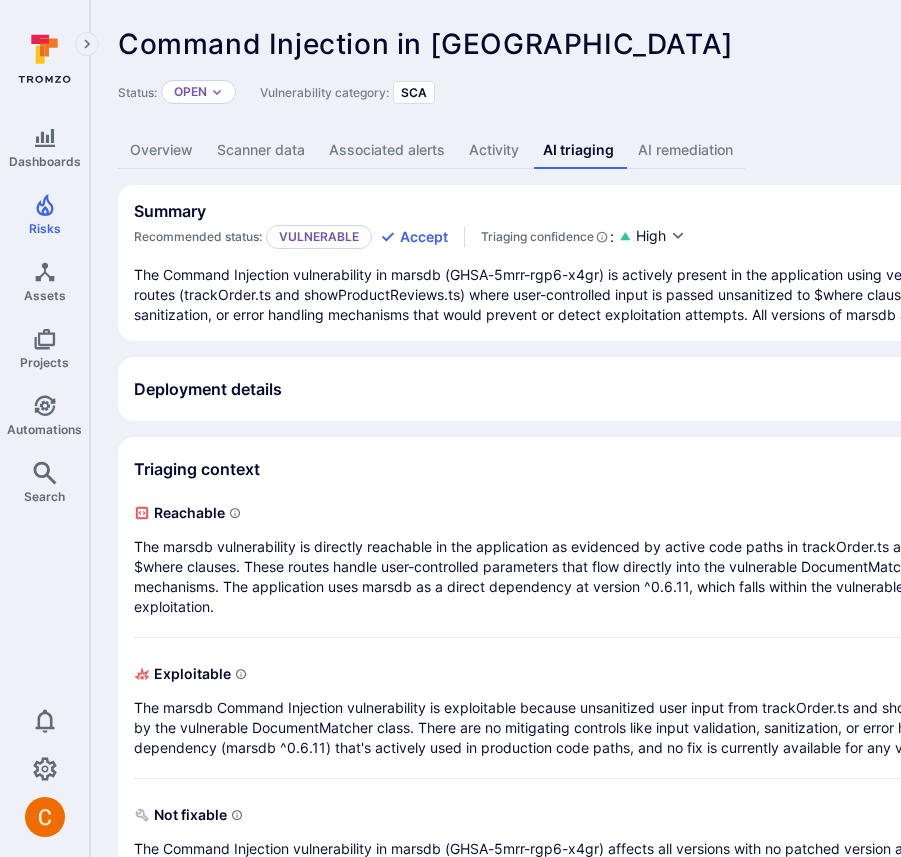 click on "Deployment details" at bounding box center (765, 389) 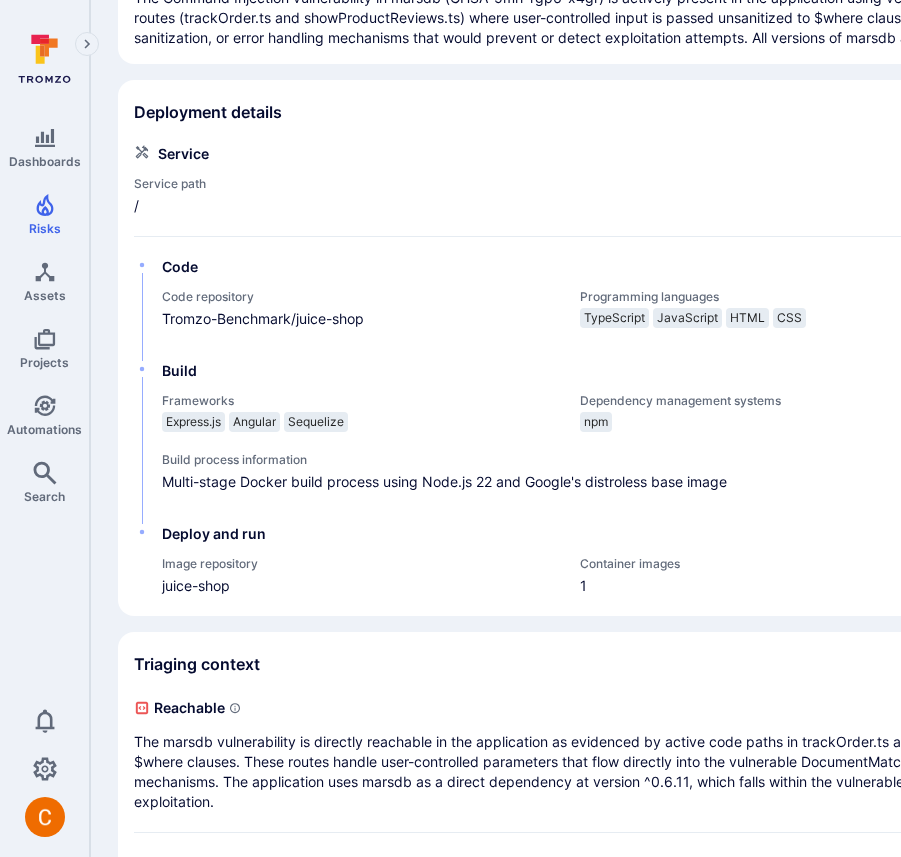 scroll, scrollTop: 292, scrollLeft: 0, axis: vertical 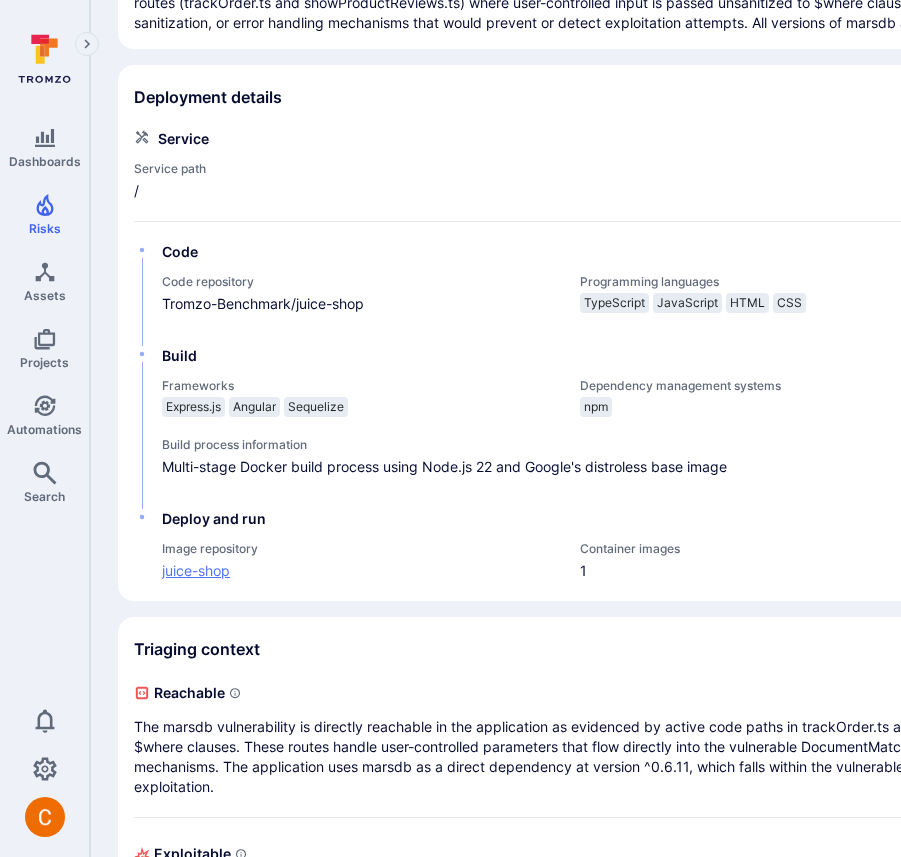 click on "juice-shop" at bounding box center [361, 570] 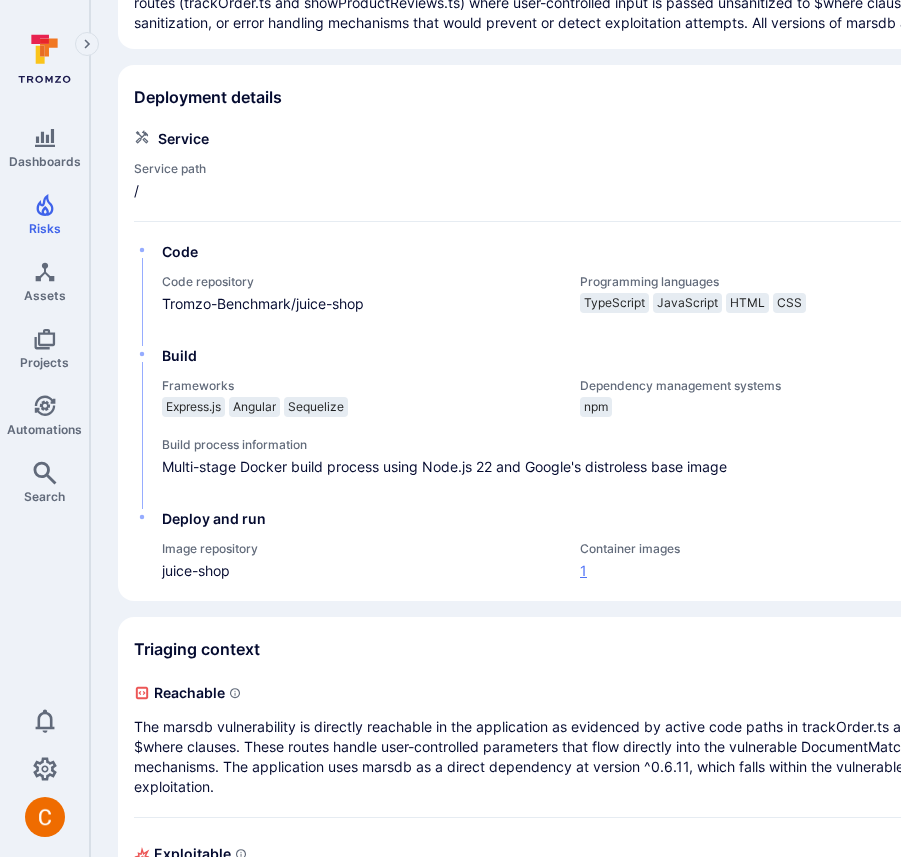 click on "1" at bounding box center [779, 570] 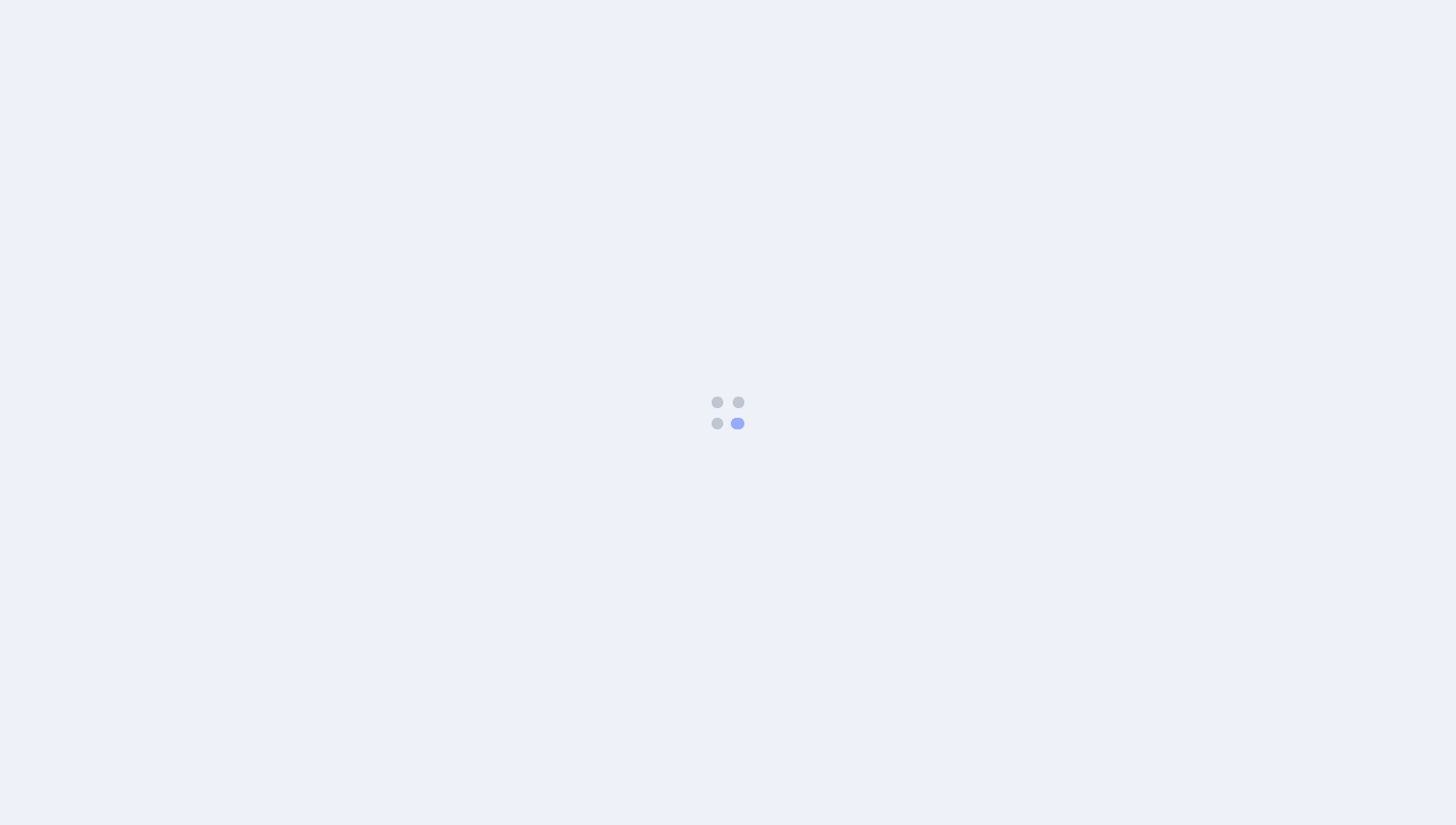 scroll, scrollTop: 0, scrollLeft: 0, axis: both 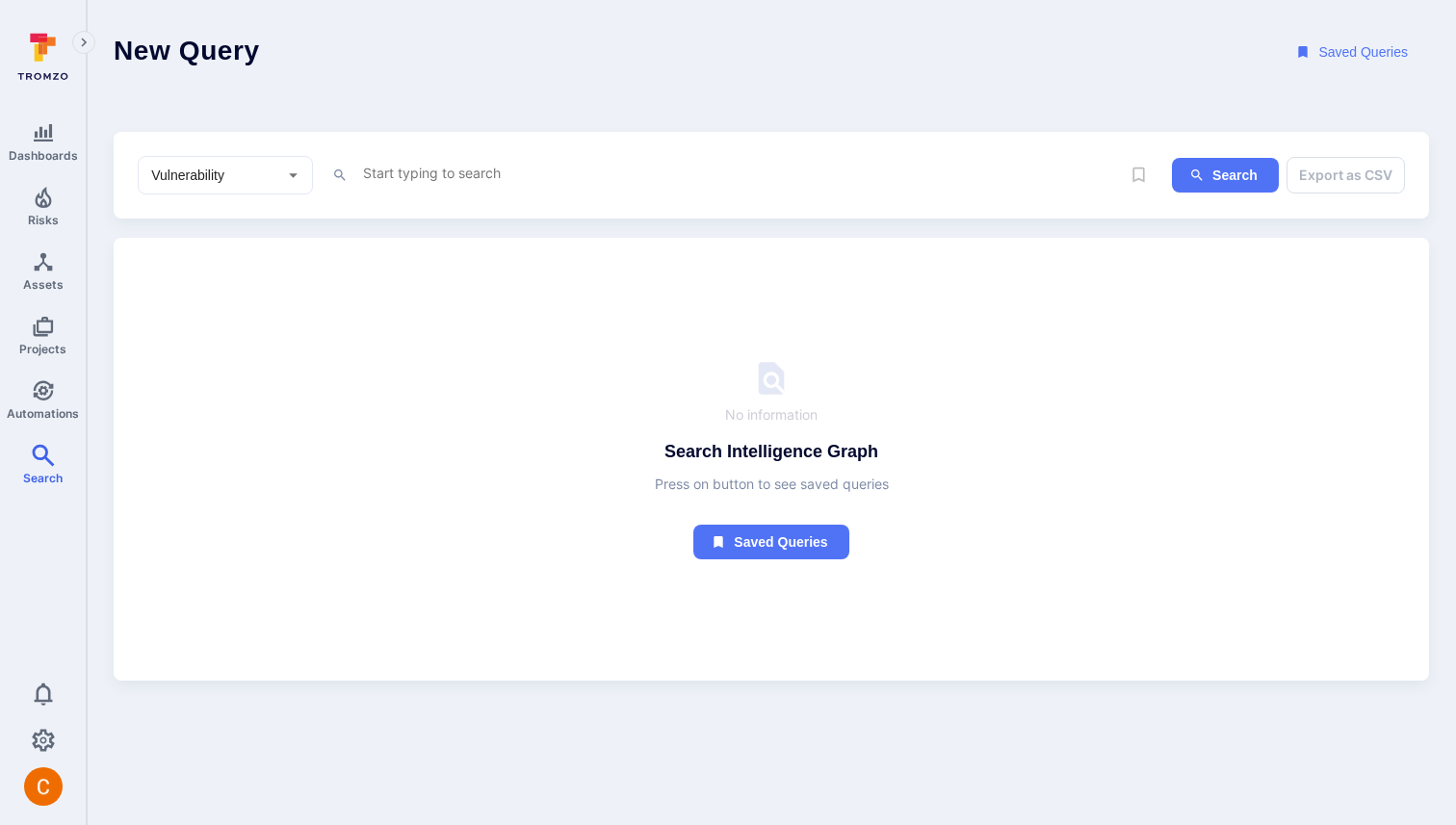 click on "New Query Saved Queries" at bounding box center [771, 52] 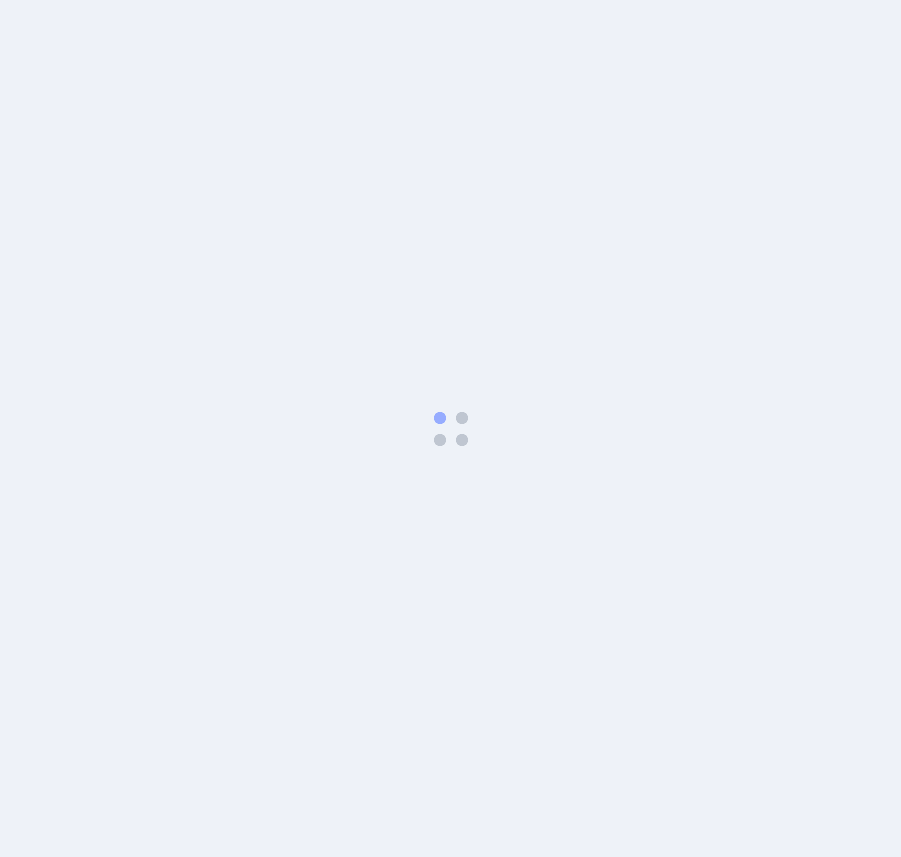 scroll, scrollTop: 0, scrollLeft: 0, axis: both 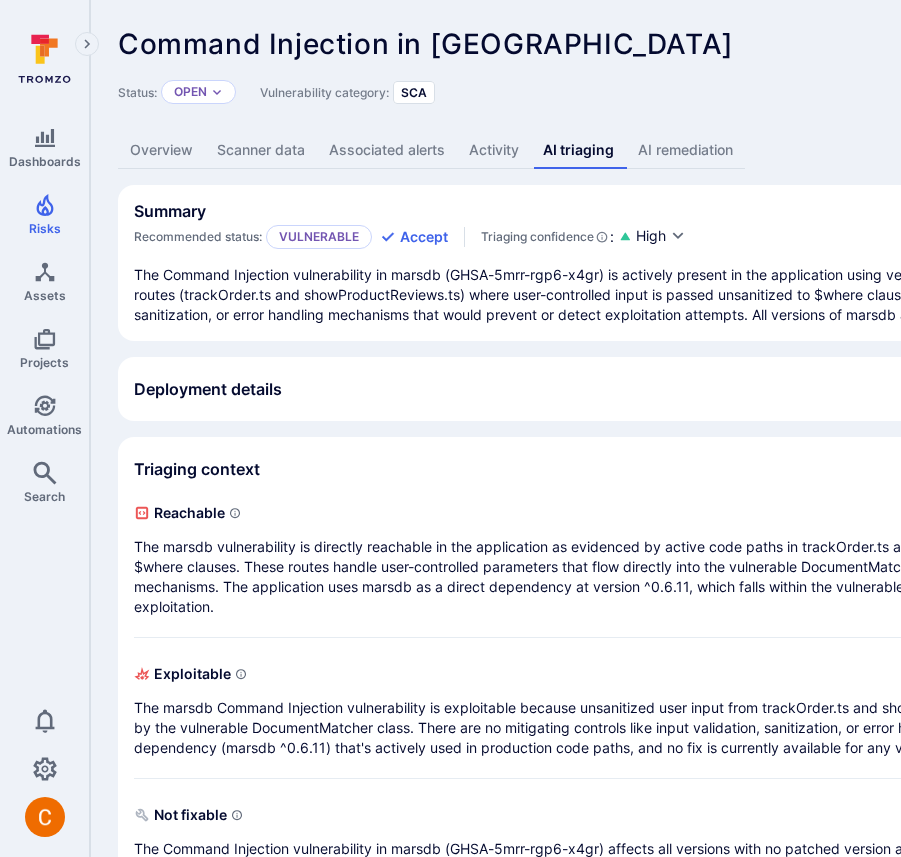 click on "Deployment details" at bounding box center (765, 389) 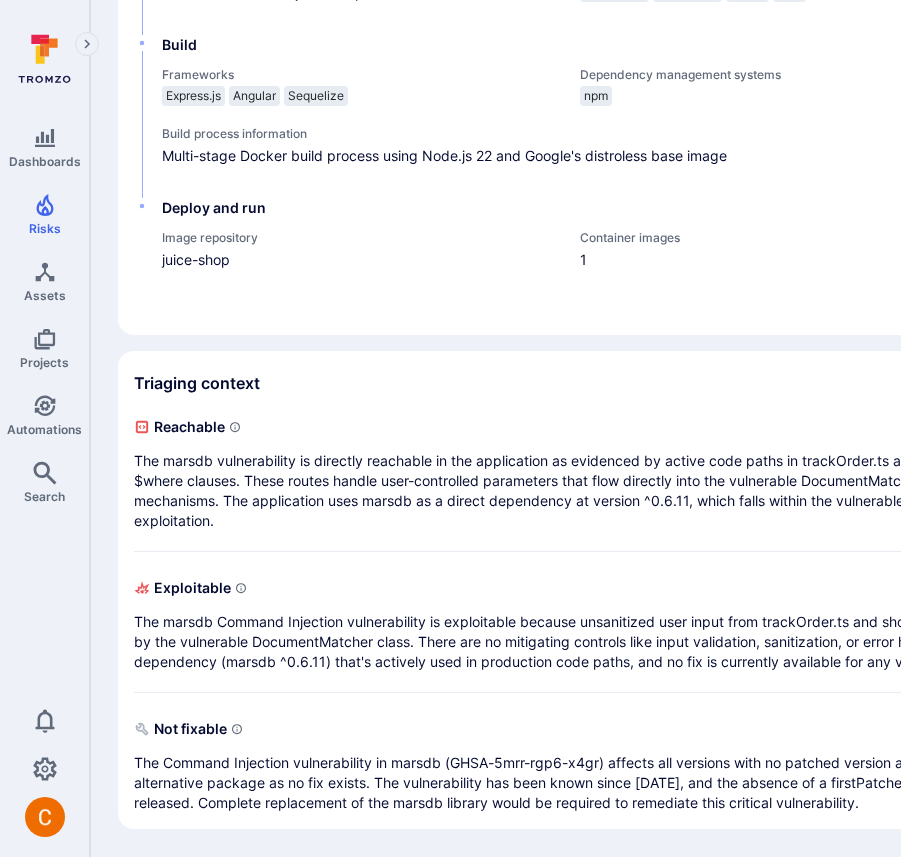 scroll, scrollTop: 734, scrollLeft: 0, axis: vertical 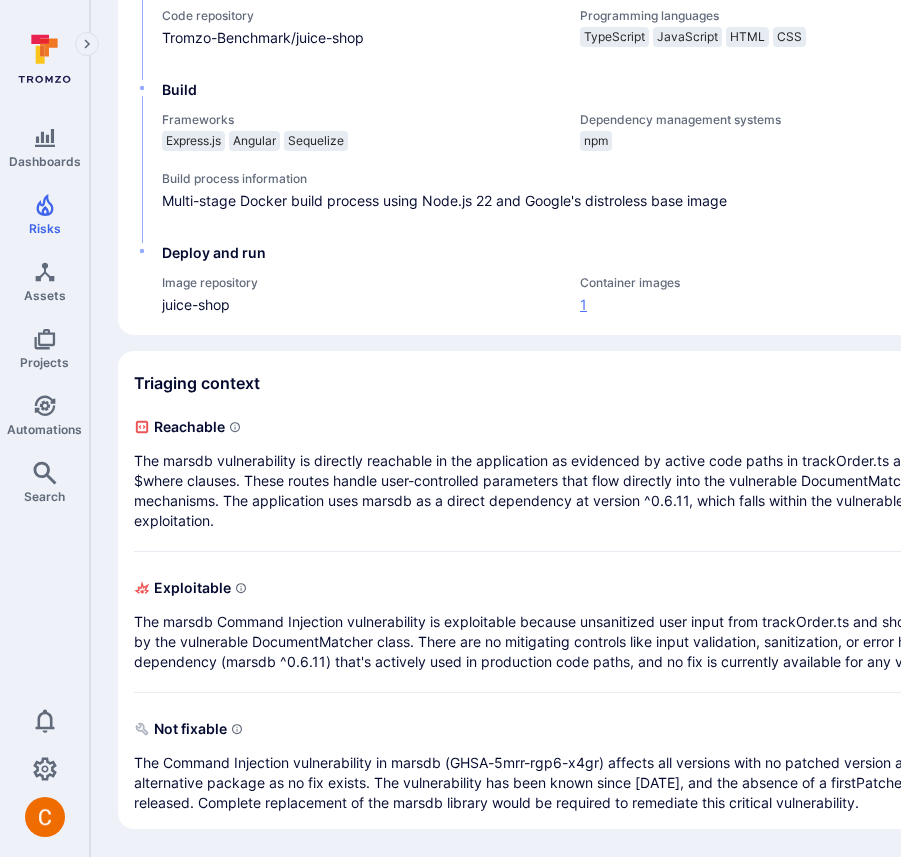 click on "1" at bounding box center [779, 304] 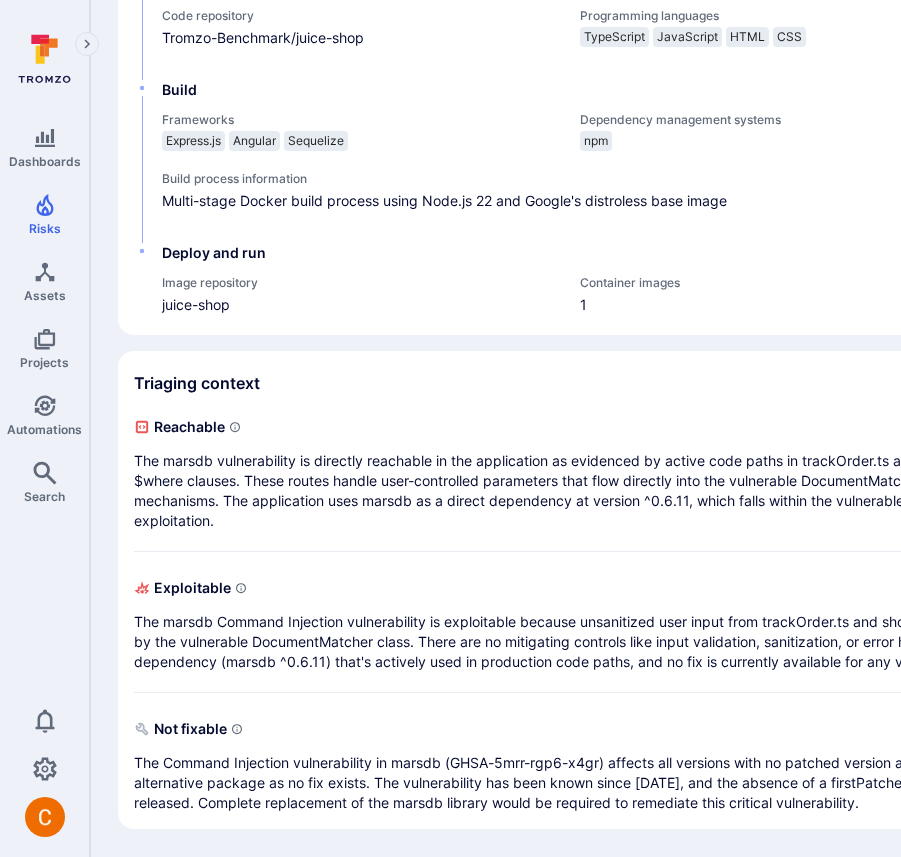 scroll, scrollTop: 0, scrollLeft: 0, axis: both 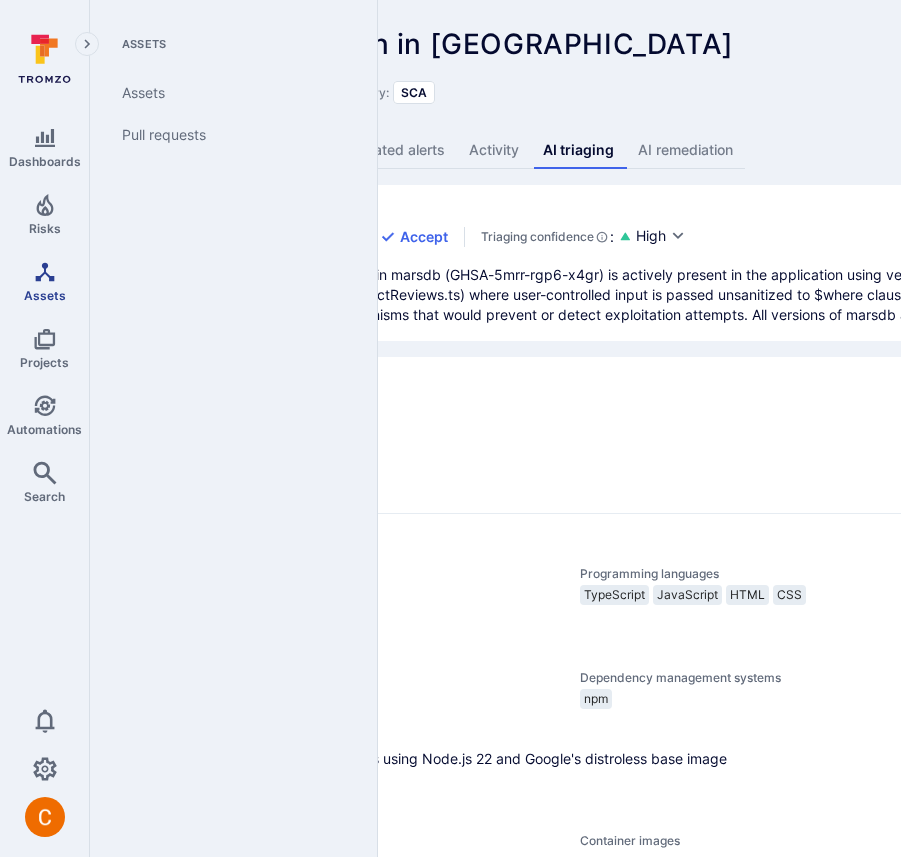 click on "Assets" at bounding box center (45, 295) 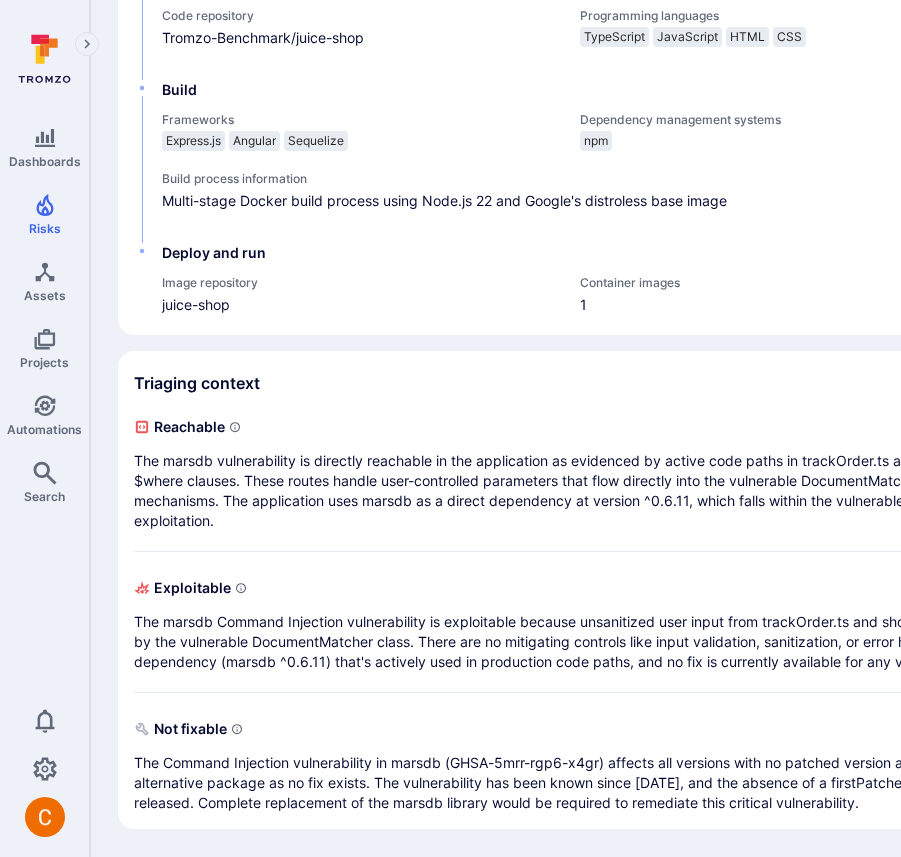 scroll, scrollTop: 721, scrollLeft: 0, axis: vertical 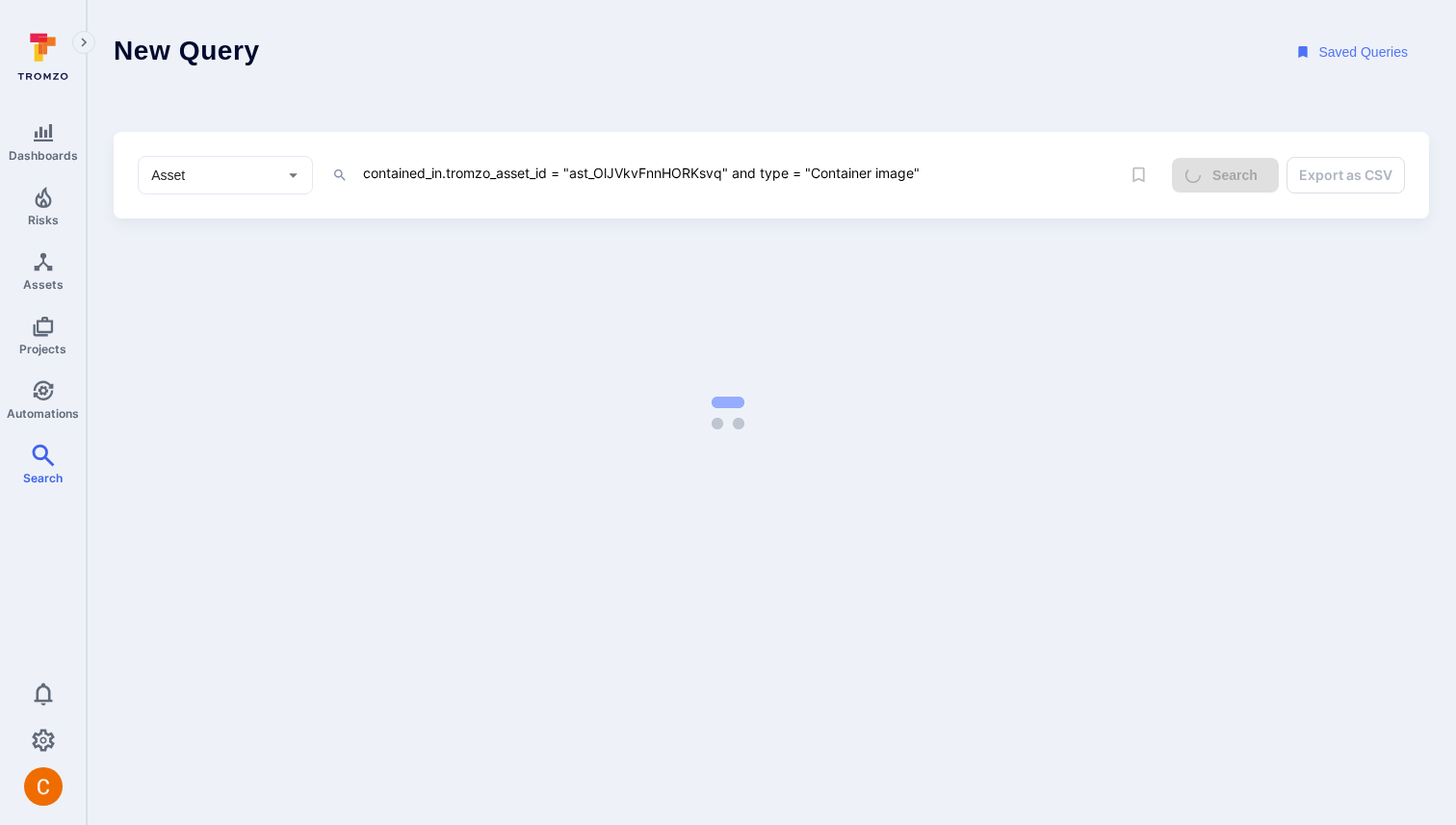 click on "New Query Saved Queries" at bounding box center (771, 52) 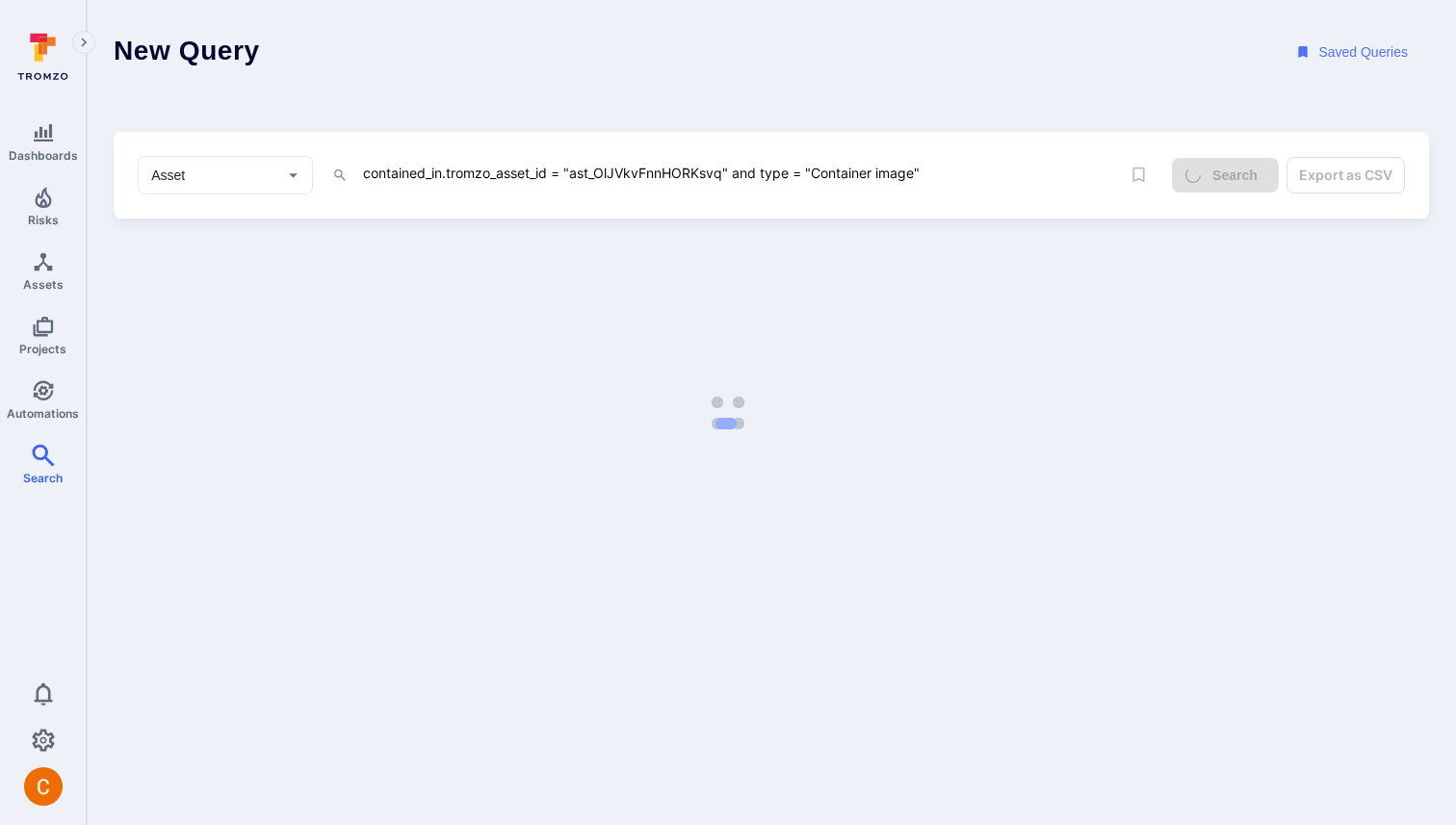 click on "New Query Saved Queries" at bounding box center (771, 52) 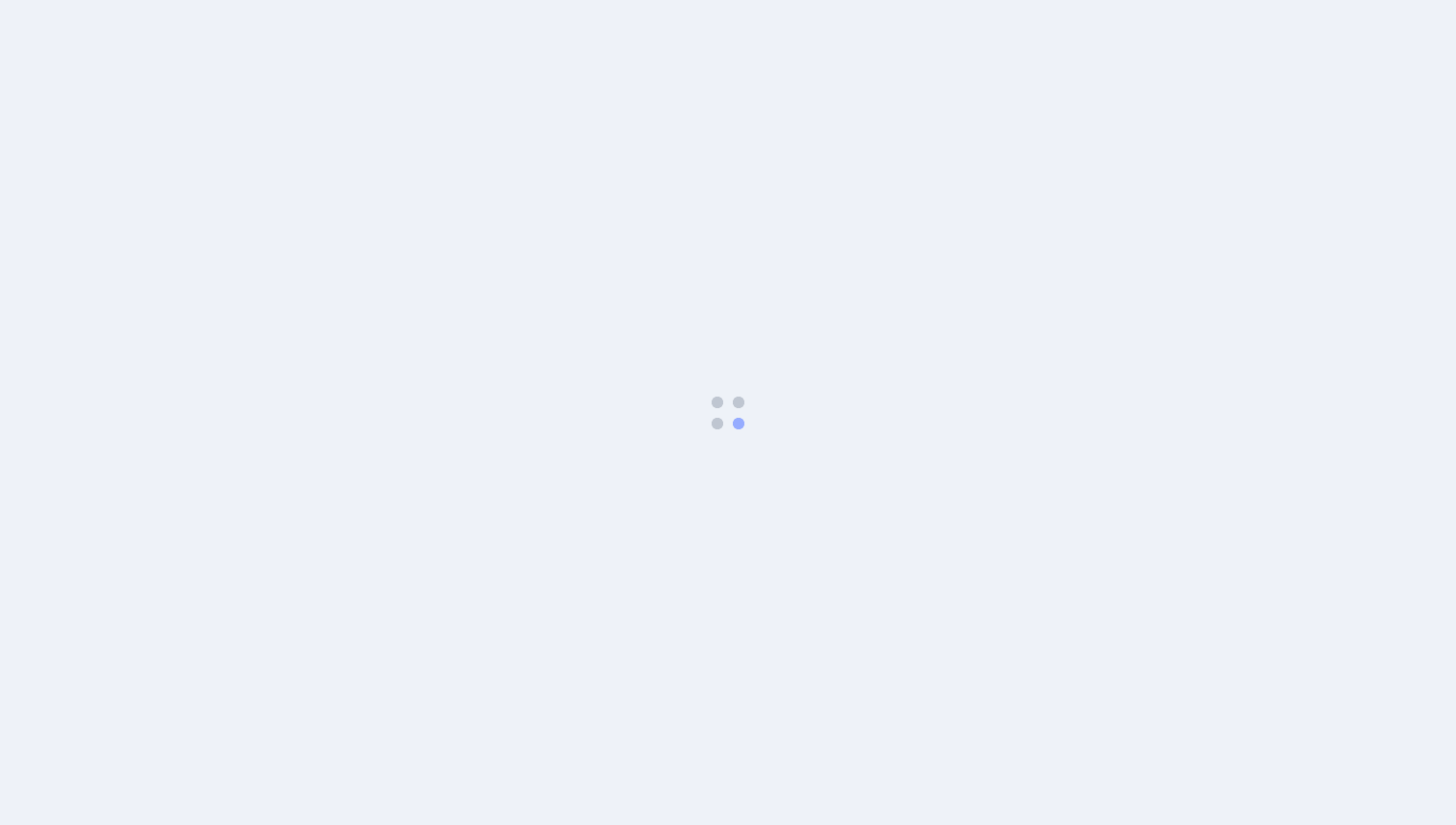 scroll, scrollTop: 0, scrollLeft: 0, axis: both 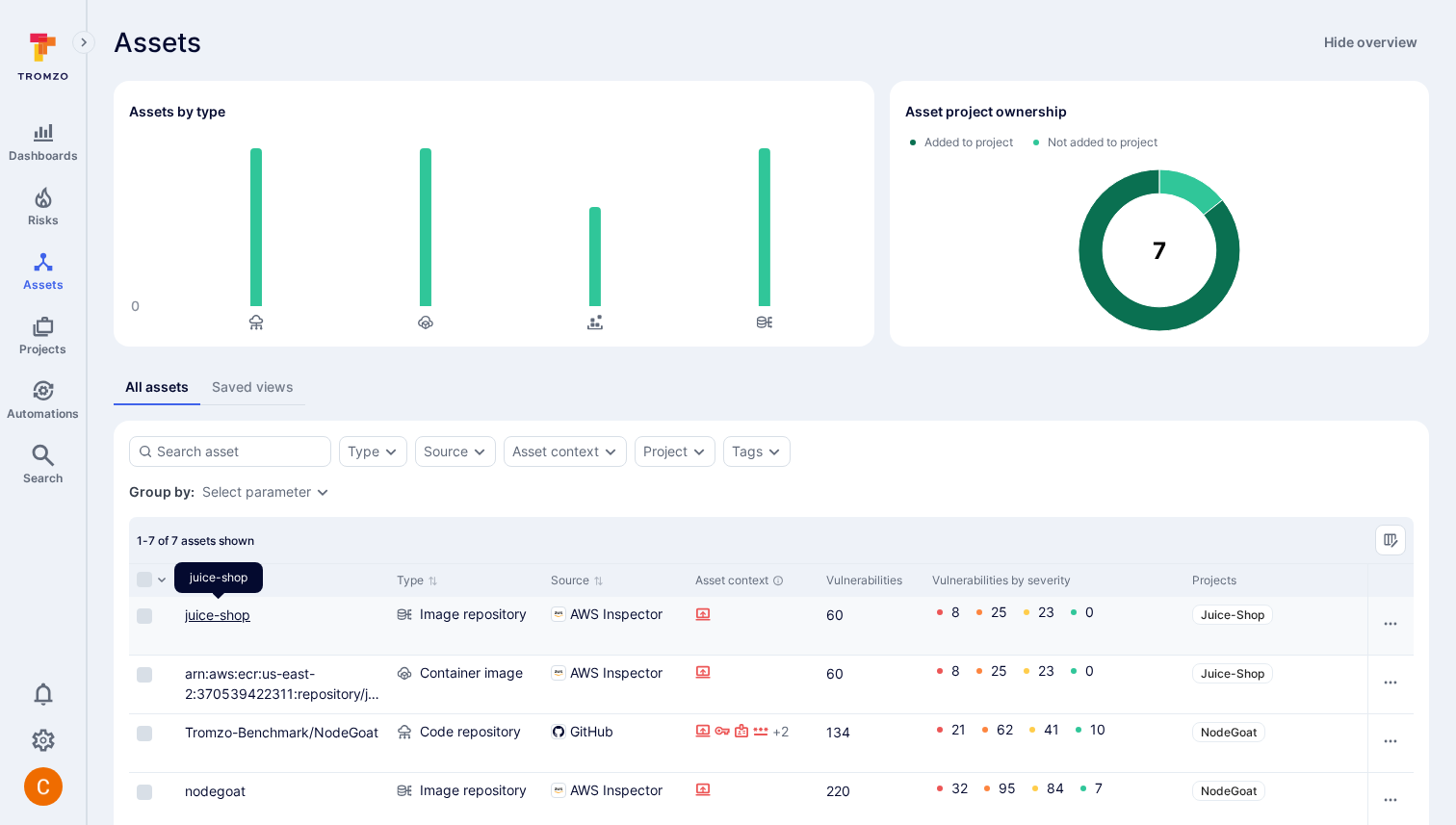 click on "juice-shop" at bounding box center (218, 614) 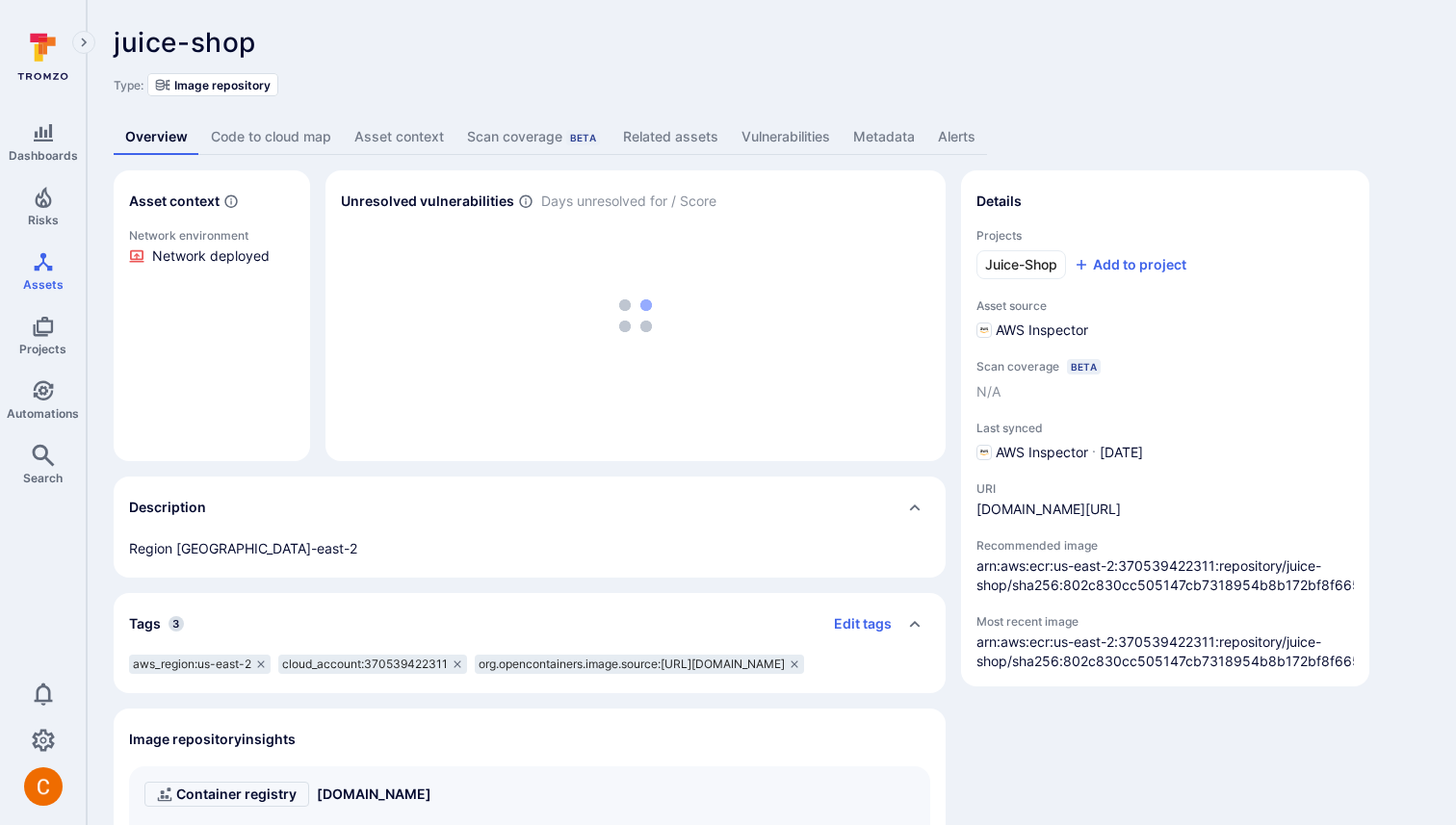 click on "Overview" at bounding box center (156, 137) 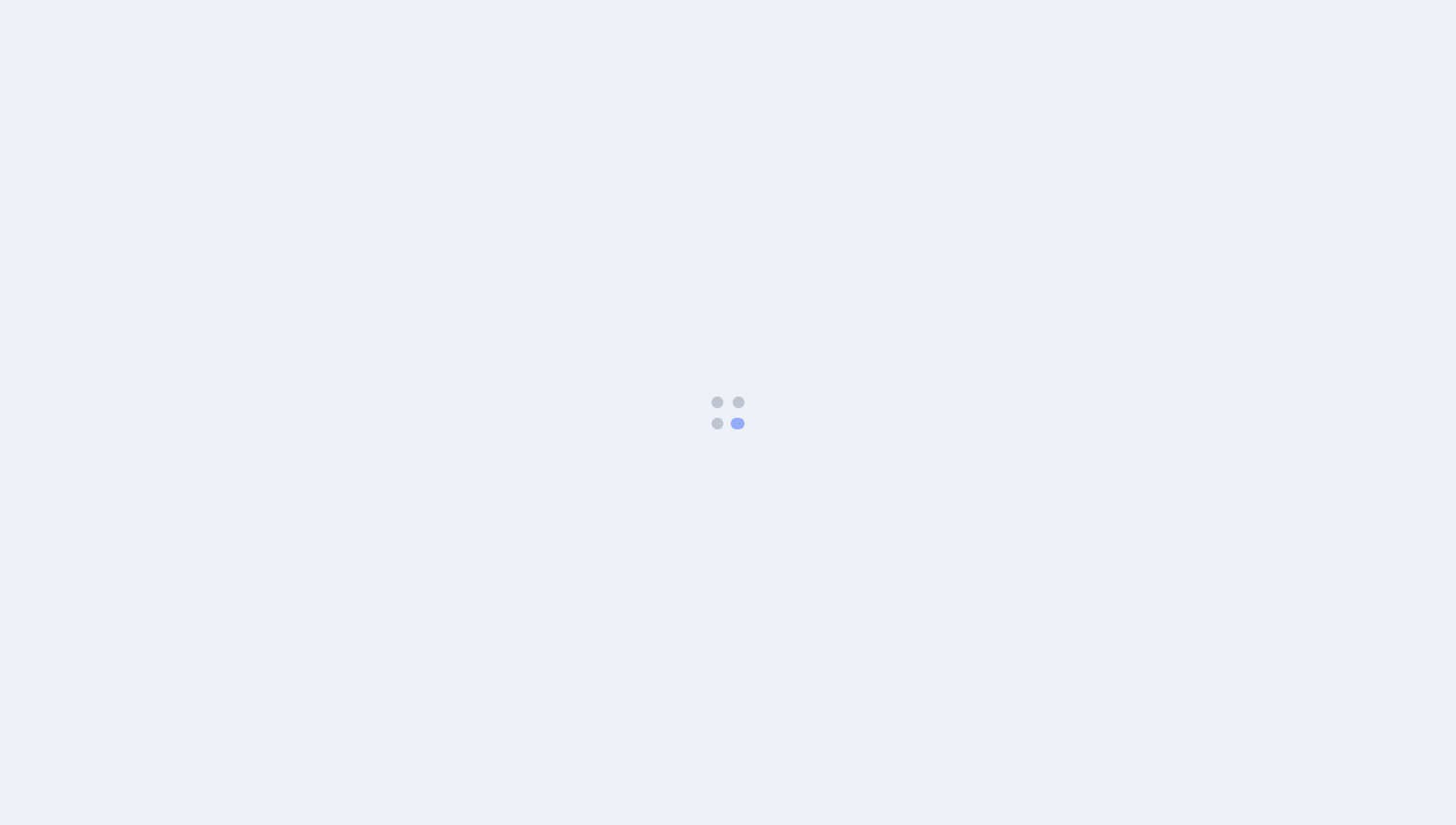 scroll, scrollTop: 0, scrollLeft: 0, axis: both 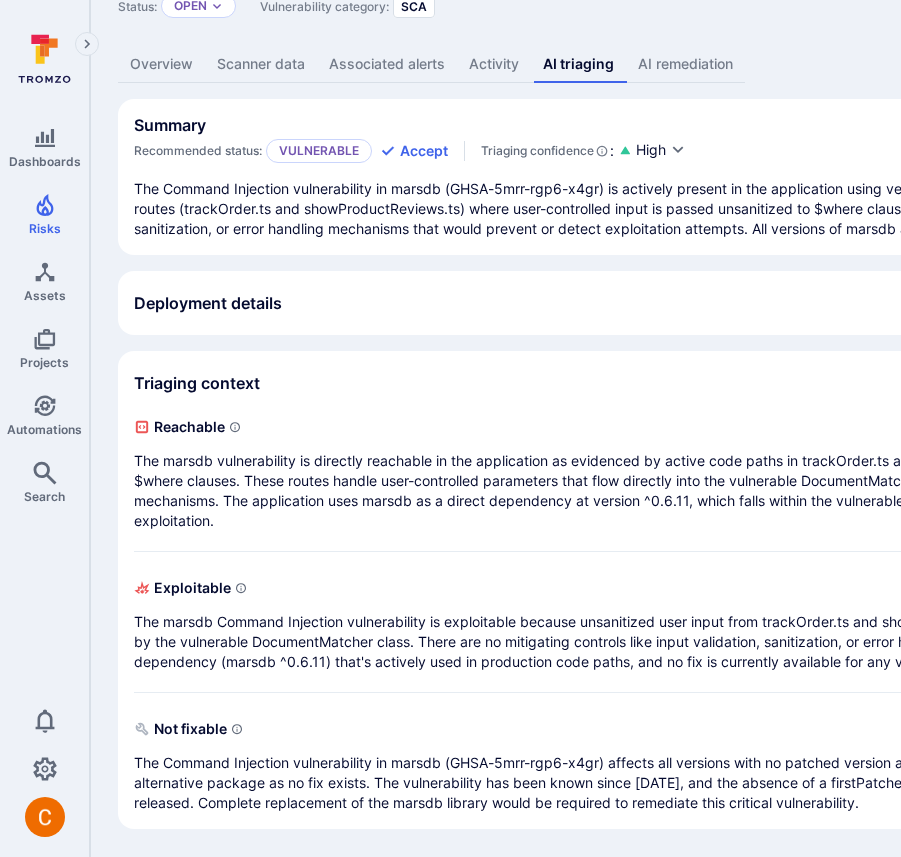 click on "Deployment details" at bounding box center [765, 303] 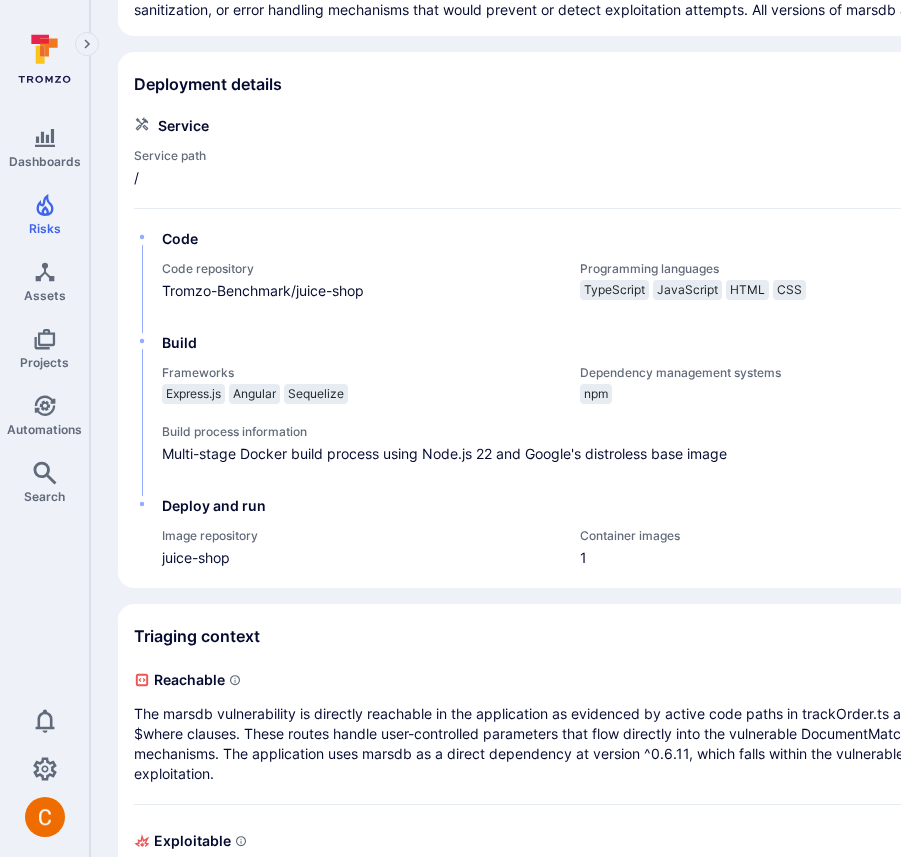 scroll, scrollTop: 309, scrollLeft: 0, axis: vertical 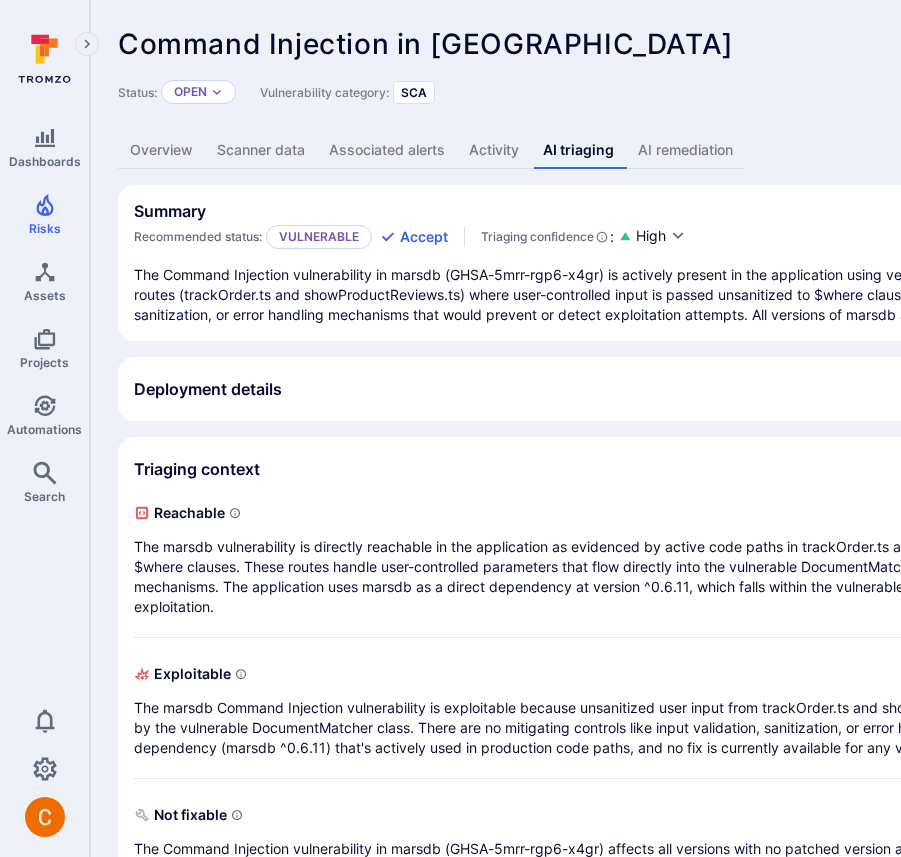 click on "Deployment details" at bounding box center (765, 389) 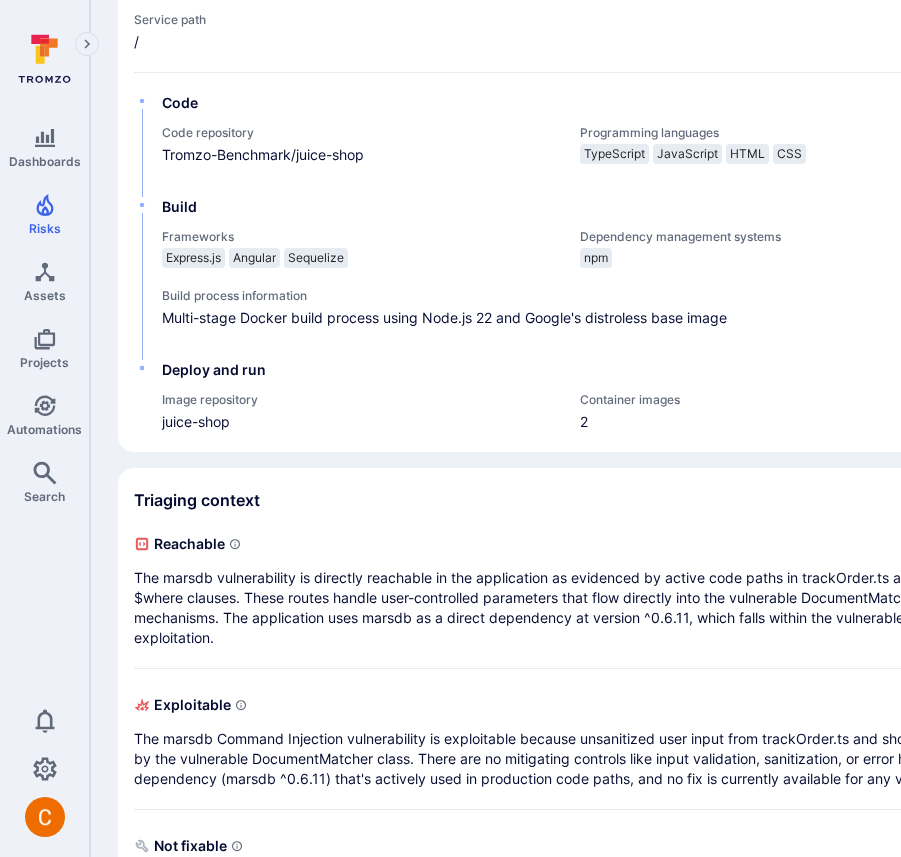 scroll, scrollTop: 385, scrollLeft: 0, axis: vertical 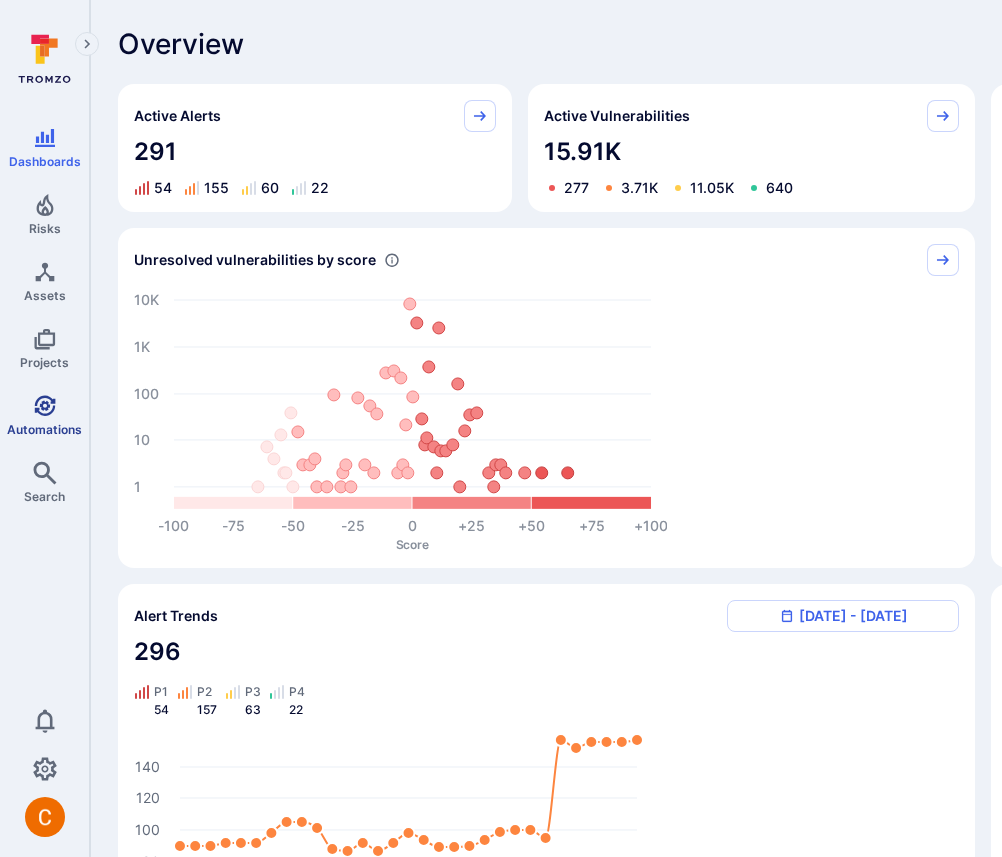 click on "Automations" at bounding box center [44, 429] 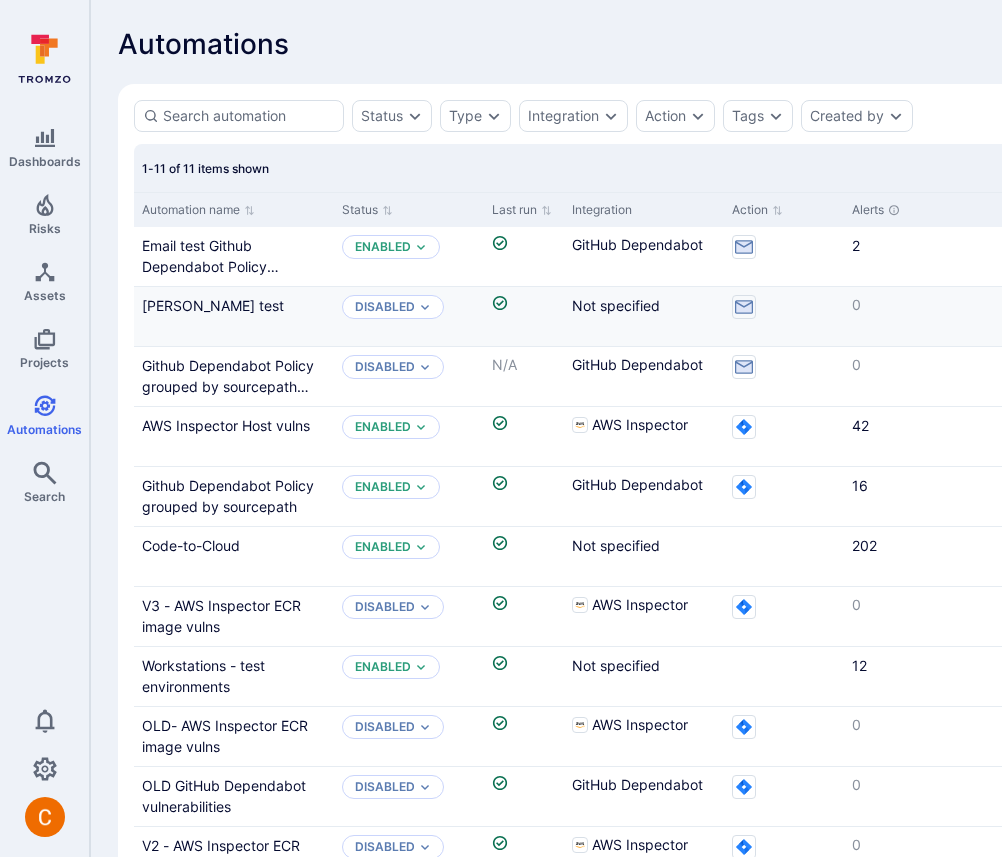 click at bounding box center (784, 307) 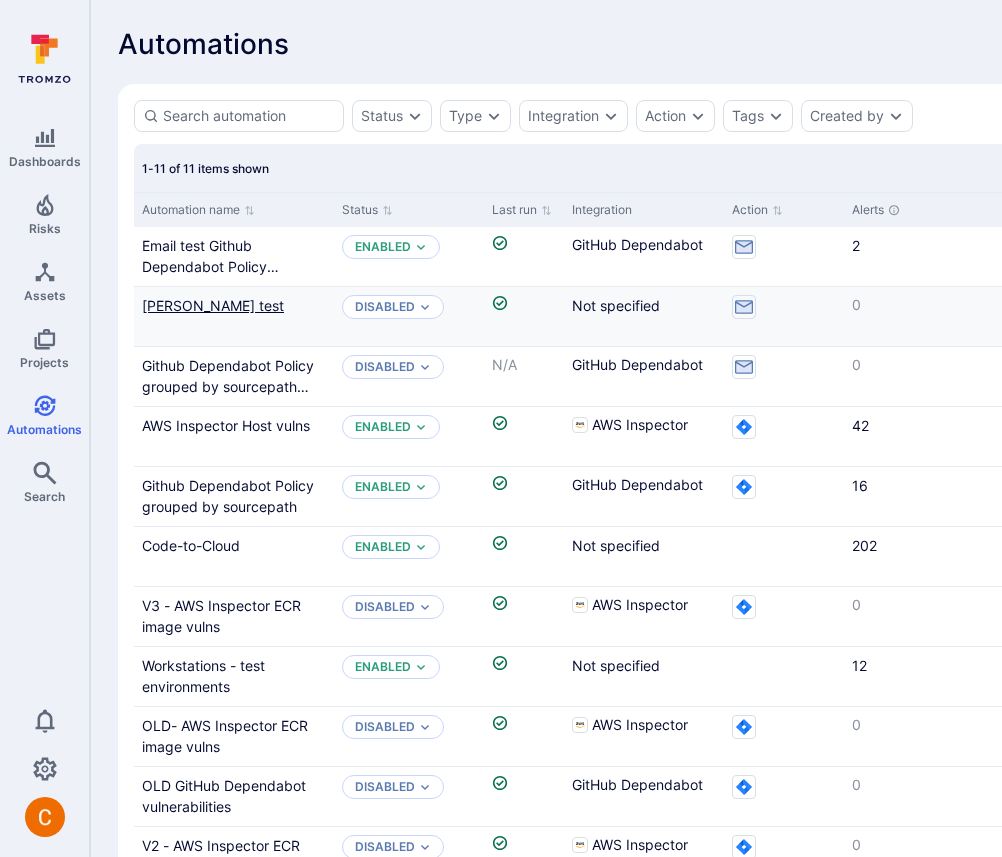 click on "Camilo test" at bounding box center (213, 305) 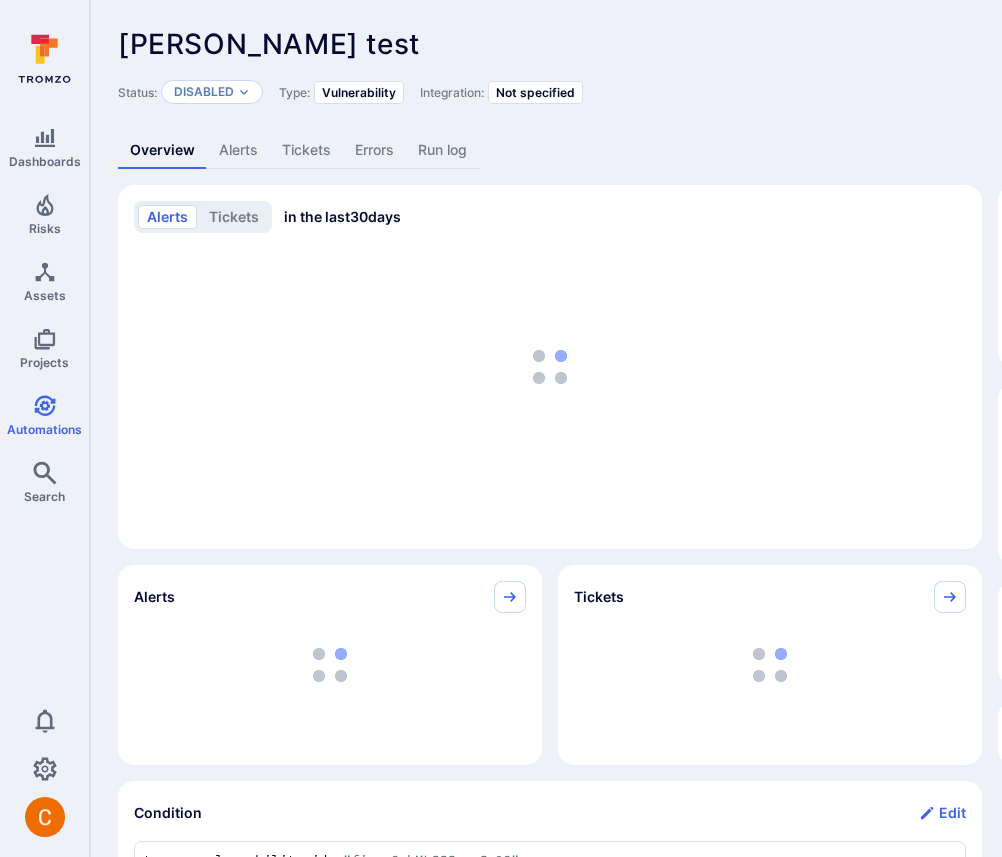 click 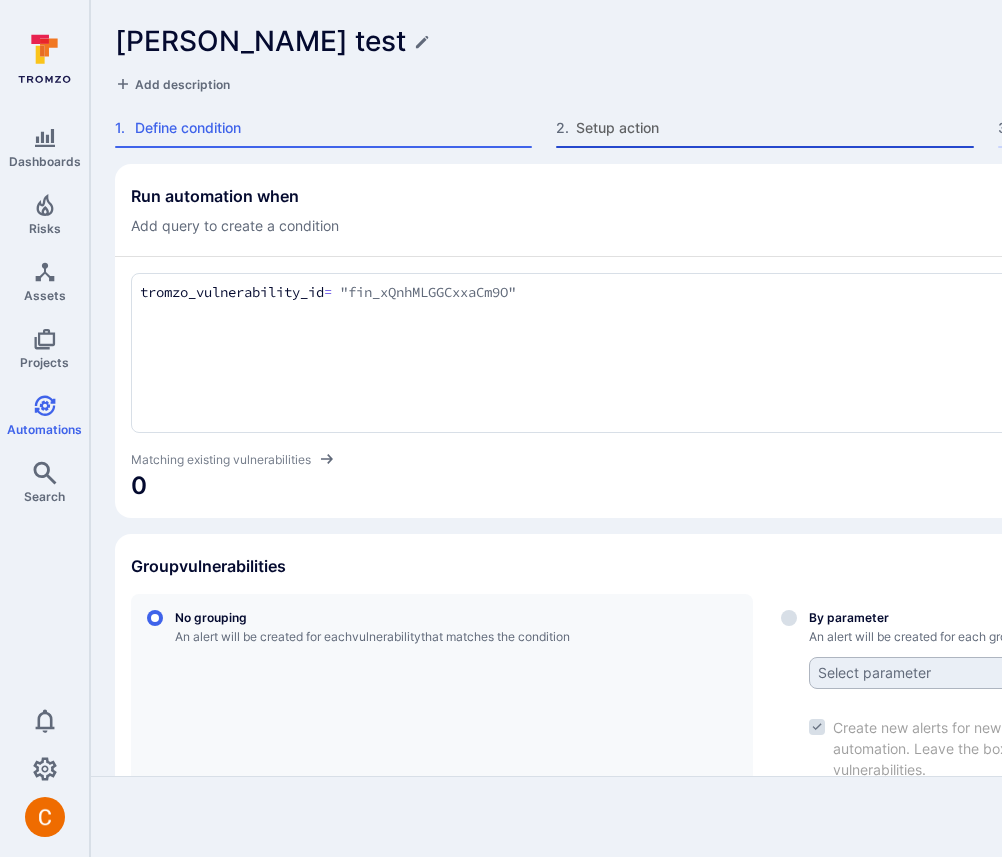 click on "Setup action" at bounding box center [774, 128] 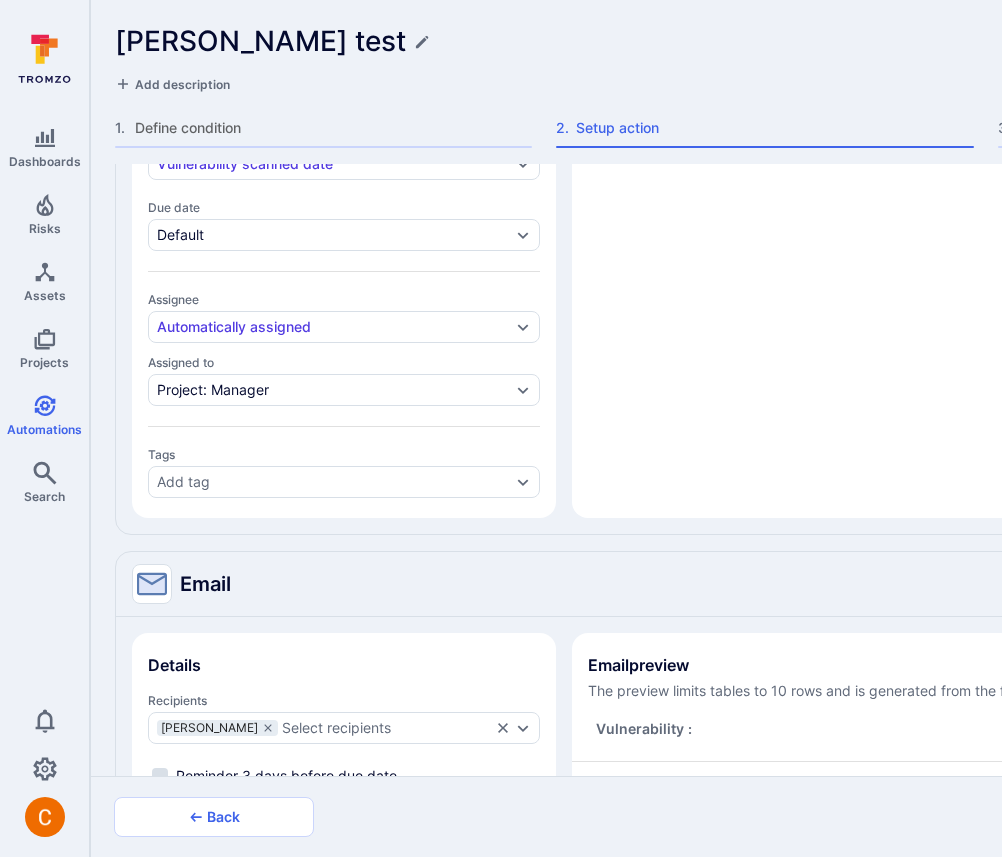 scroll, scrollTop: 882, scrollLeft: 0, axis: vertical 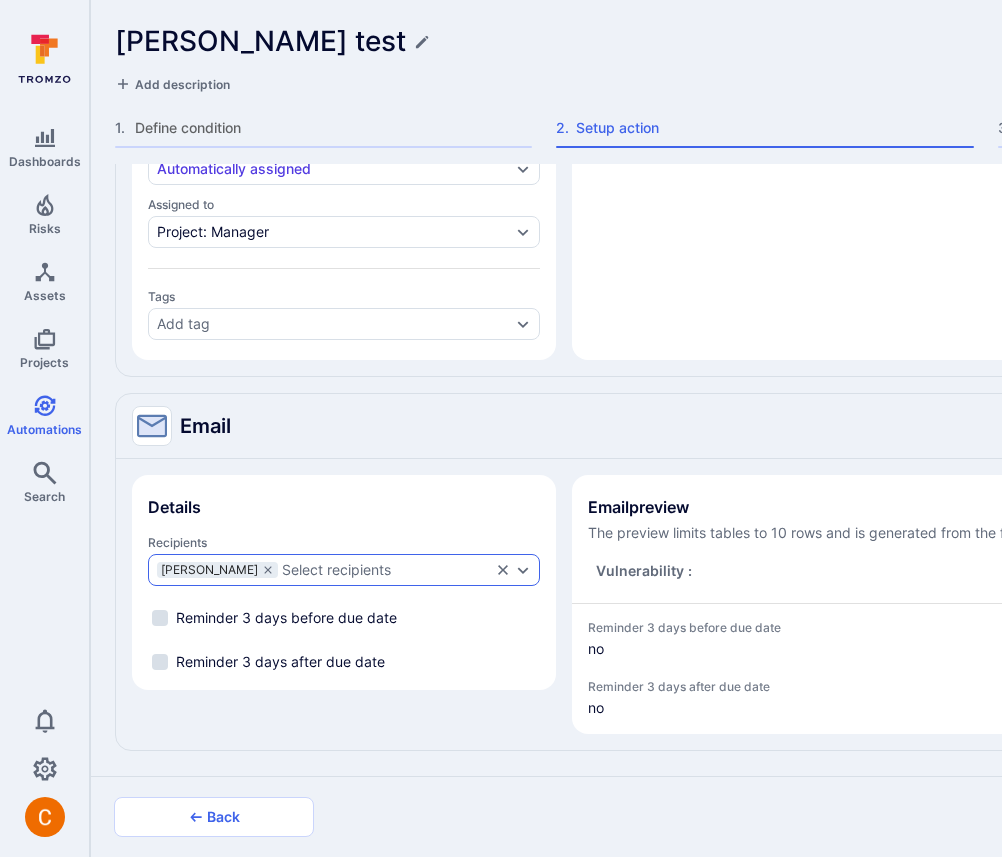 click on "Select recipients" at bounding box center (386, 570) 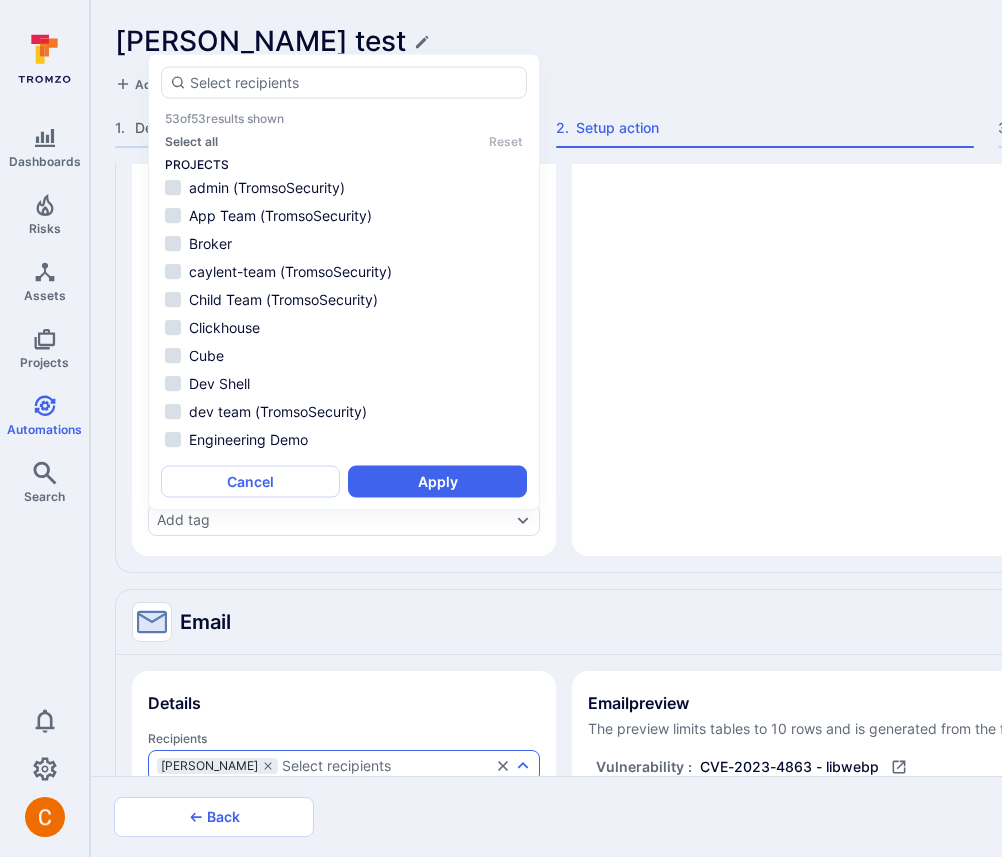 scroll, scrollTop: 1111, scrollLeft: 0, axis: vertical 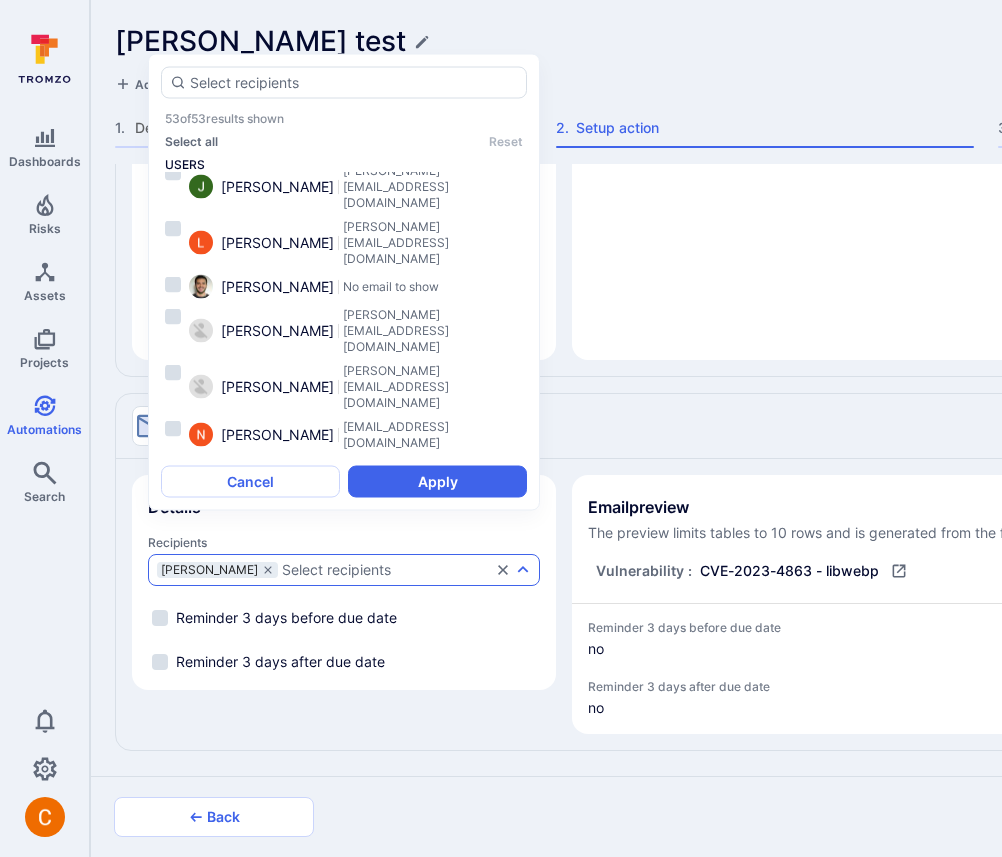type on "x" 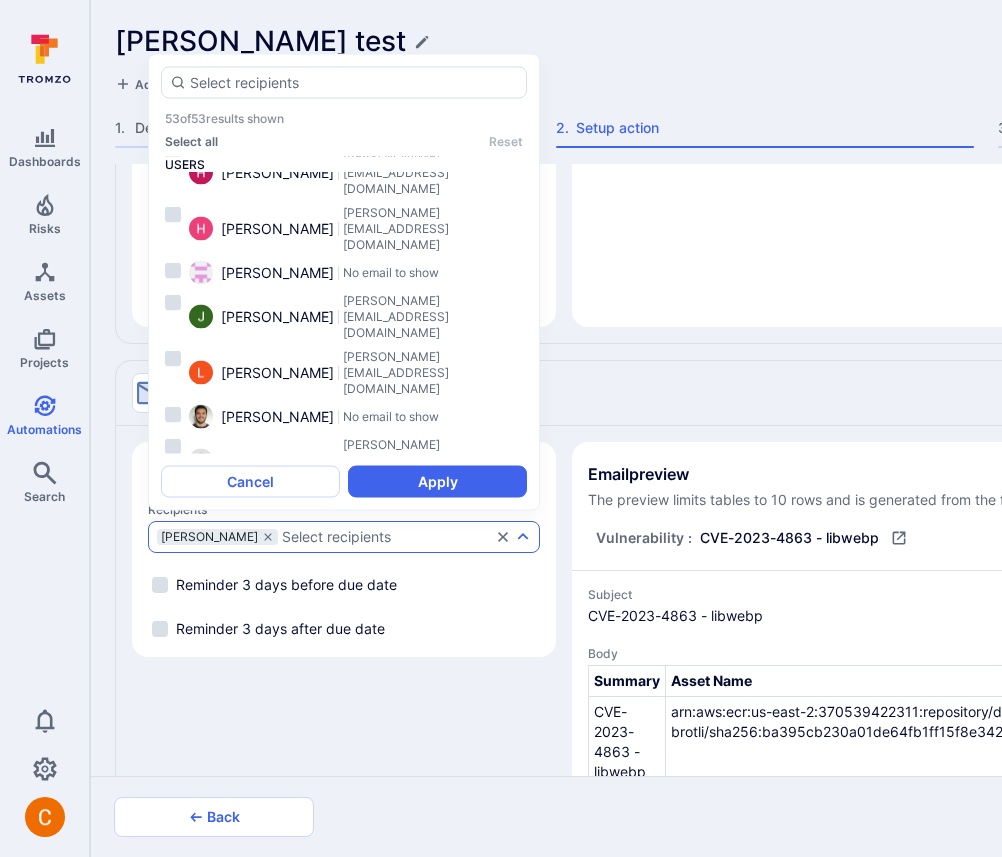 scroll, scrollTop: 1048, scrollLeft: 0, axis: vertical 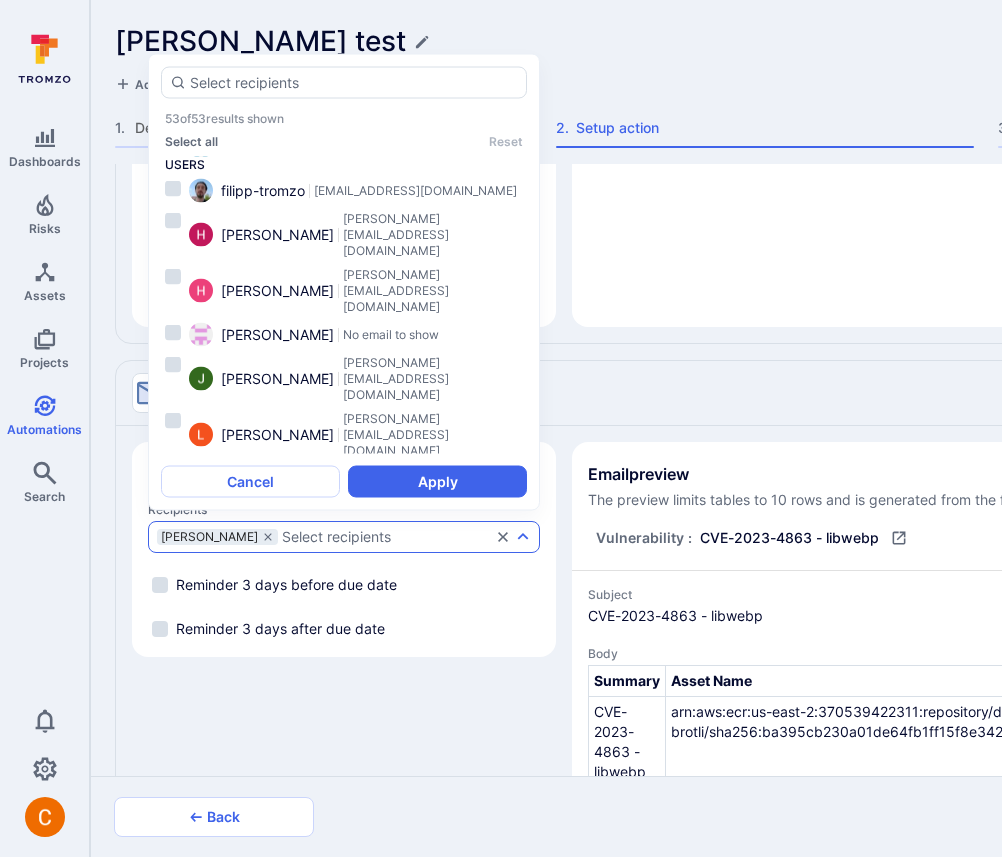 click on "Details Recipients Camilo Rivera Select recipients Reminder 3 days before due date Reminder 3 days after due date" at bounding box center (344, 832) 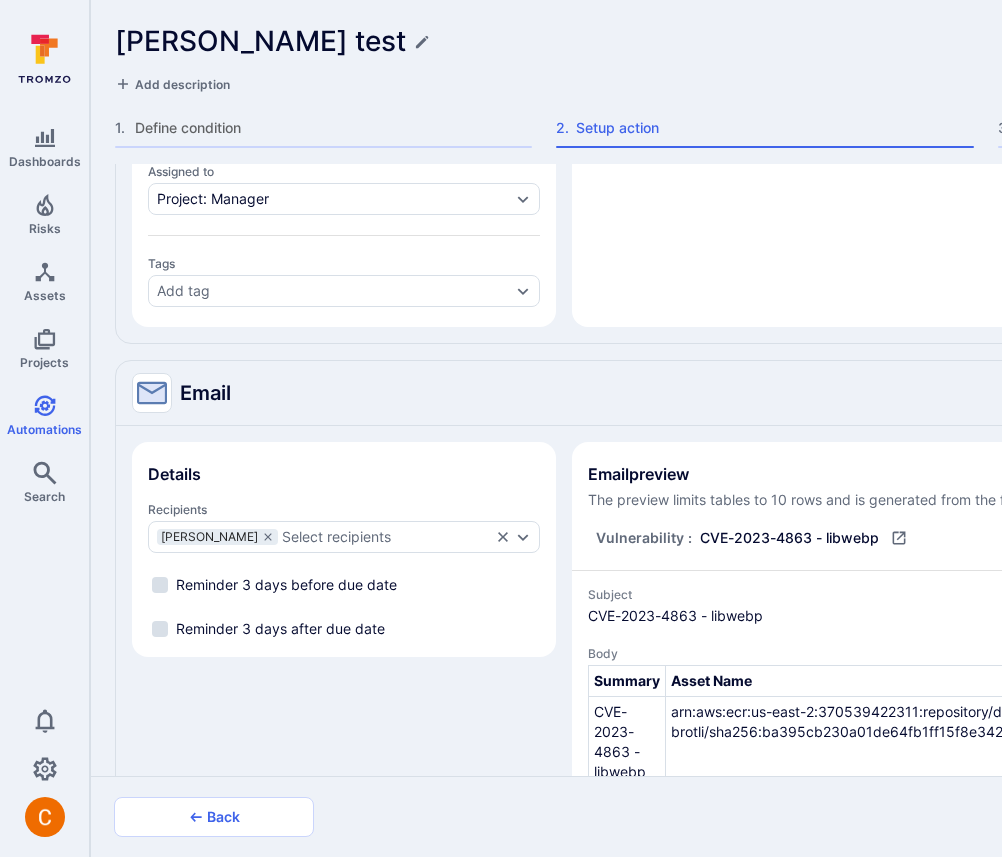 click on "Camilo test" at bounding box center (719, 41) 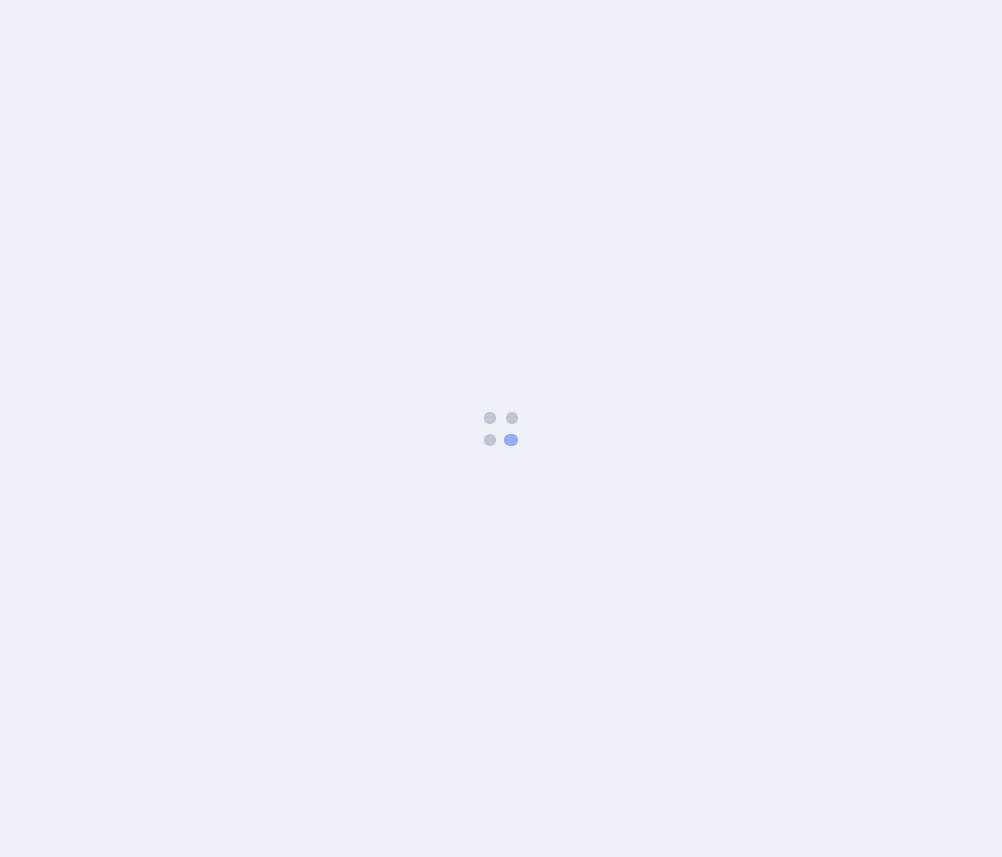 scroll, scrollTop: 0, scrollLeft: 0, axis: both 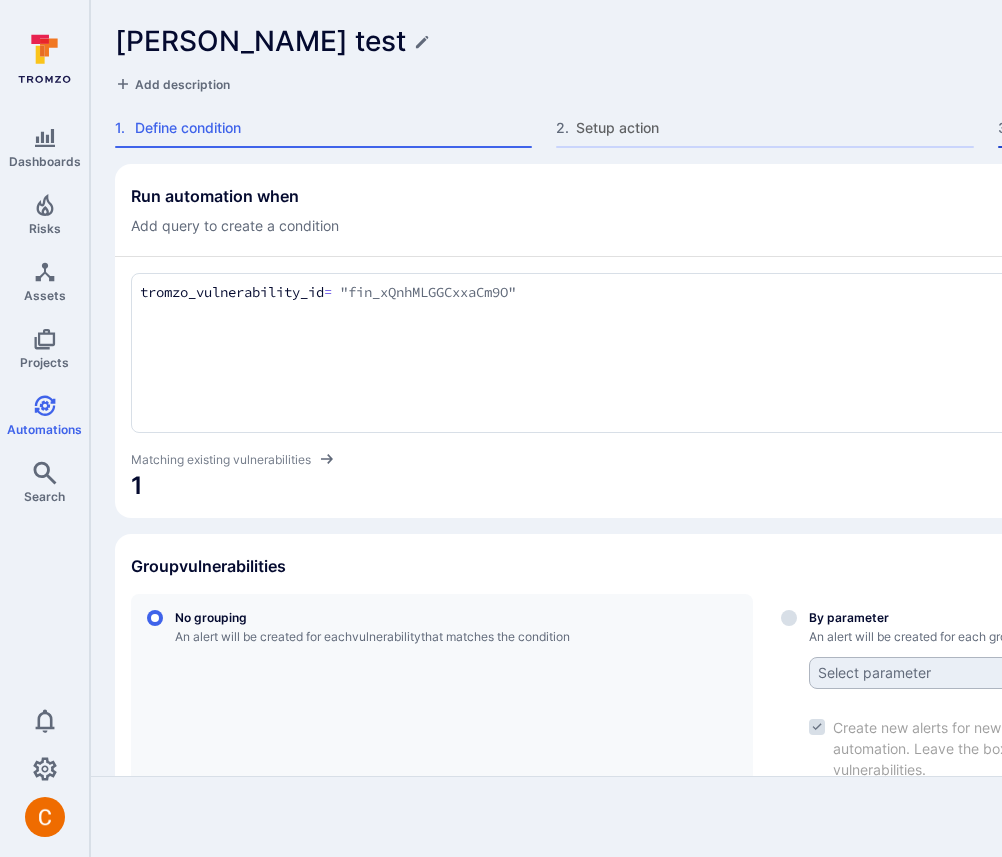 click on "Review automation" at bounding box center [1216, 128] 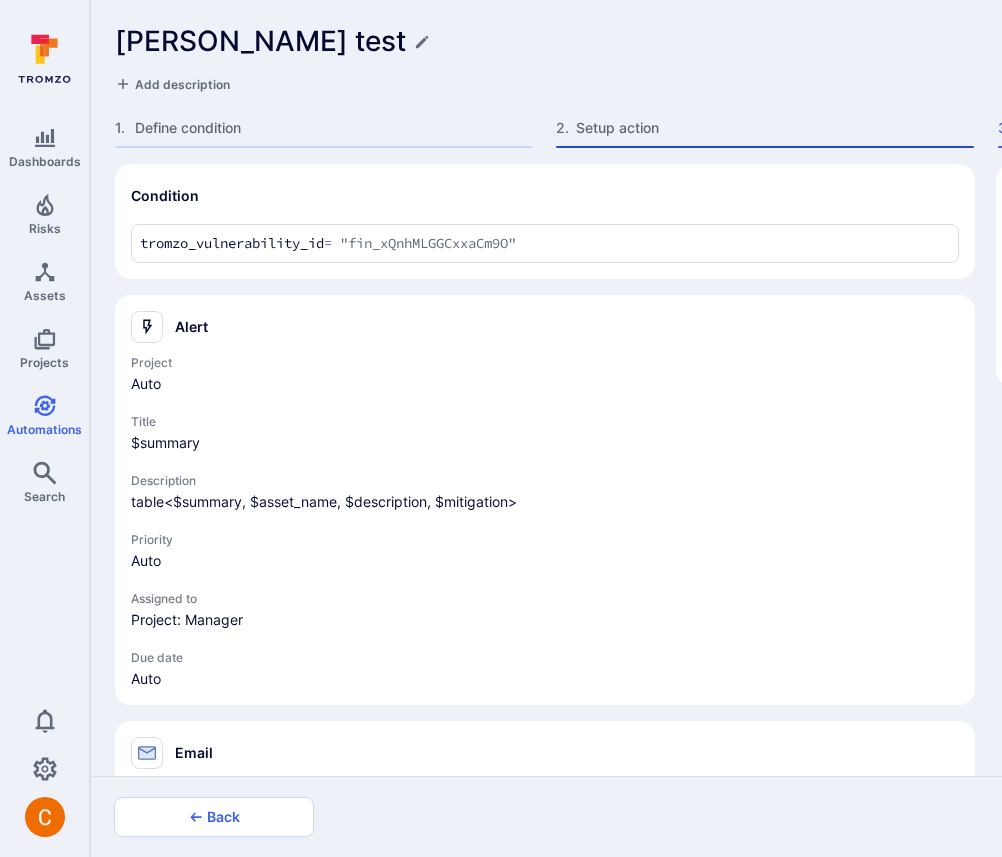 click on "Setup action" at bounding box center [774, 128] 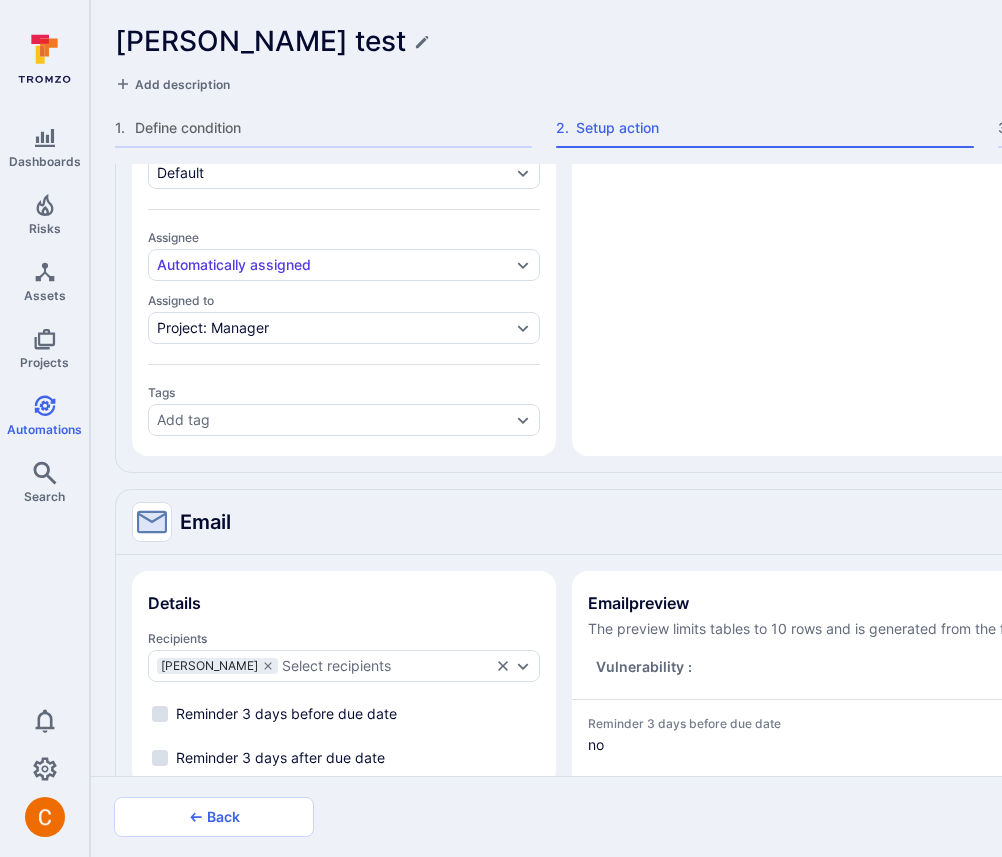 scroll, scrollTop: 882, scrollLeft: 0, axis: vertical 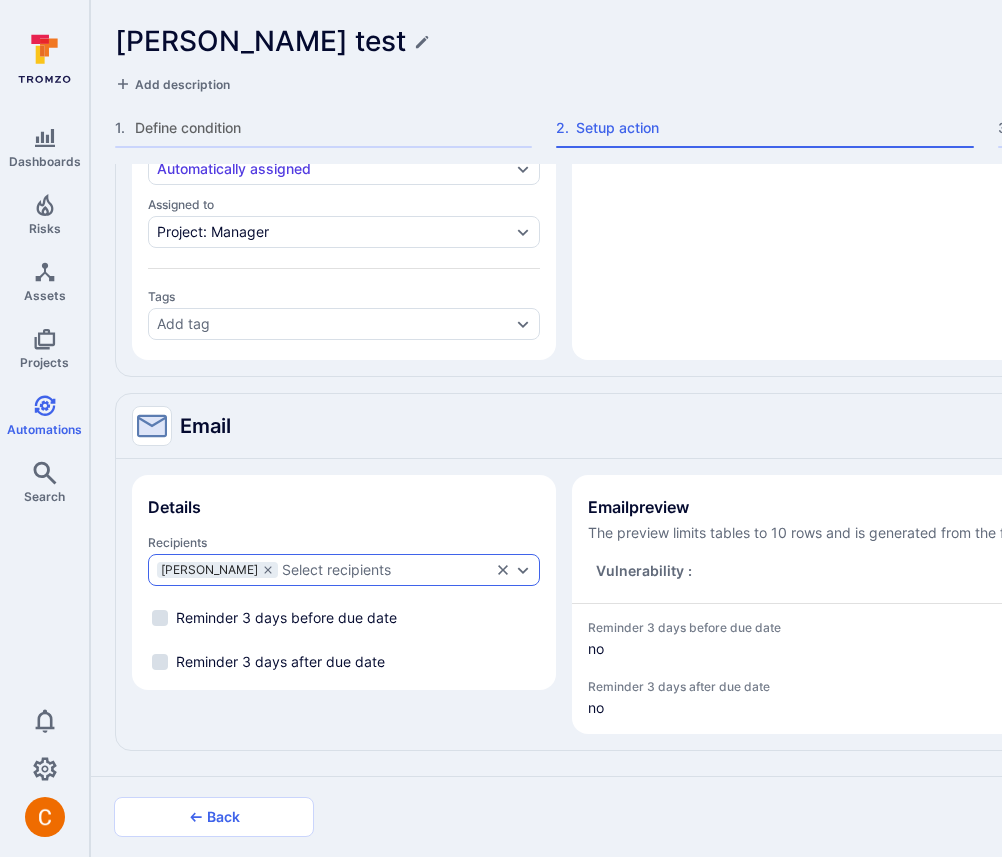 click on "Select recipients" at bounding box center [336, 570] 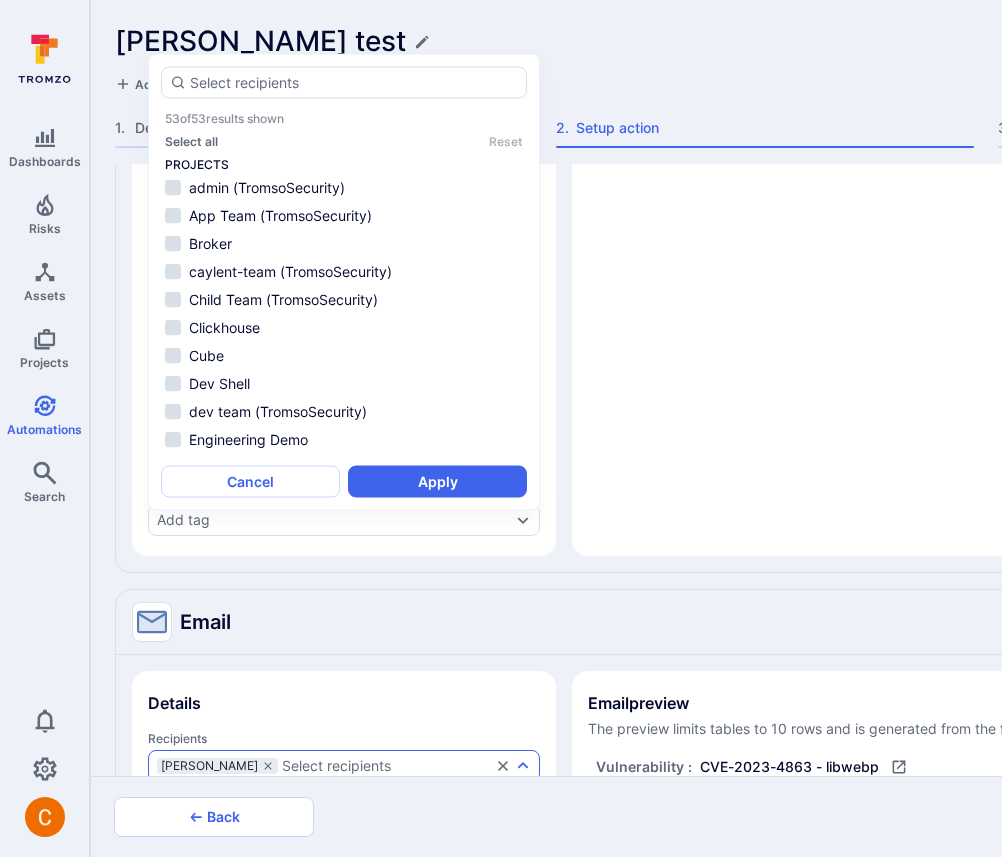 scroll, scrollTop: 1111, scrollLeft: 0, axis: vertical 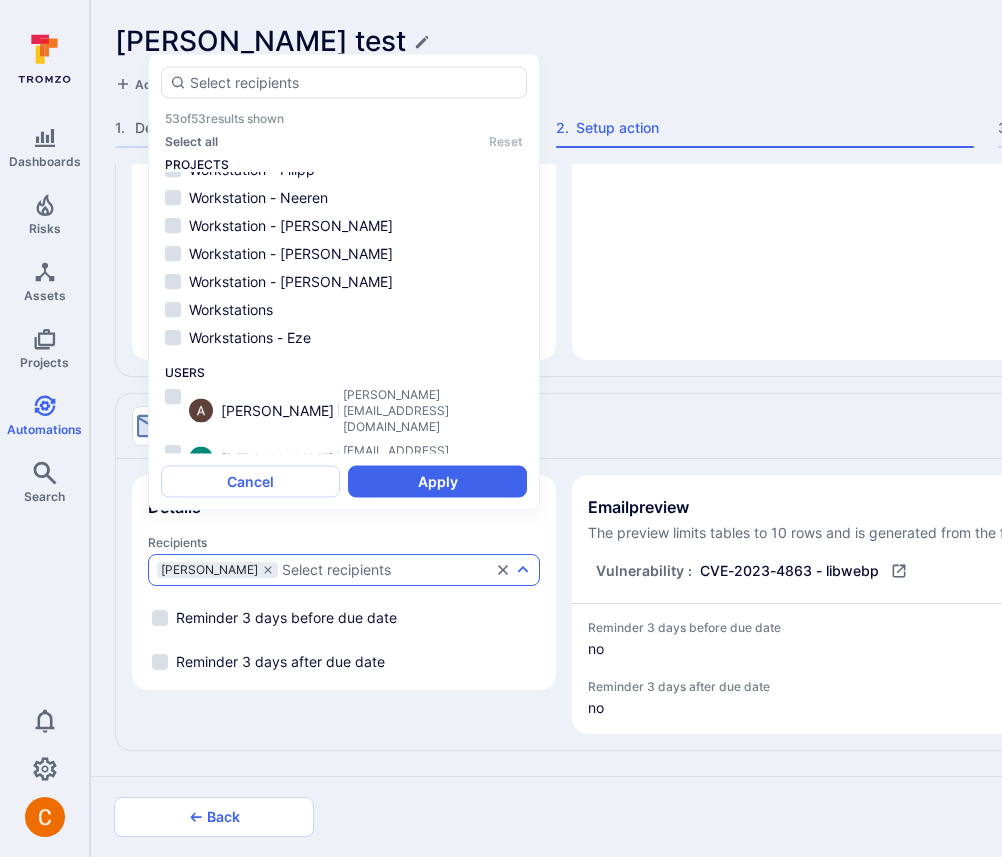 click on "[PERSON_NAME] test" at bounding box center (719, 41) 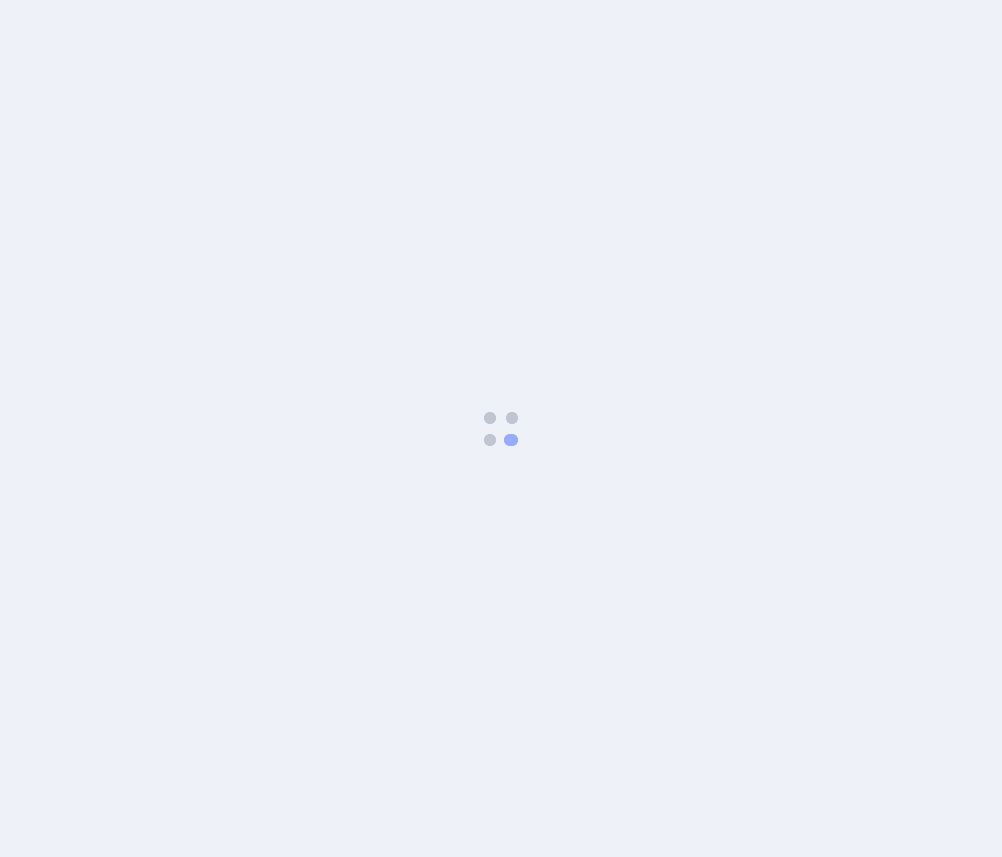 scroll, scrollTop: 0, scrollLeft: 0, axis: both 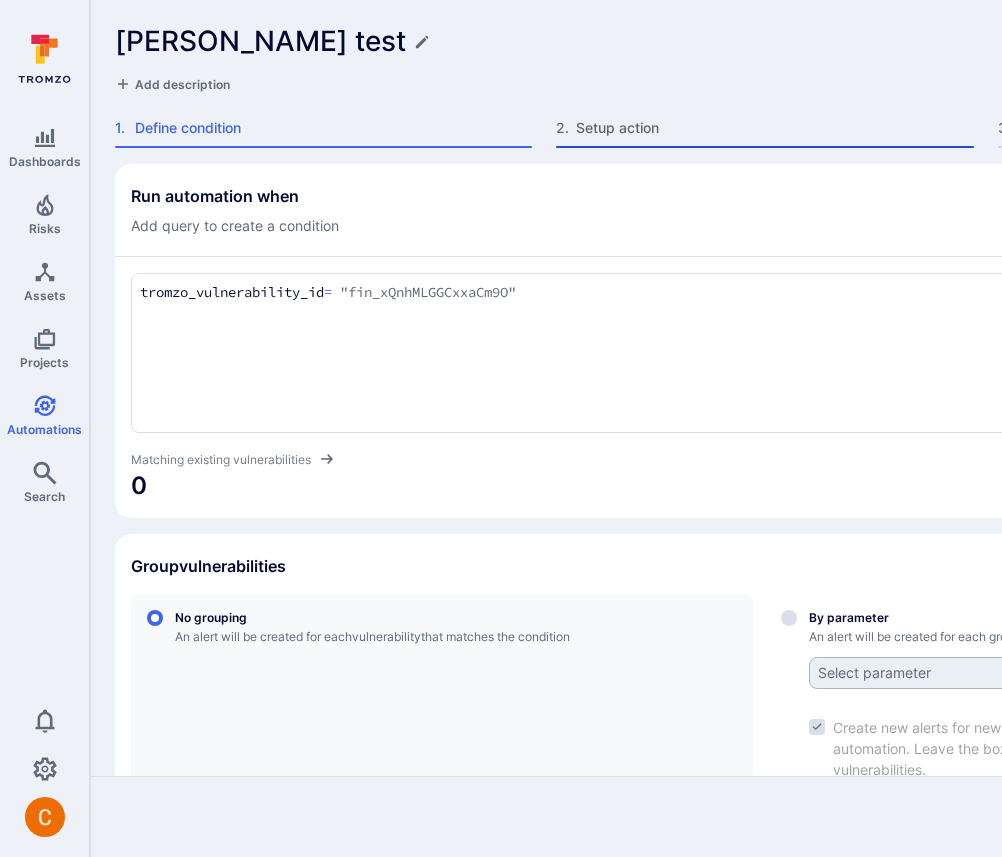 click on "Setup action" at bounding box center [774, 128] 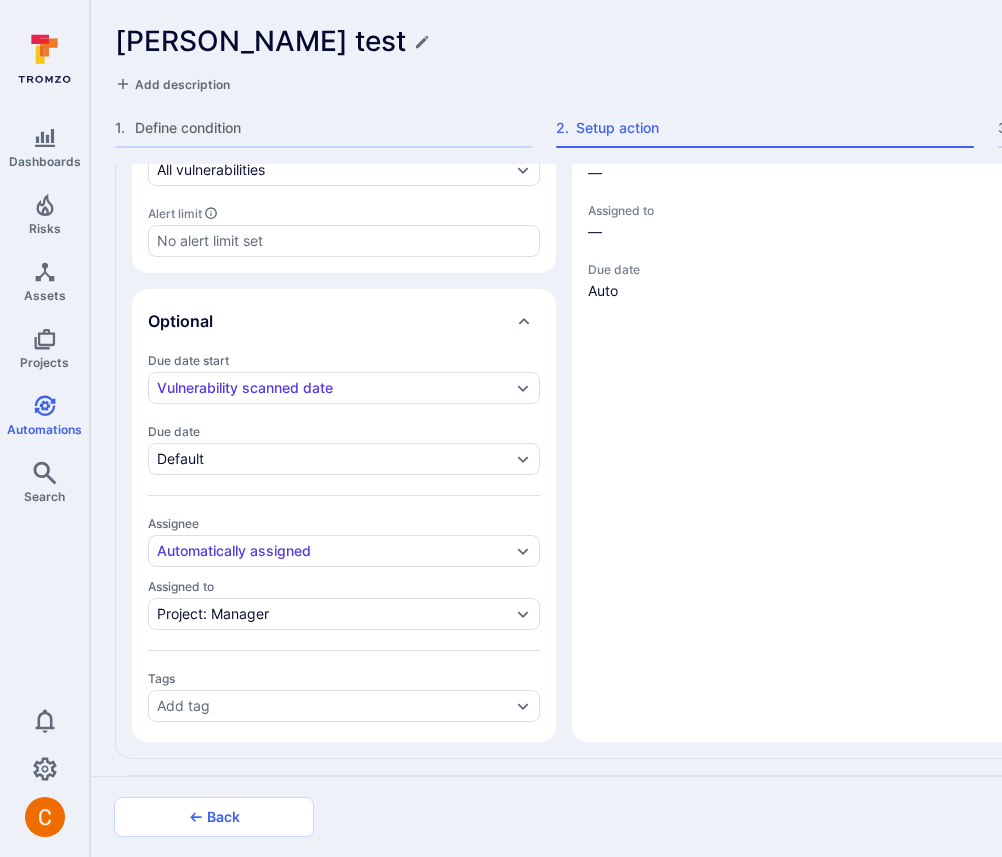 scroll, scrollTop: 882, scrollLeft: 0, axis: vertical 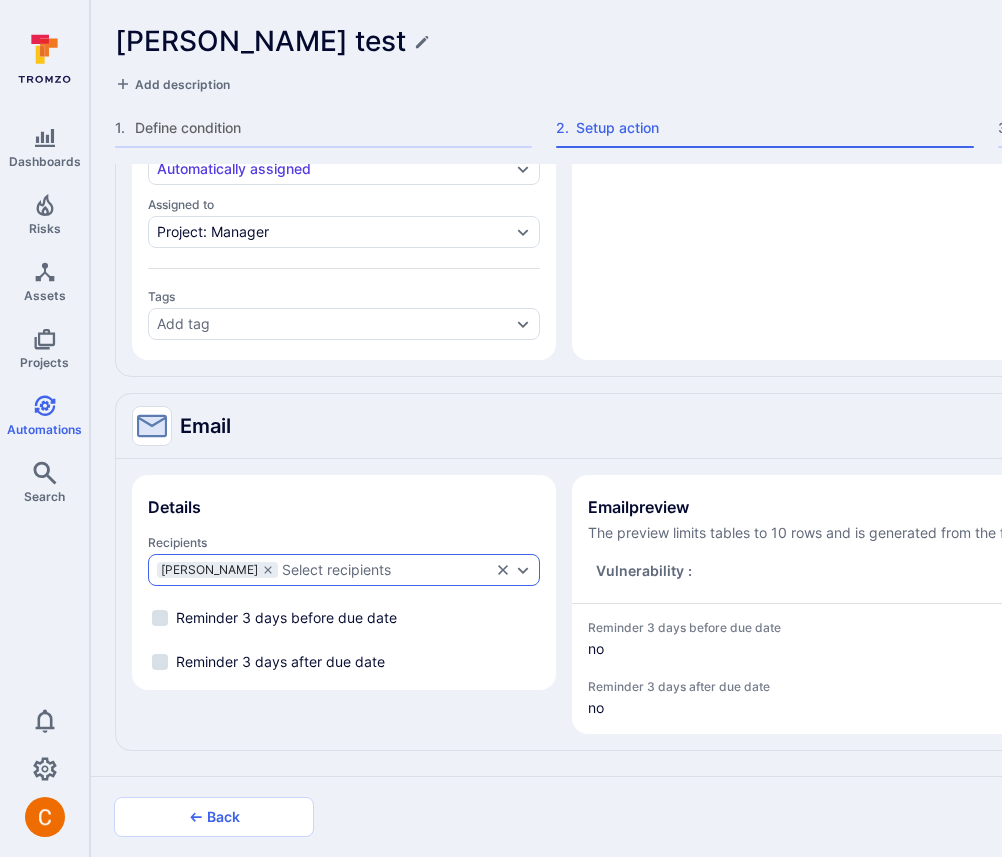 click on "Select recipients" at bounding box center (336, 570) 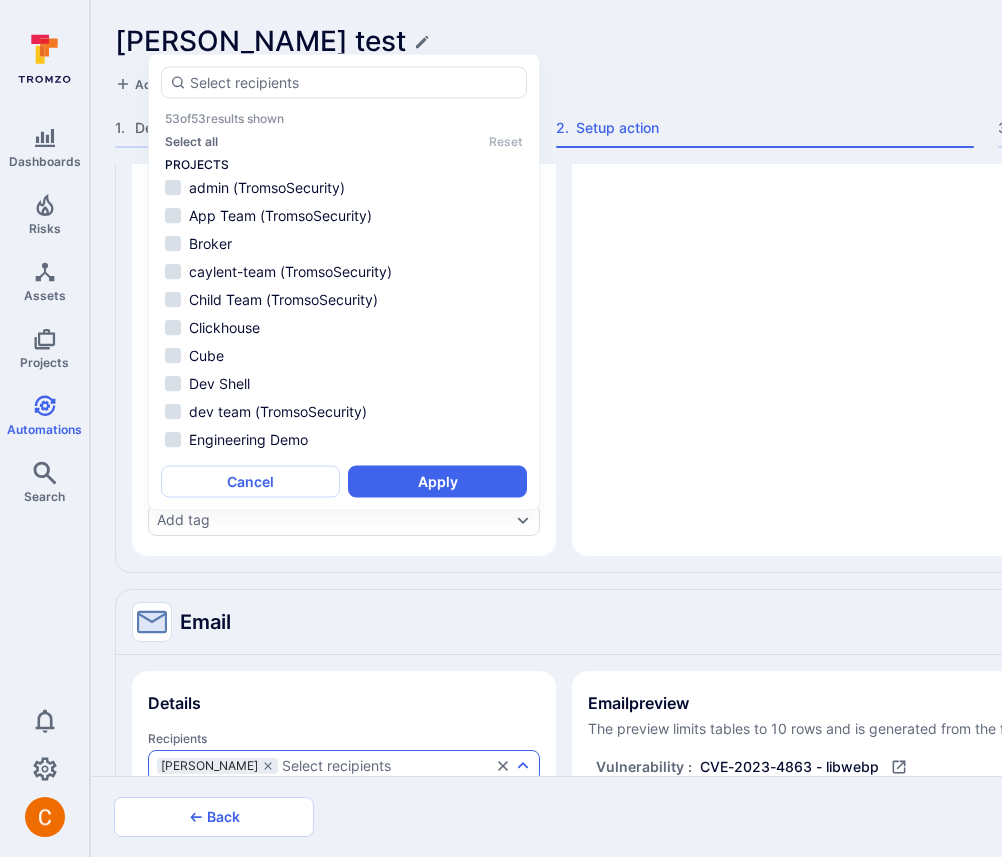 scroll, scrollTop: 1111, scrollLeft: 0, axis: vertical 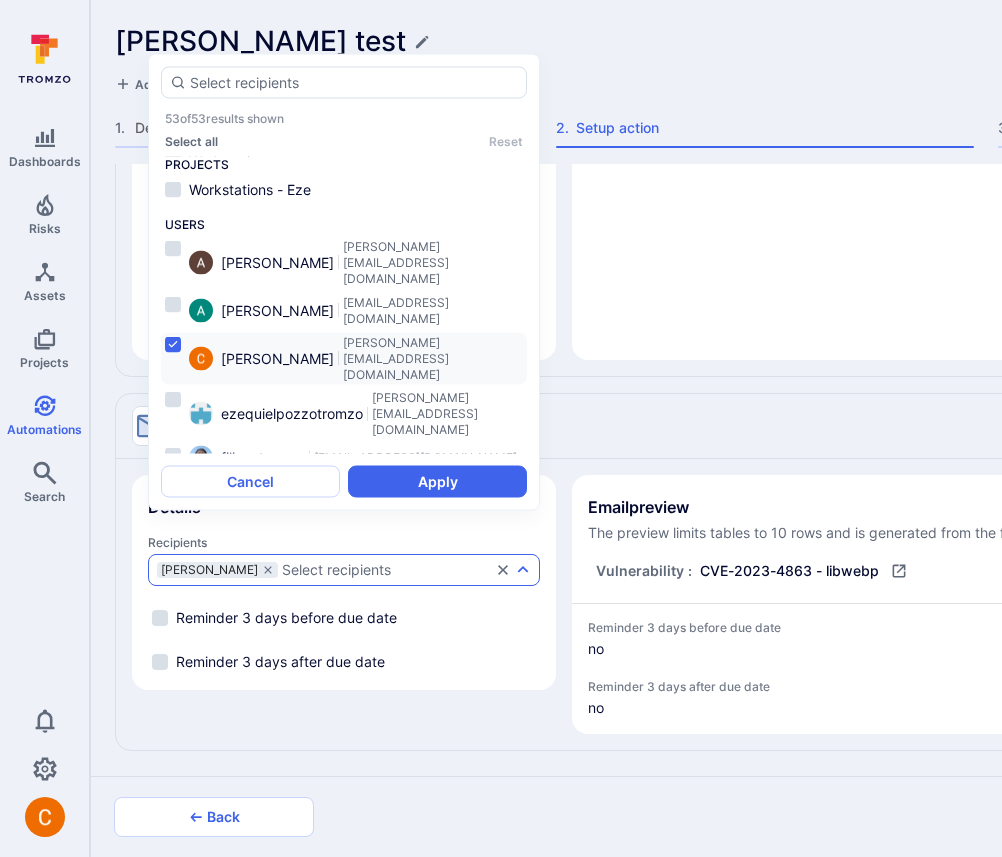 type on "x" 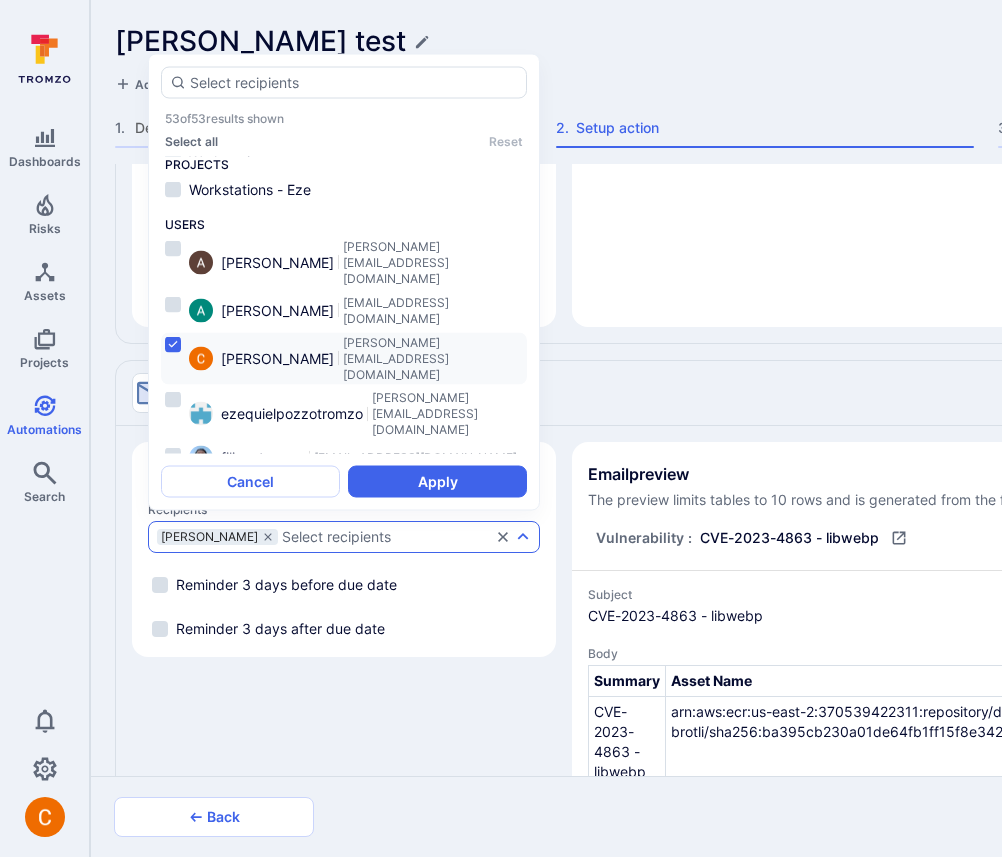 type on "x" 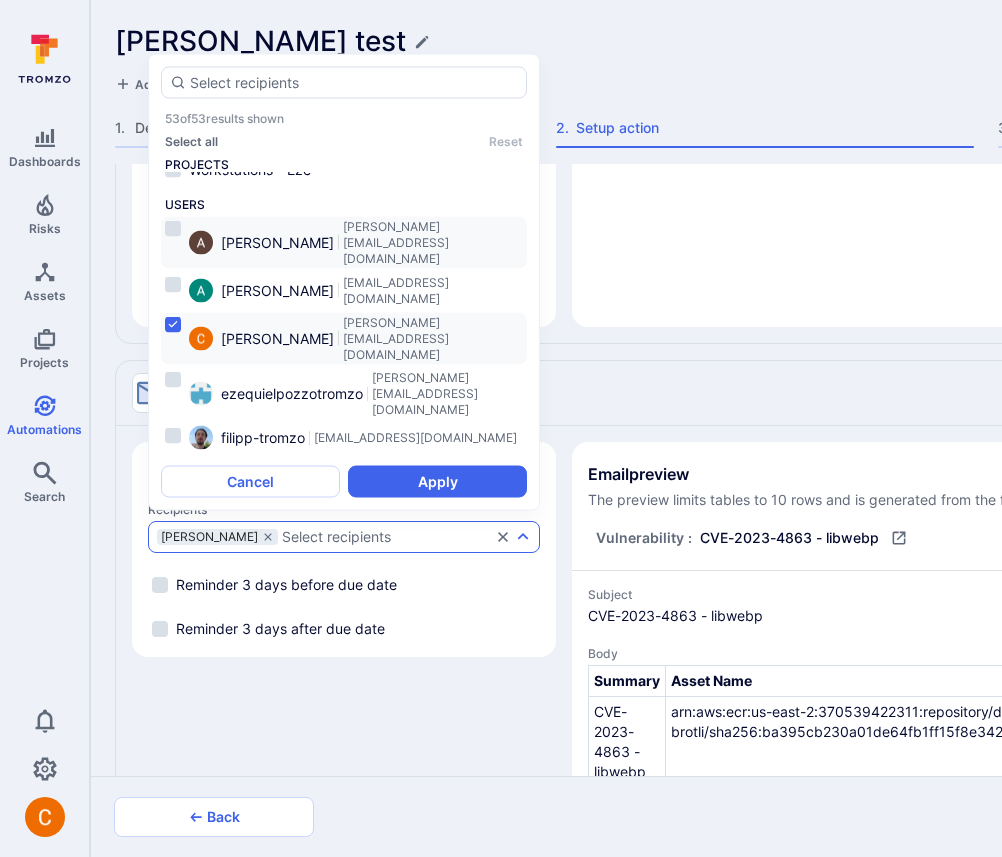 scroll, scrollTop: 797, scrollLeft: 0, axis: vertical 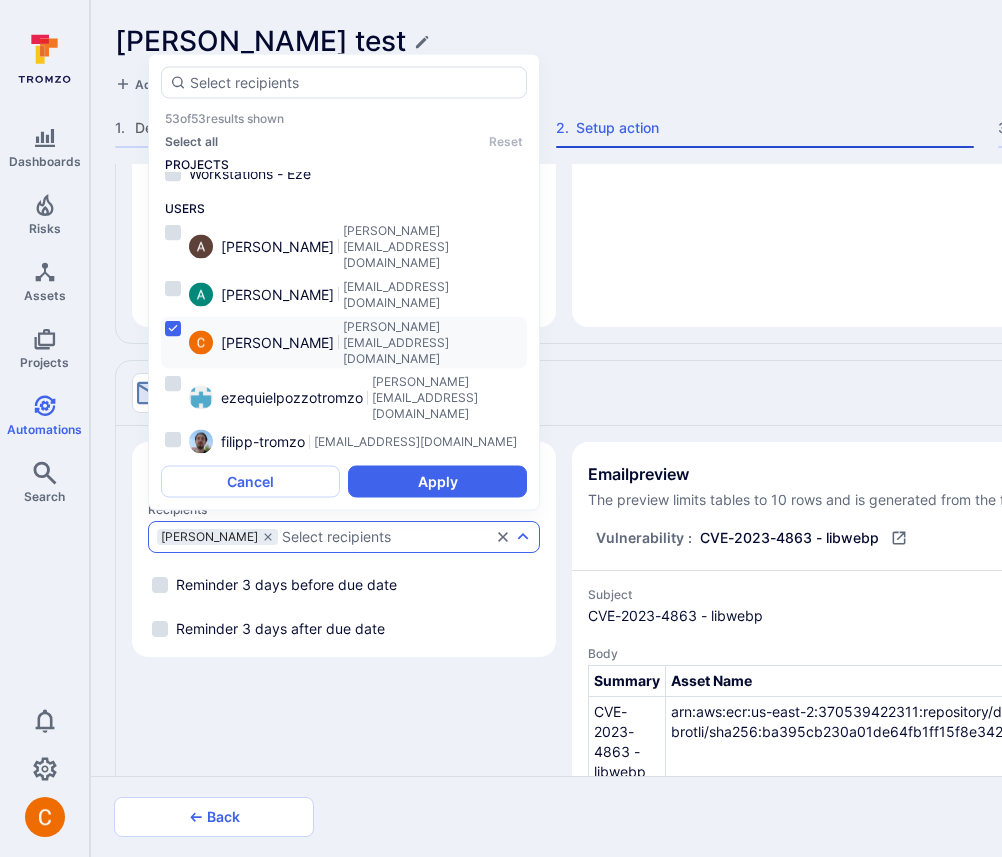 click on "Setup action" at bounding box center (774, 128) 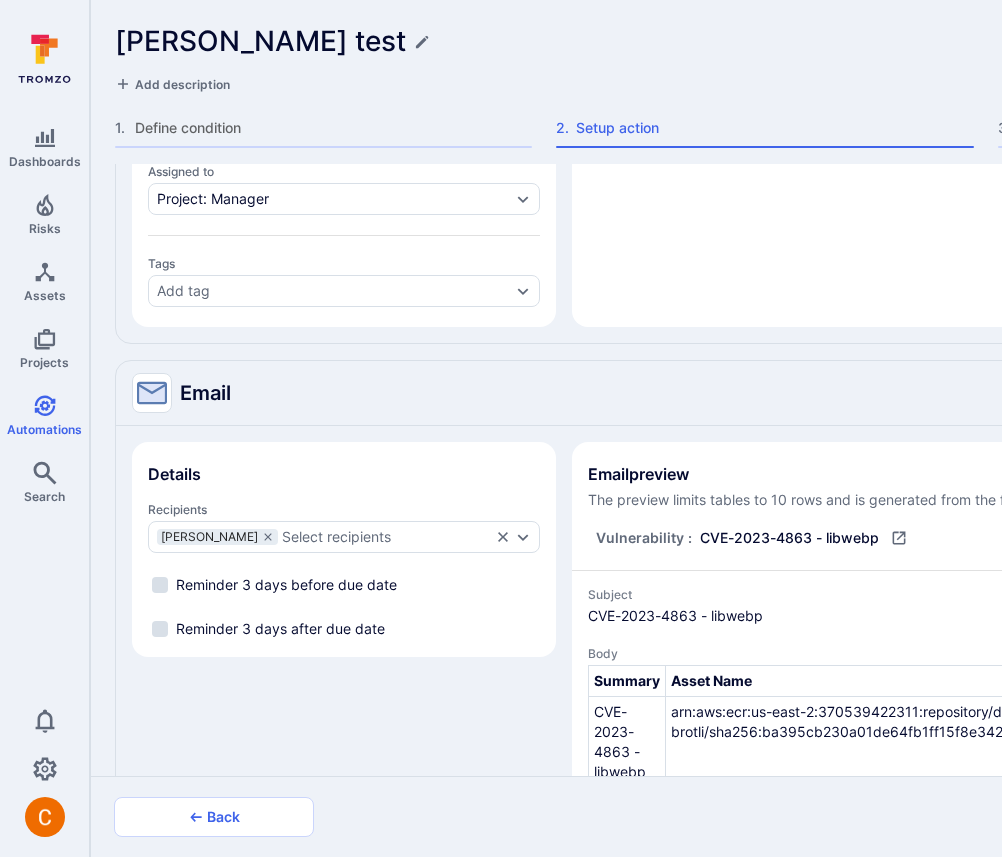 click on "[PERSON_NAME] test" at bounding box center (719, 41) 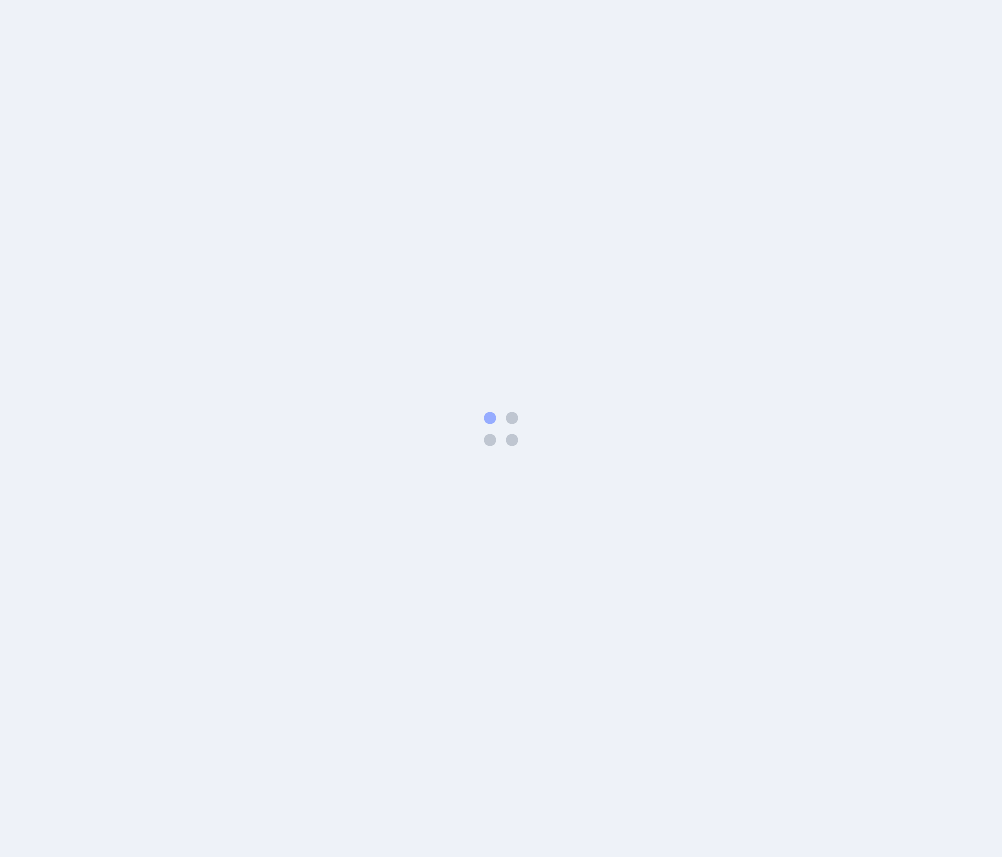 scroll, scrollTop: 0, scrollLeft: 0, axis: both 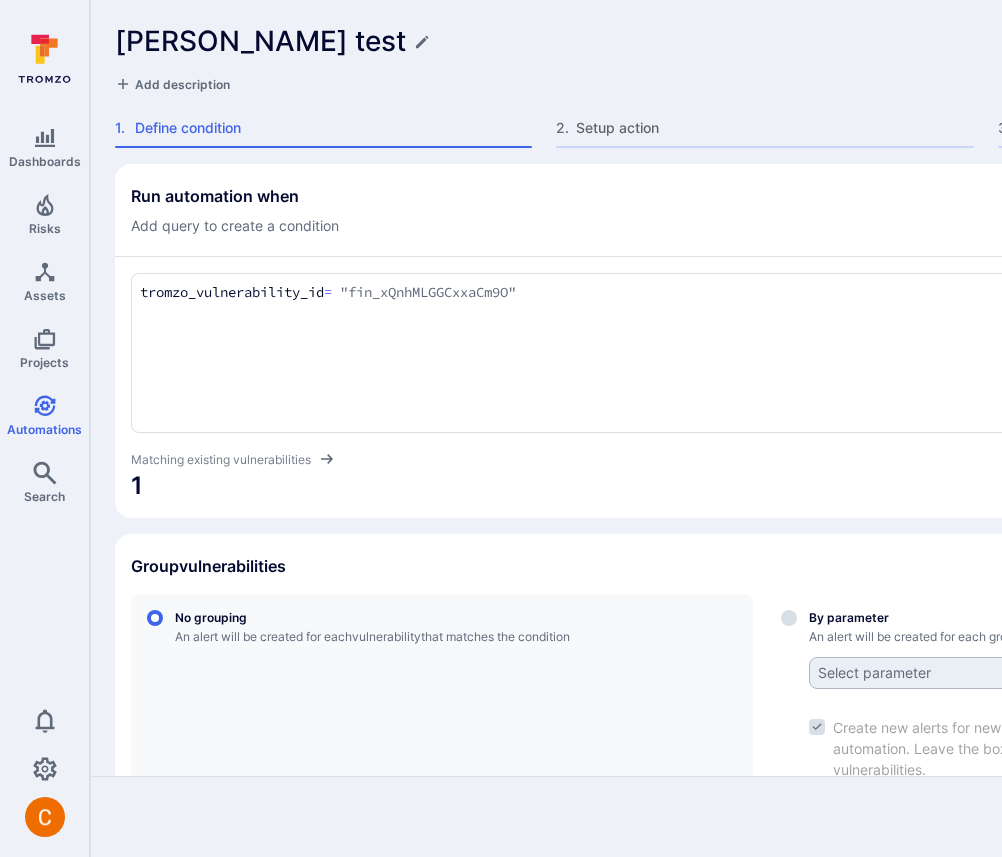 click on "[PERSON_NAME] test Discard Add description" at bounding box center [765, 59] 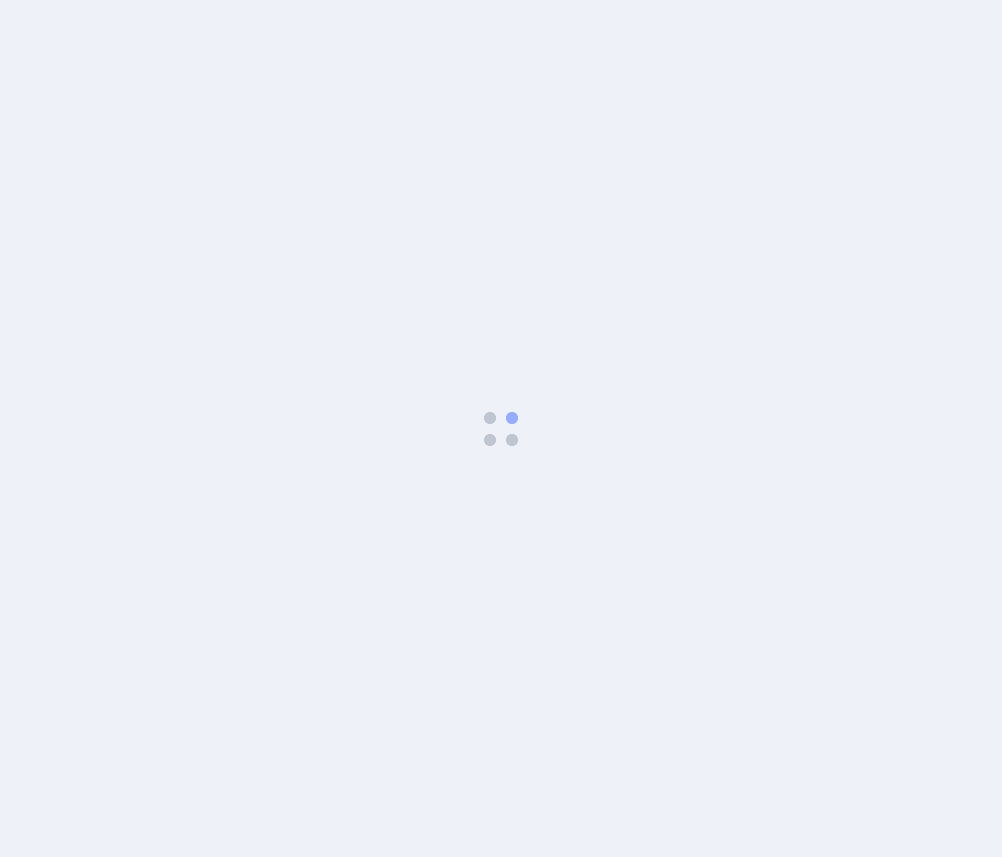 scroll, scrollTop: 0, scrollLeft: 0, axis: both 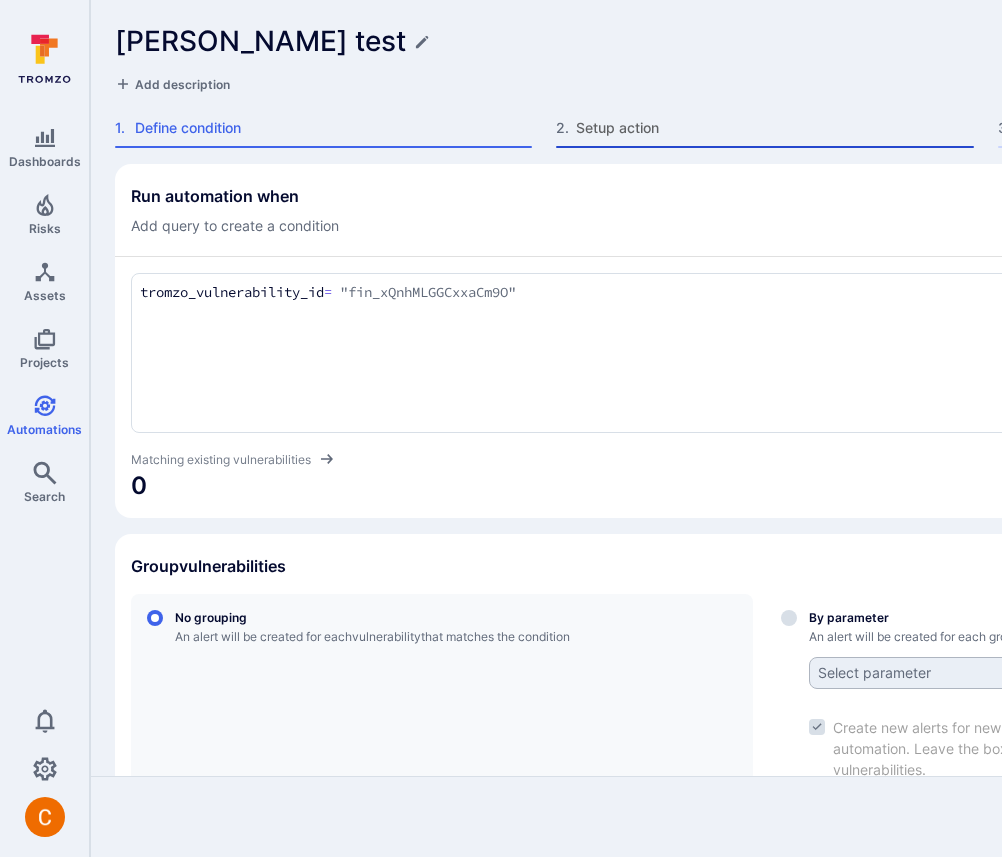 click on "Setup action" at bounding box center (774, 128) 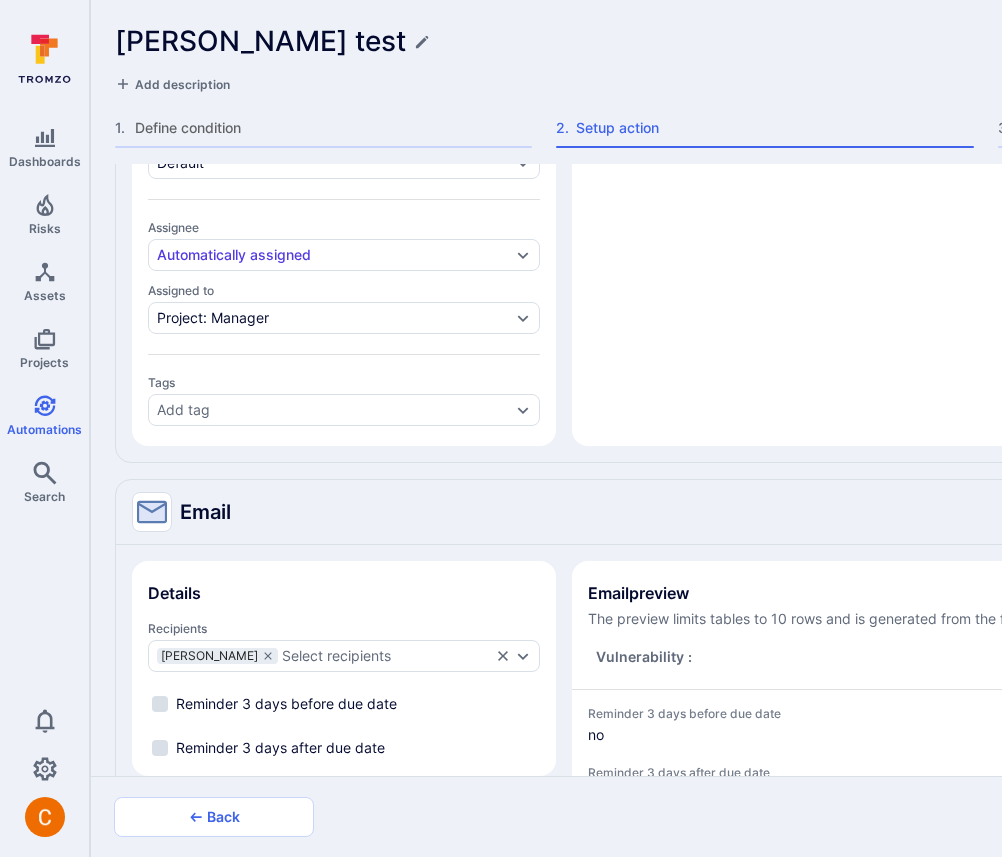 scroll, scrollTop: 882, scrollLeft: 0, axis: vertical 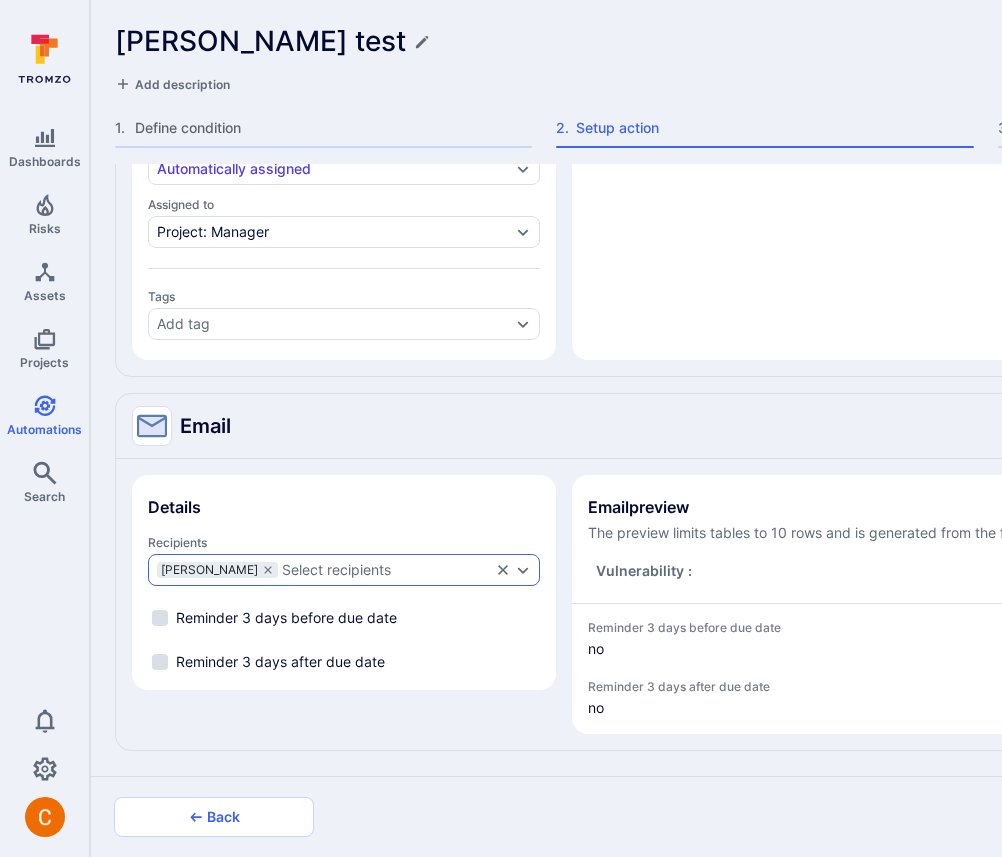 click on "Select recipients" at bounding box center (336, 570) 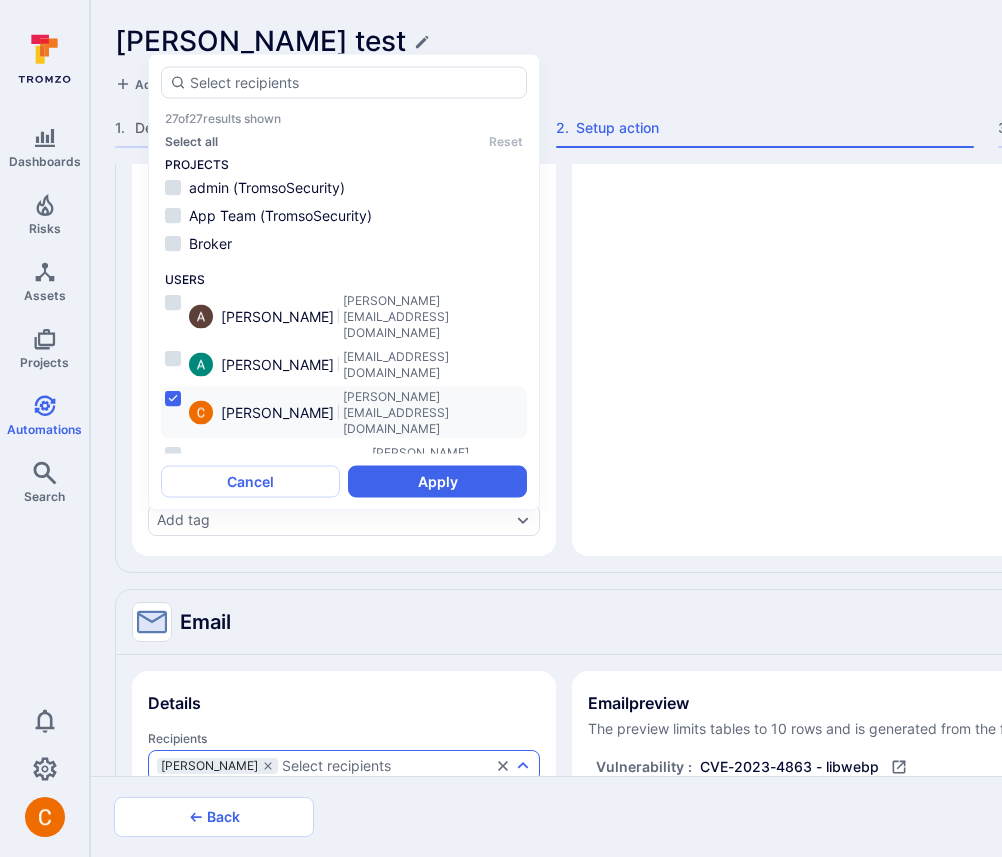 scroll, scrollTop: 1111, scrollLeft: 0, axis: vertical 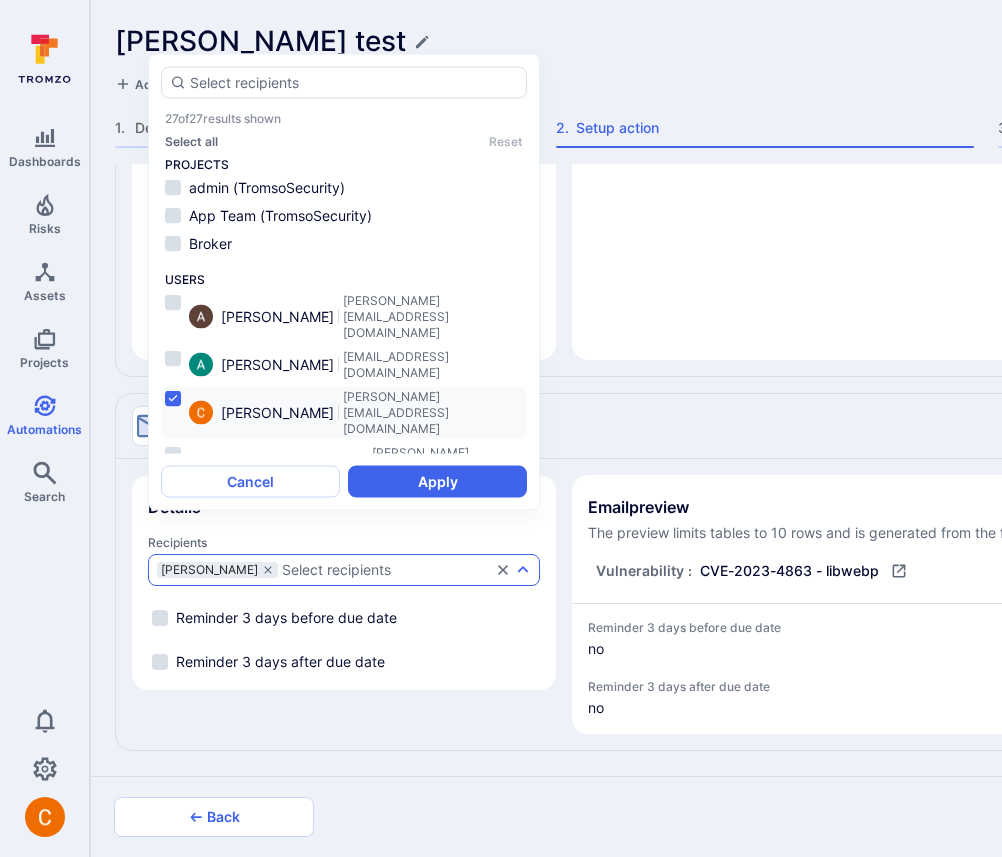 type on "x" 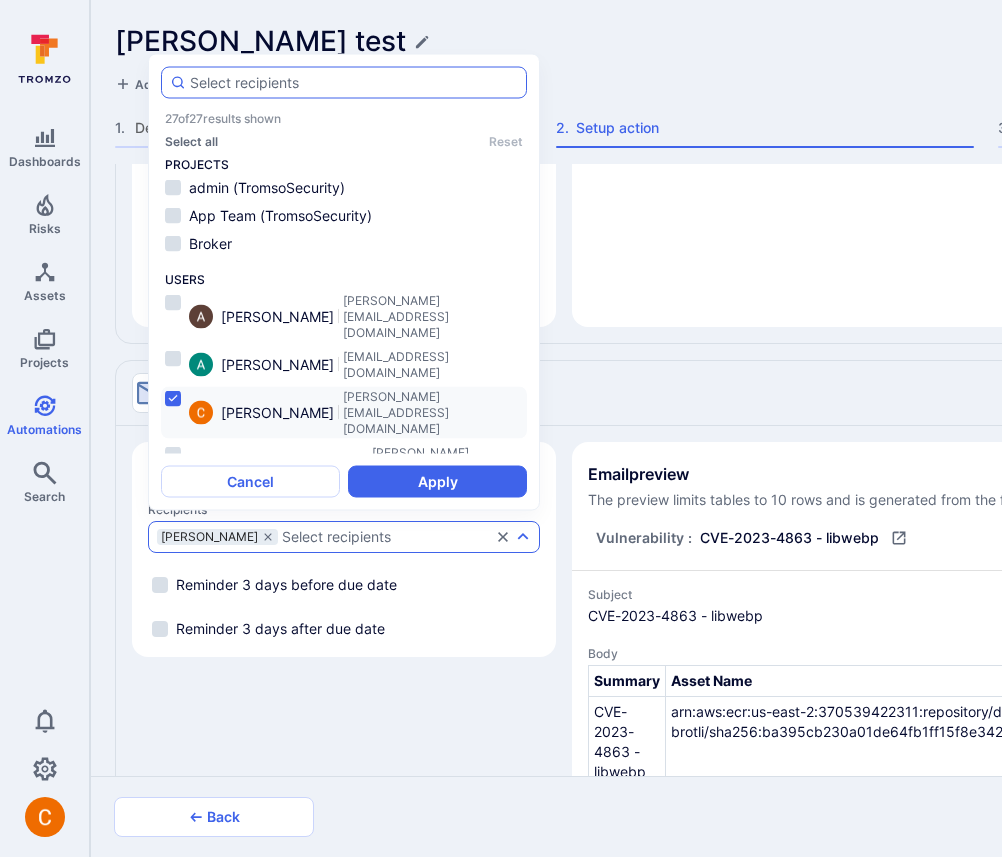 click at bounding box center [354, 83] 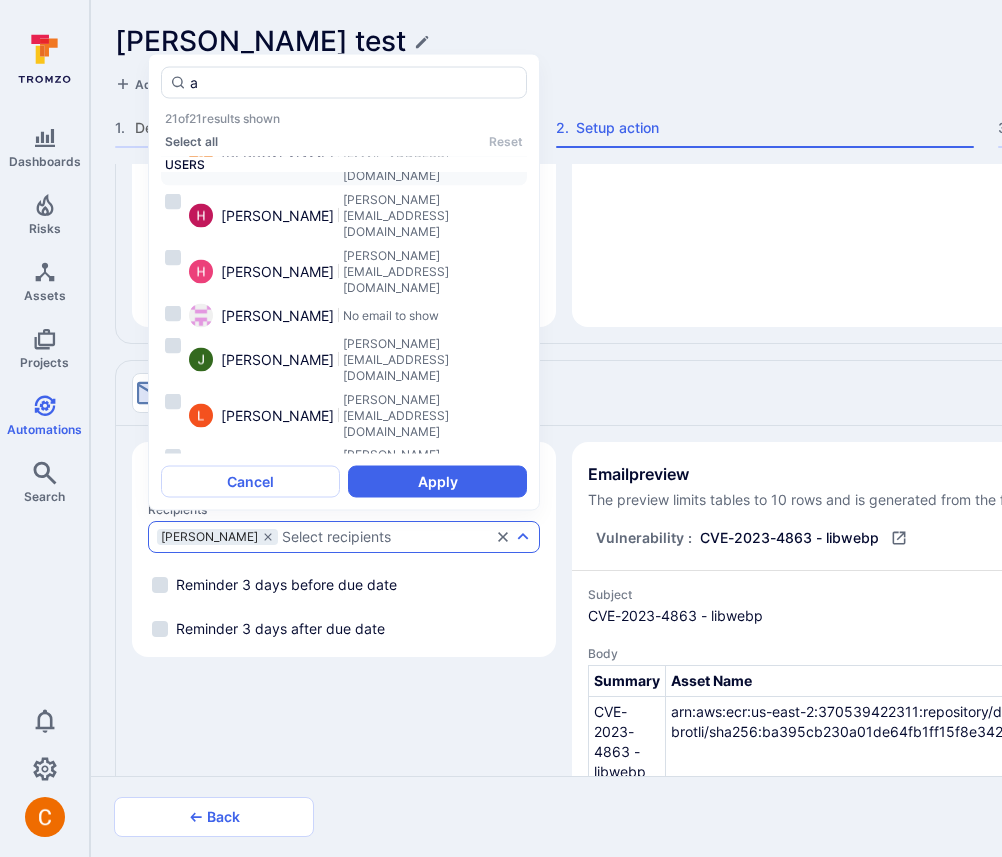scroll, scrollTop: 0, scrollLeft: 0, axis: both 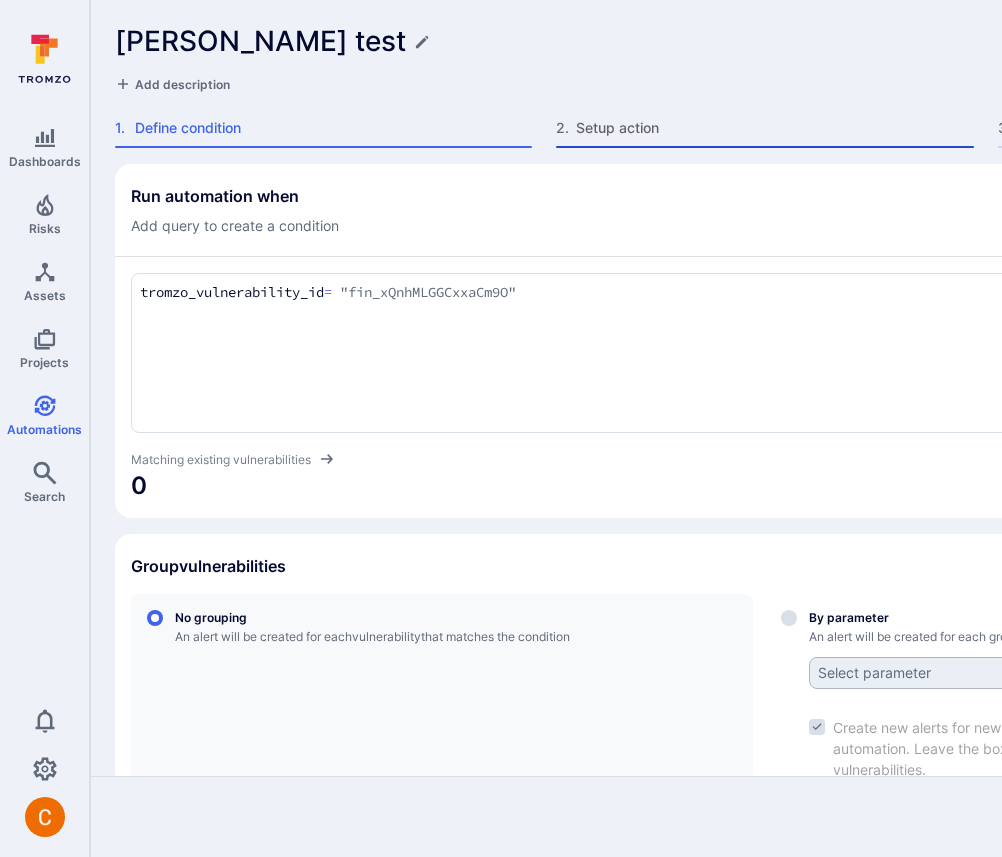 click on "Setup action" at bounding box center [774, 128] 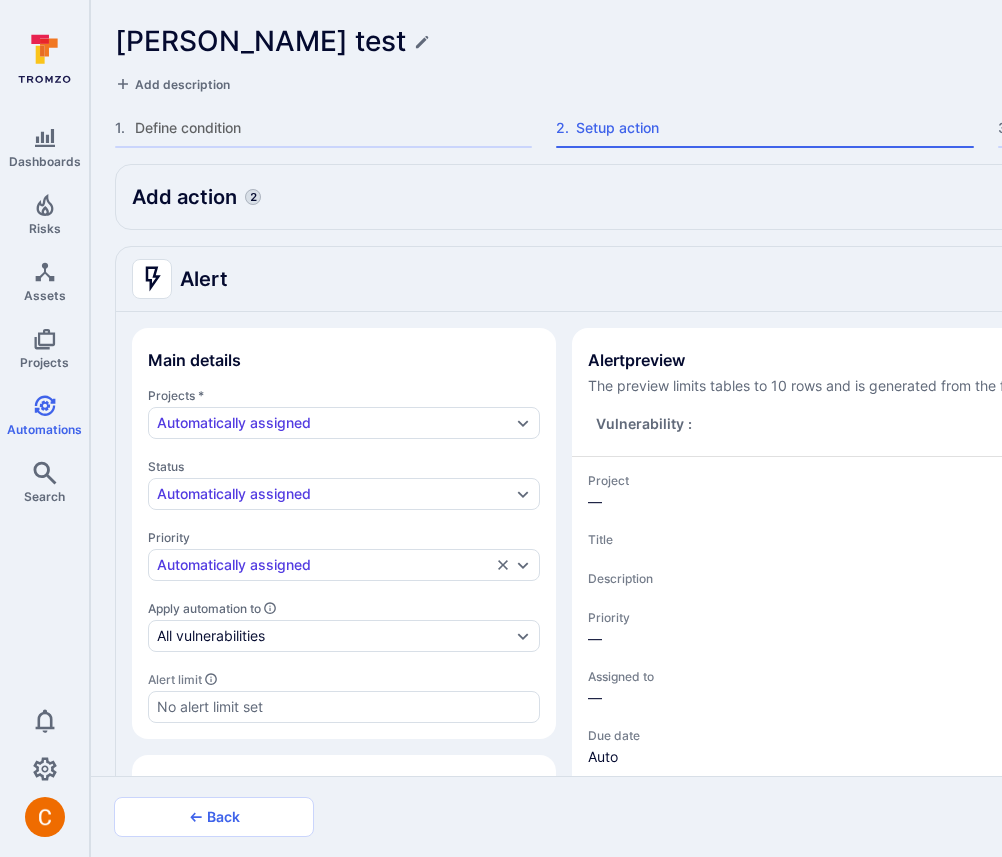scroll, scrollTop: 882, scrollLeft: 0, axis: vertical 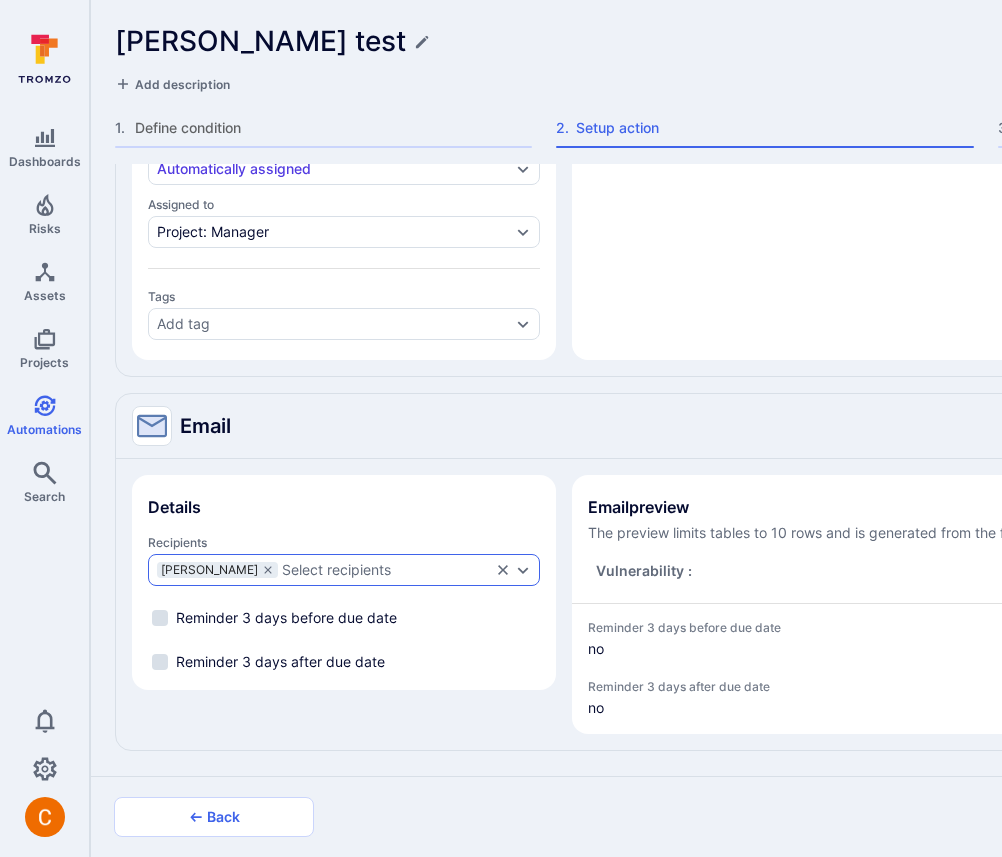 click on "Select recipients" at bounding box center (386, 570) 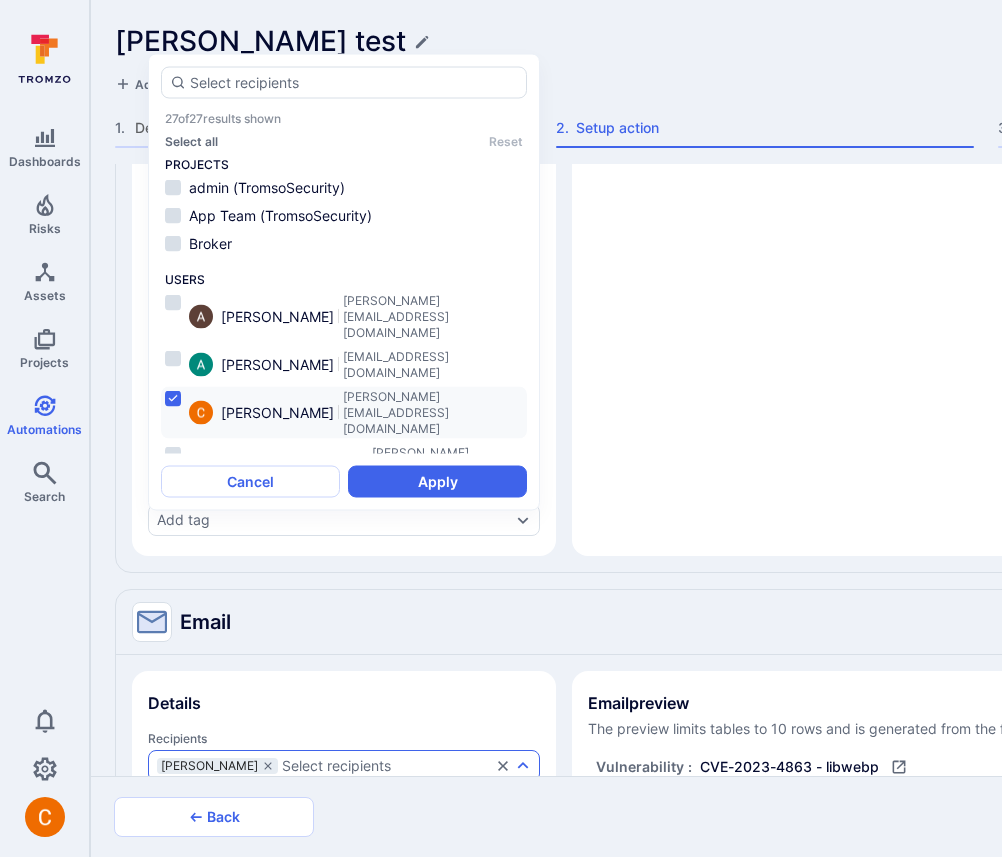 scroll, scrollTop: 1111, scrollLeft: 0, axis: vertical 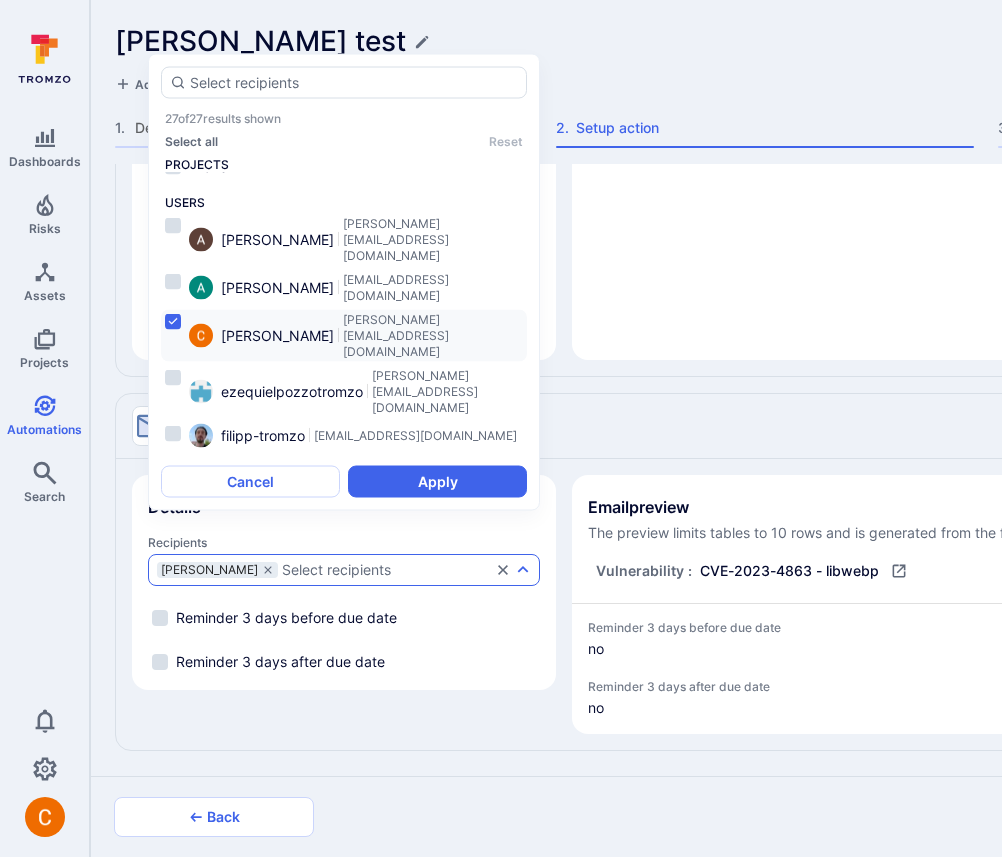 type on "x" 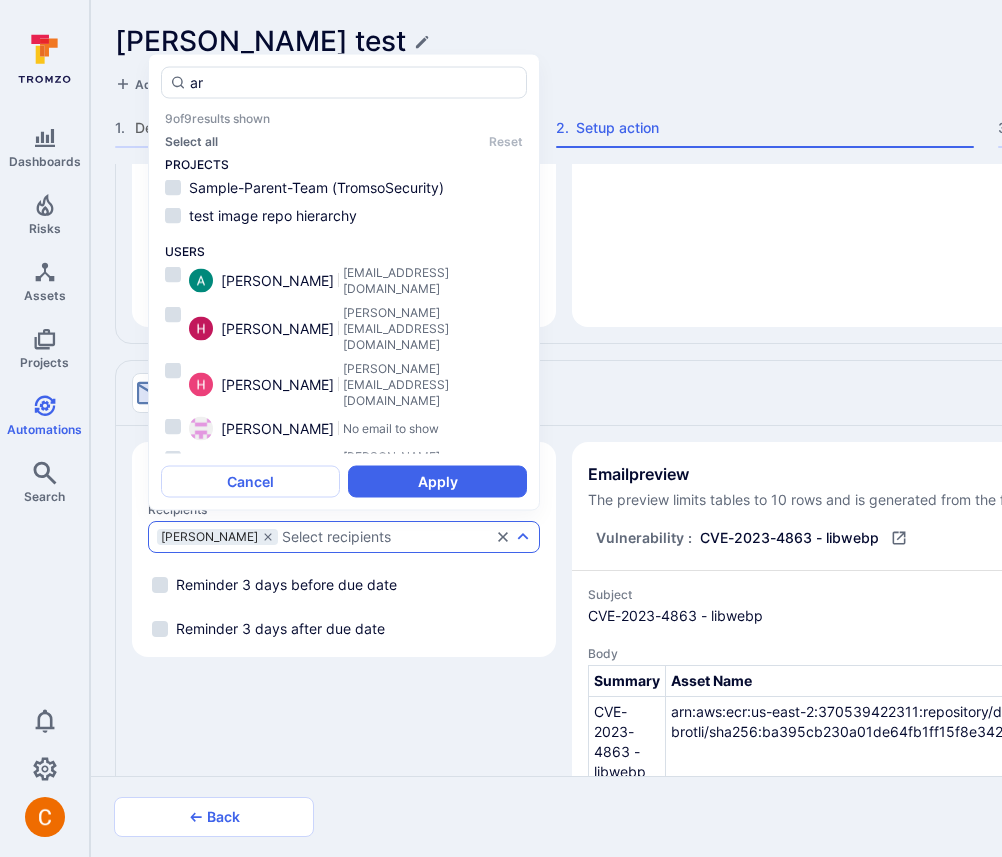 type on "ar" 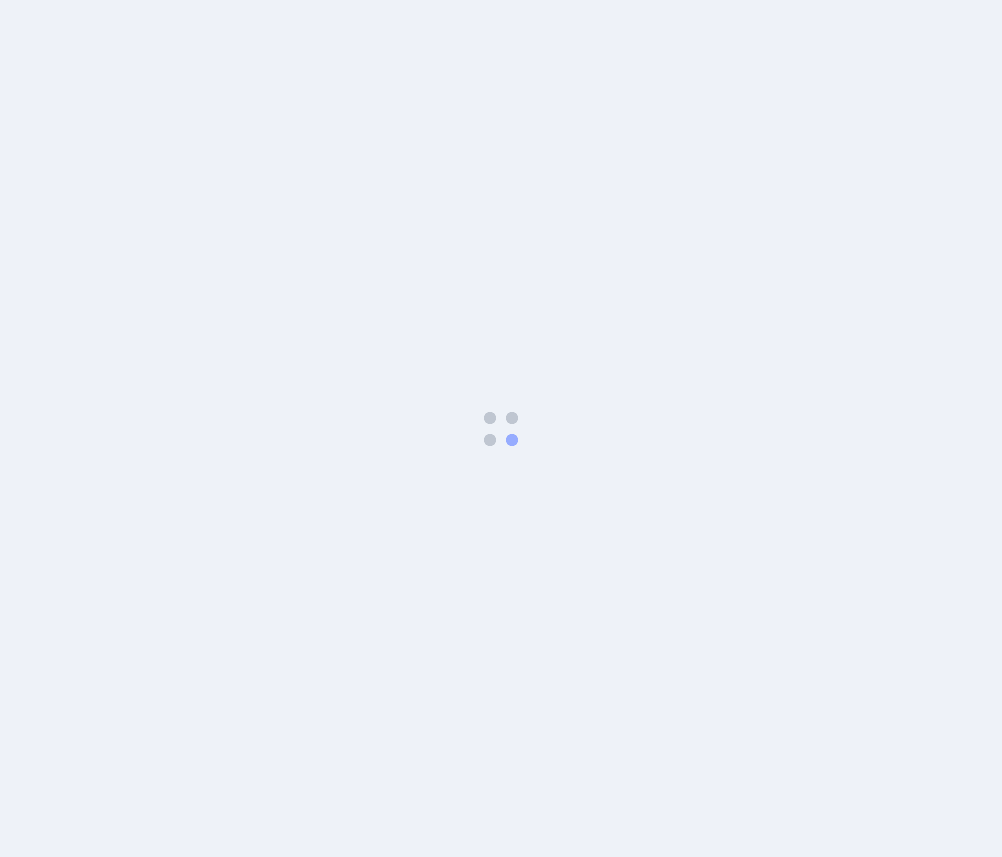 scroll, scrollTop: 0, scrollLeft: 0, axis: both 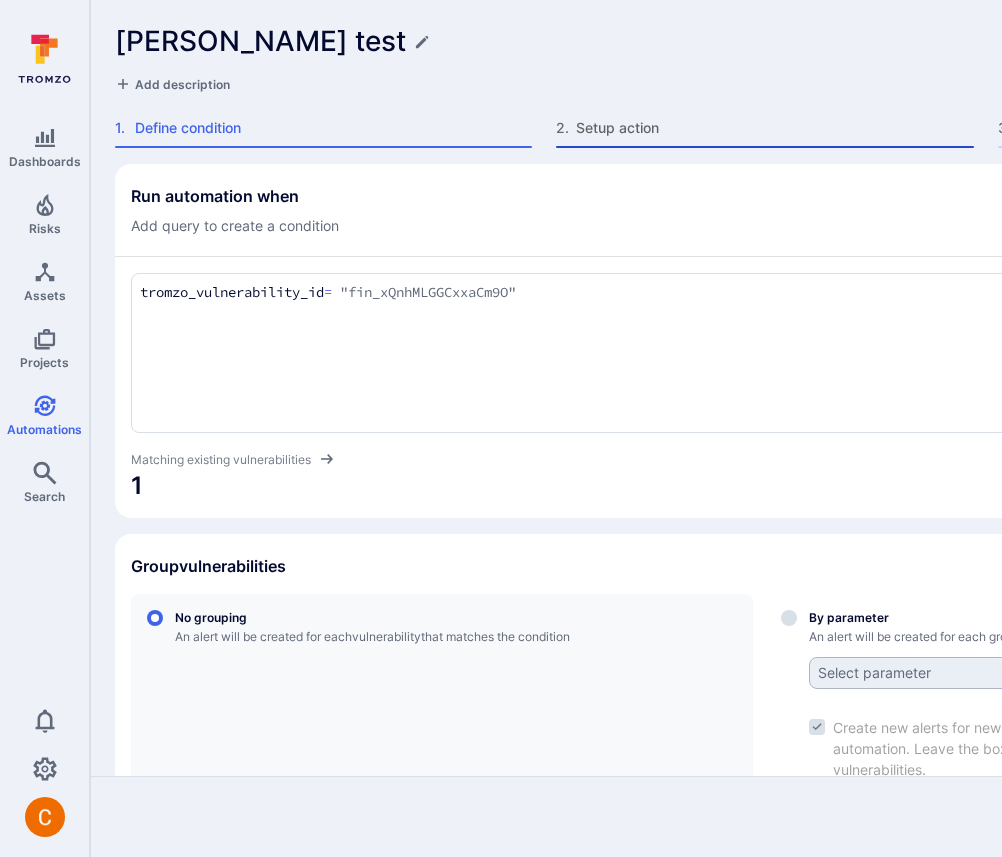 click on "Setup action" at bounding box center (774, 128) 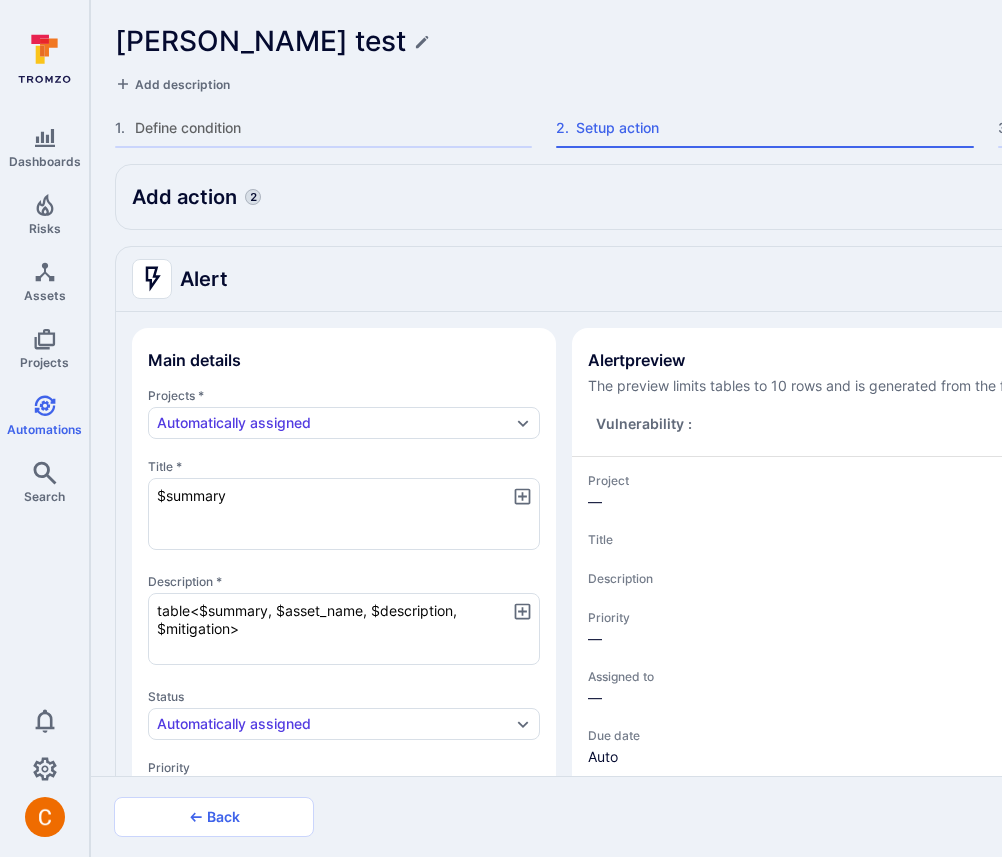 scroll, scrollTop: 1111, scrollLeft: 0, axis: vertical 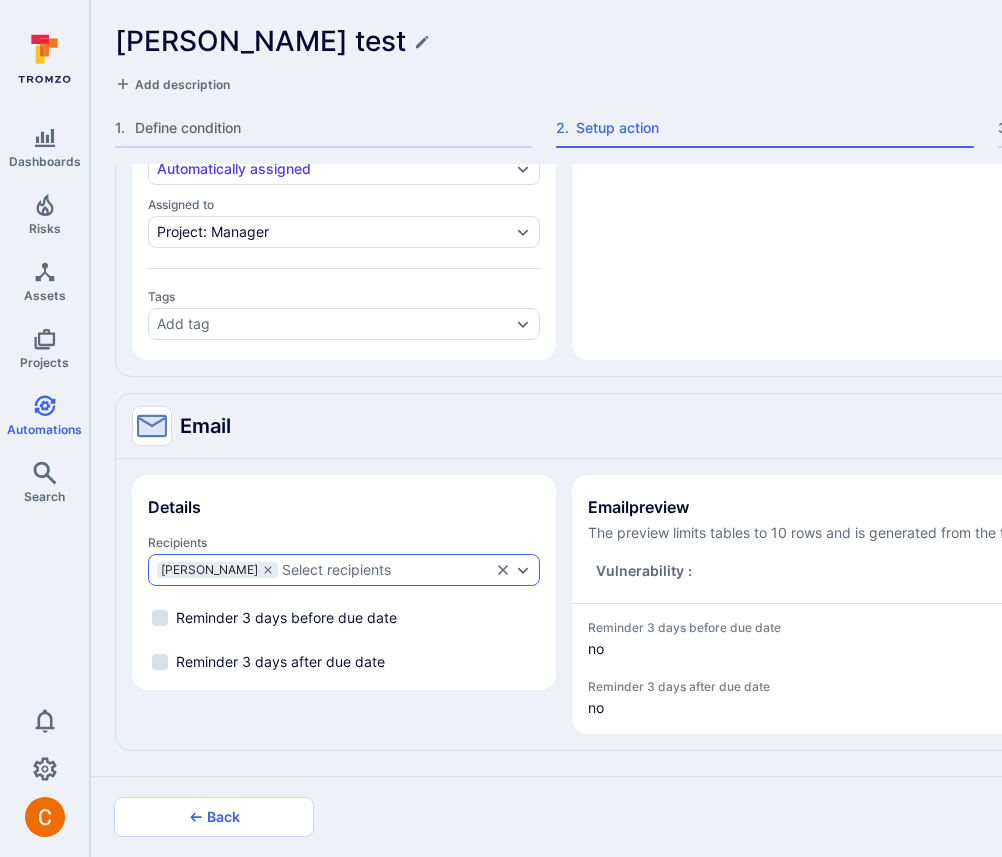 click on "Select recipients" at bounding box center [386, 570] 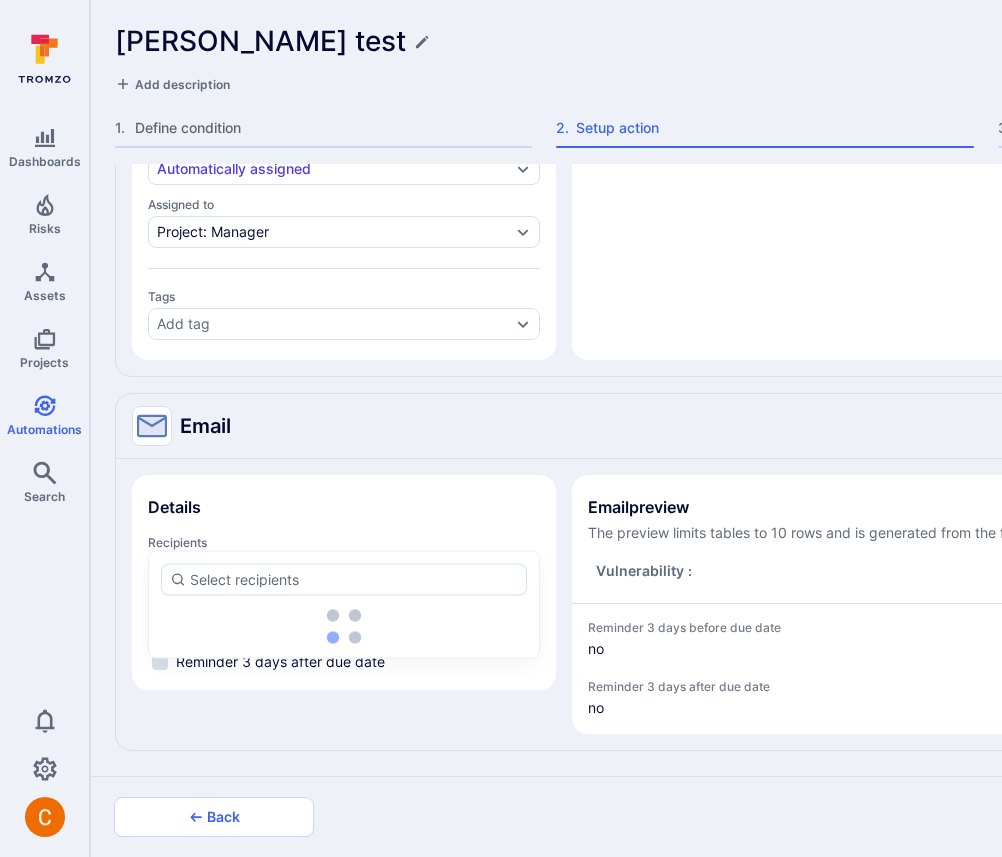 type on "x" 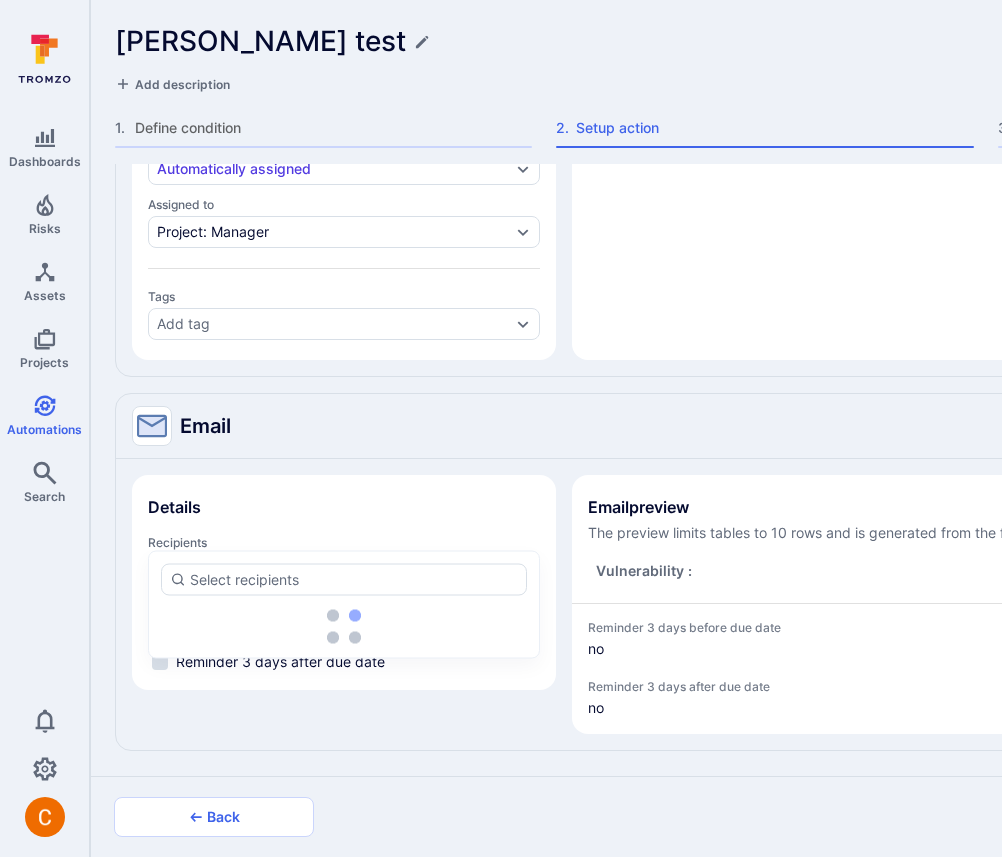 type on "x" 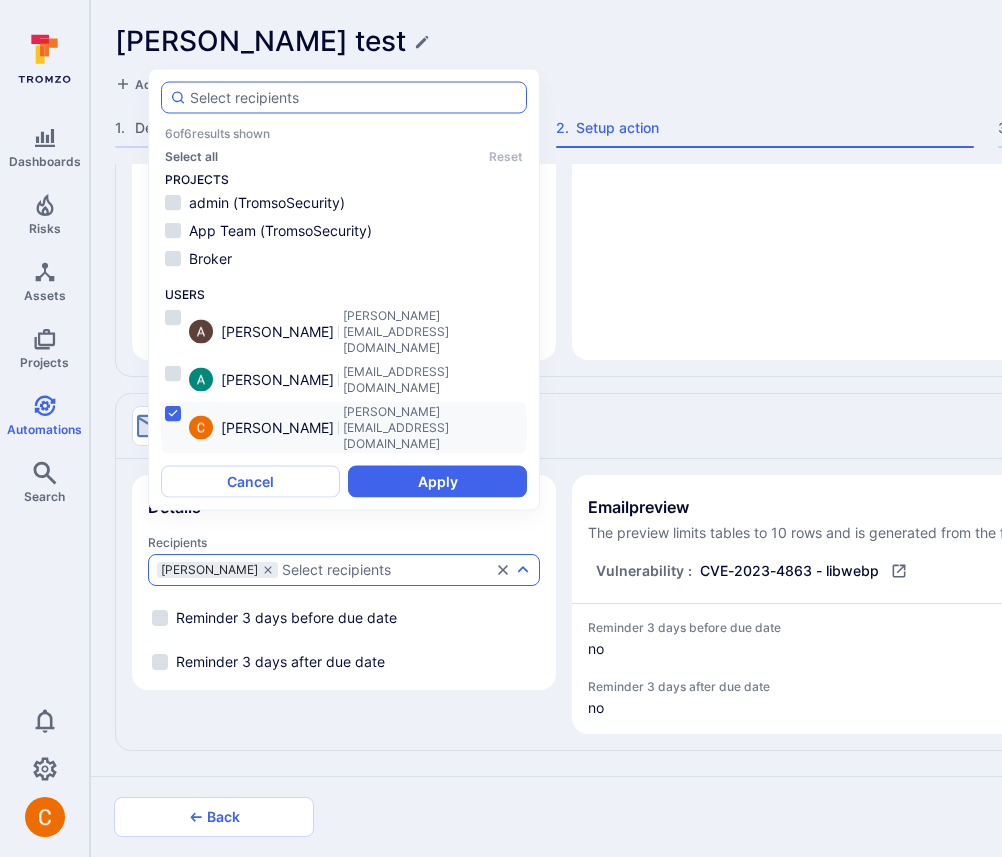 click at bounding box center [354, 98] 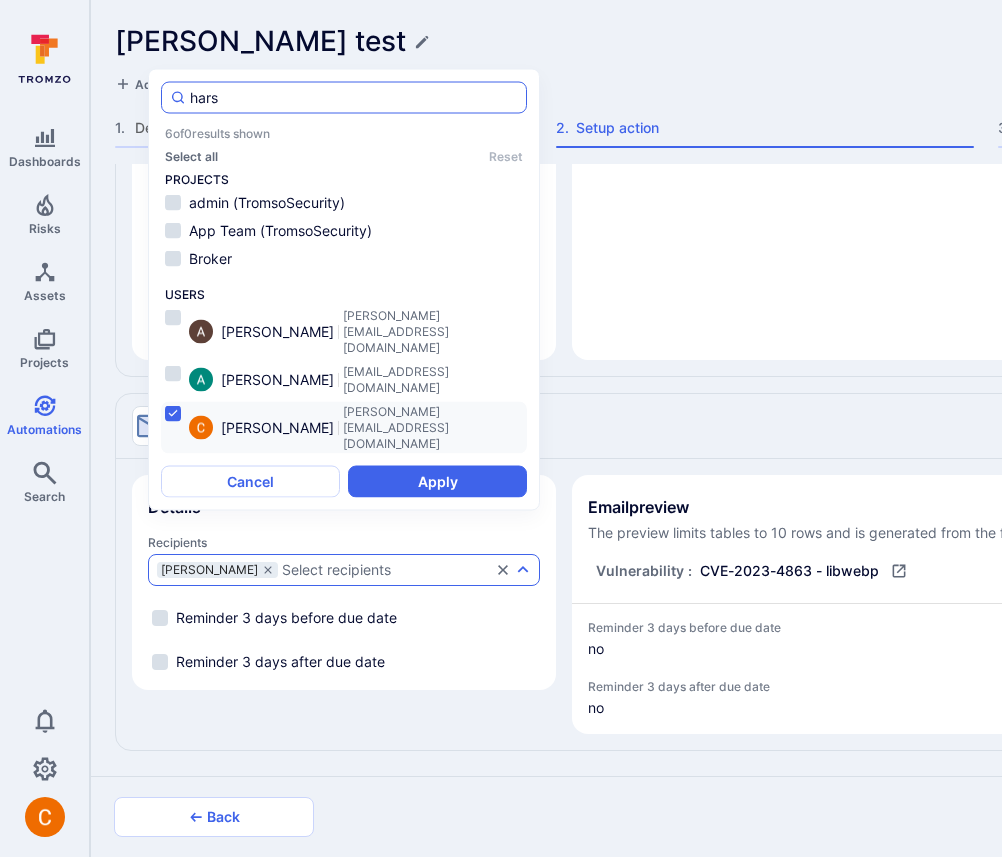 type on "harsh" 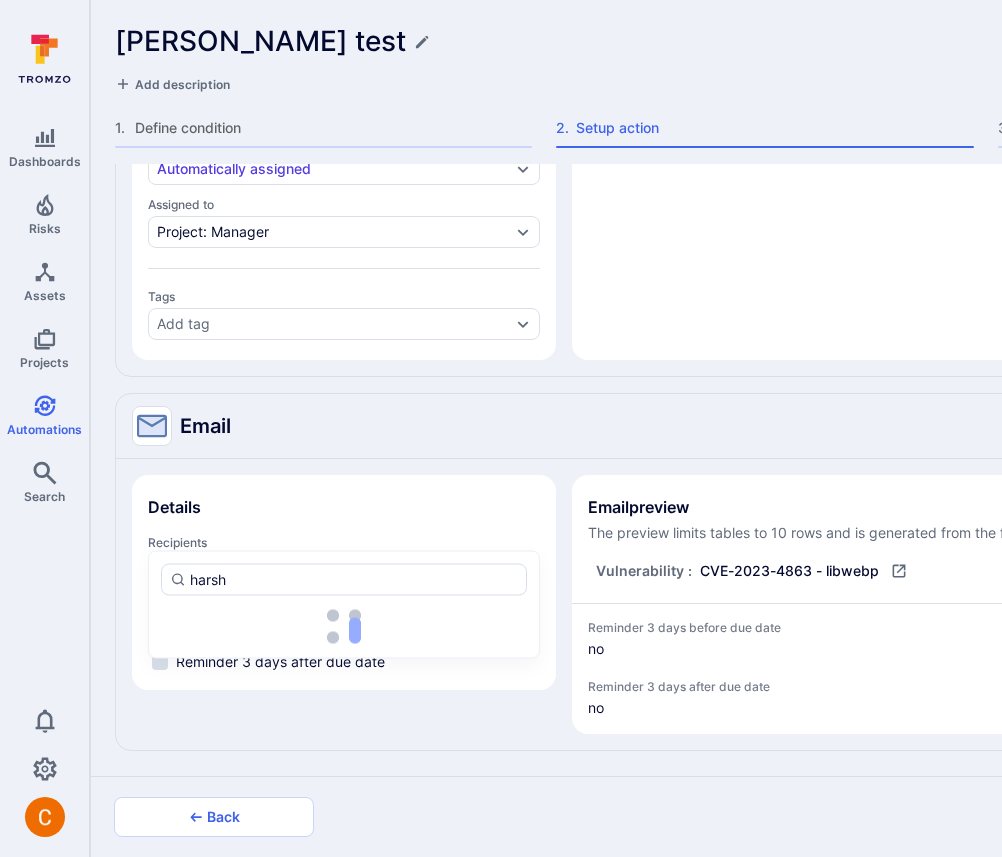 type on "x" 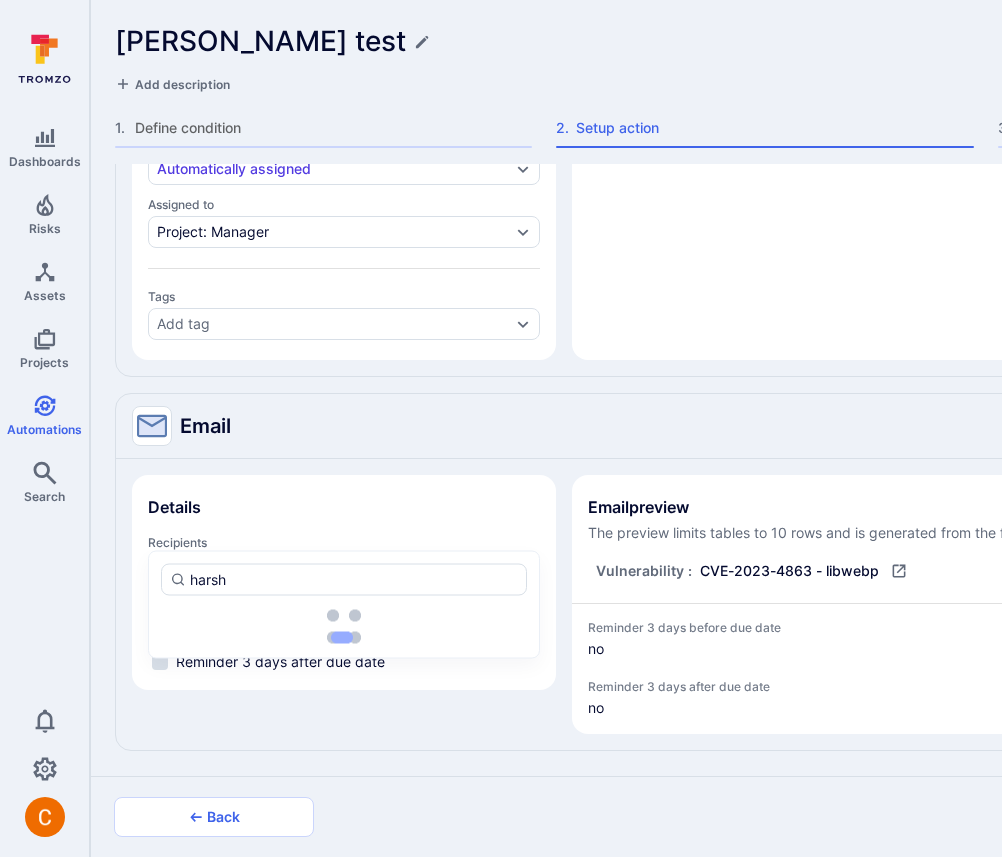 type on "x" 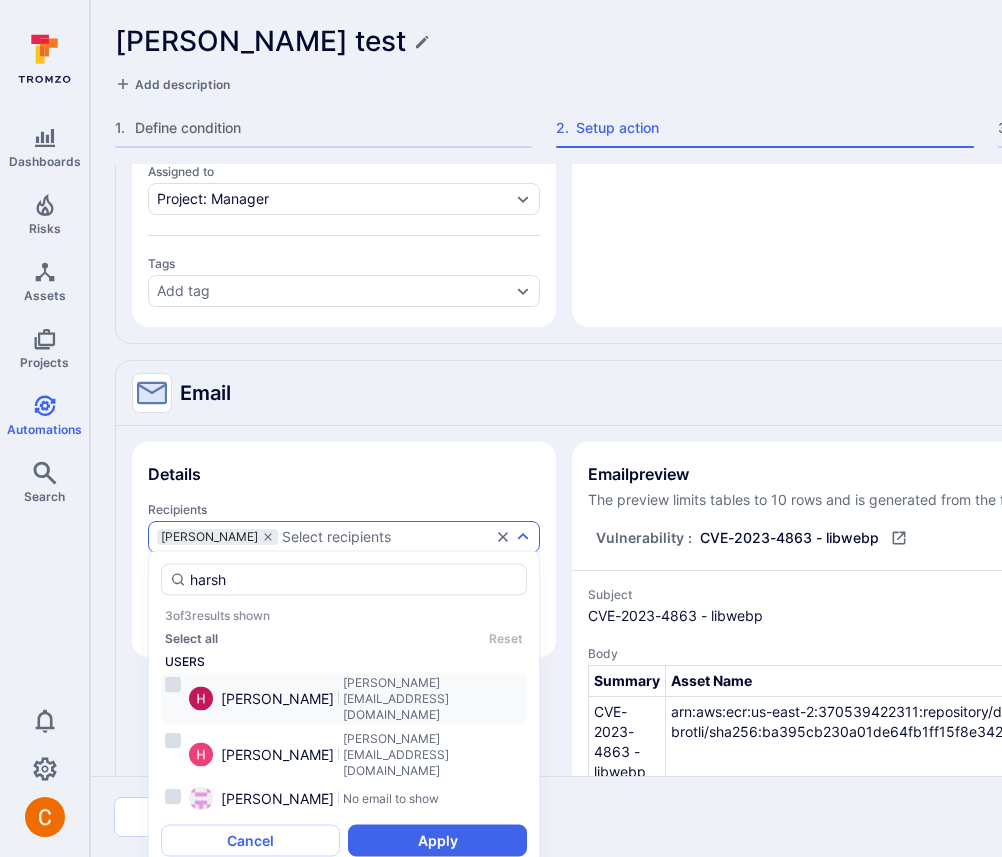 click on "[PERSON_NAME]" at bounding box center [277, 698] 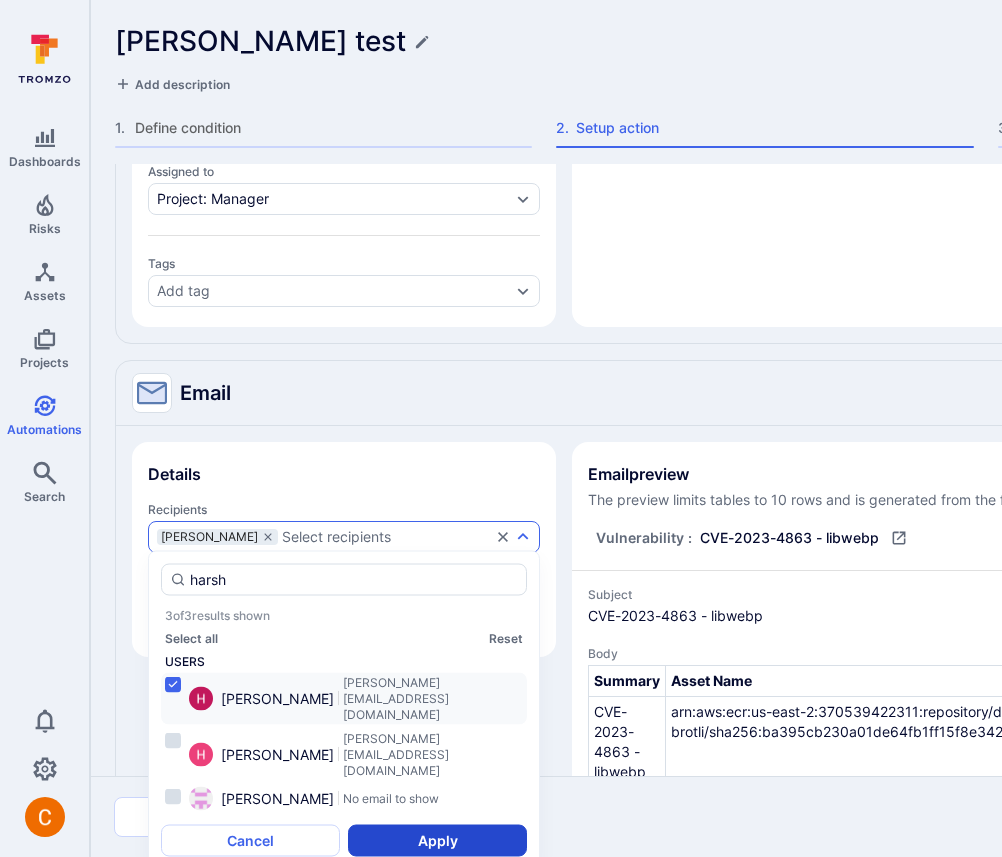 type on "harsh" 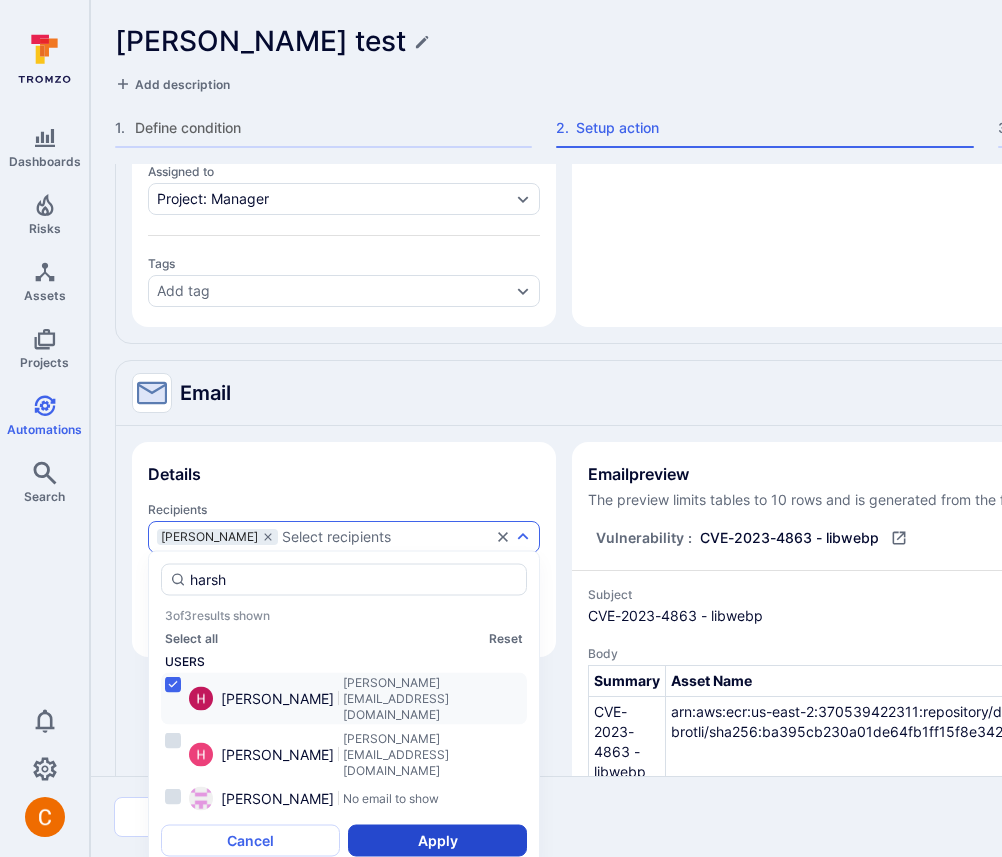 click on "Apply" at bounding box center (437, 840) 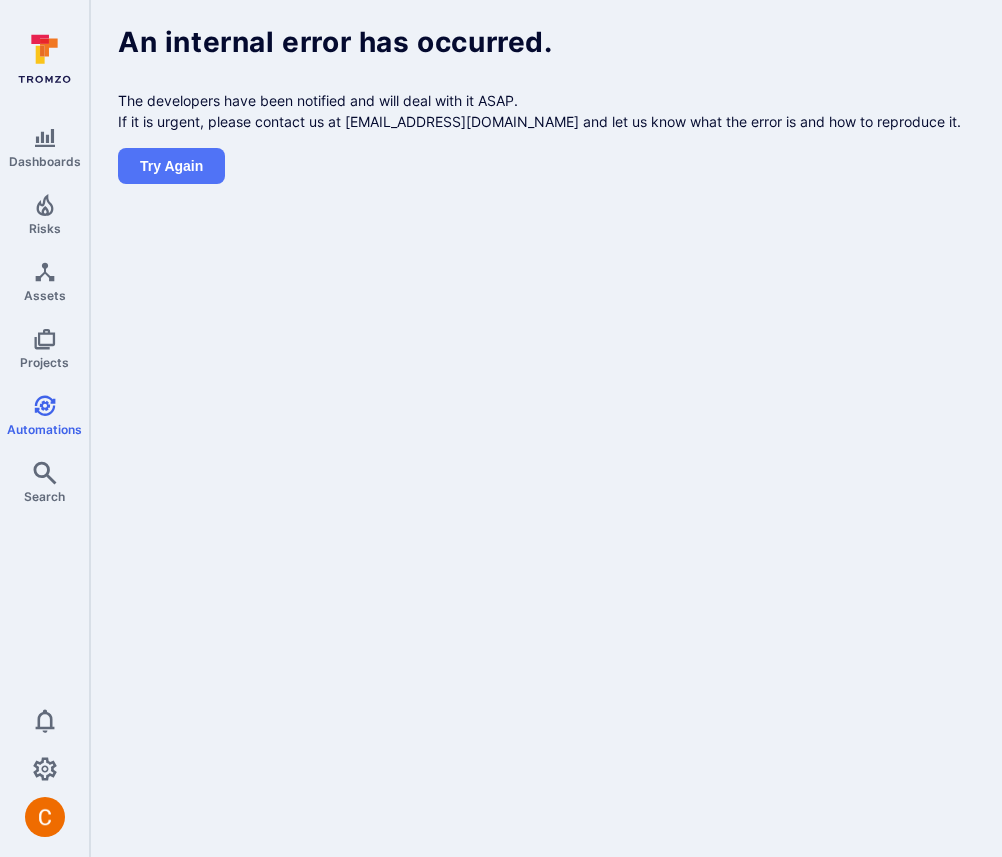 click on "Dashboards Risks Assets Projects Automations Search" at bounding box center (44, 319) 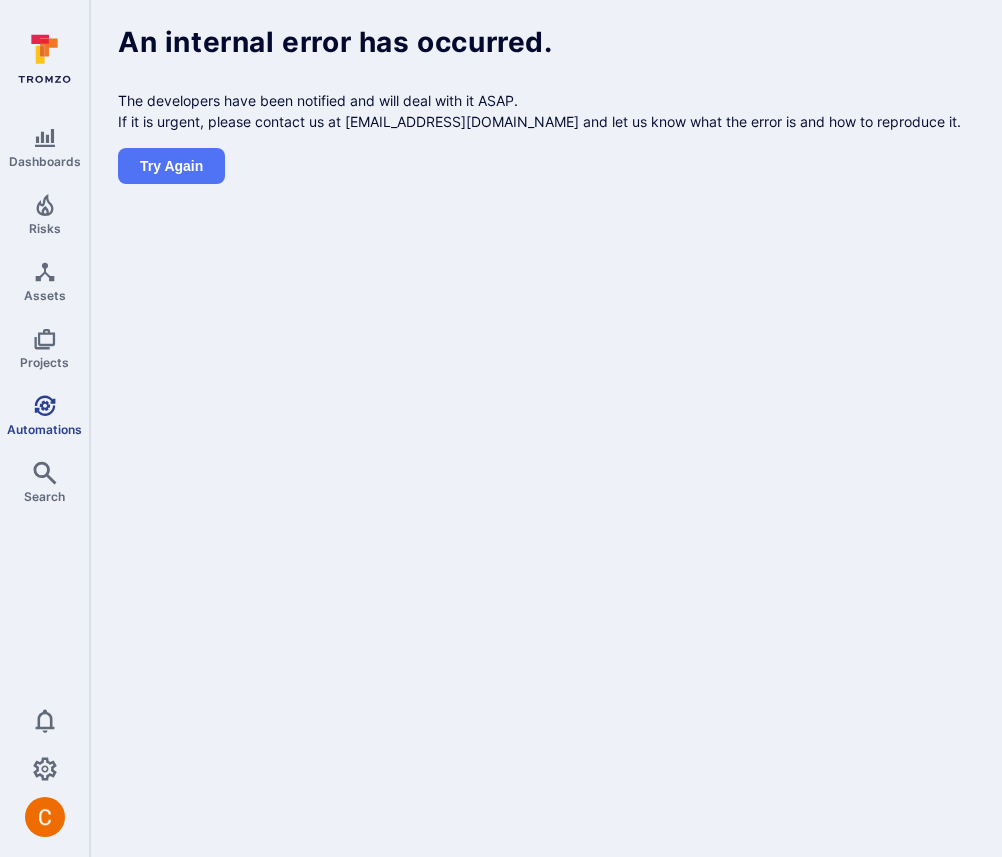 click on "Automations" at bounding box center [44, 415] 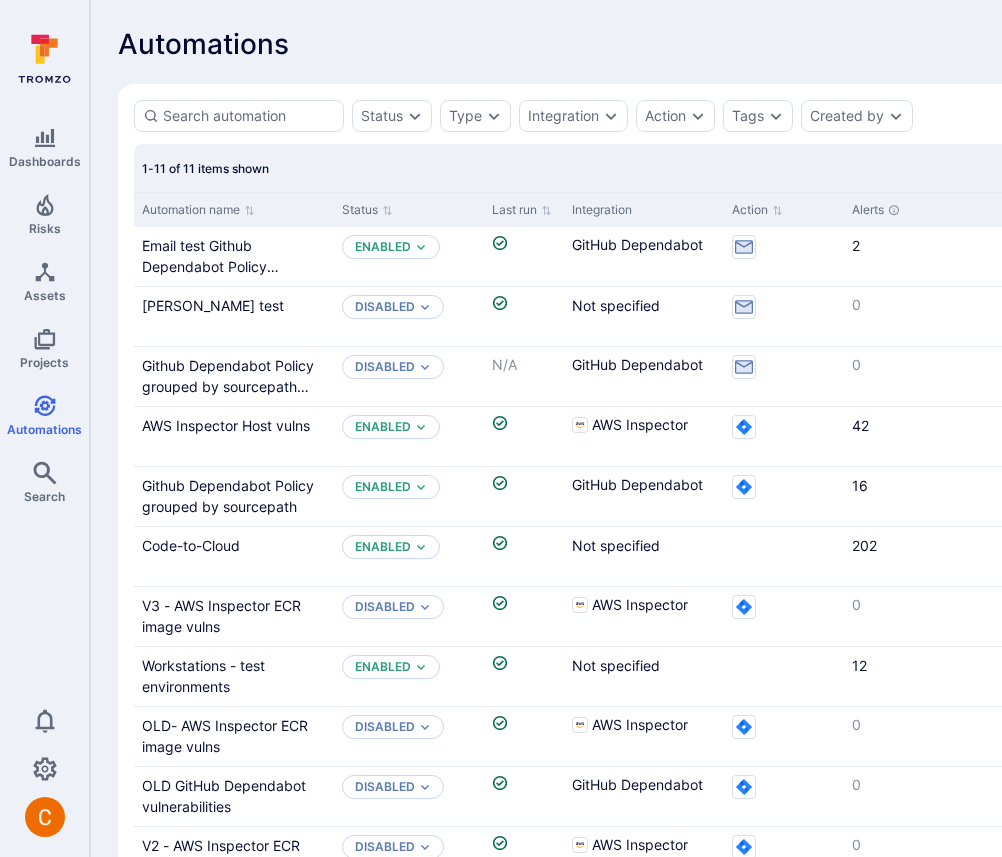 click on "Create automation" at bounding box center (1325, 44) 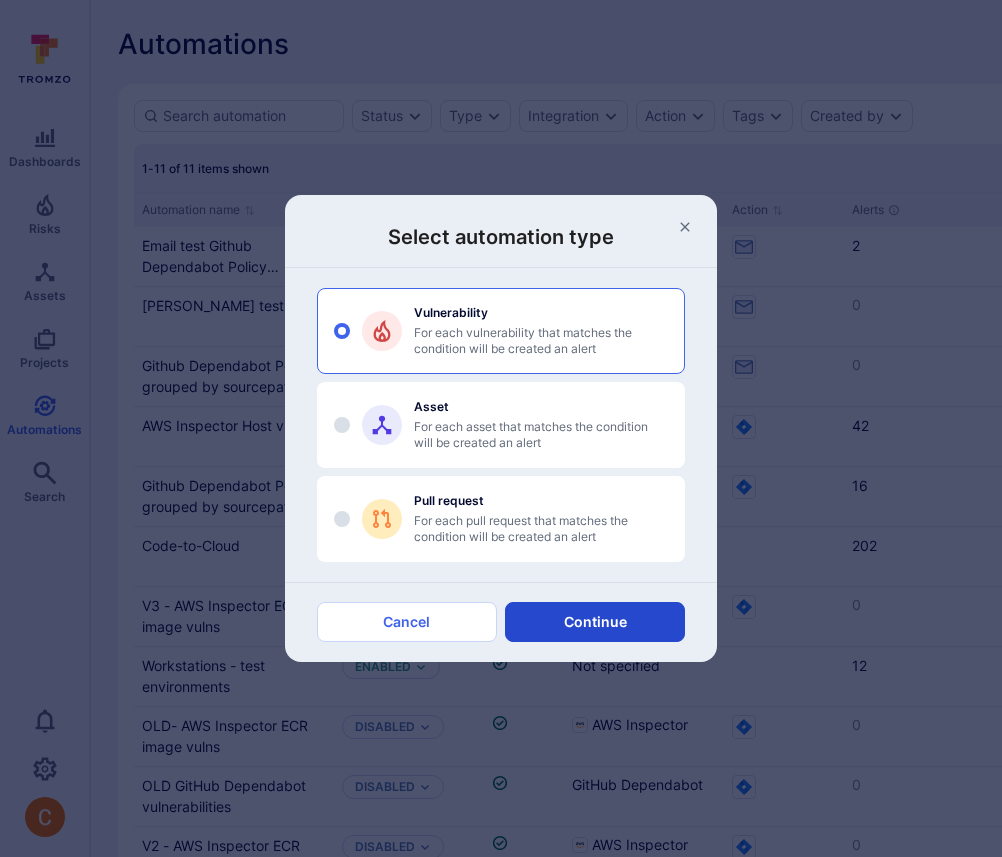 click on "Continue" at bounding box center [595, 622] 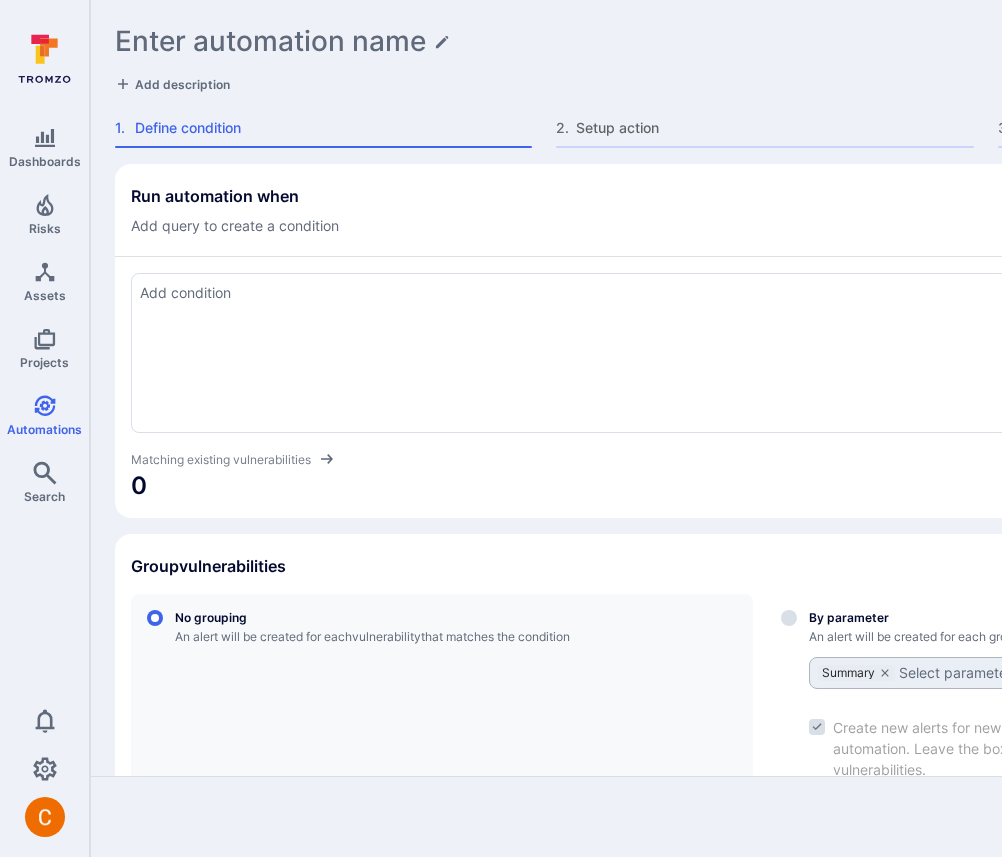 click at bounding box center (765, 353) 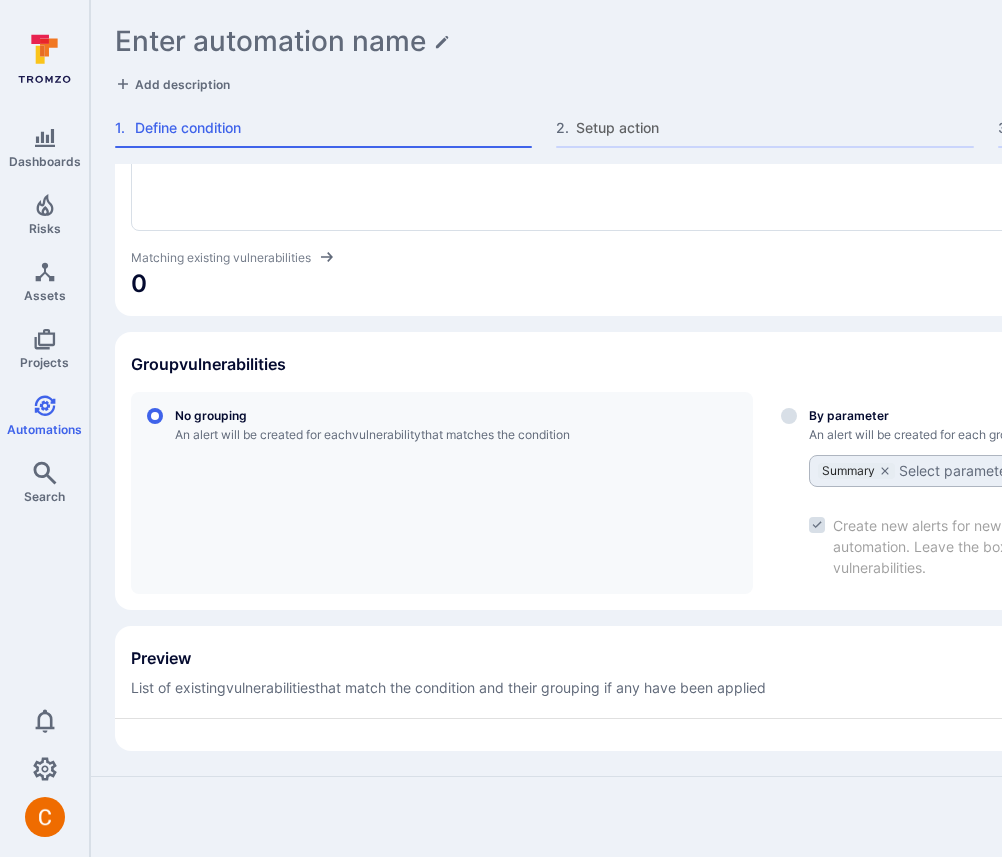 scroll, scrollTop: 0, scrollLeft: 0, axis: both 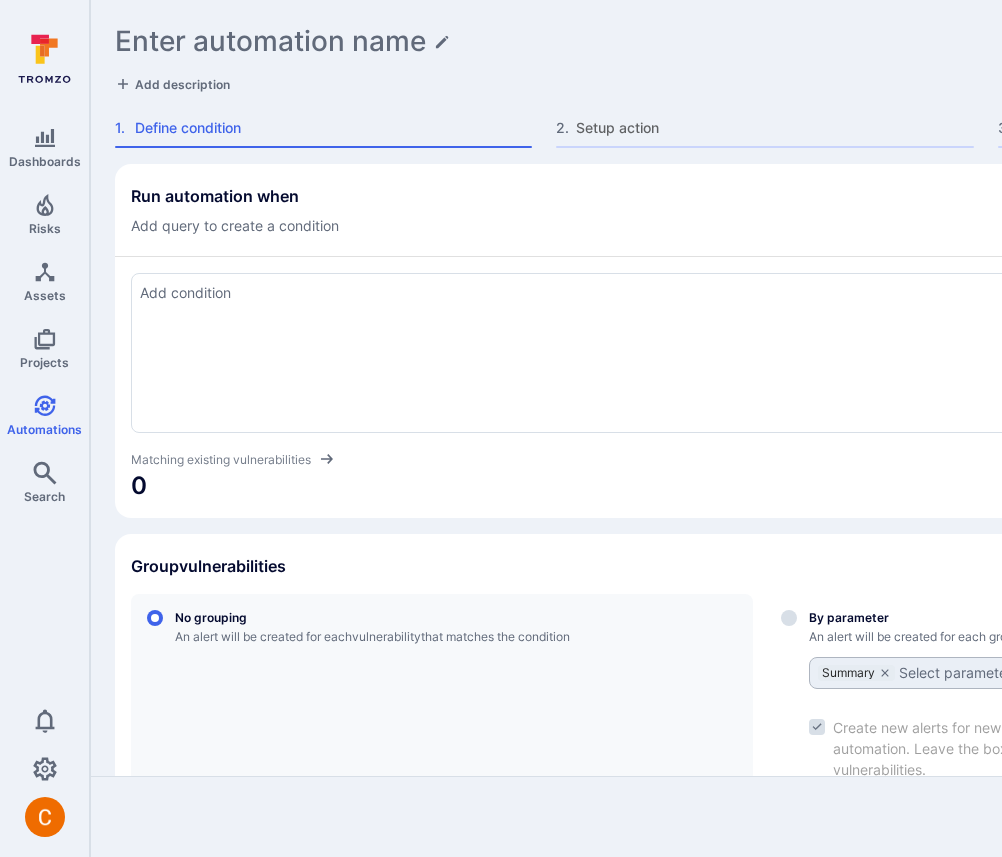click at bounding box center [765, 353] 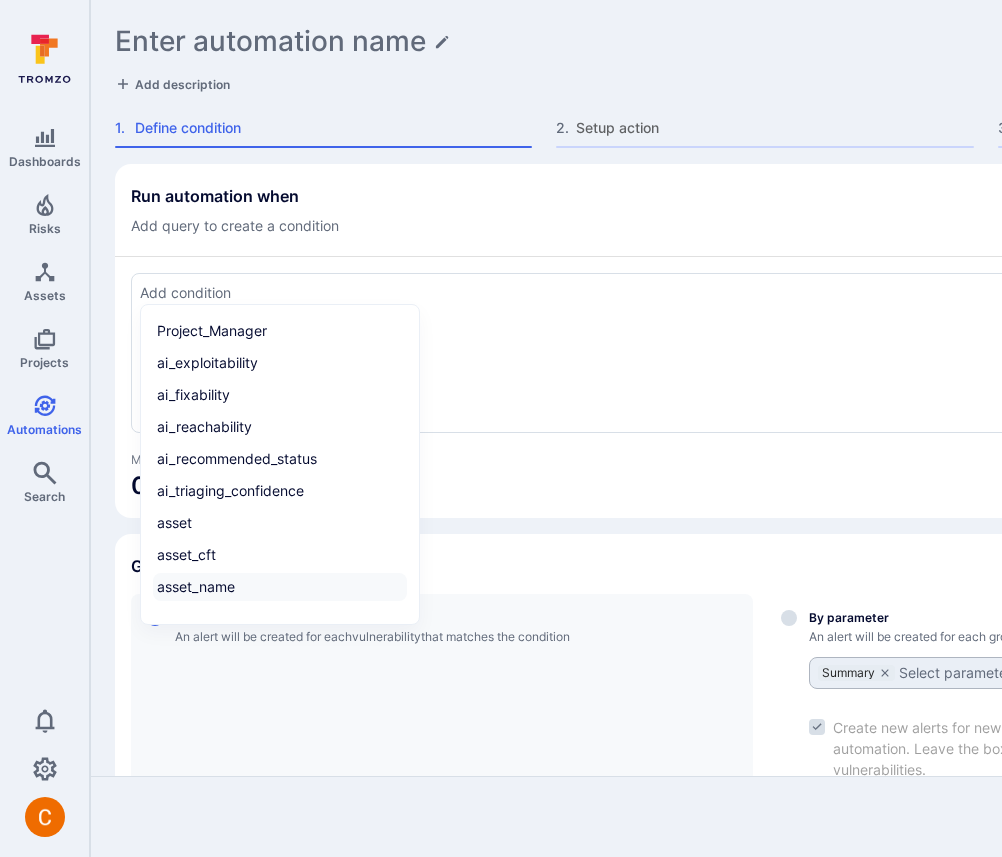 click on "asset_name" at bounding box center (280, 587) 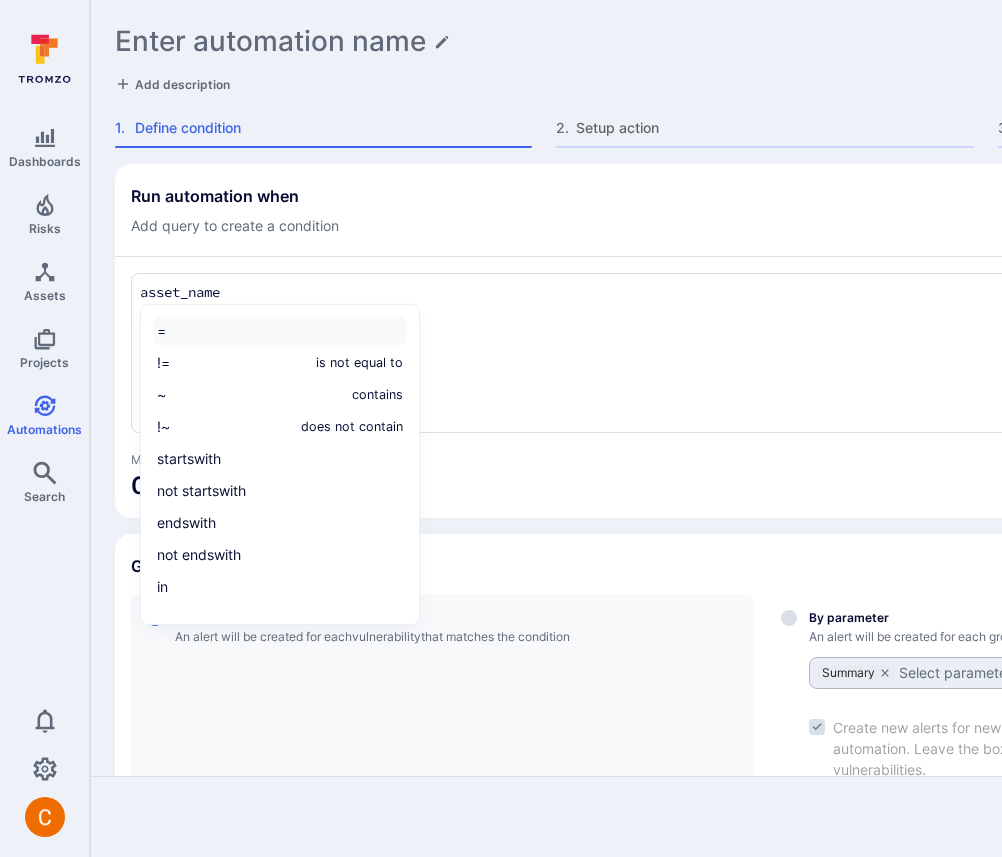 click on "=" at bounding box center [280, 331] 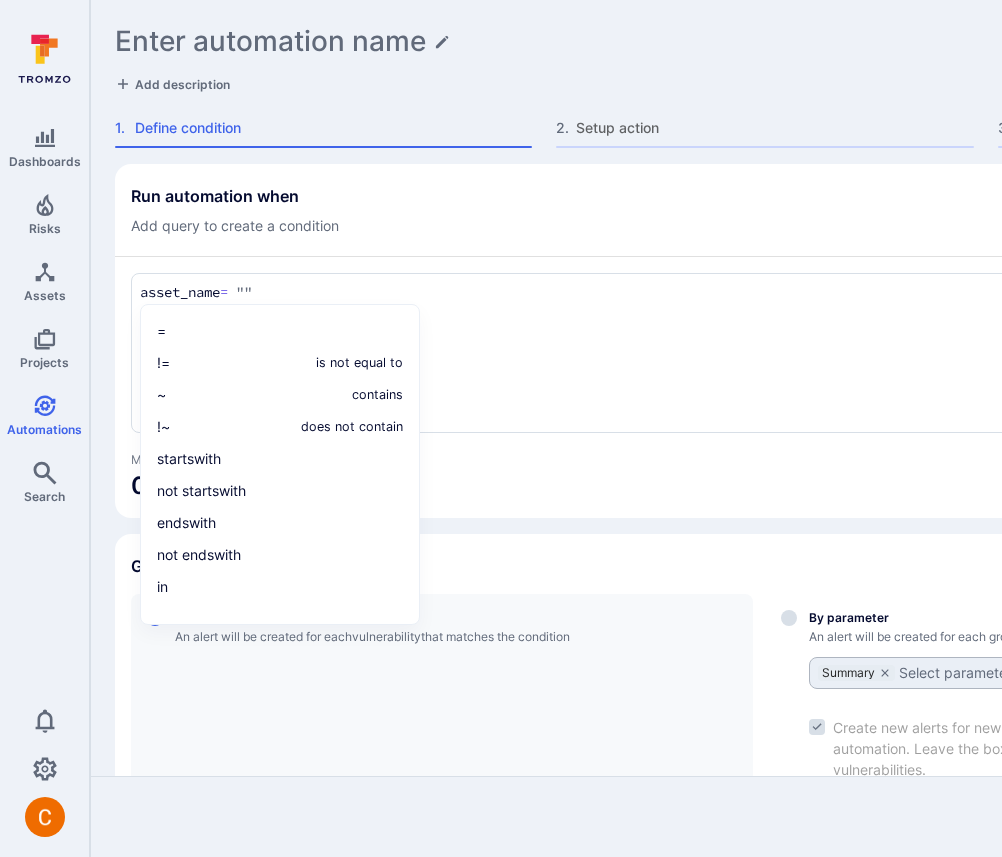 click on "Run automation when Add query to create a condition" at bounding box center (765, 211) 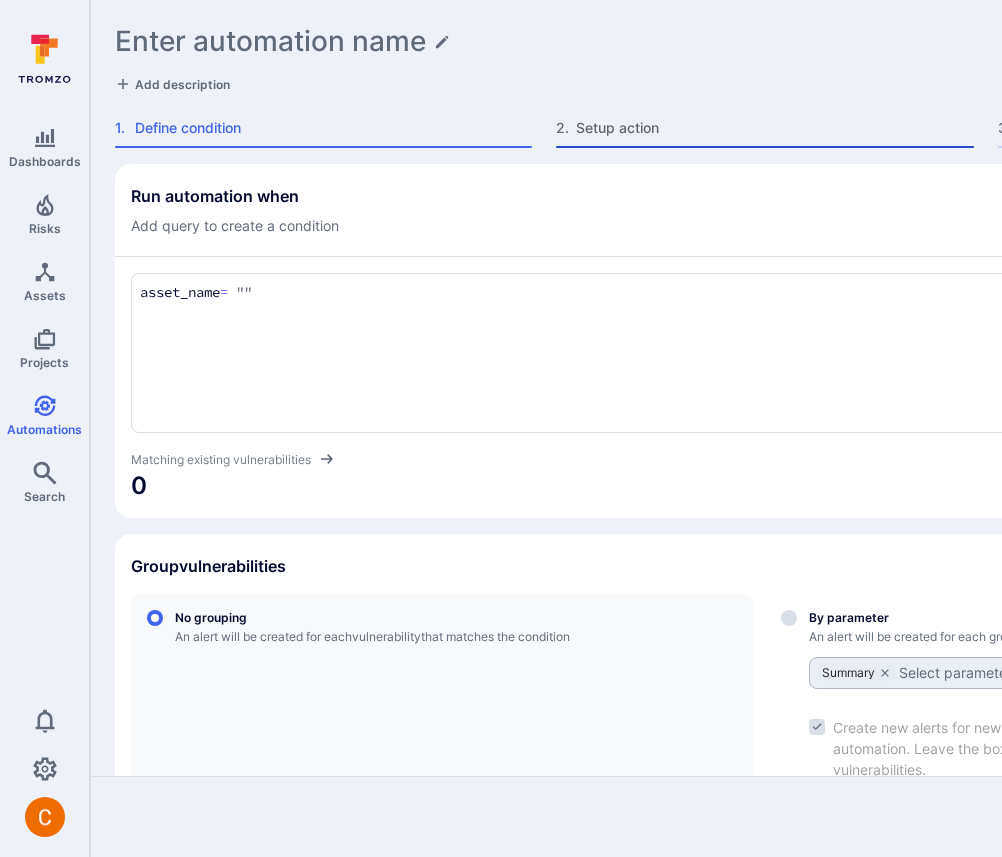 click on "Setup action" at bounding box center [774, 128] 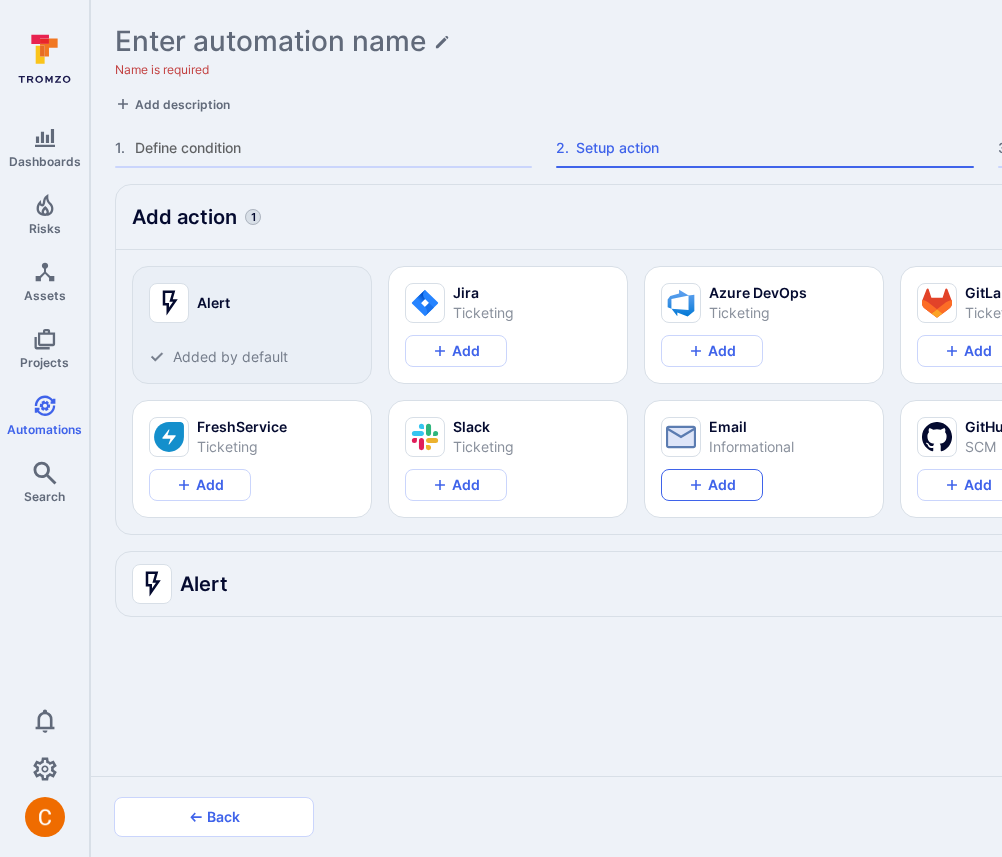 click on "Add" at bounding box center [712, 485] 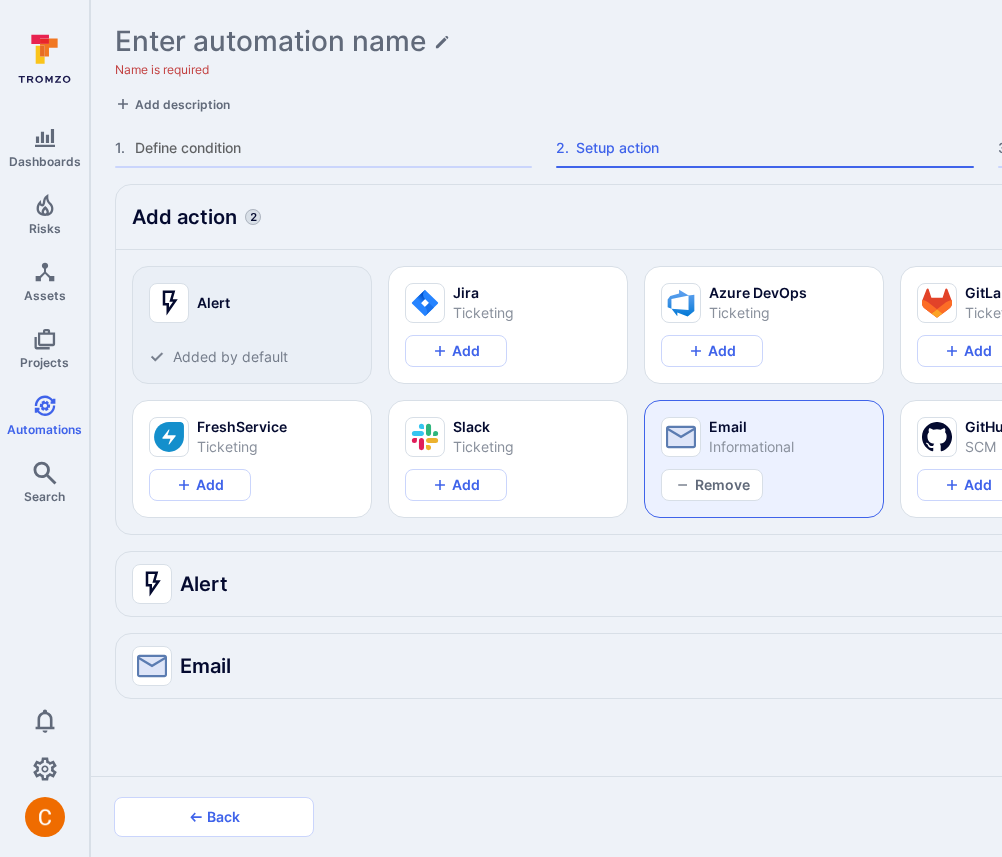 scroll, scrollTop: 82, scrollLeft: 0, axis: vertical 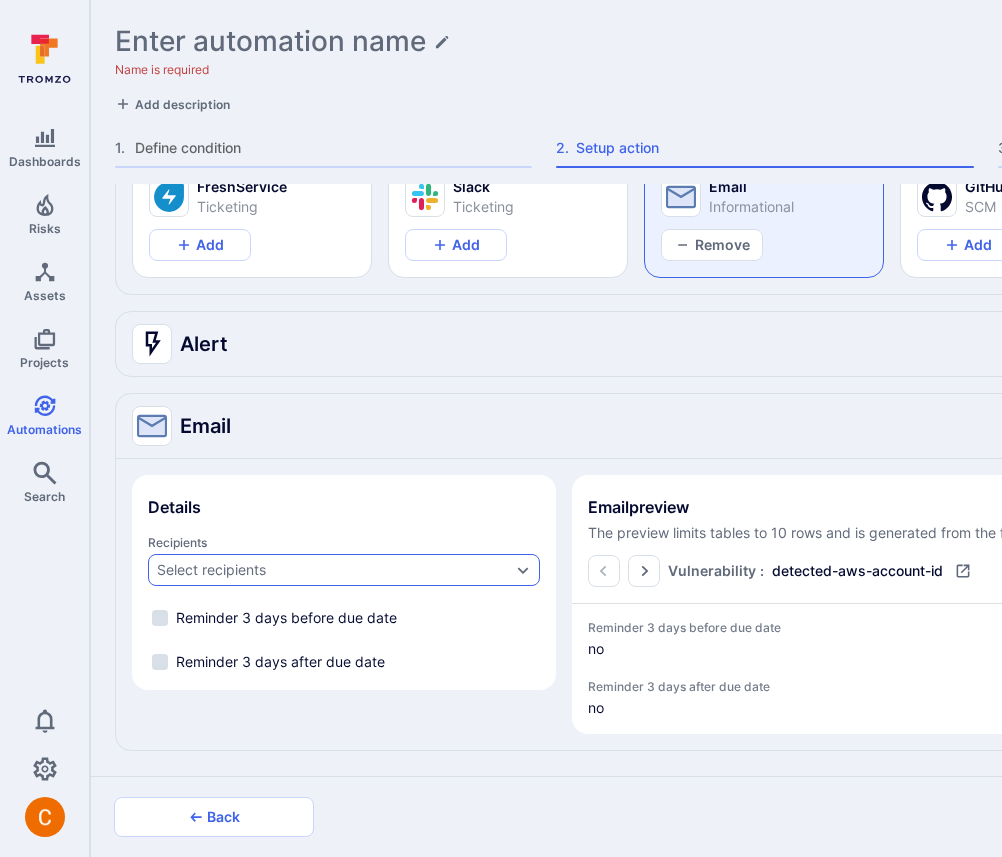 click on "Select recipients" at bounding box center [334, 570] 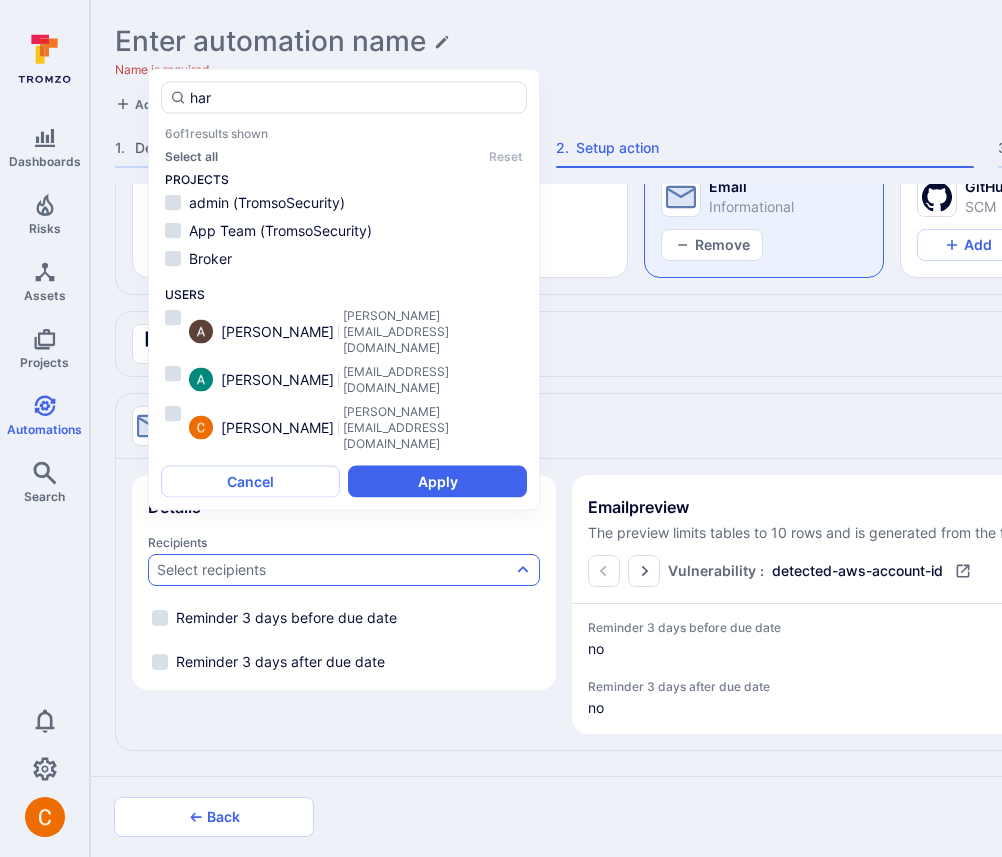 type on "hars" 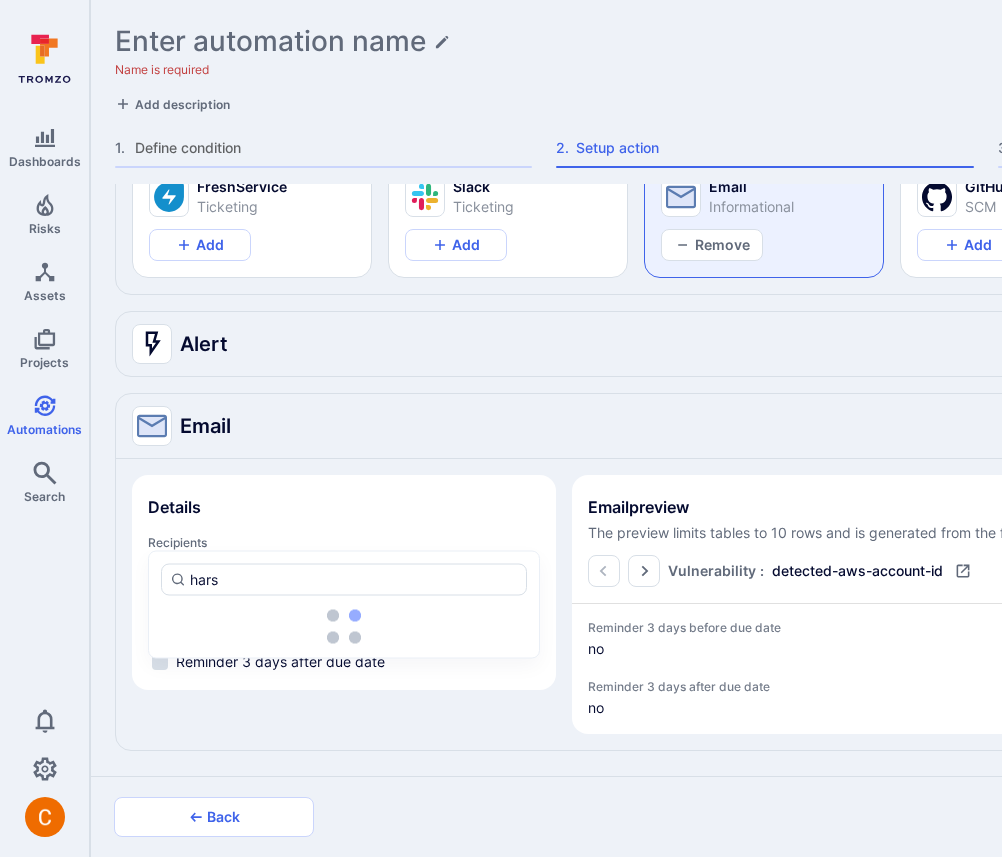 type on "x" 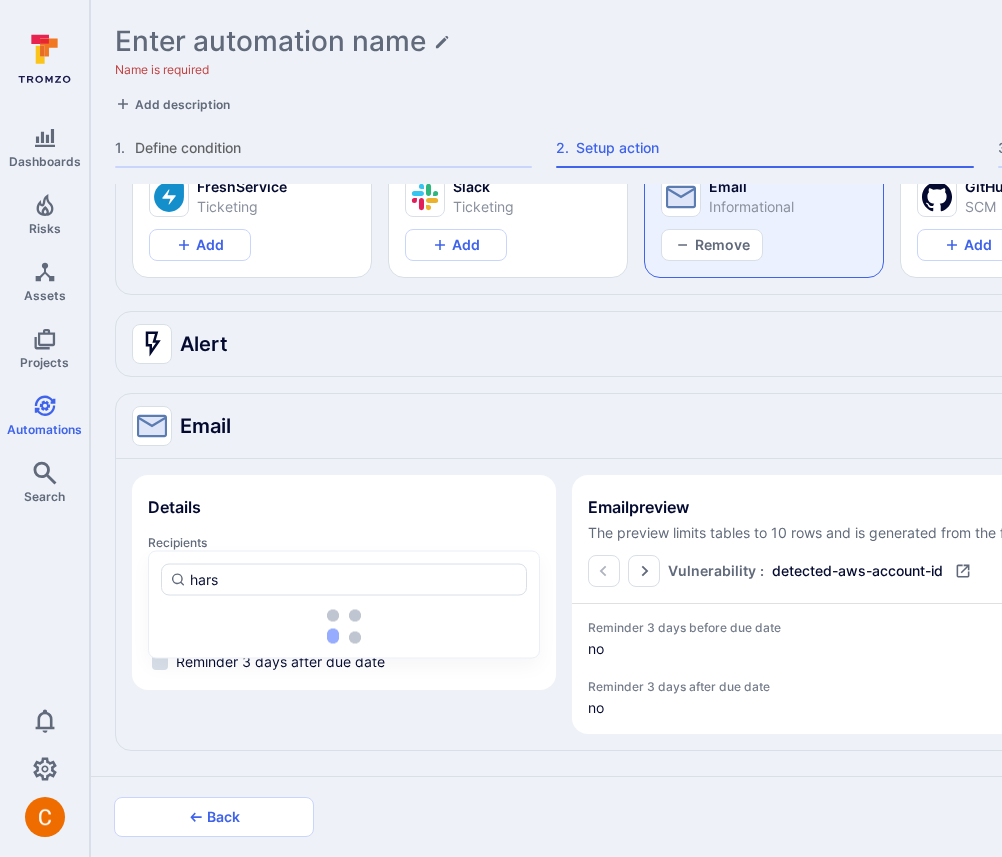 type on "x" 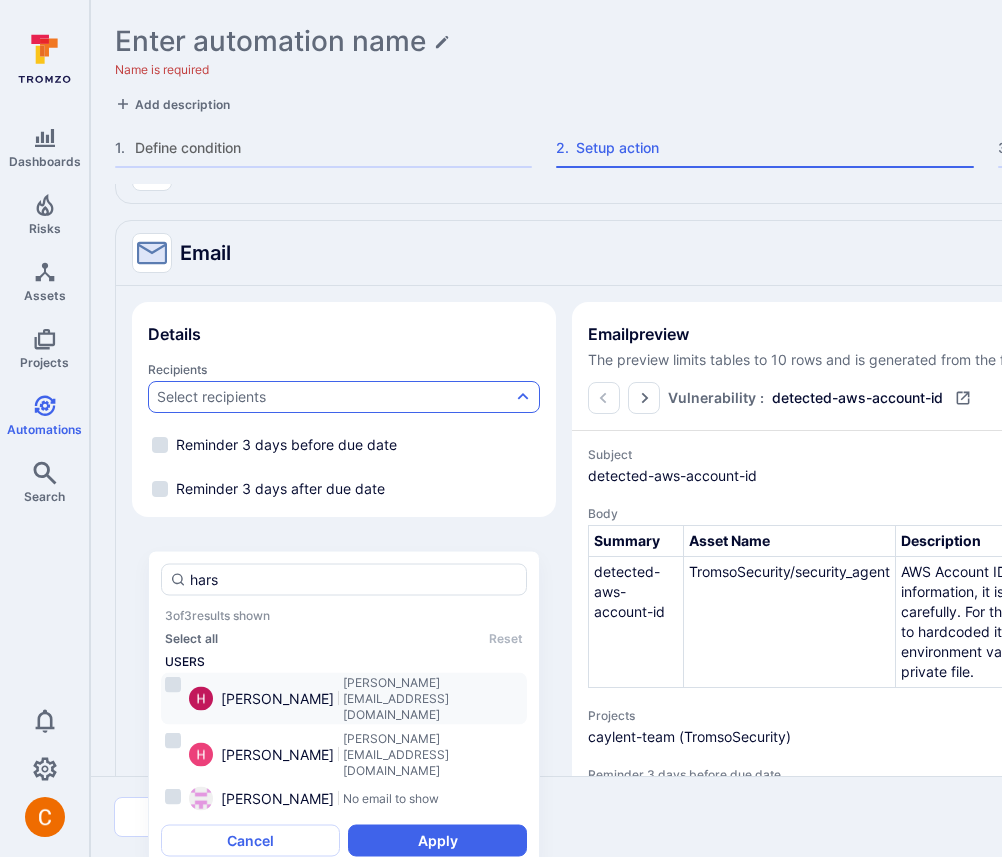 click on "Harshil Parikh harshil@tromzo.com" at bounding box center (344, 698) 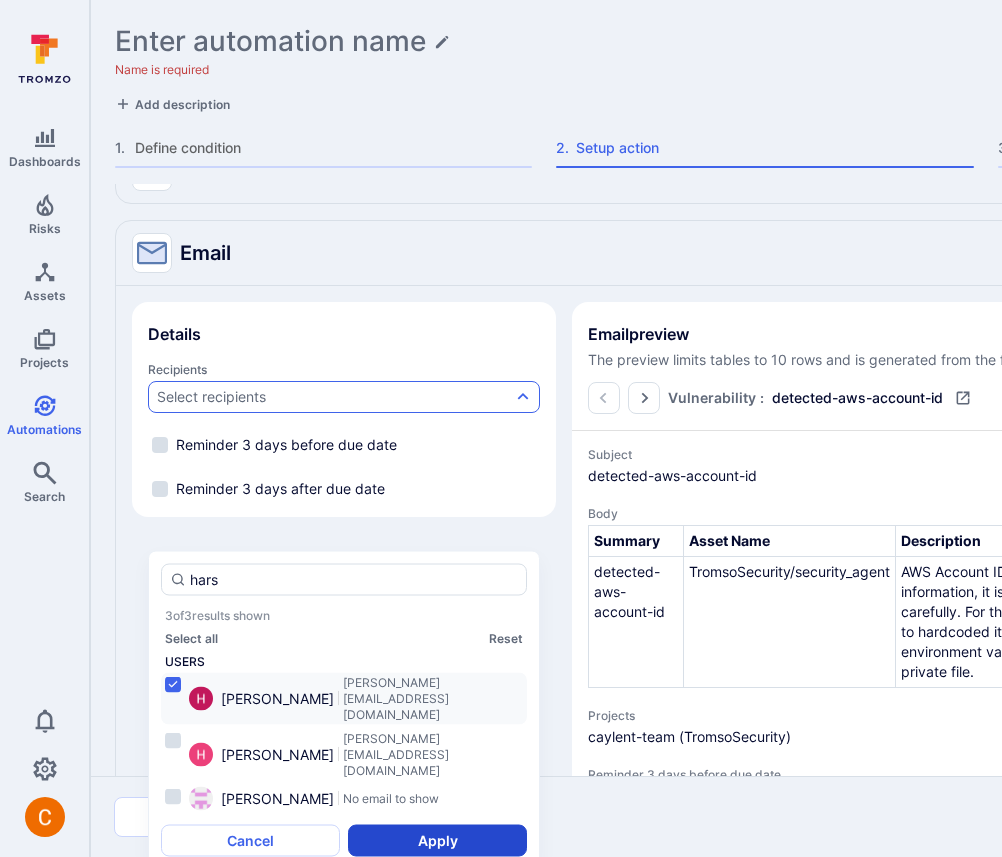 type on "hars" 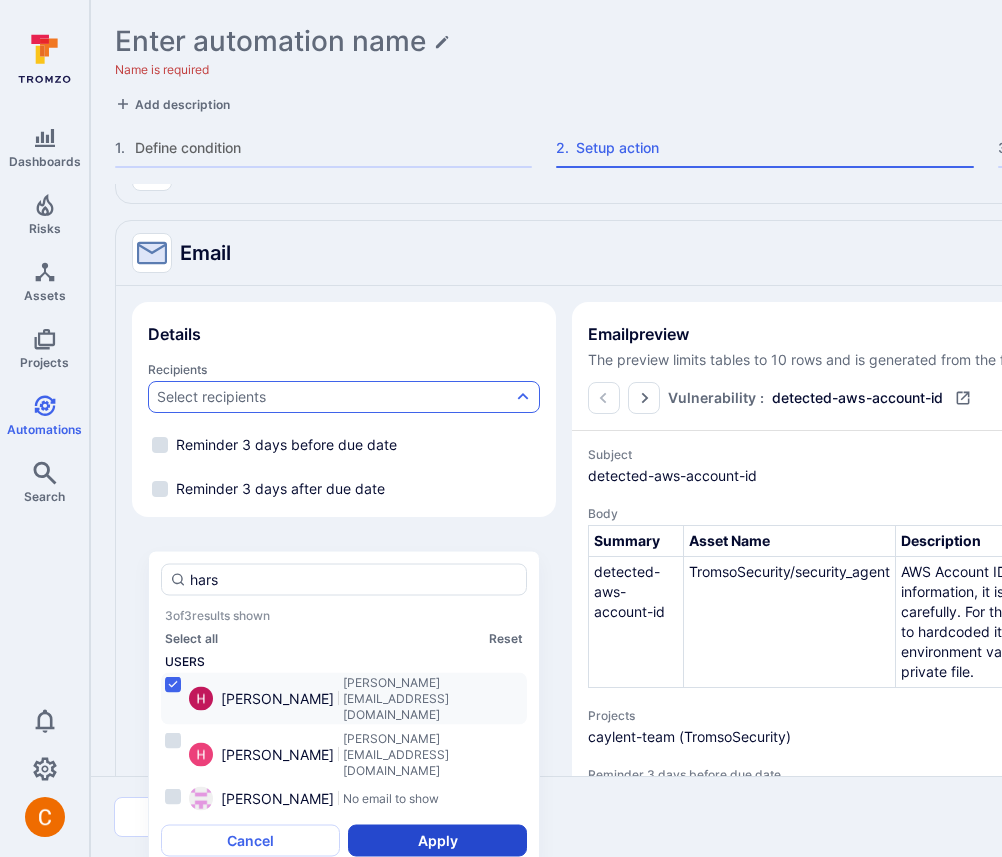 click on "Apply" at bounding box center (437, 840) 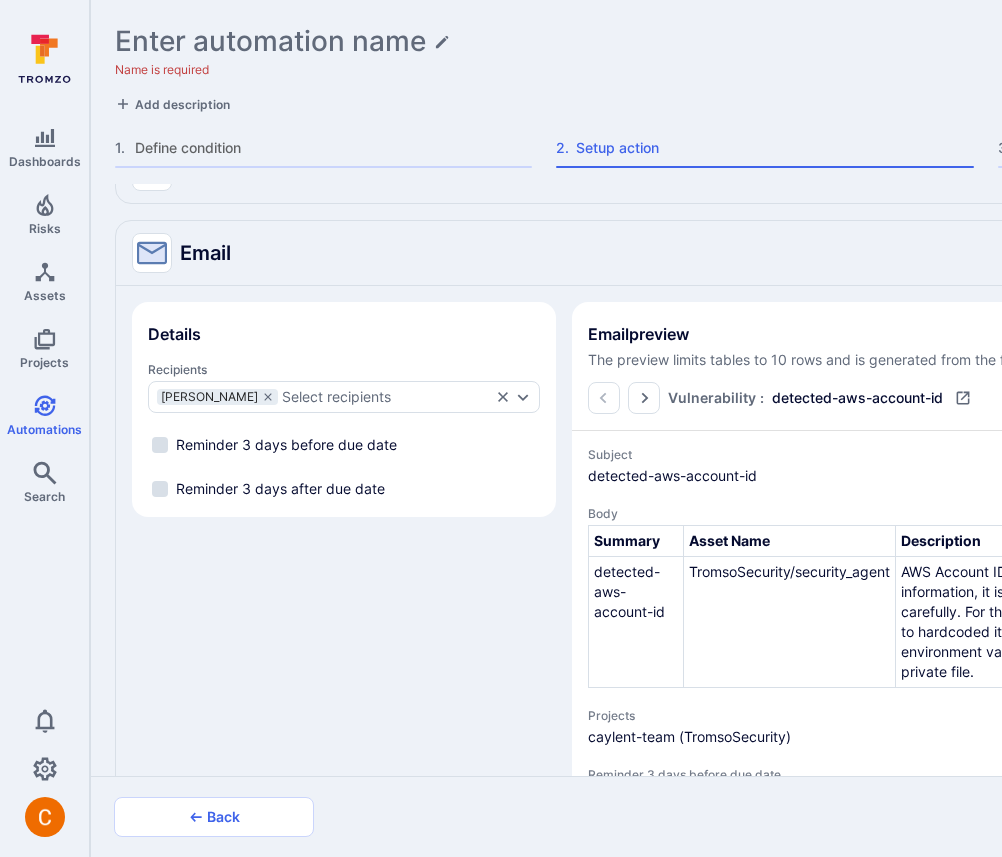 click on "Next" at bounding box center (1316, 817) 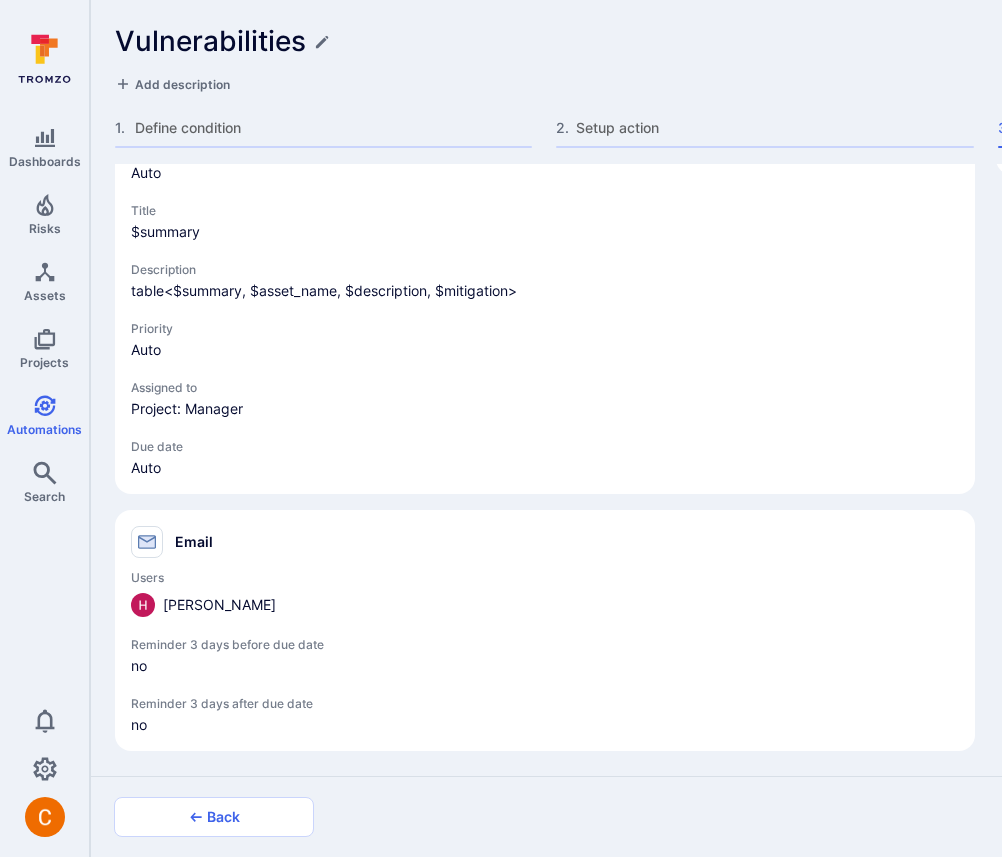 scroll, scrollTop: 206, scrollLeft: 0, axis: vertical 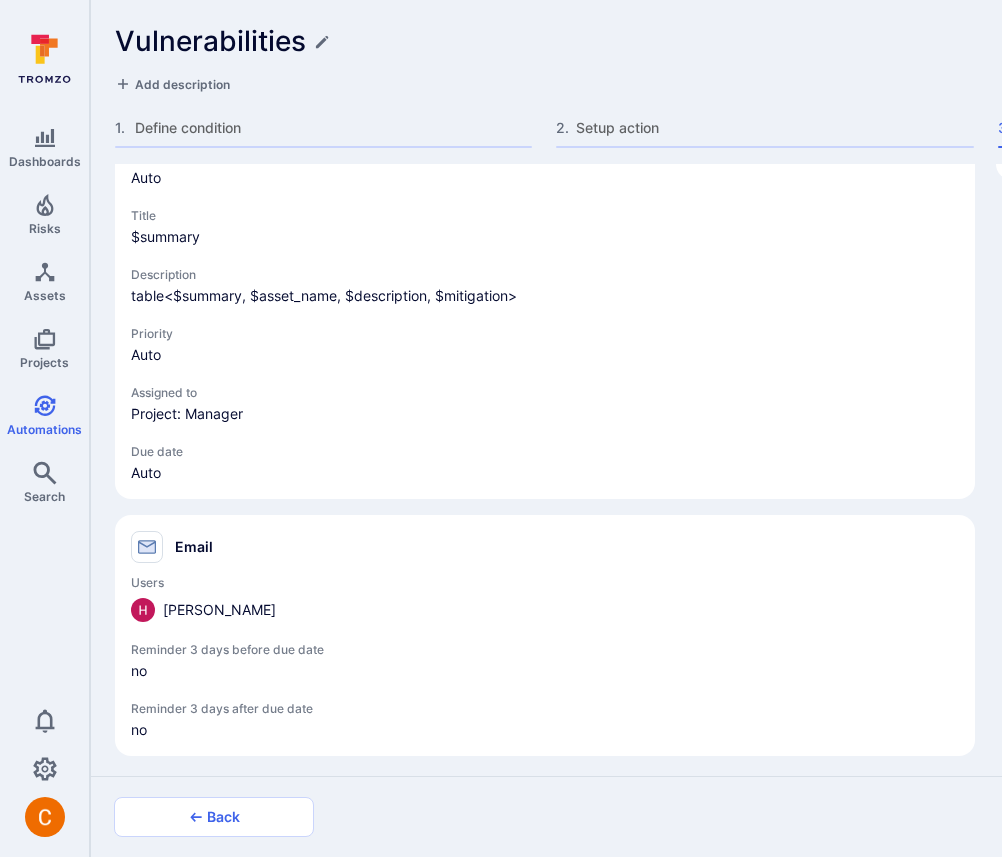 click on "Create automation" at bounding box center [1316, 817] 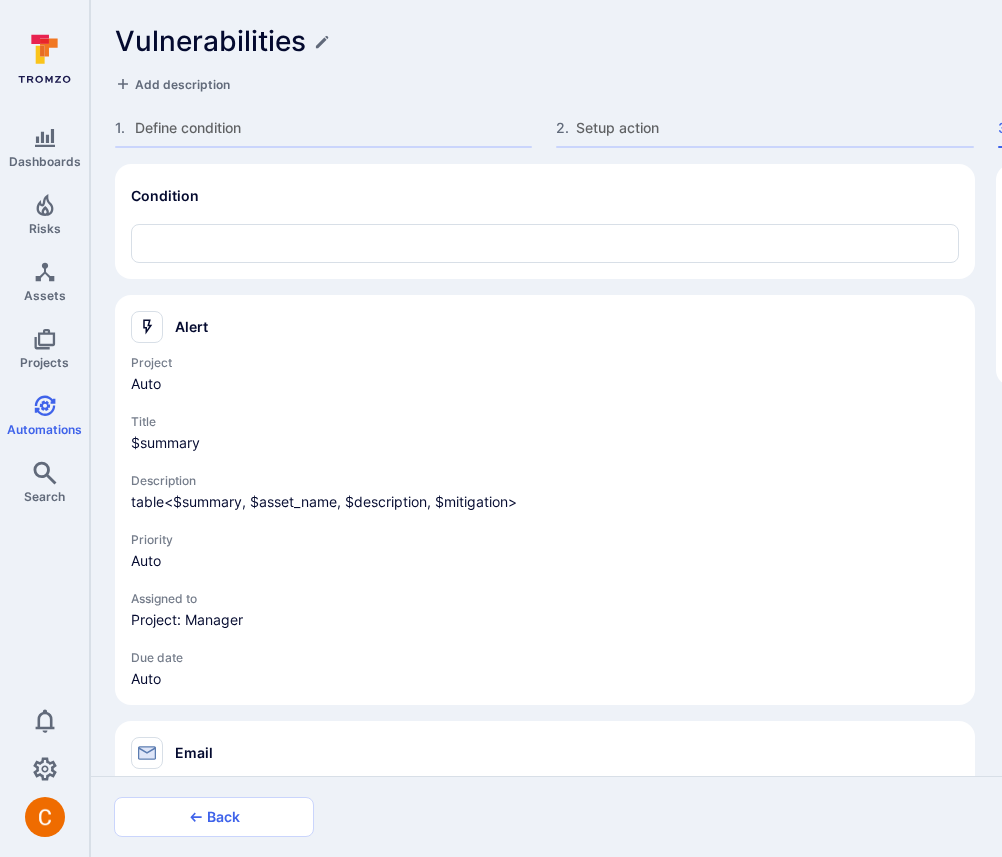 click on "Condition" at bounding box center (545, 221) 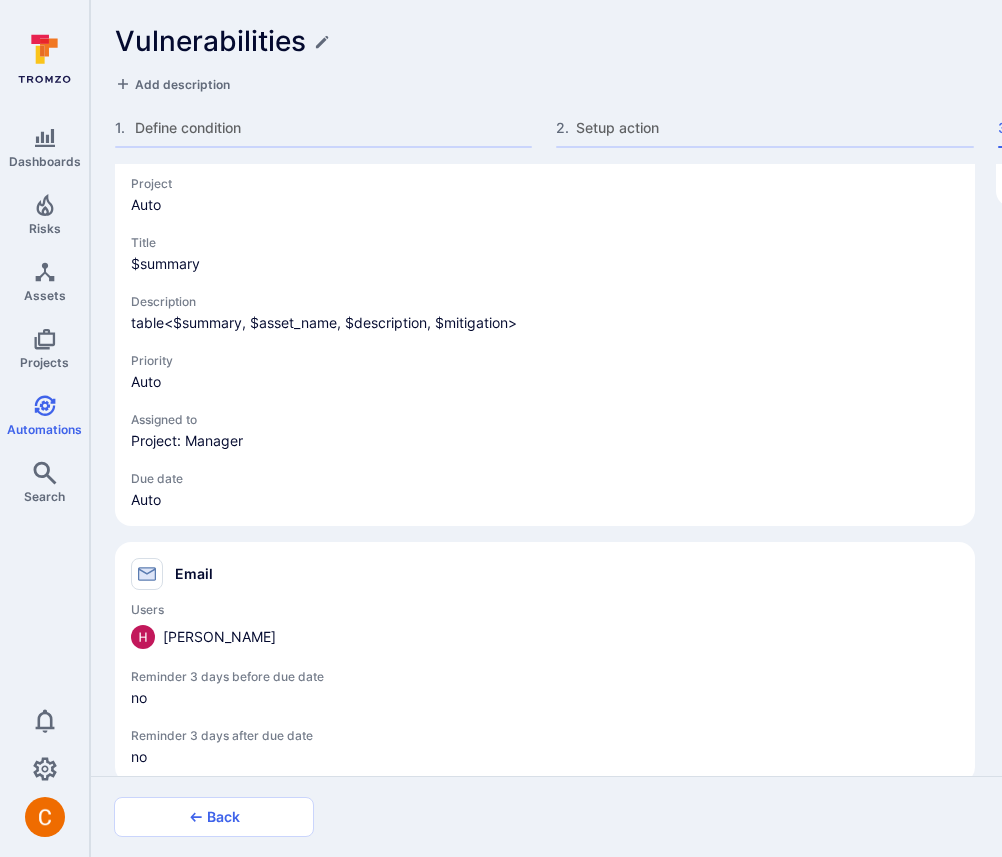 scroll, scrollTop: 206, scrollLeft: 0, axis: vertical 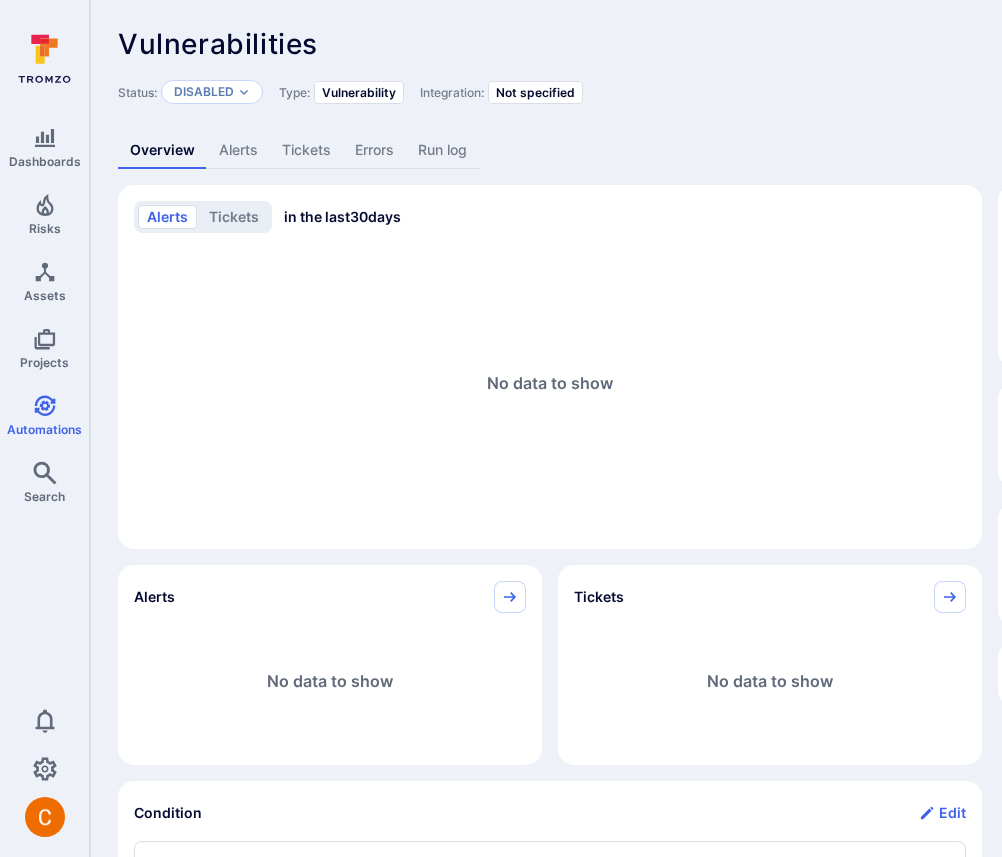 click 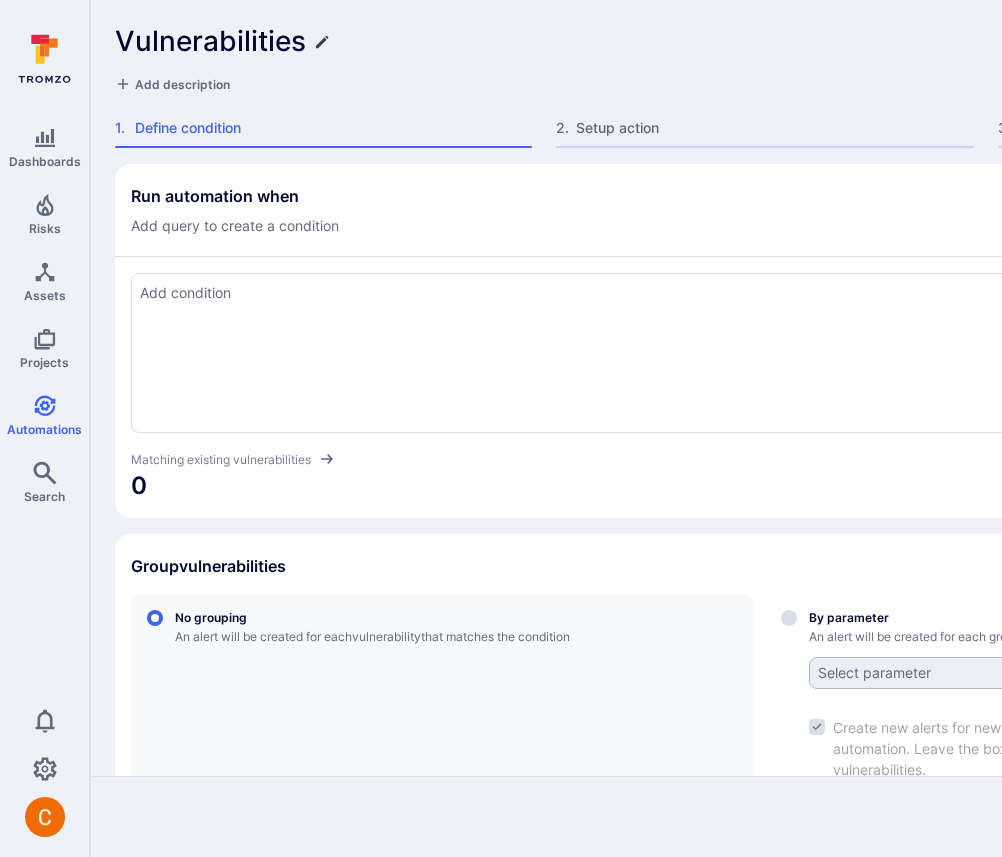 click 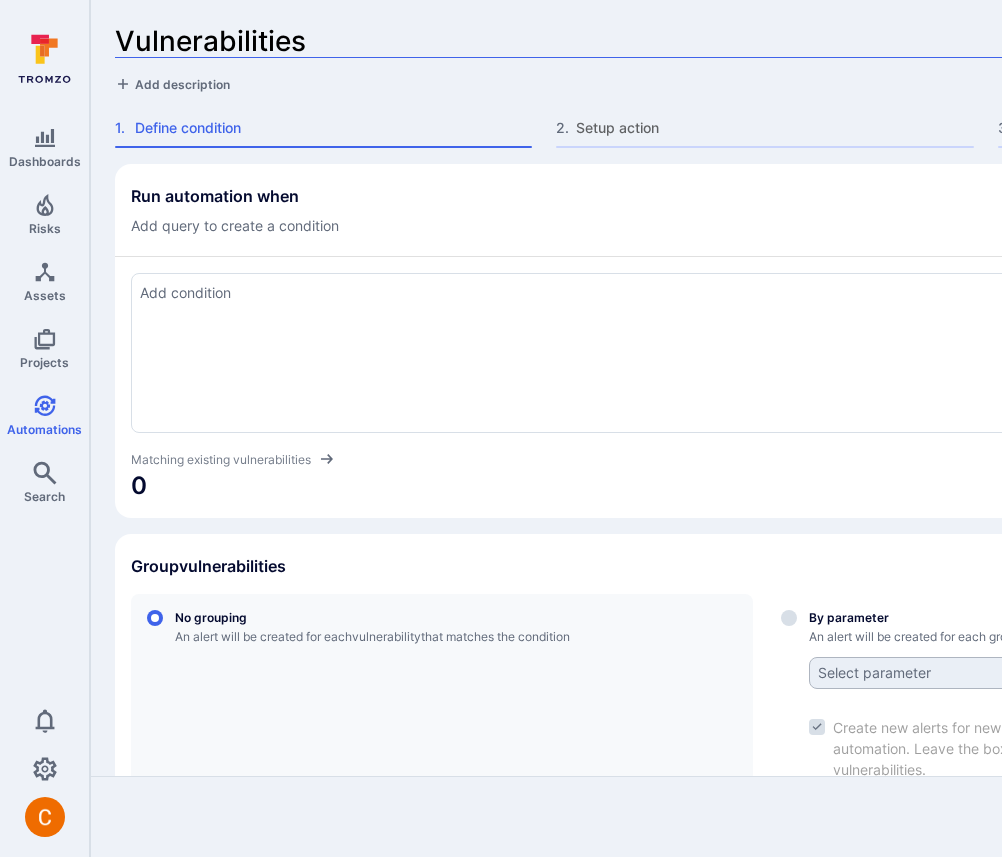 click on "Vulnerabilities" at bounding box center [719, 41] 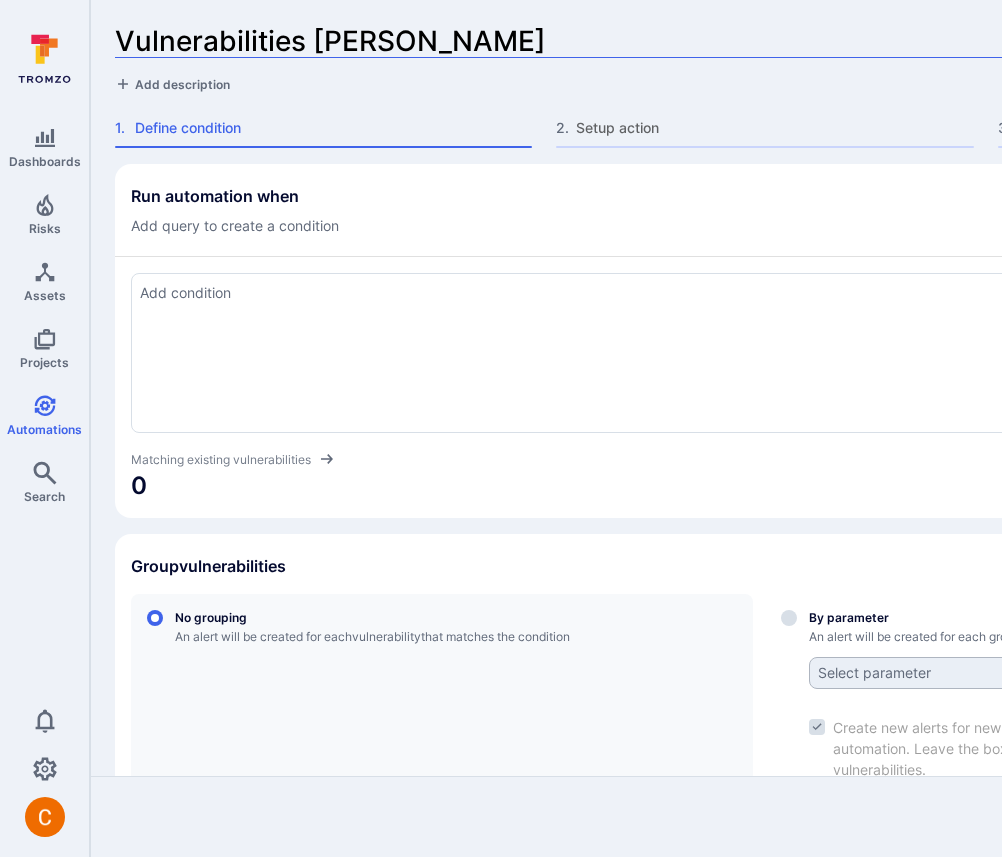 type on "Vulnerabilities Camilo Test 2" 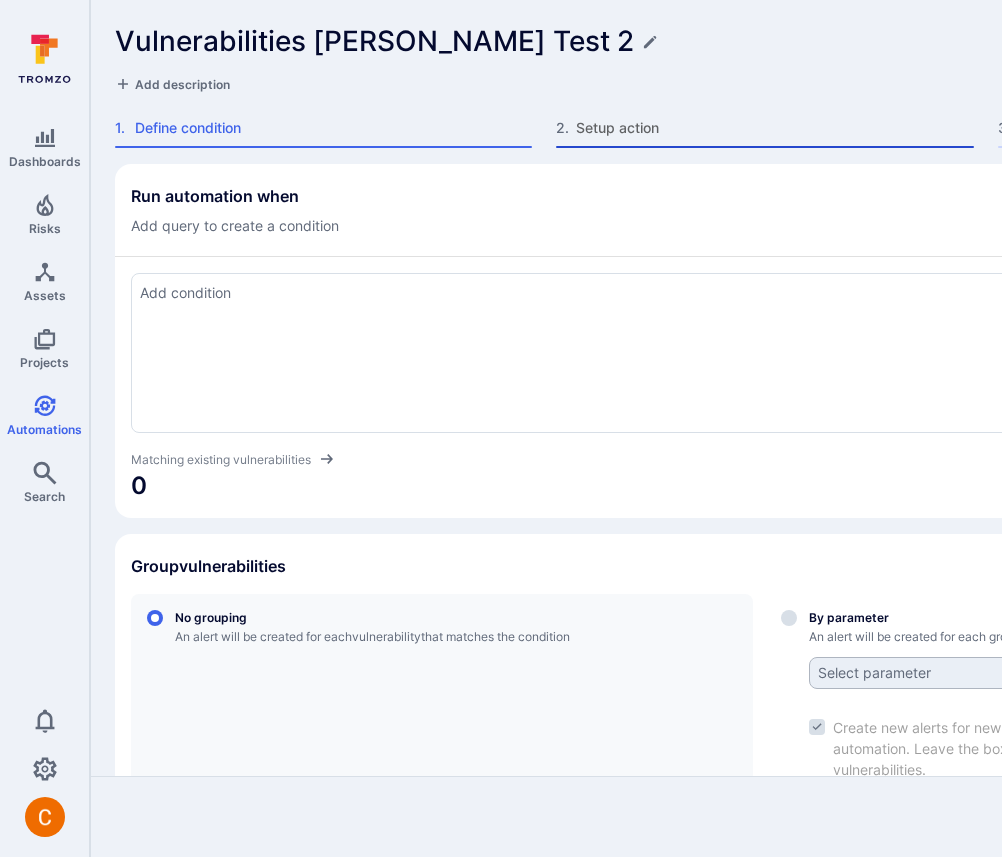 click on "Setup action" at bounding box center (774, 128) 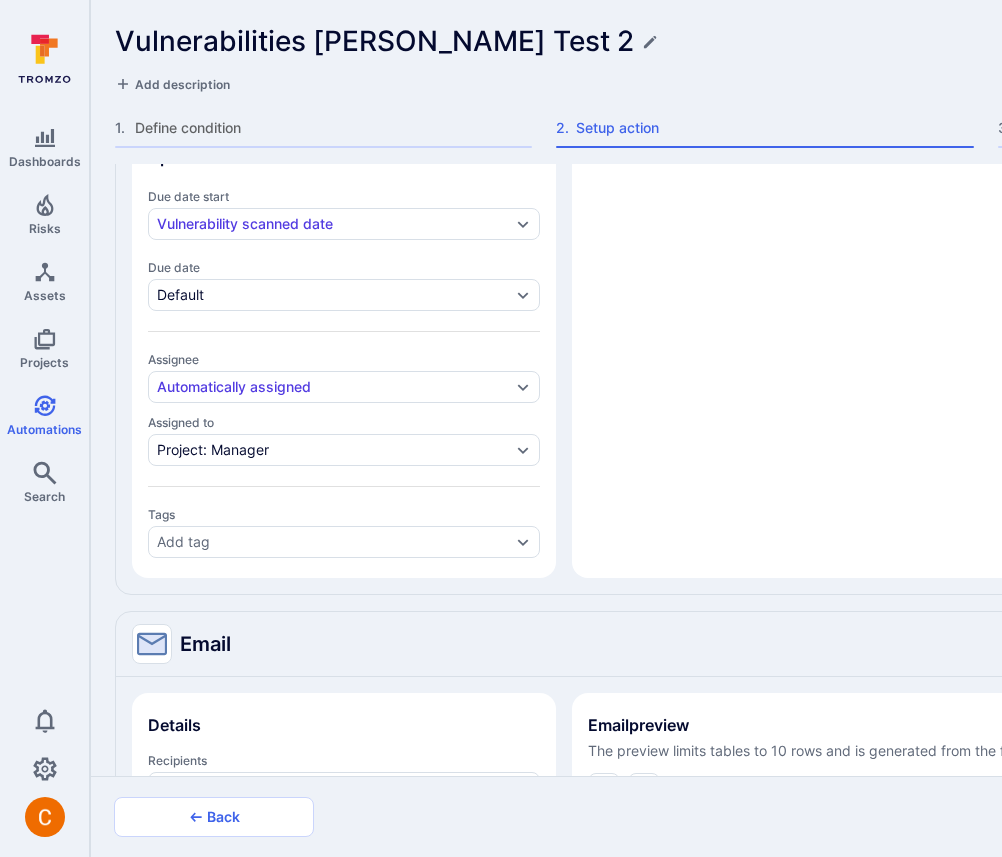 scroll, scrollTop: 1111, scrollLeft: 0, axis: vertical 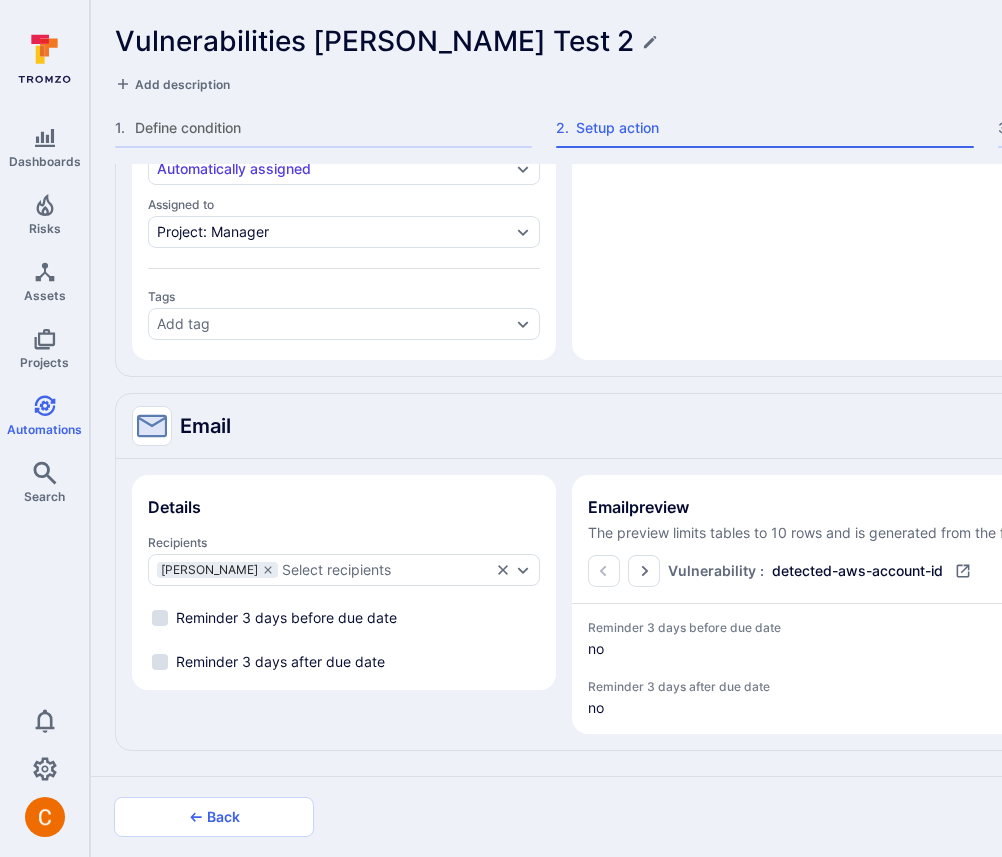 type on "x" 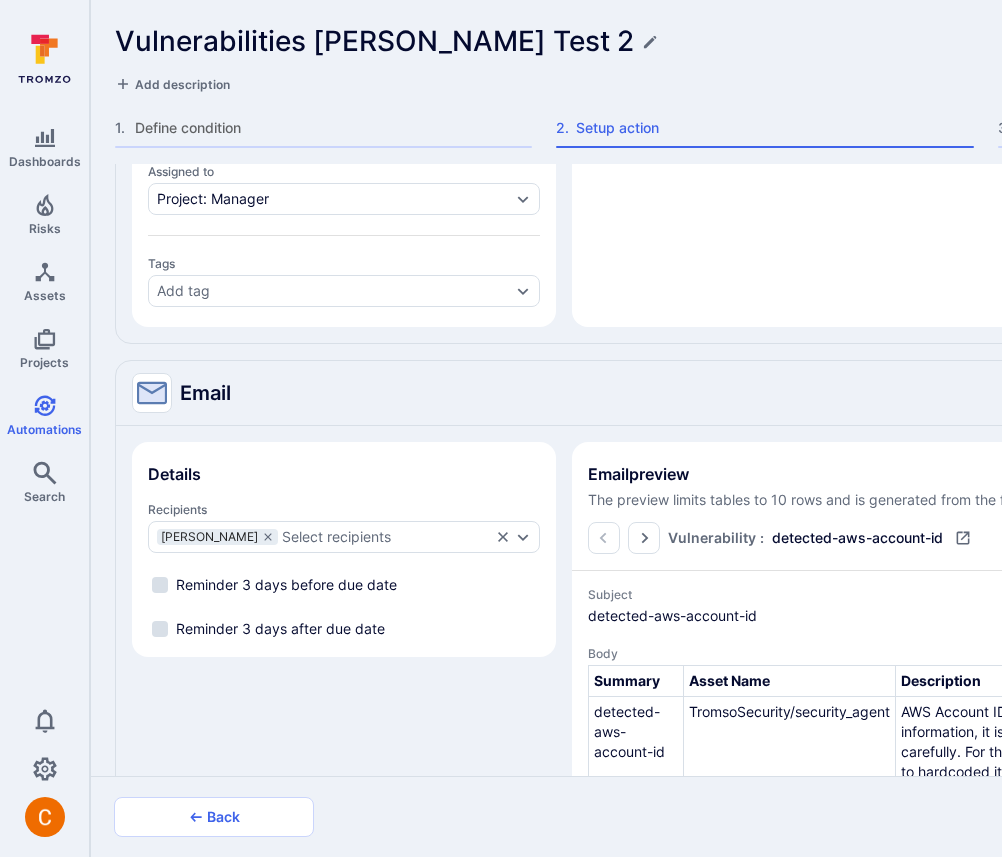 click on "Next" at bounding box center (1316, 817) 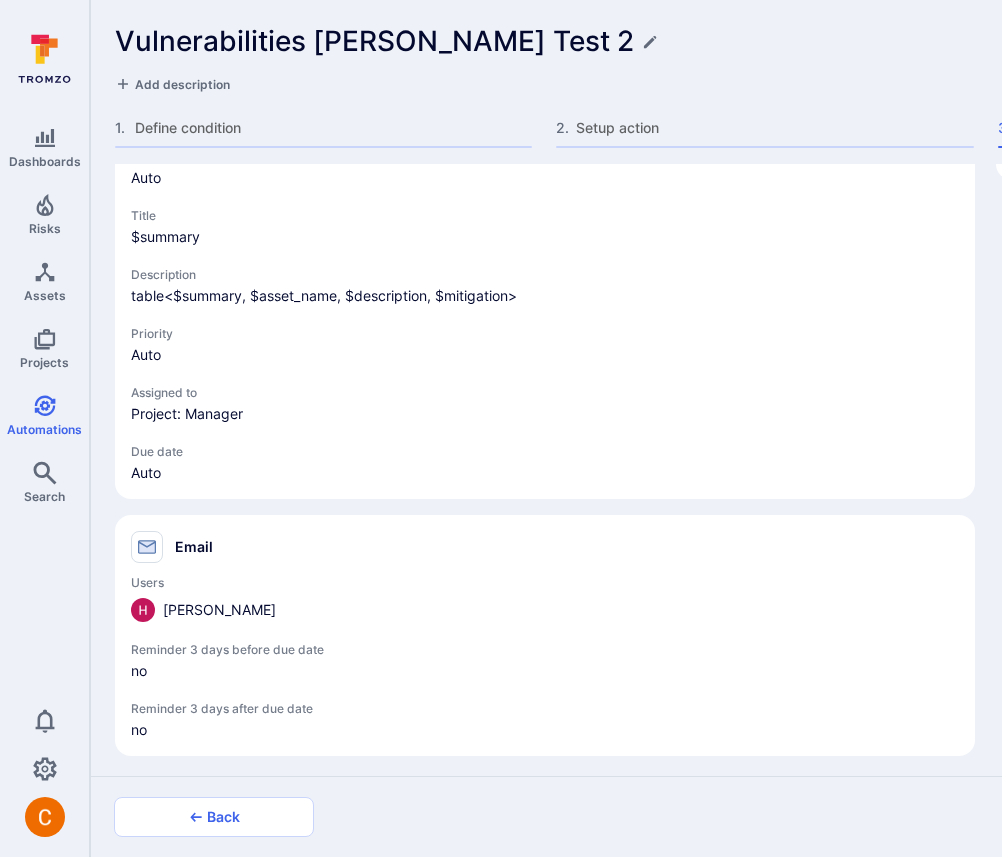 click on "Save automation" at bounding box center (1316, 817) 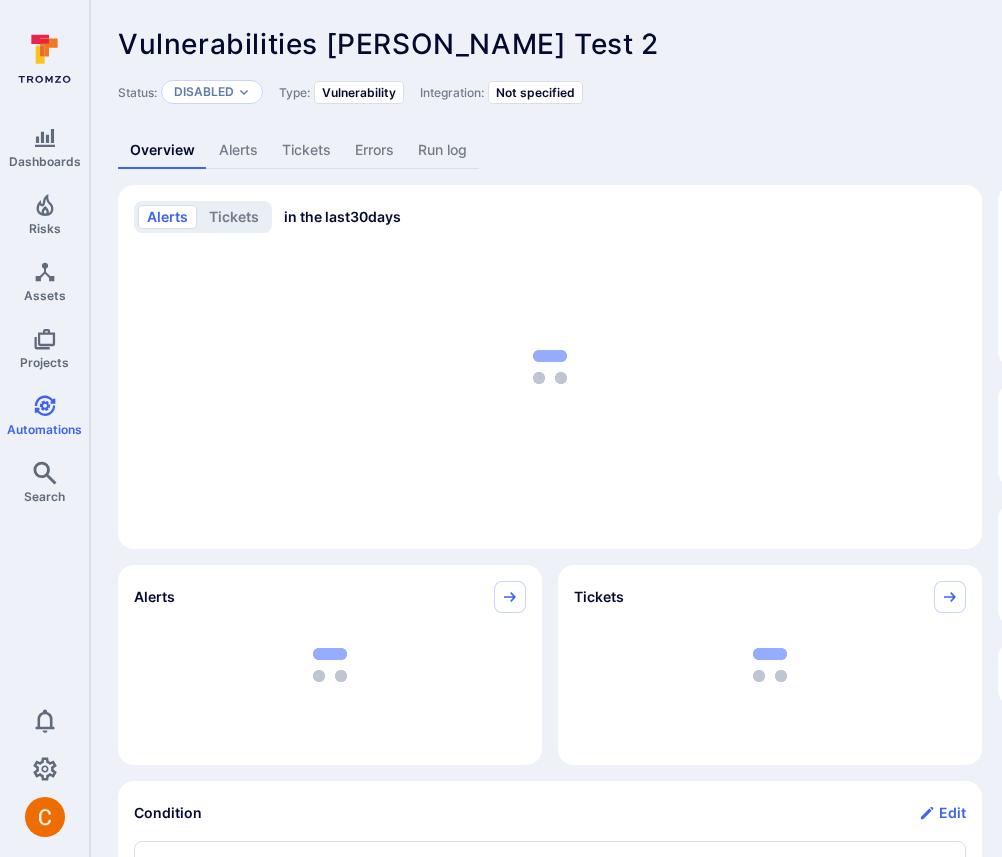 click 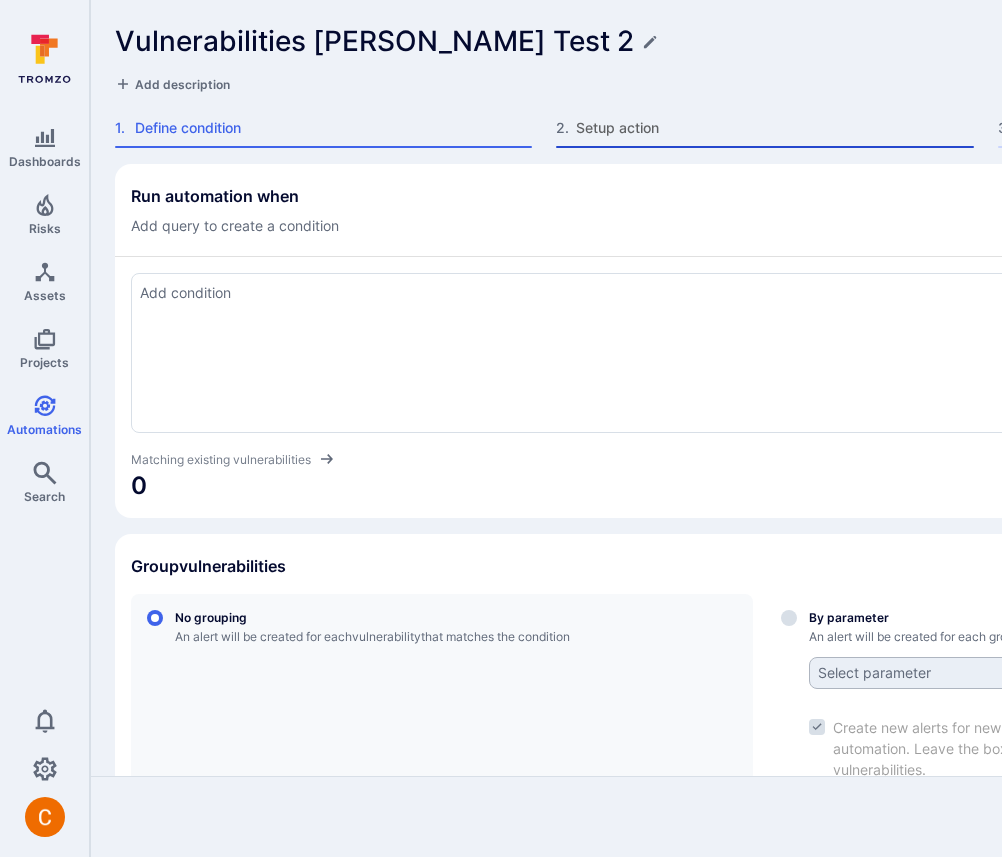 click on "Setup action" at bounding box center (774, 128) 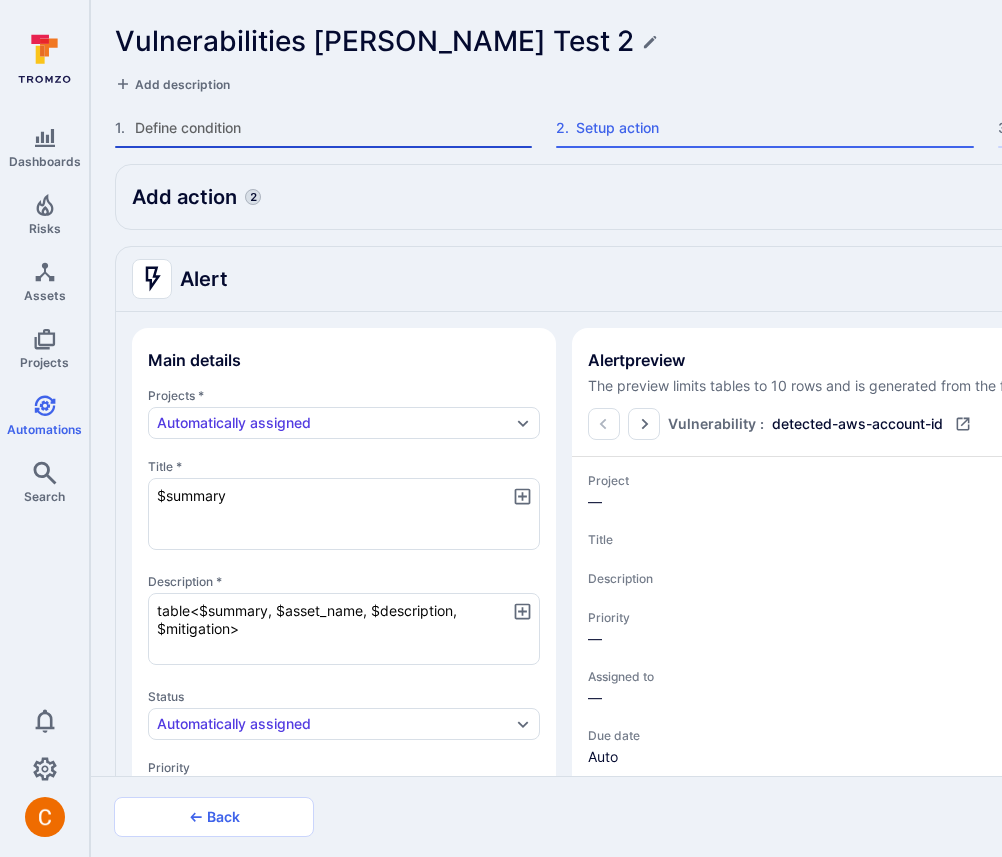 type on "x" 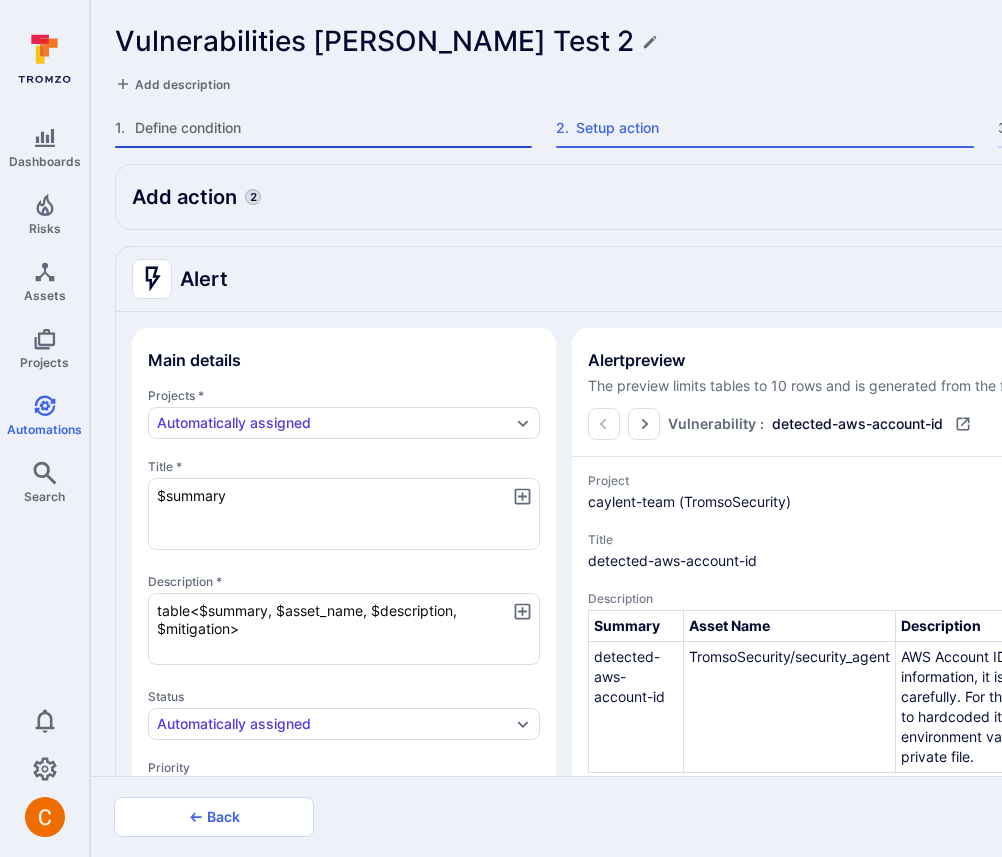 click on "Define condition" at bounding box center (333, 128) 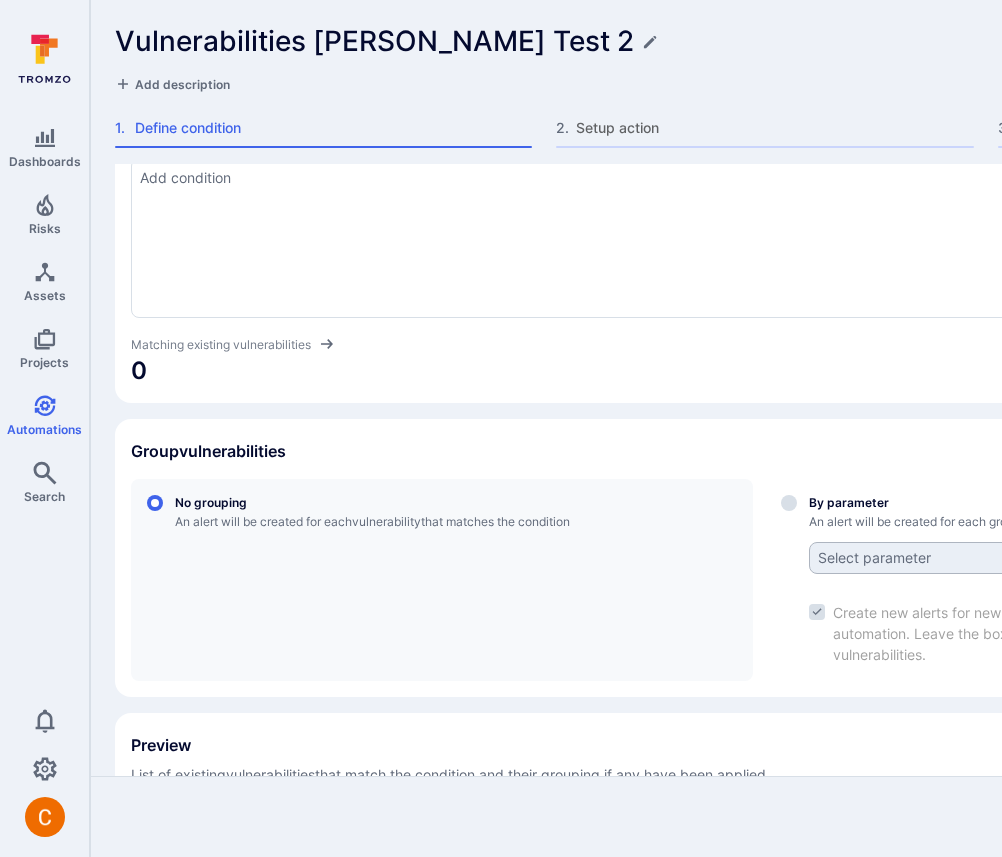 scroll, scrollTop: 119, scrollLeft: 0, axis: vertical 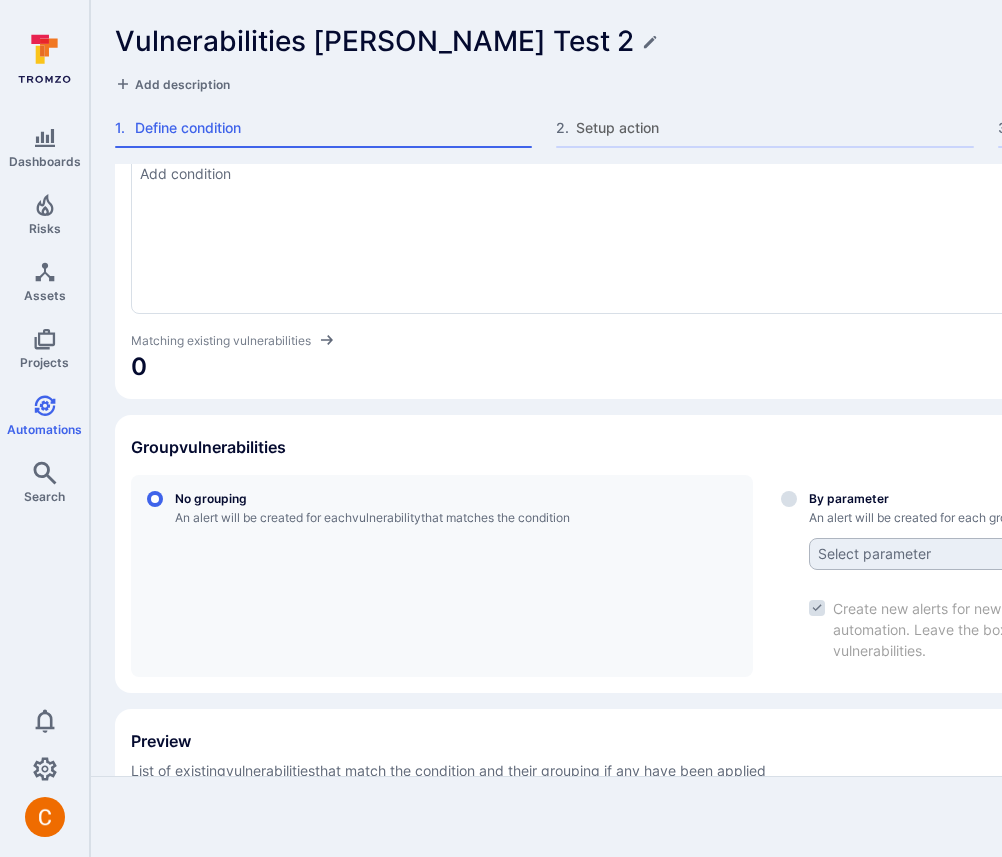 click on "Vulnerabilities Camilo Test 2 Discard Add description 1 . Define condition 2 . Setup action 3 . Review automation" at bounding box center (765, 82) 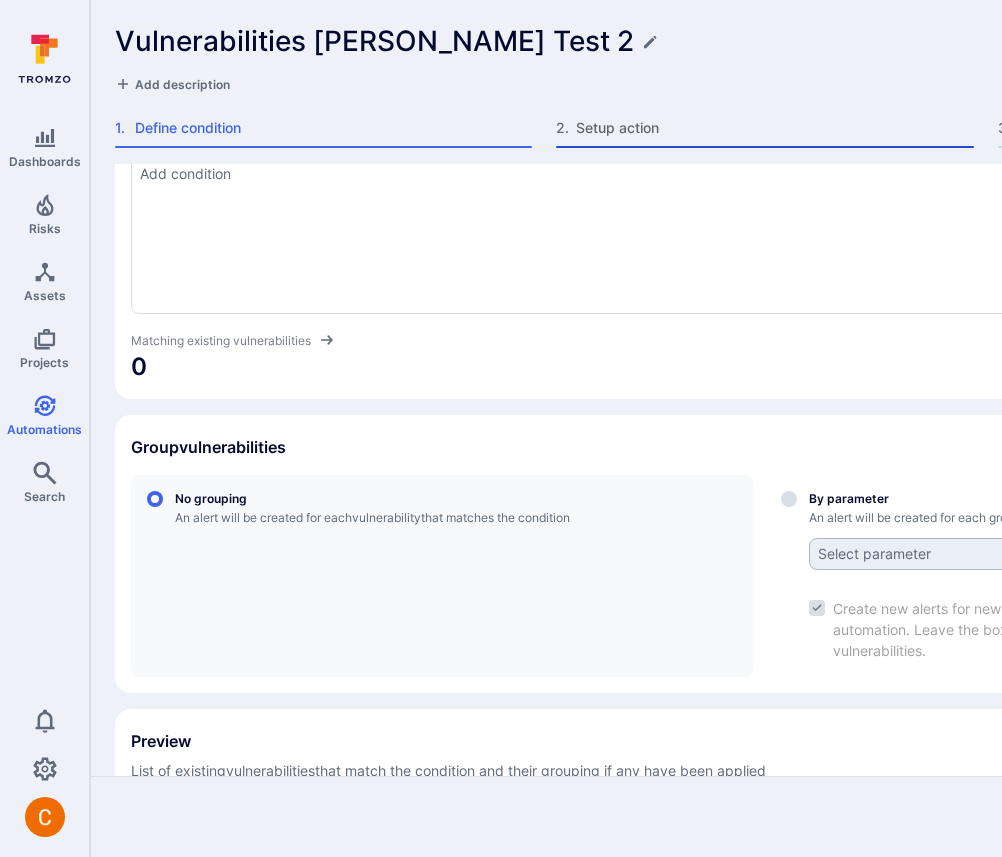 click on "Setup action" at bounding box center [774, 128] 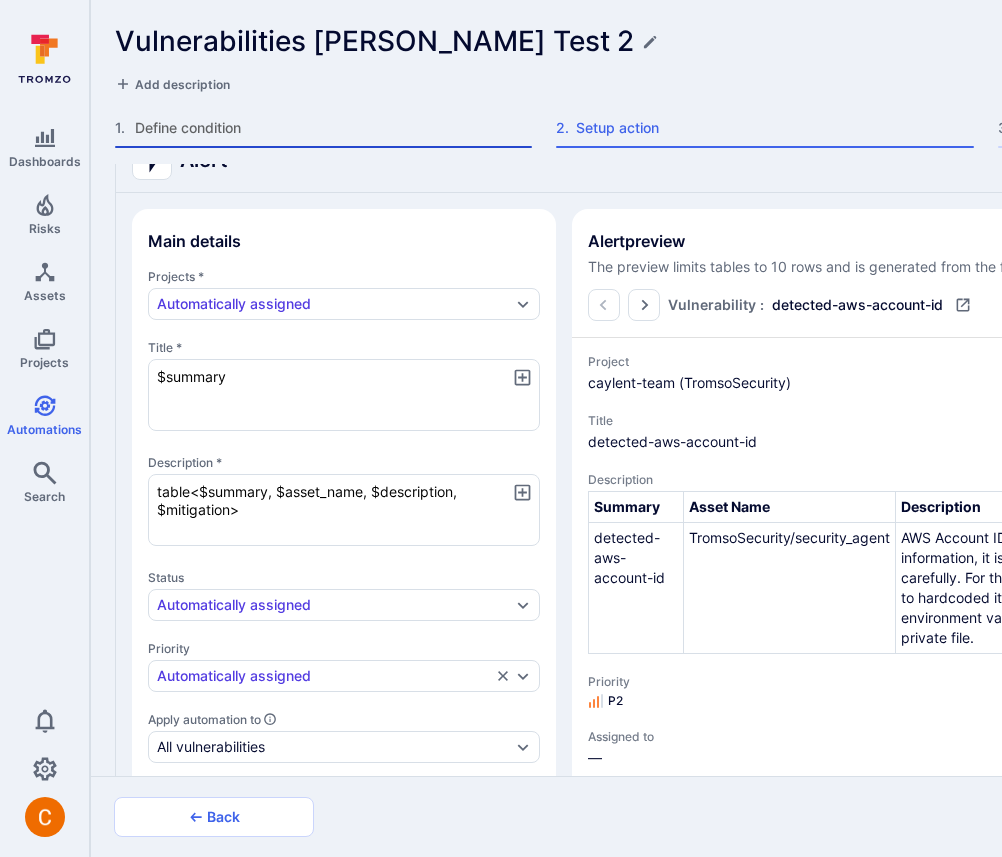 type on "x" 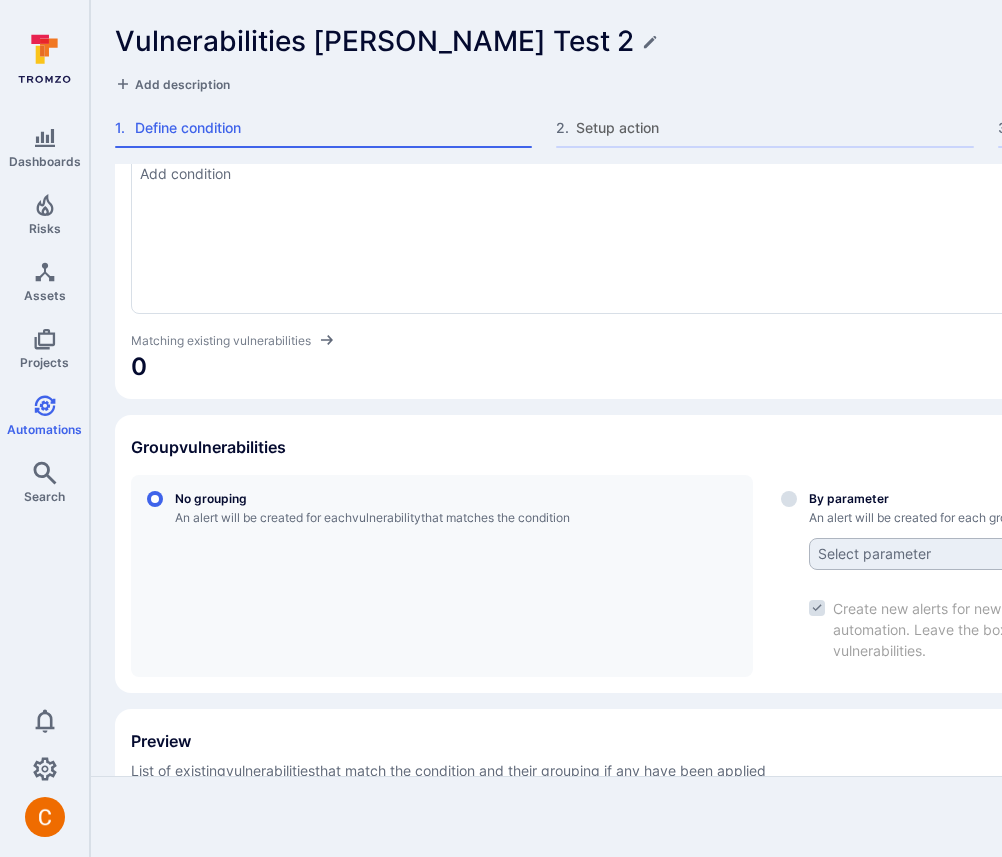 scroll, scrollTop: 0, scrollLeft: 0, axis: both 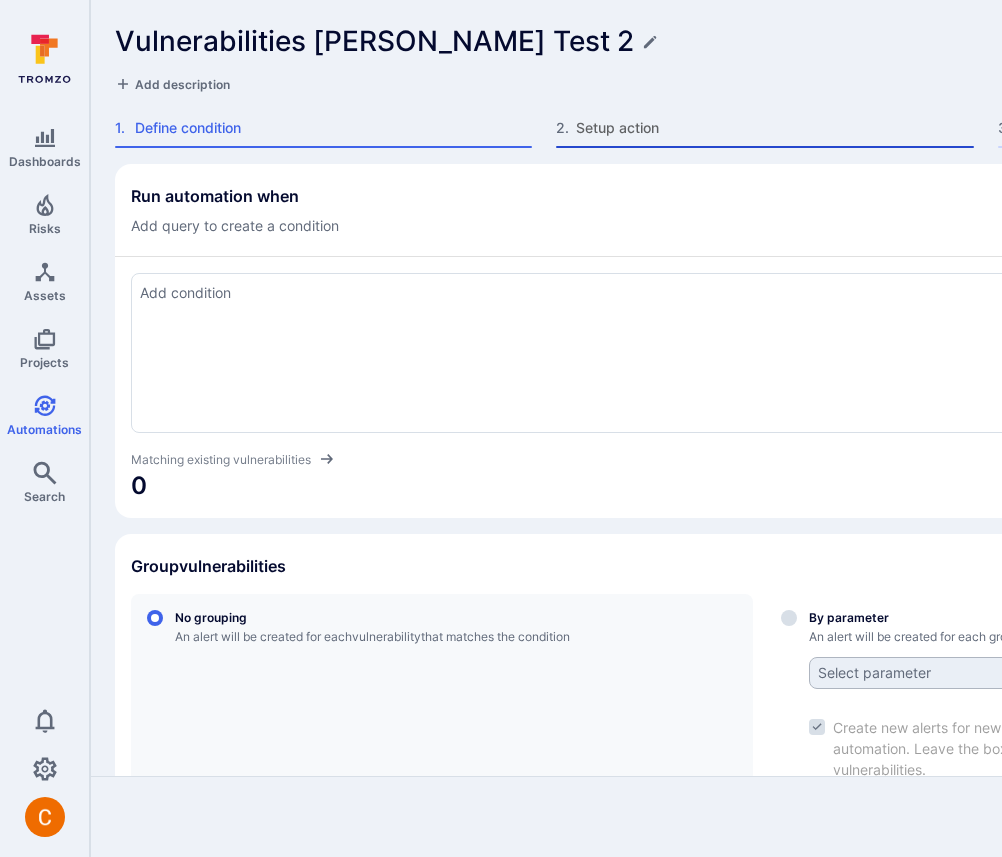 click on "Setup action" at bounding box center (774, 128) 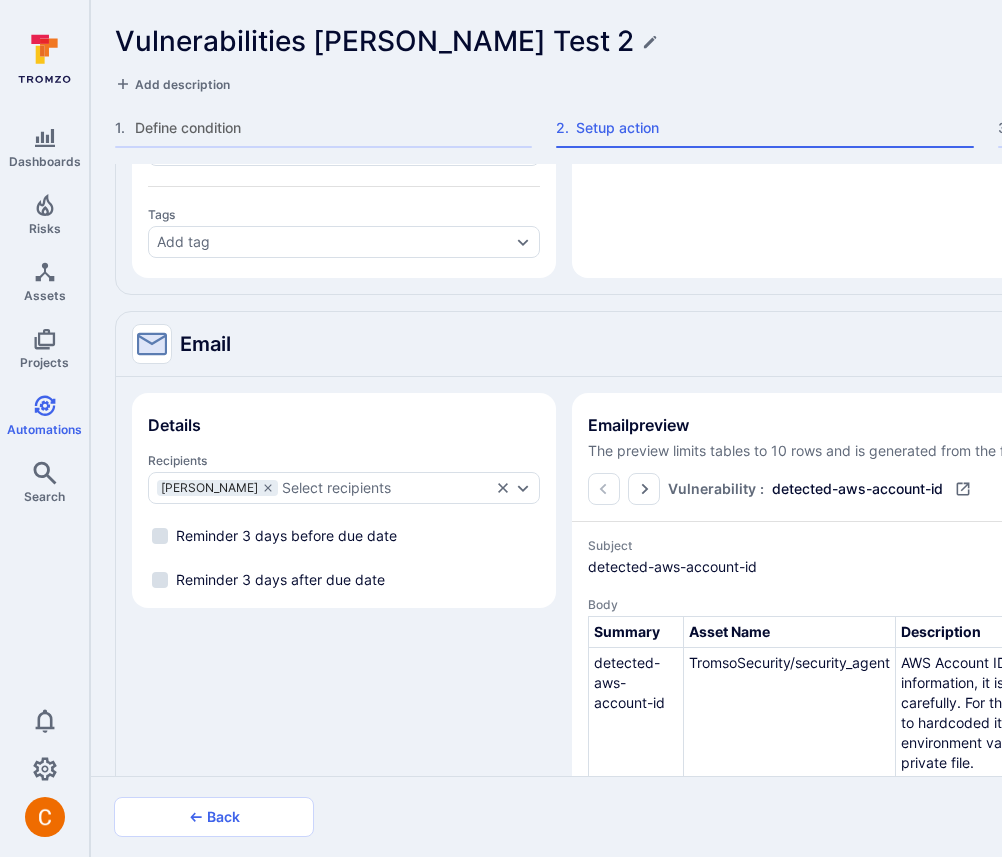 scroll, scrollTop: 1163, scrollLeft: 0, axis: vertical 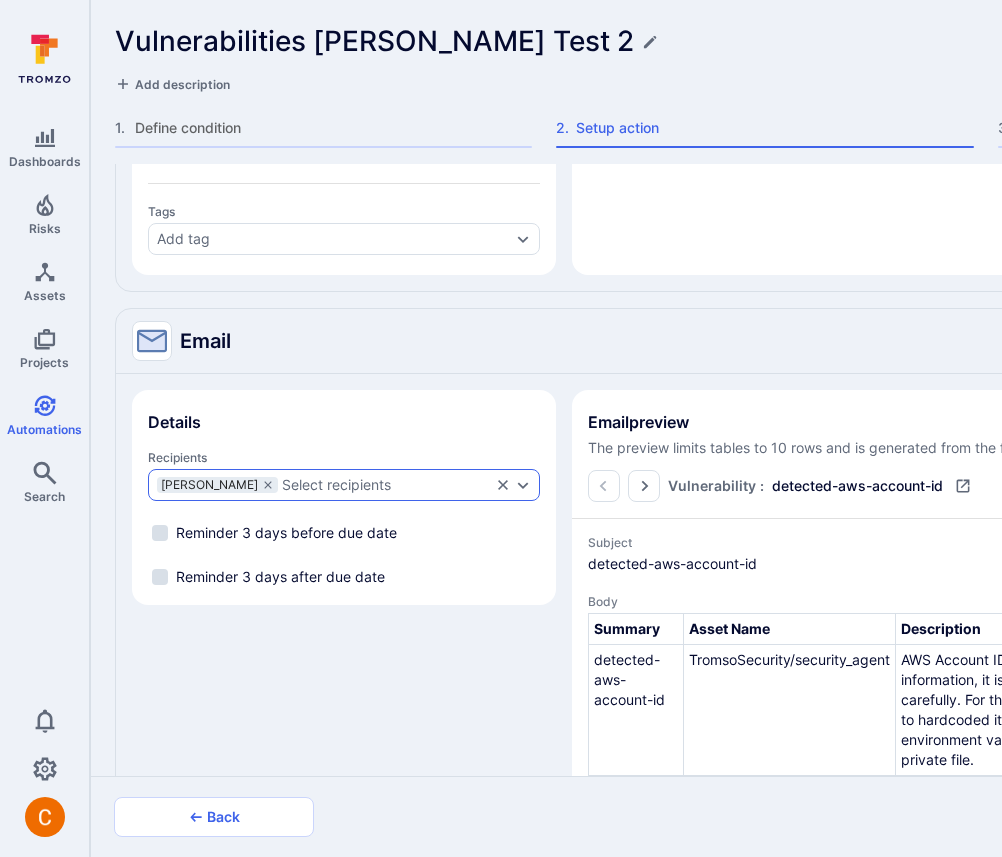 click on "Select recipients" at bounding box center [386, 485] 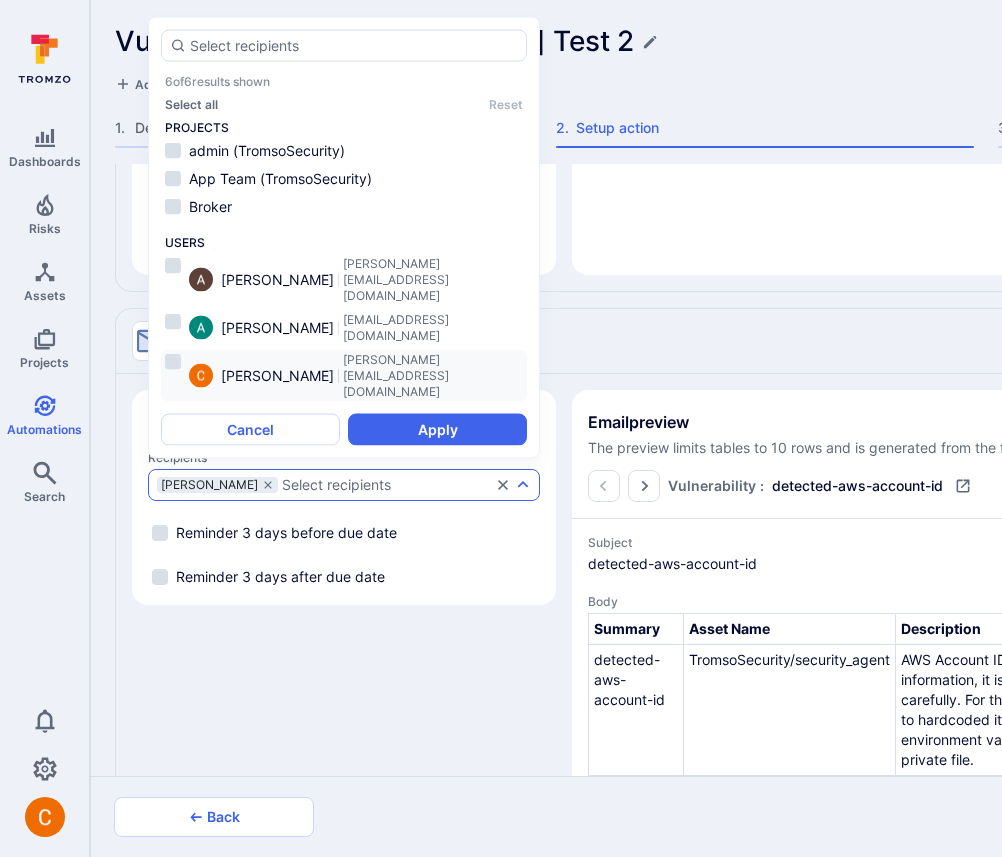 click on "camilo@tromzo.com" at bounding box center (433, 376) 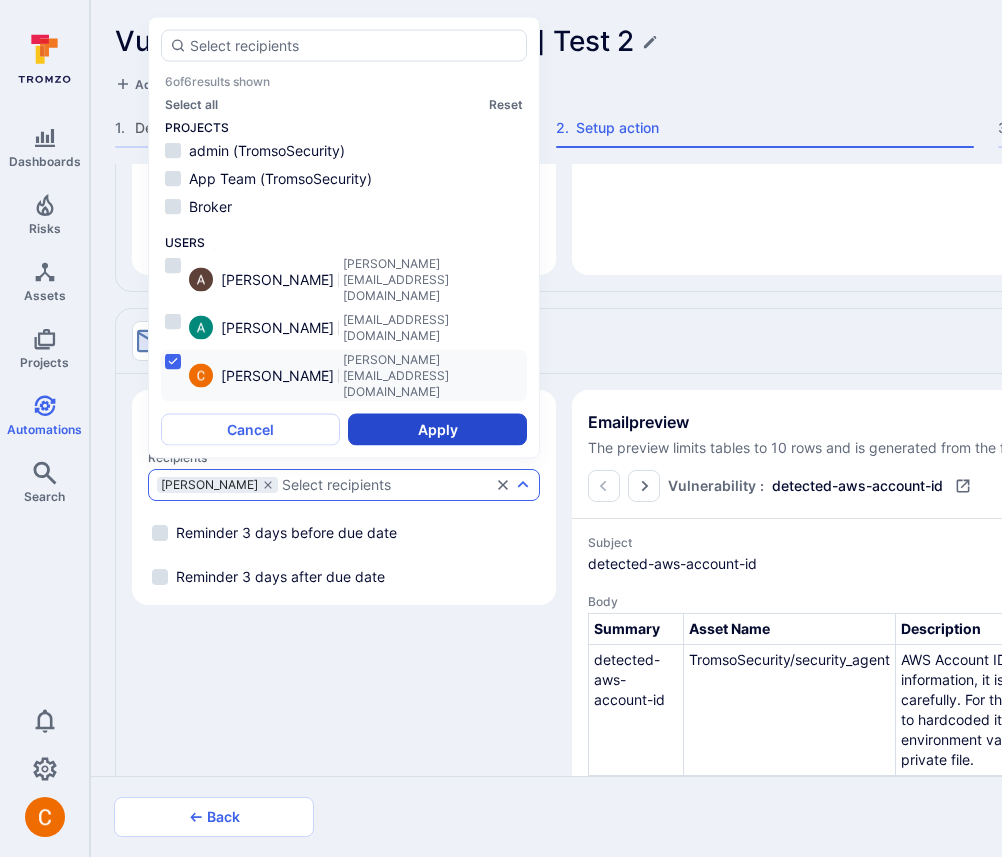 click on "Apply" at bounding box center [437, 430] 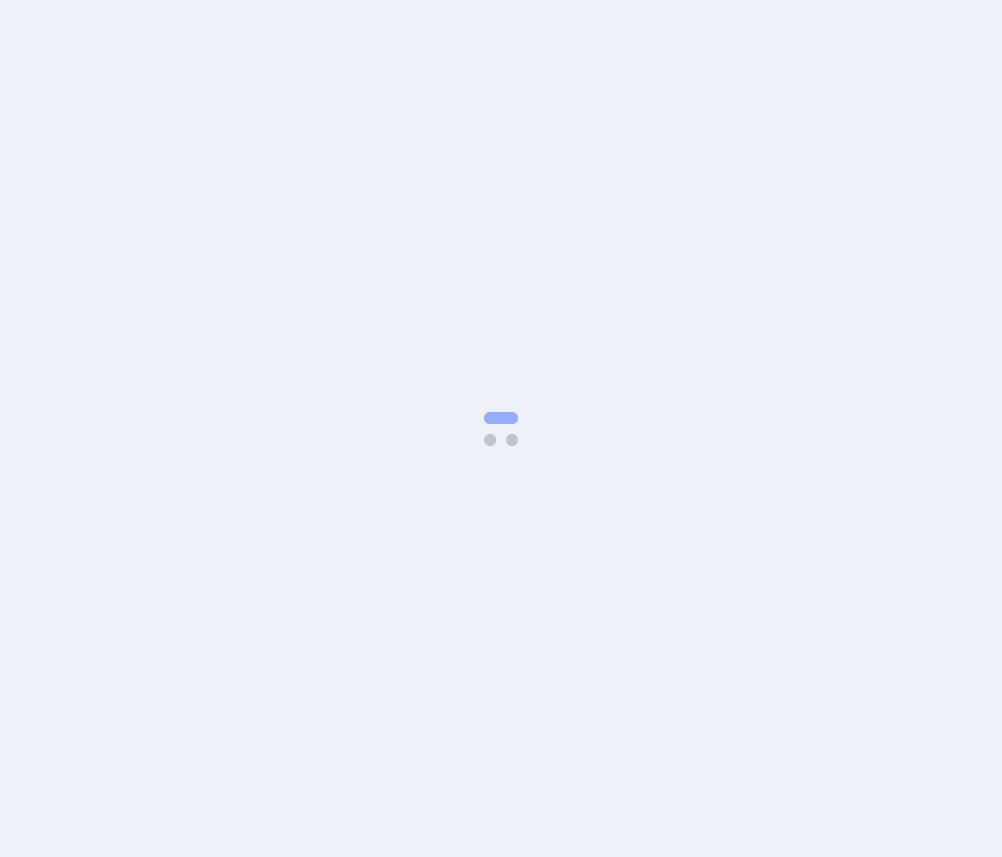 scroll, scrollTop: 0, scrollLeft: 0, axis: both 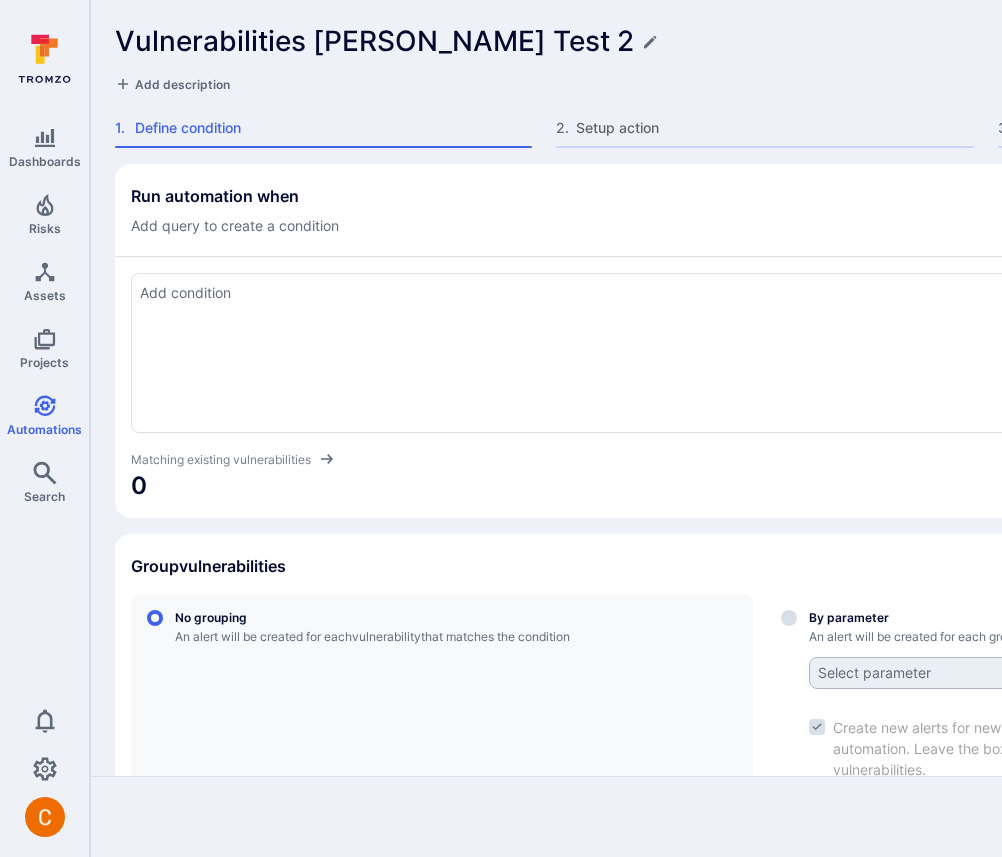 click at bounding box center [765, 353] 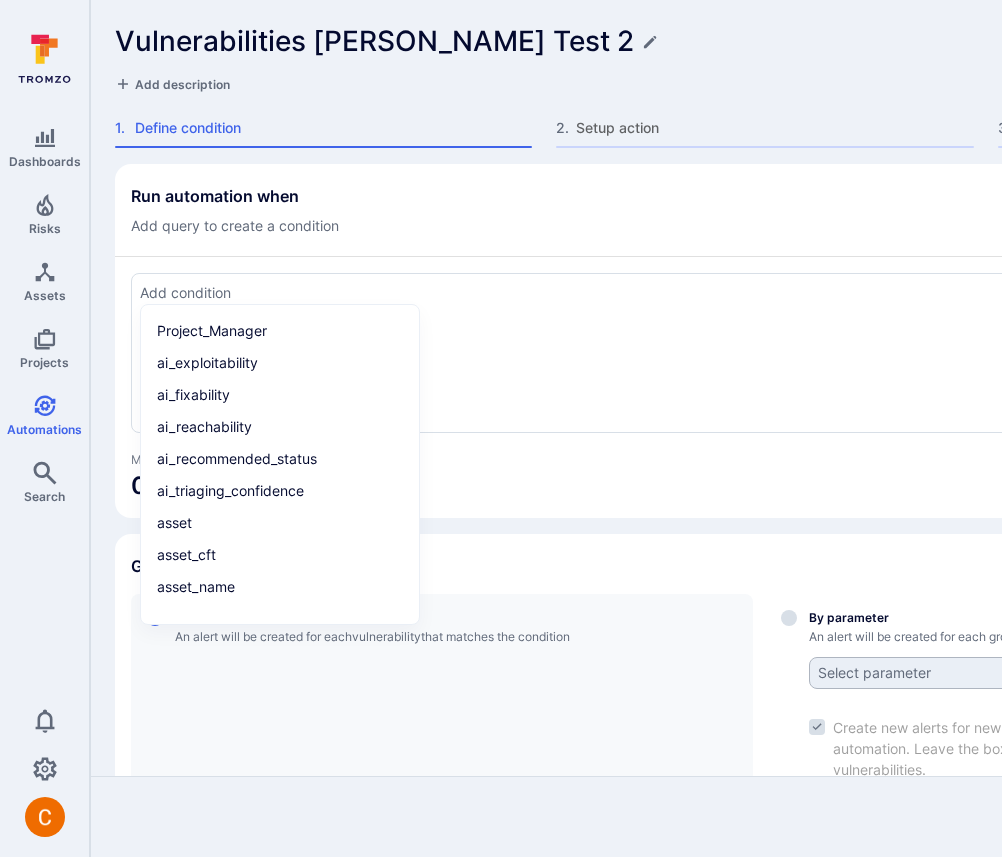 click on "Run automation when Add query to create a condition" at bounding box center [765, 211] 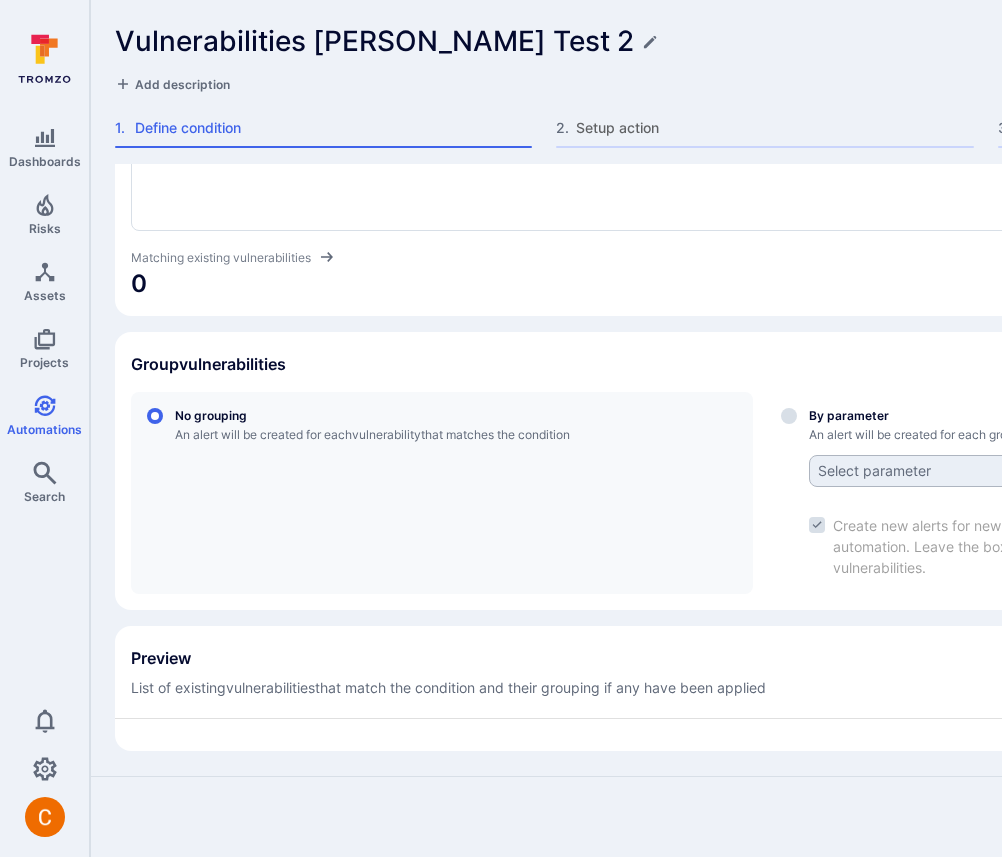 scroll, scrollTop: 0, scrollLeft: 0, axis: both 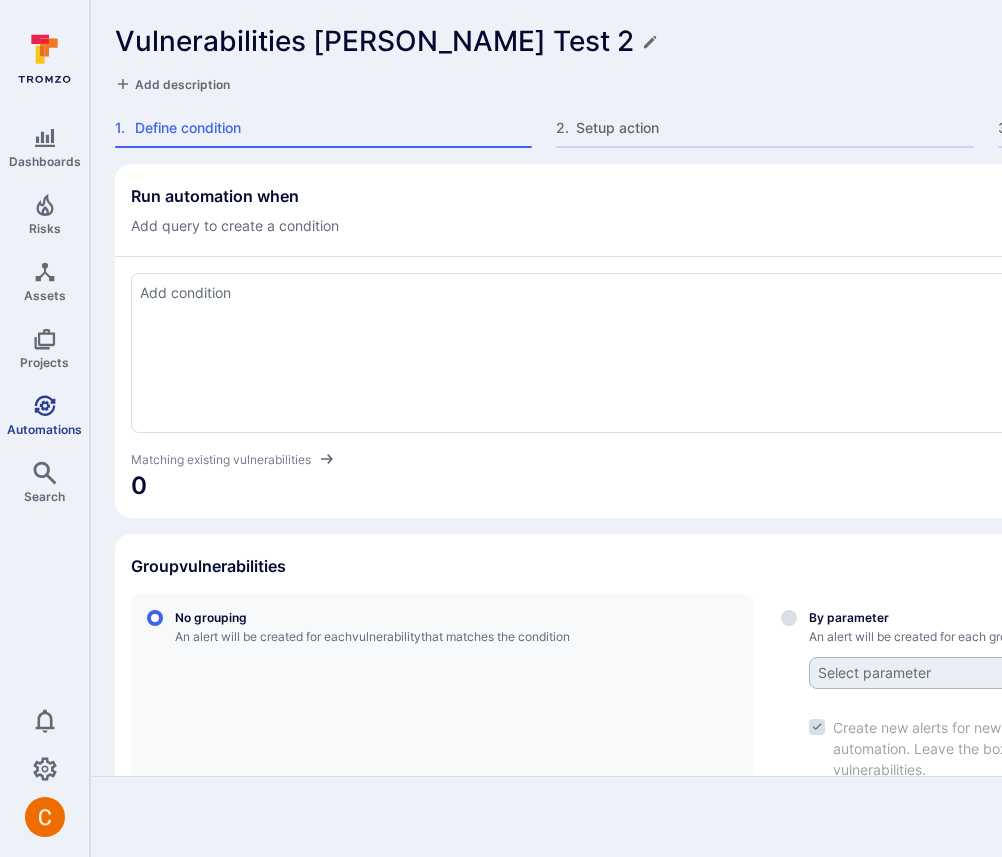 click 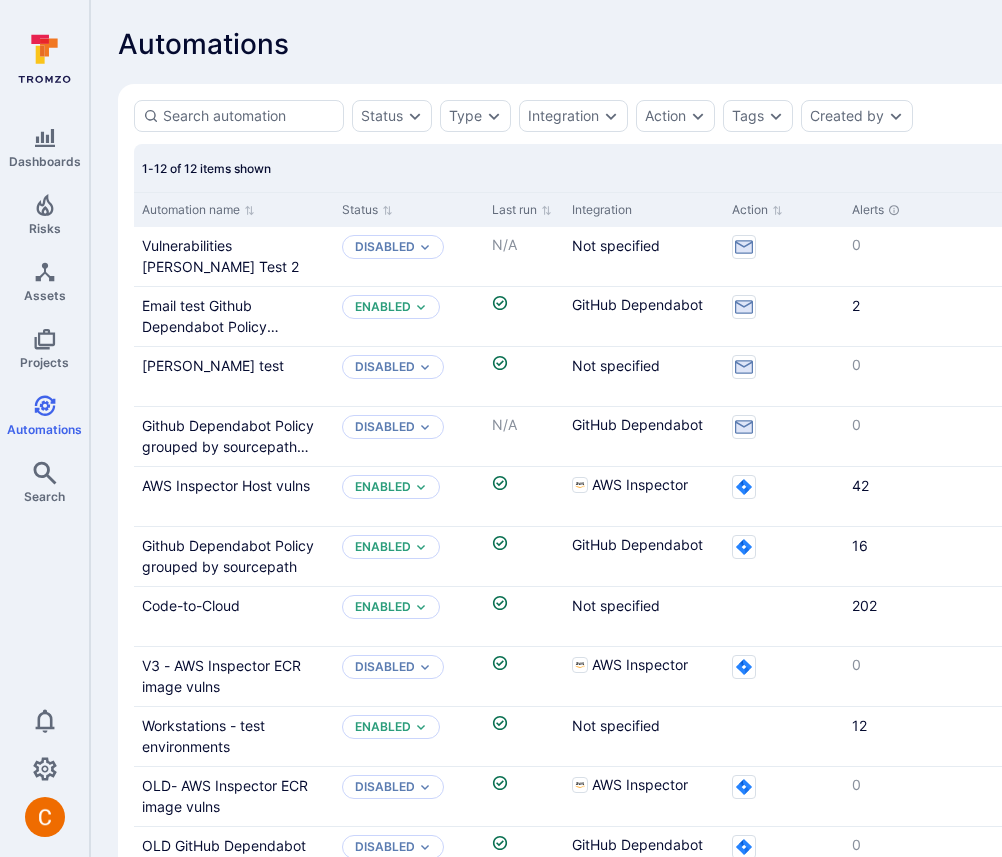 click on "Create automation" at bounding box center [1325, 44] 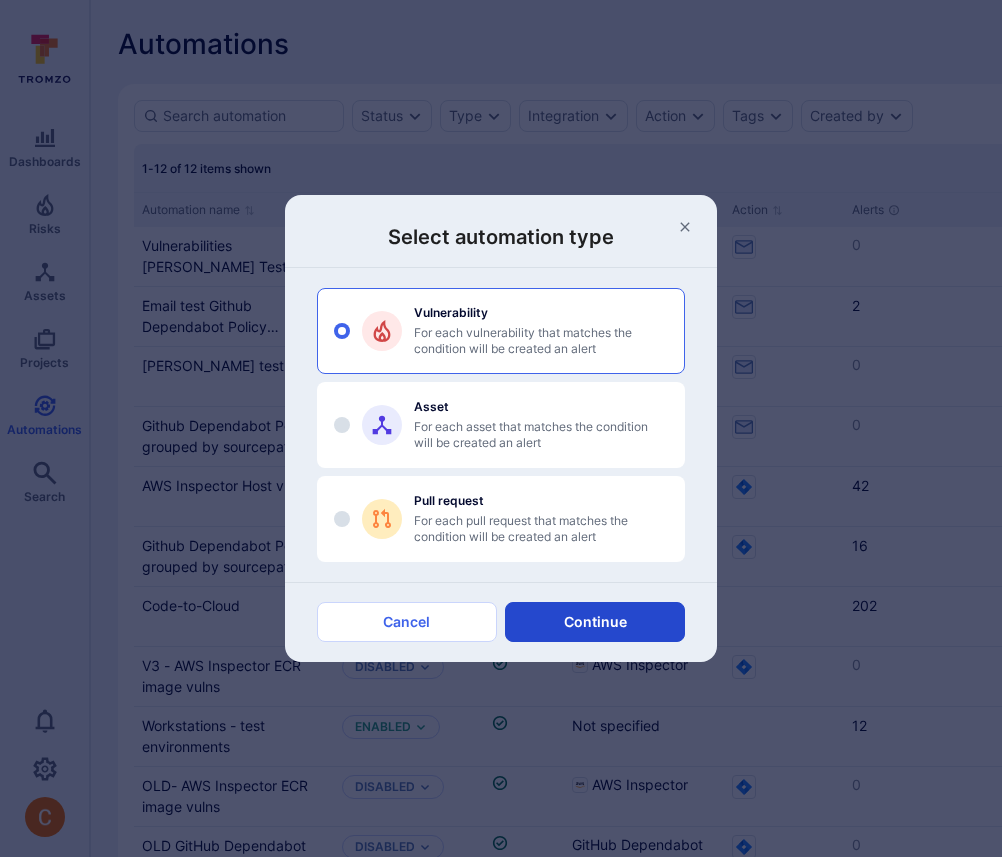 click on "Continue" at bounding box center (595, 622) 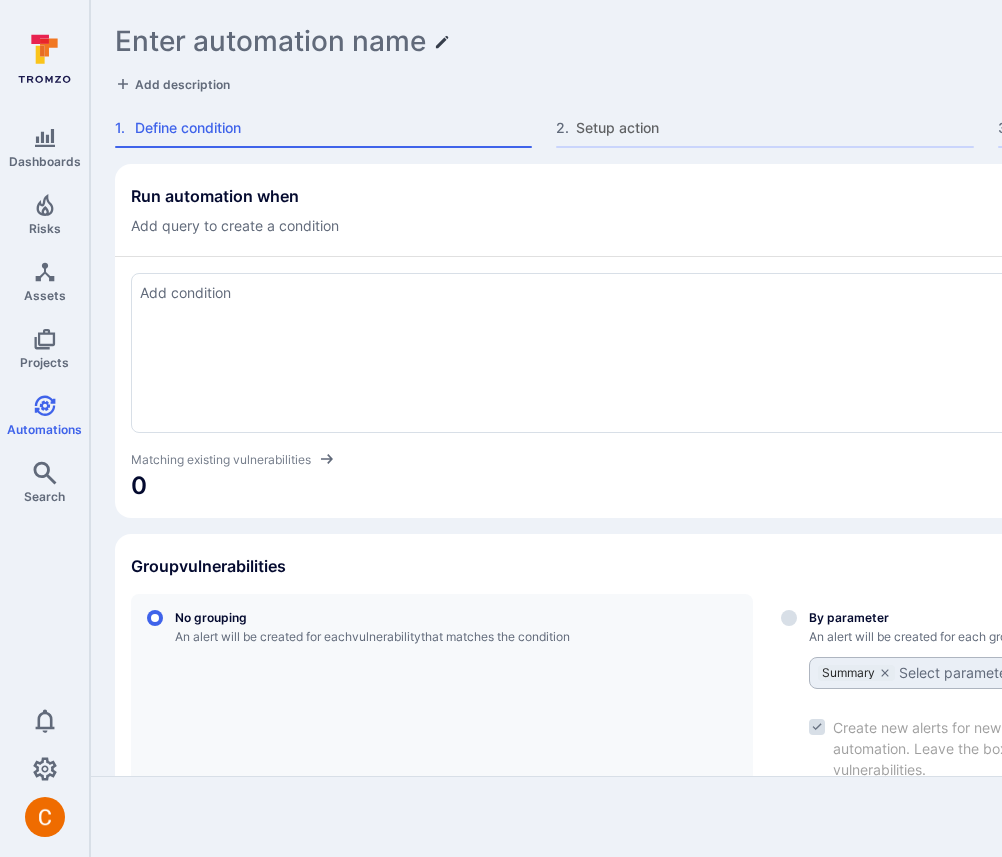 click 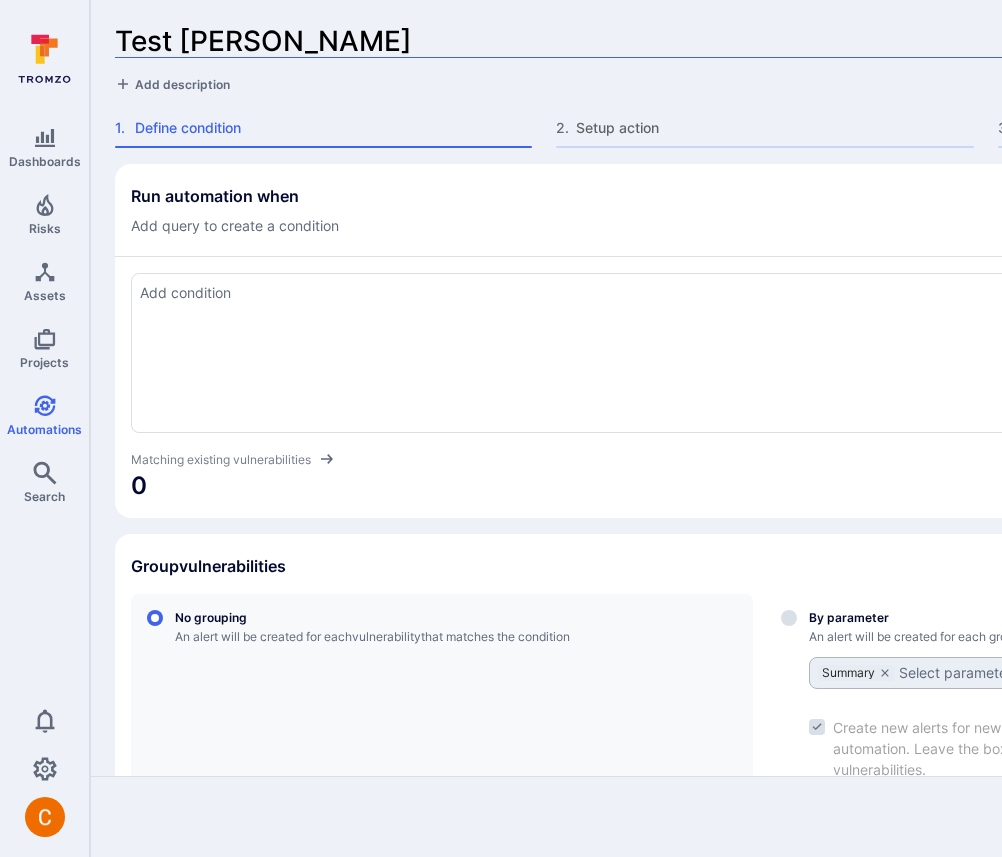type on "Test Camilo 3" 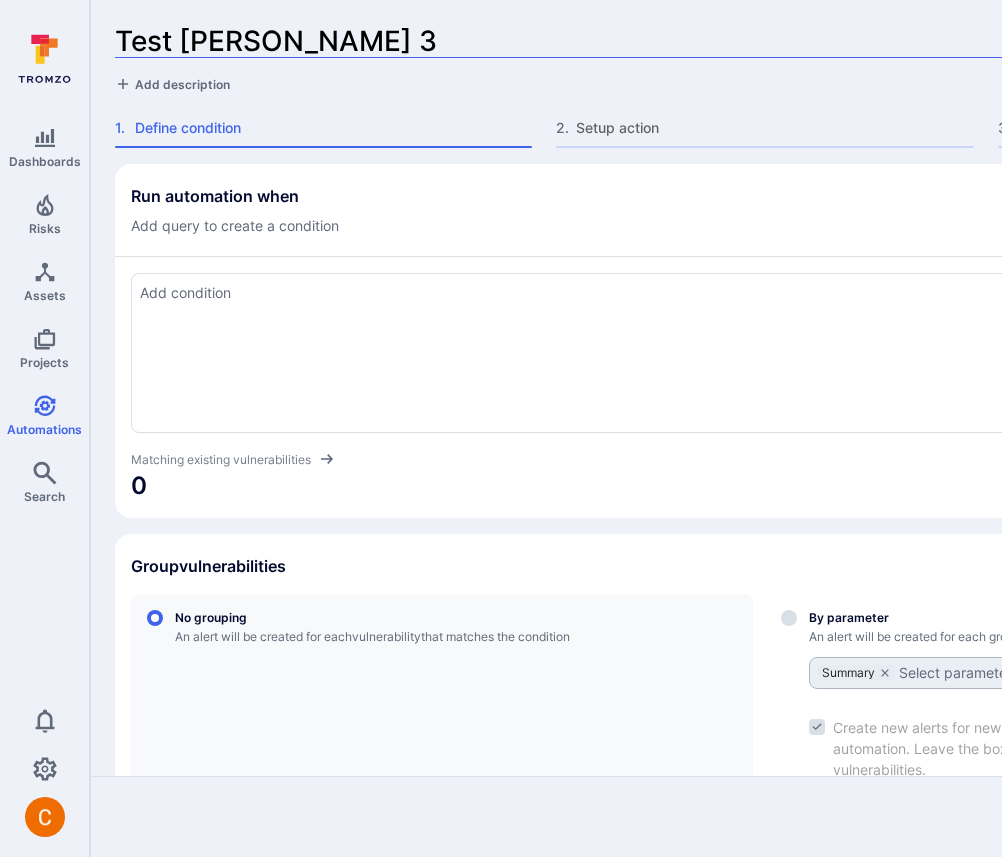 click at bounding box center (765, 293) 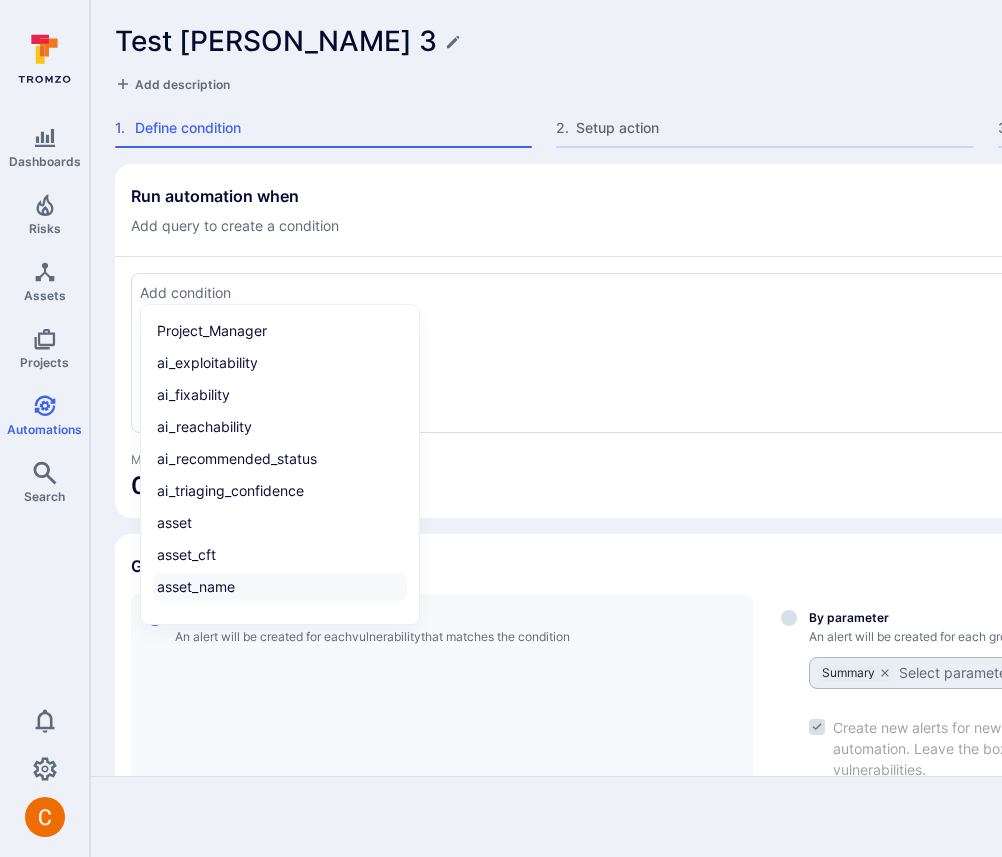 click on "asset_name" at bounding box center [280, 587] 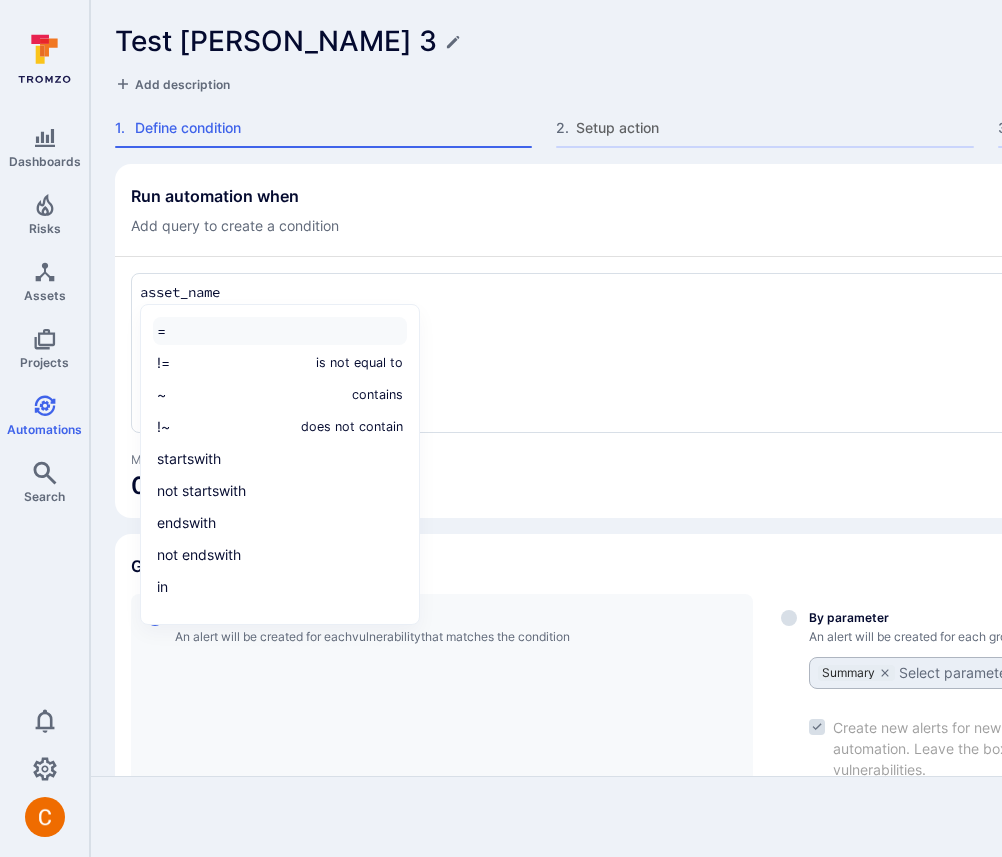 click on "=" at bounding box center [280, 331] 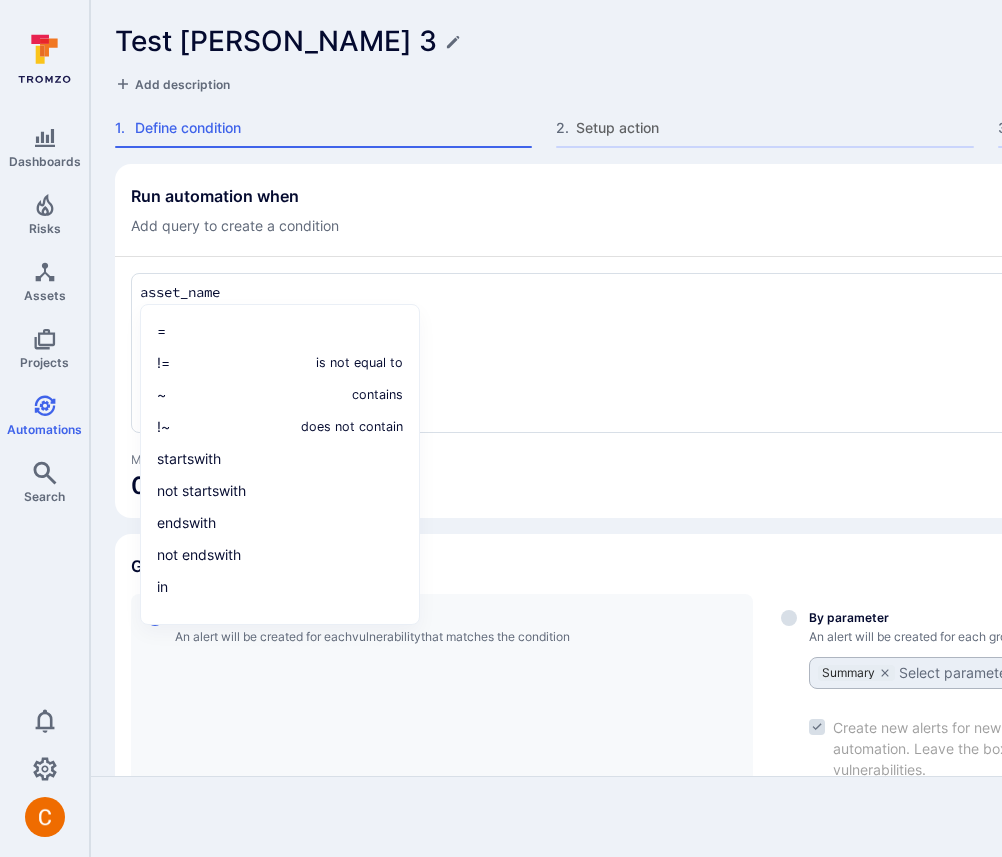 type on "asset_name = """ 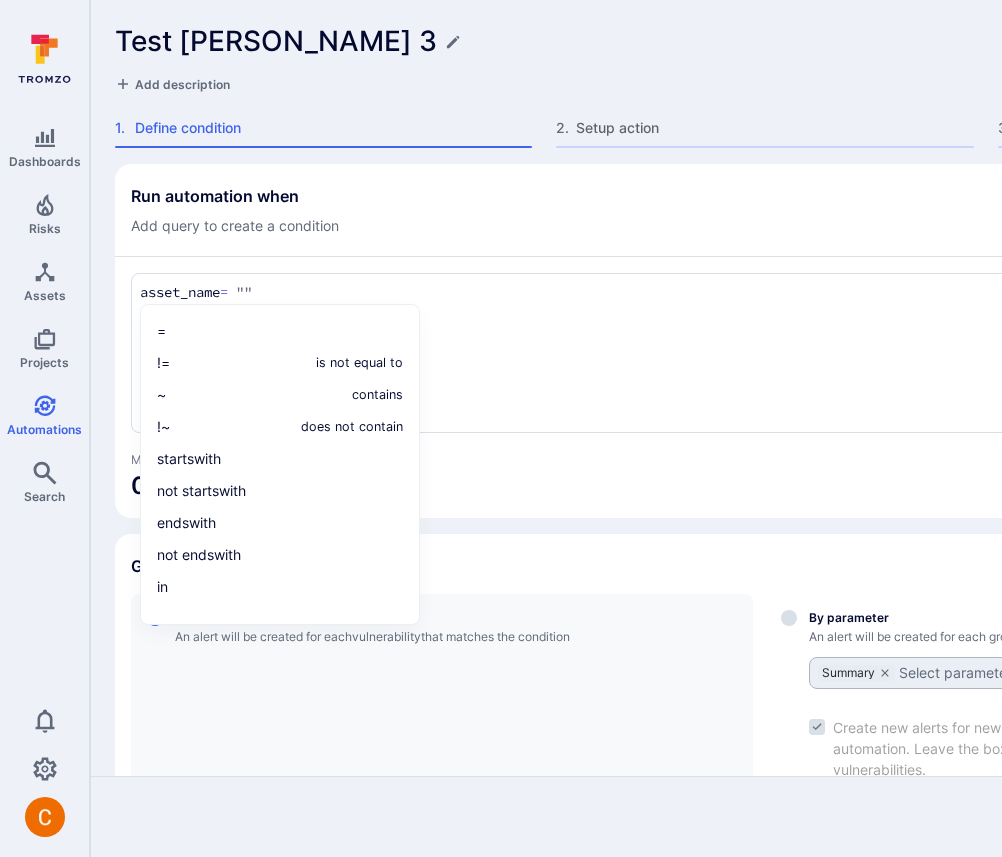 click on "Run automation when Add query to create a condition asset_name = "" asset_name  =   "" Matching existing   vulnerabilities 0" at bounding box center [765, 341] 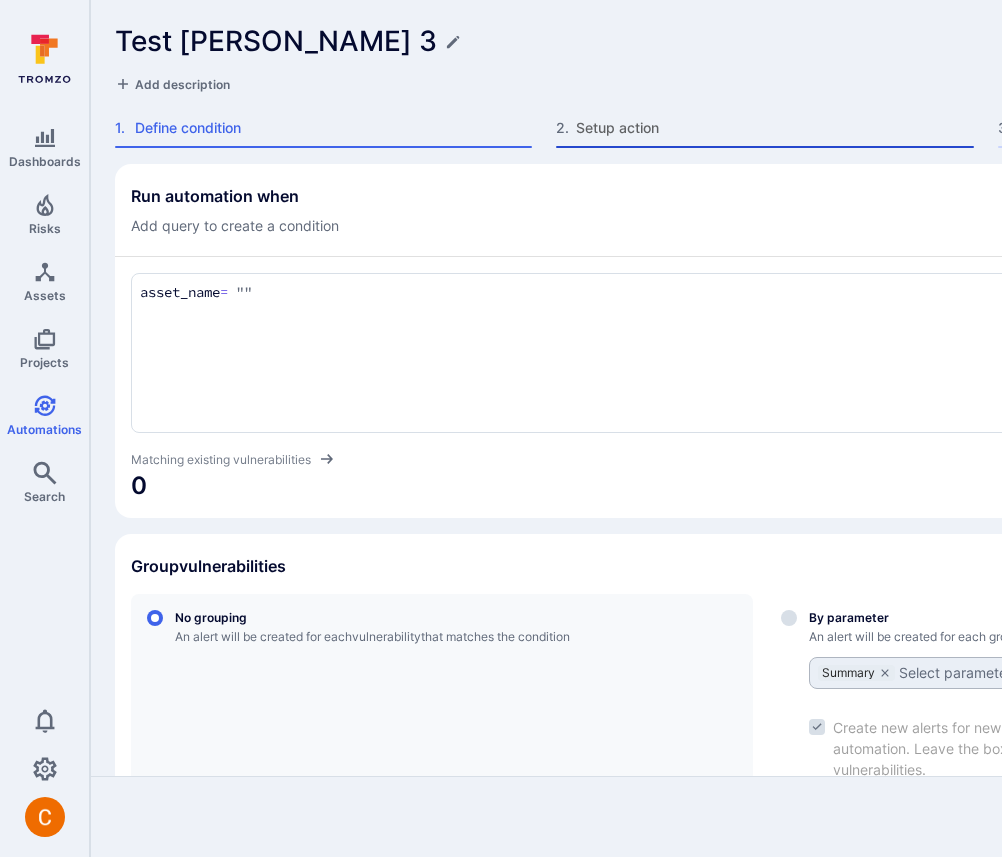 click on "Setup action" at bounding box center [774, 128] 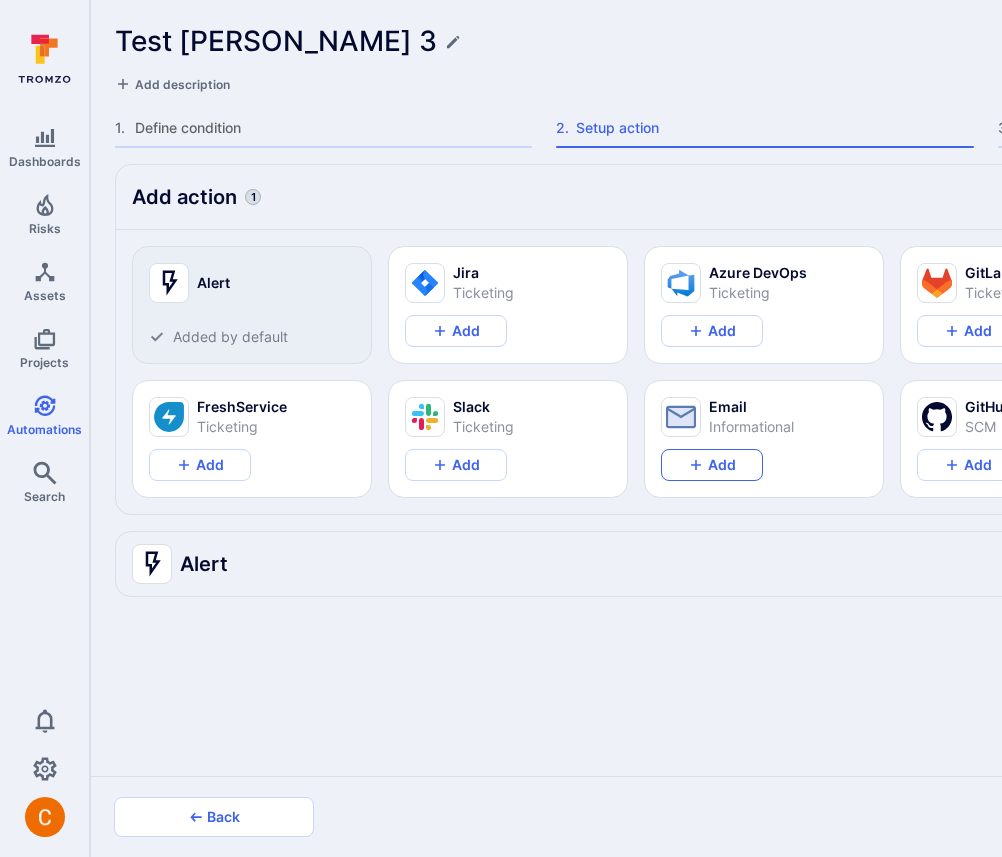 click on "Add" at bounding box center (712, 465) 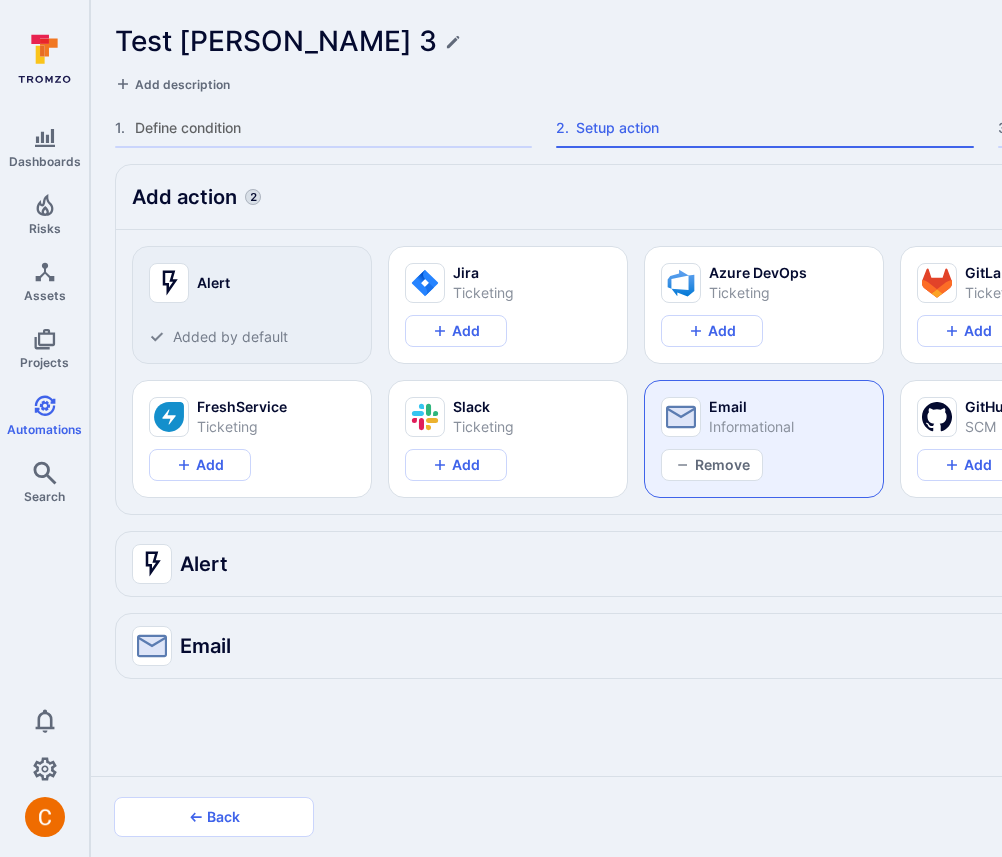 click on "Email" at bounding box center (745, 646) 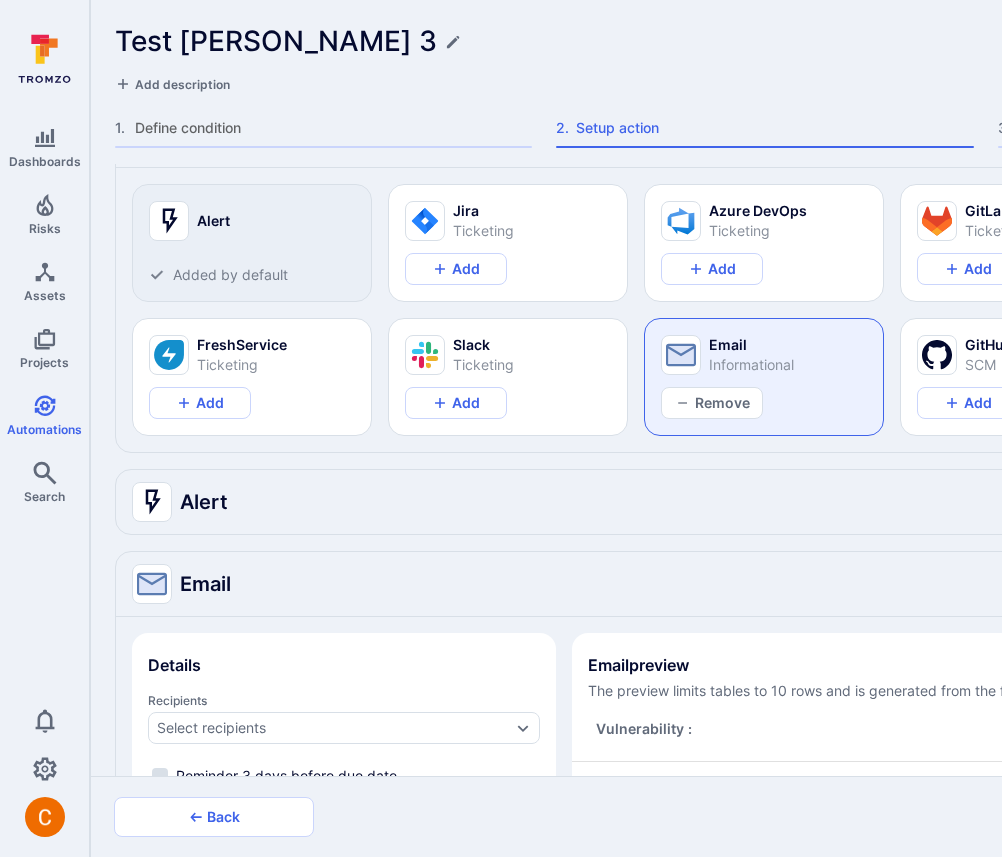 scroll, scrollTop: 393, scrollLeft: 0, axis: vertical 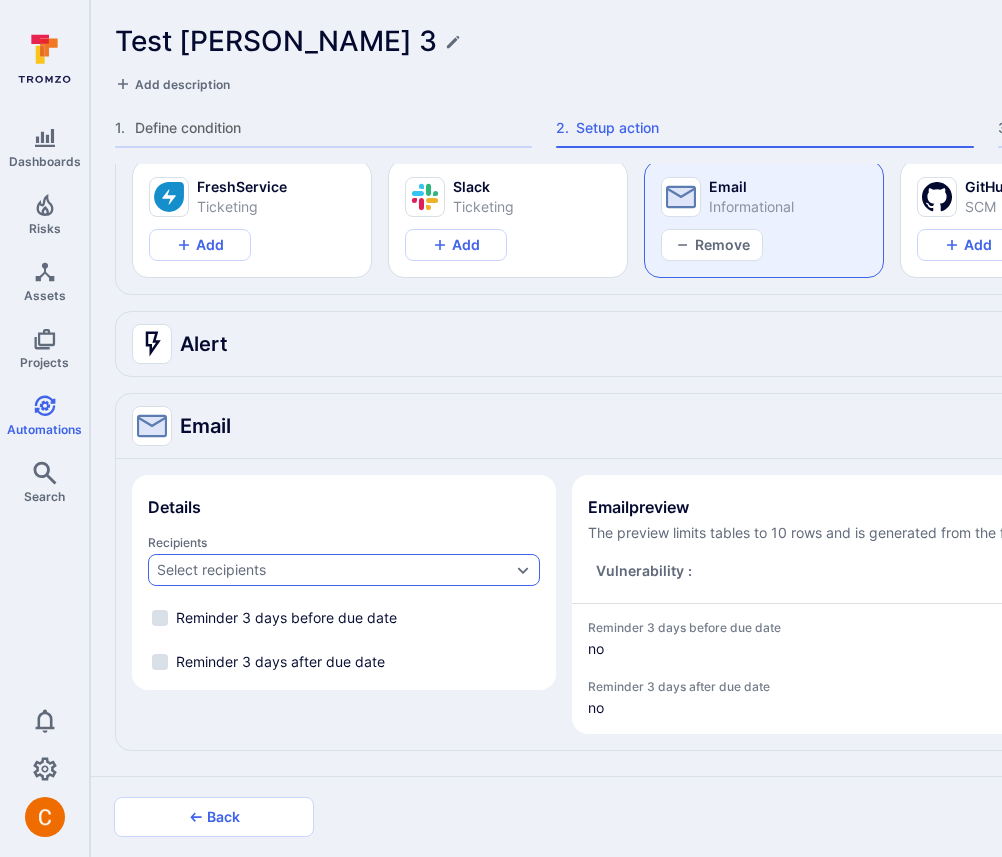 click on "Select recipients" at bounding box center [344, 570] 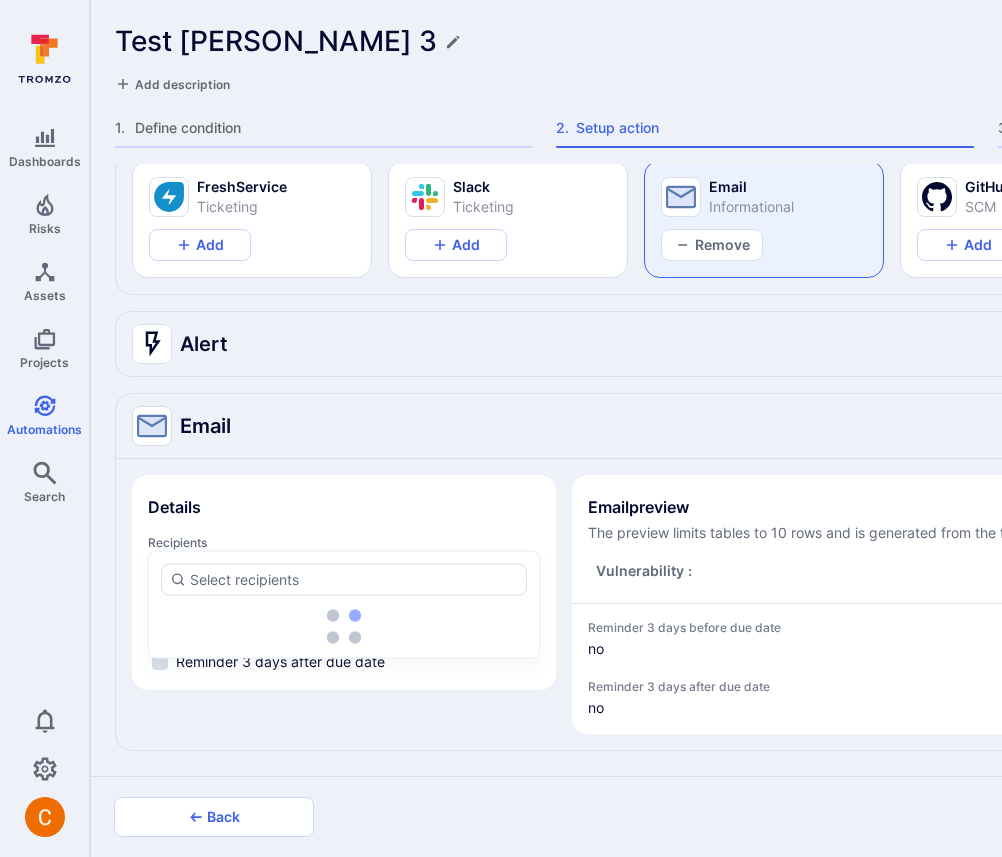 type on "x" 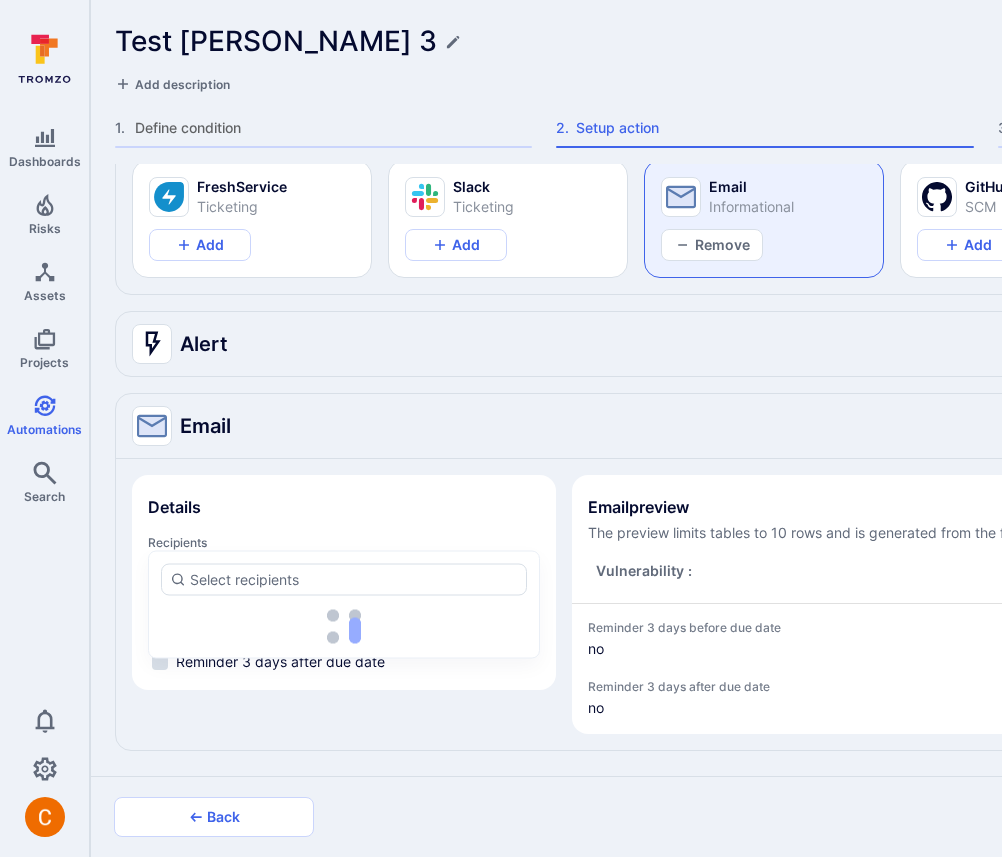 type on "x" 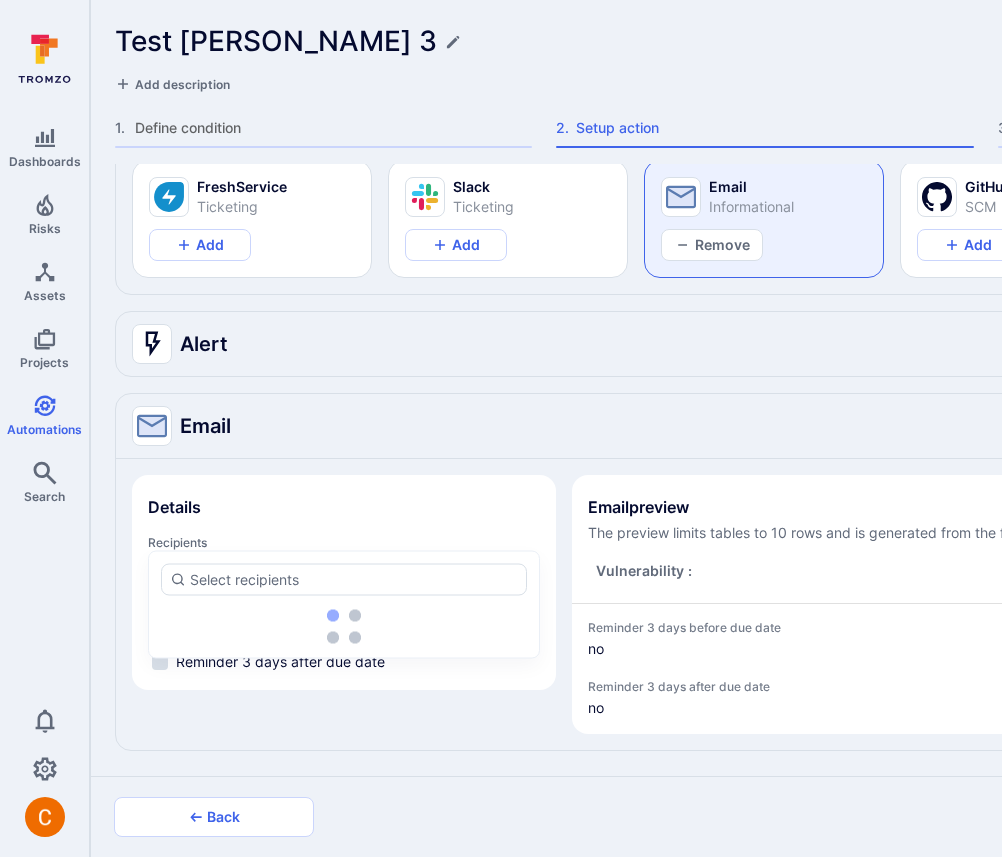 type on "x" 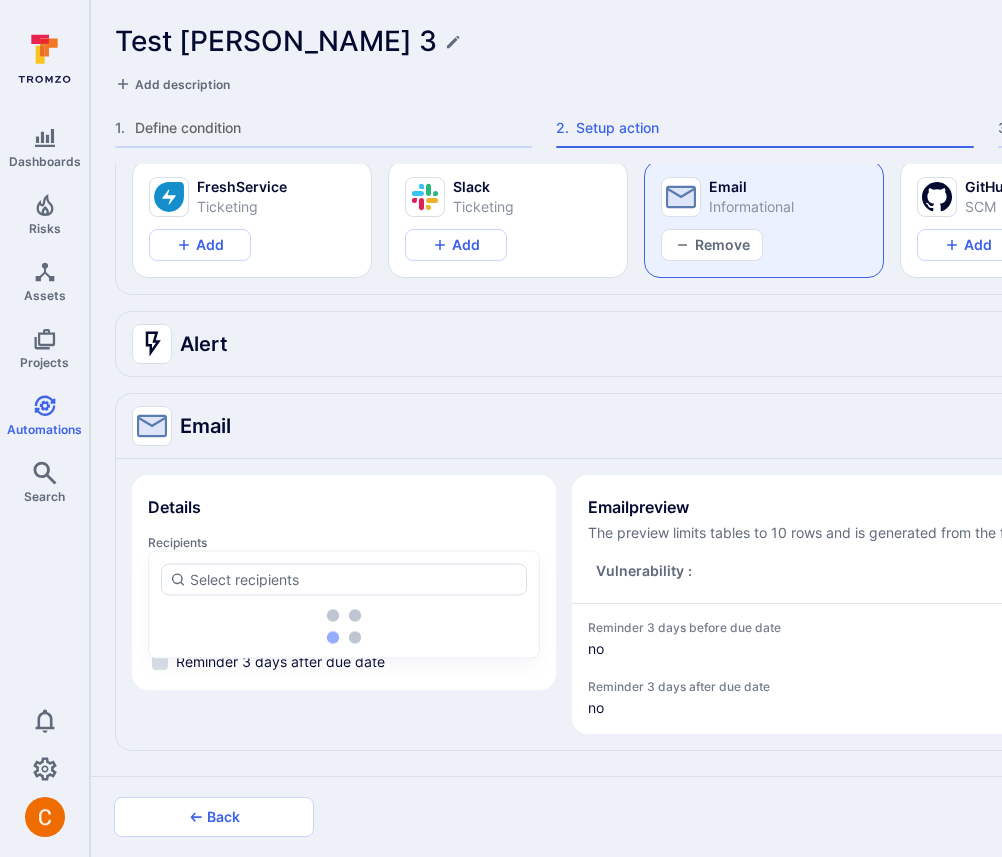 type on "x" 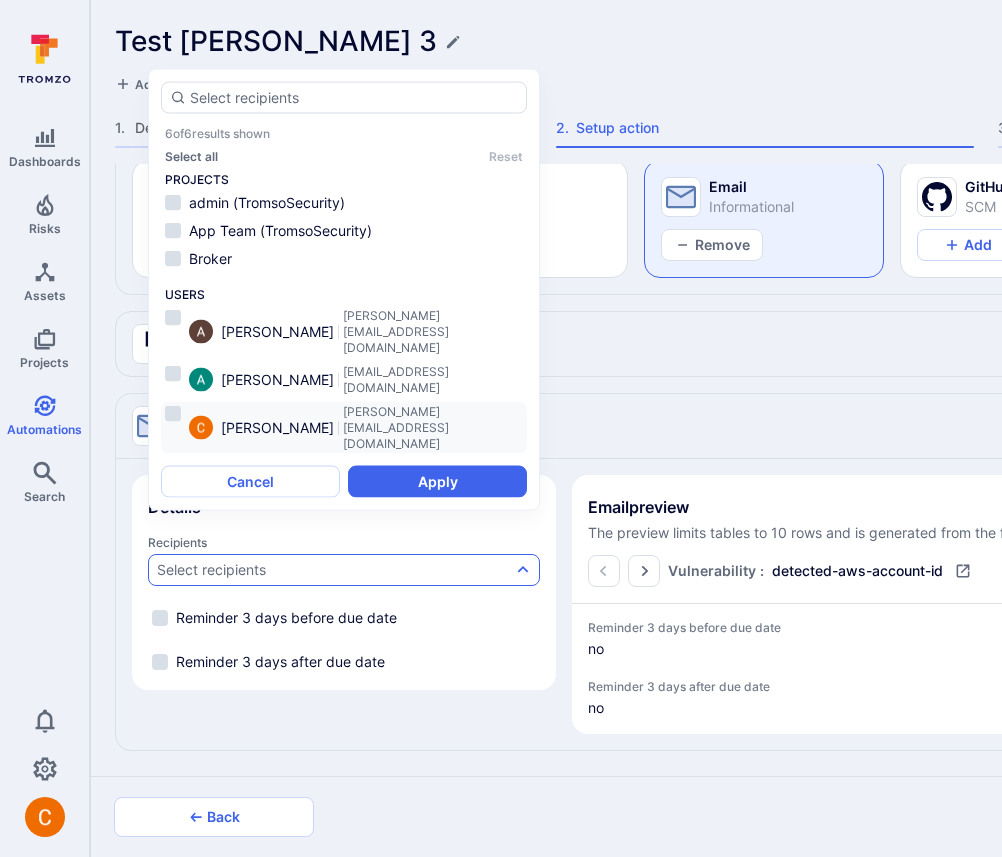 click on "[PERSON_NAME]" at bounding box center (277, 428) 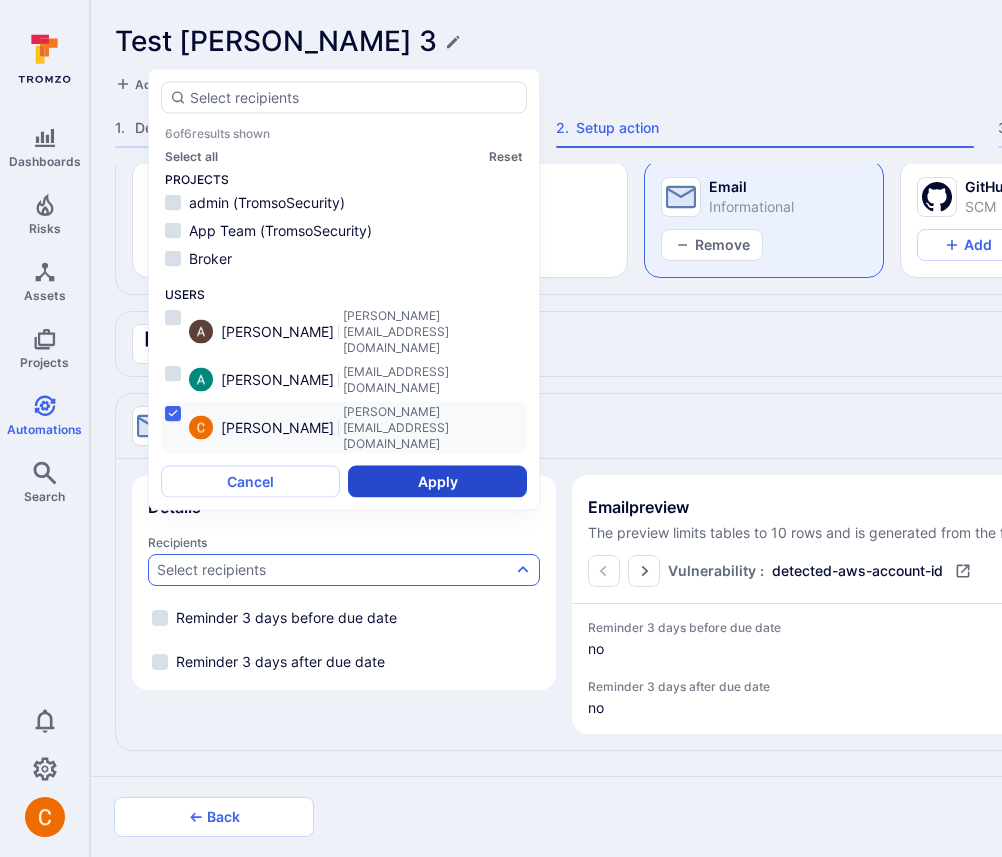 click on "Apply" at bounding box center (437, 482) 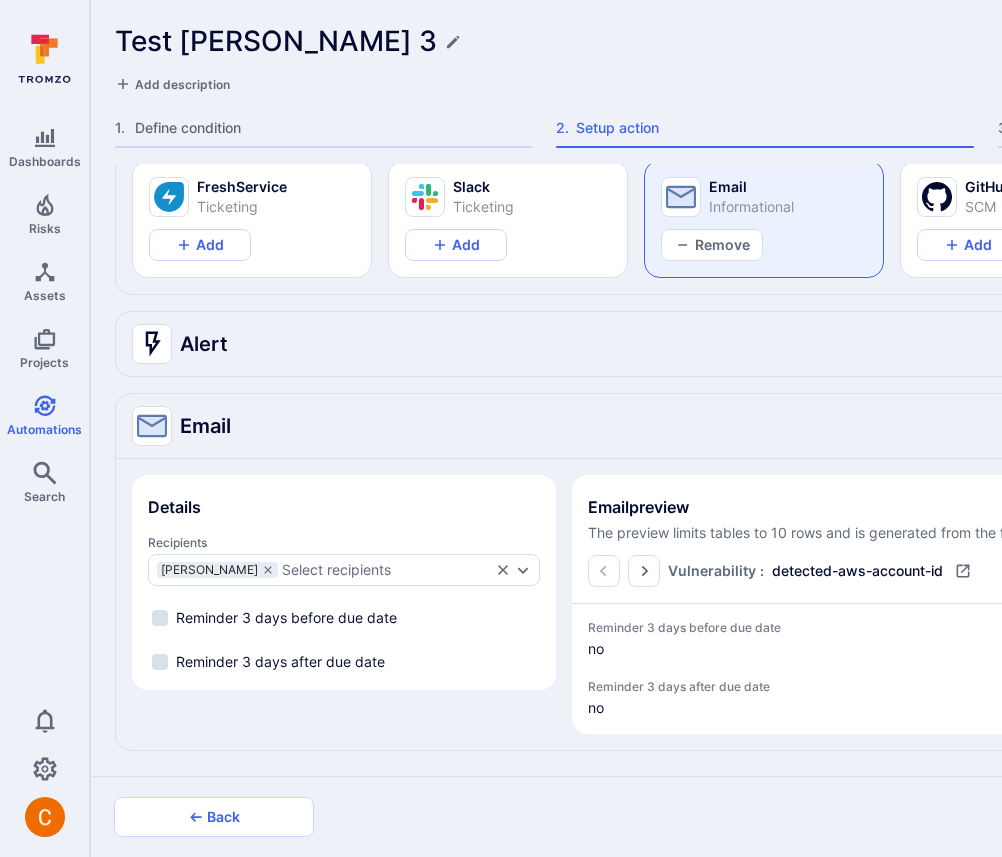 click 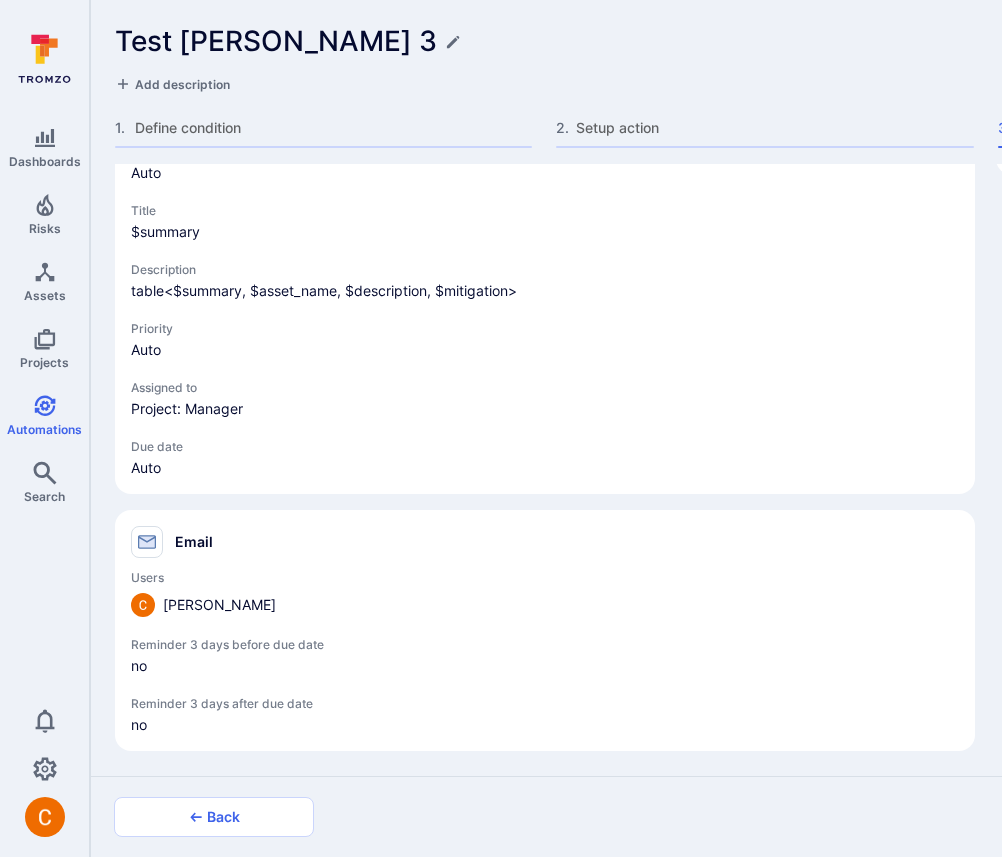 scroll, scrollTop: 206, scrollLeft: 0, axis: vertical 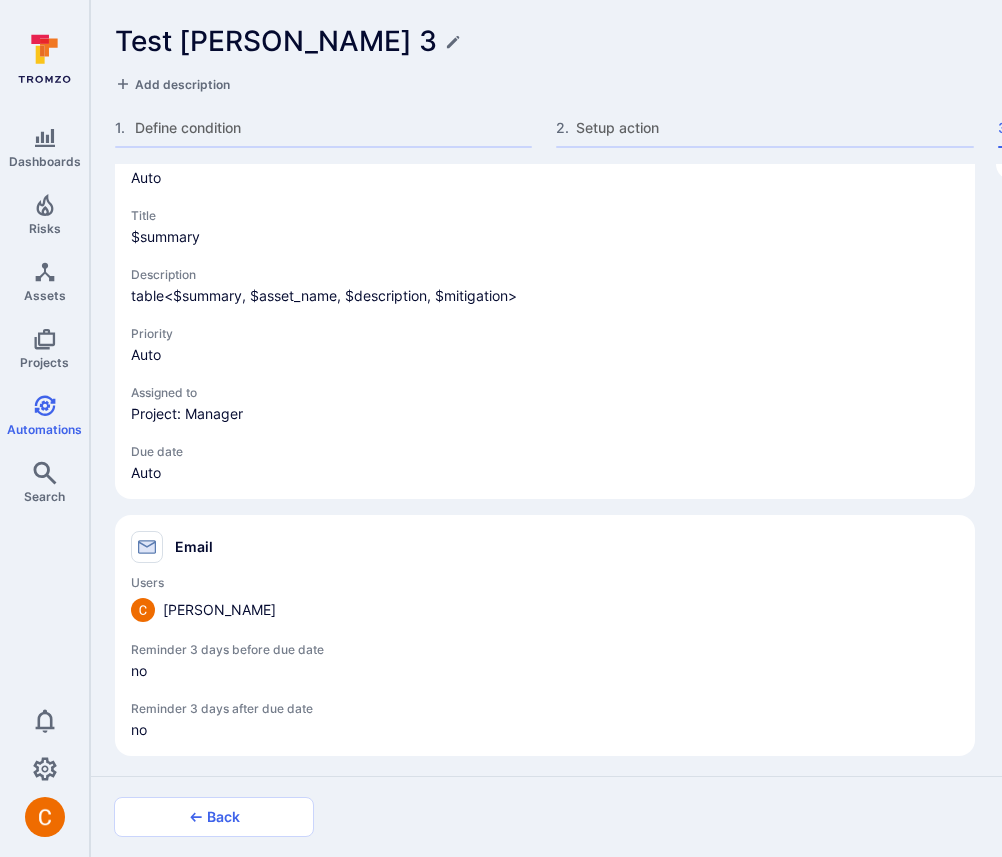 click on "Create automation" at bounding box center (1316, 817) 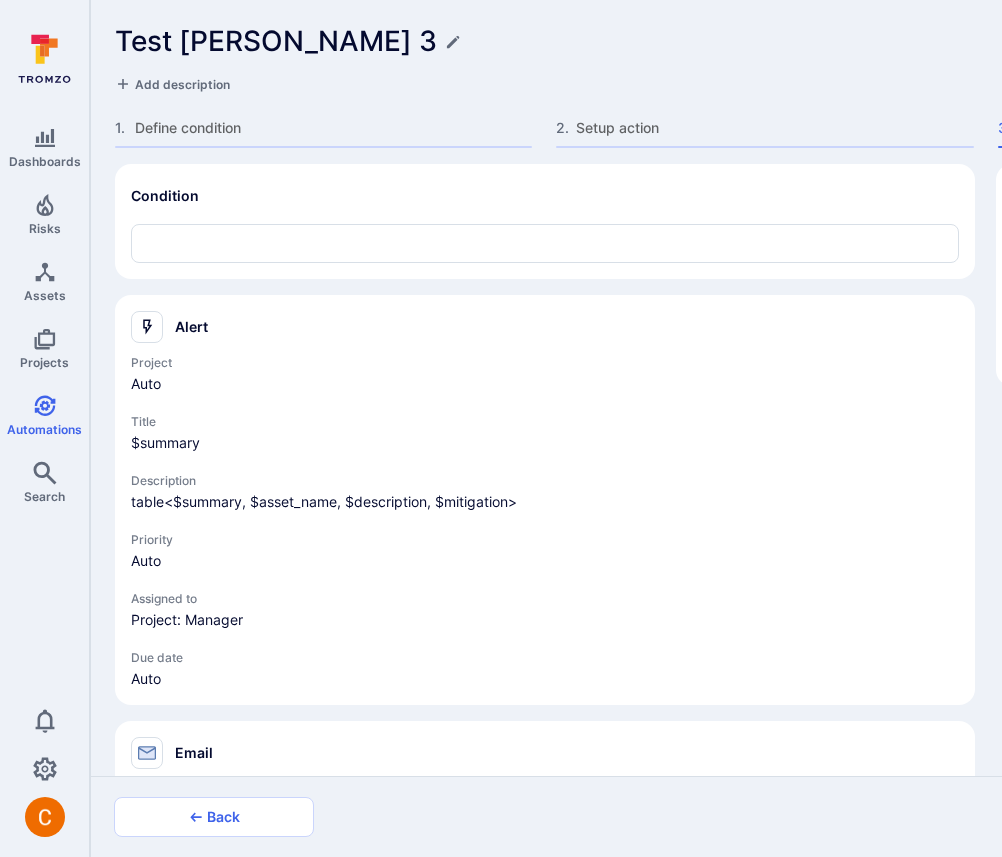 click at bounding box center (545, 243) 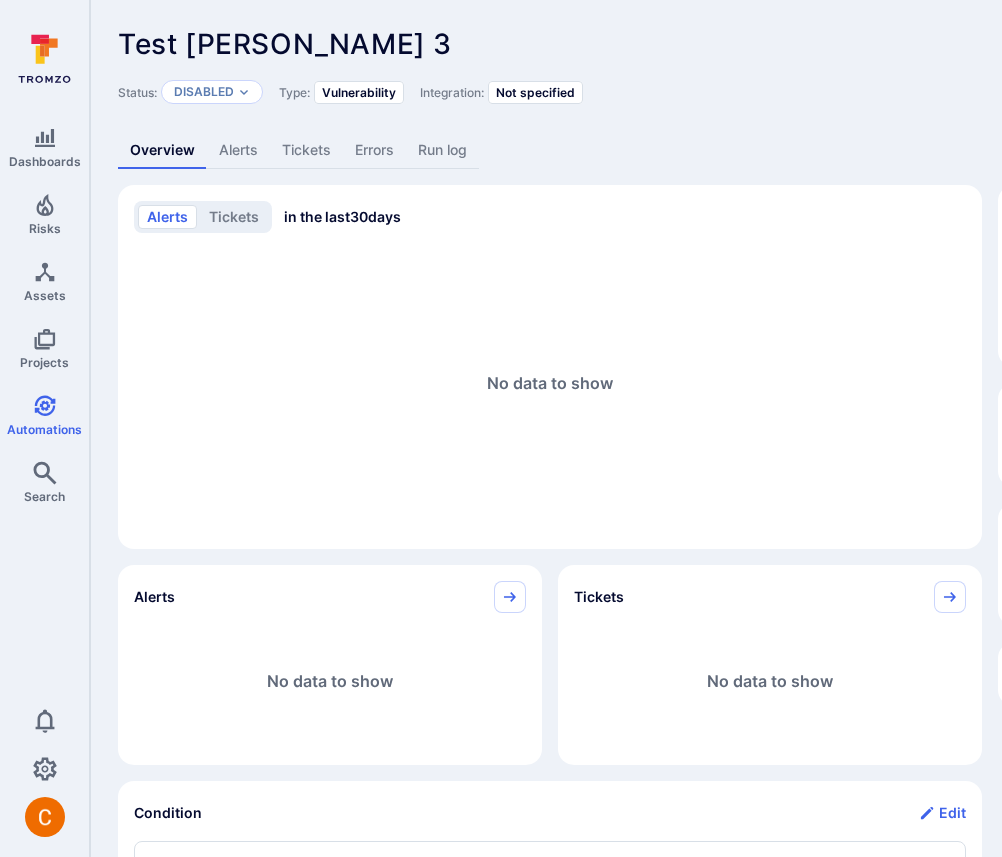 click on "Status: Disabled Type: Vulnerability Integration: Not specified Run now" 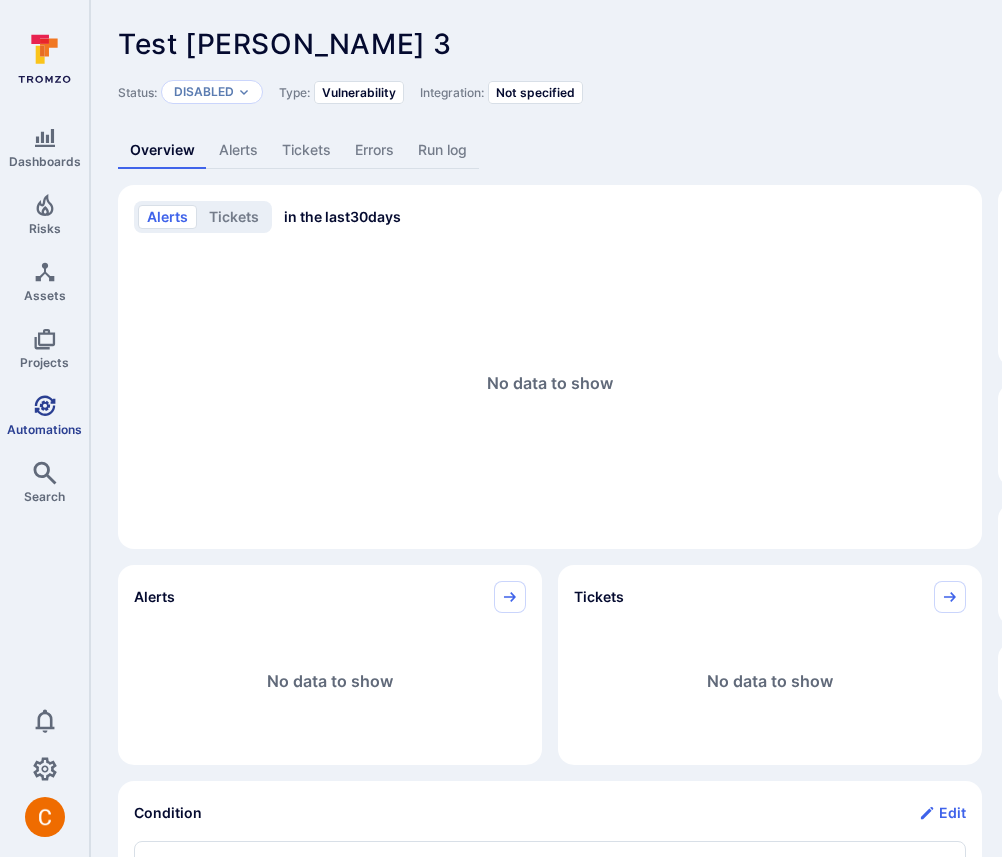 click 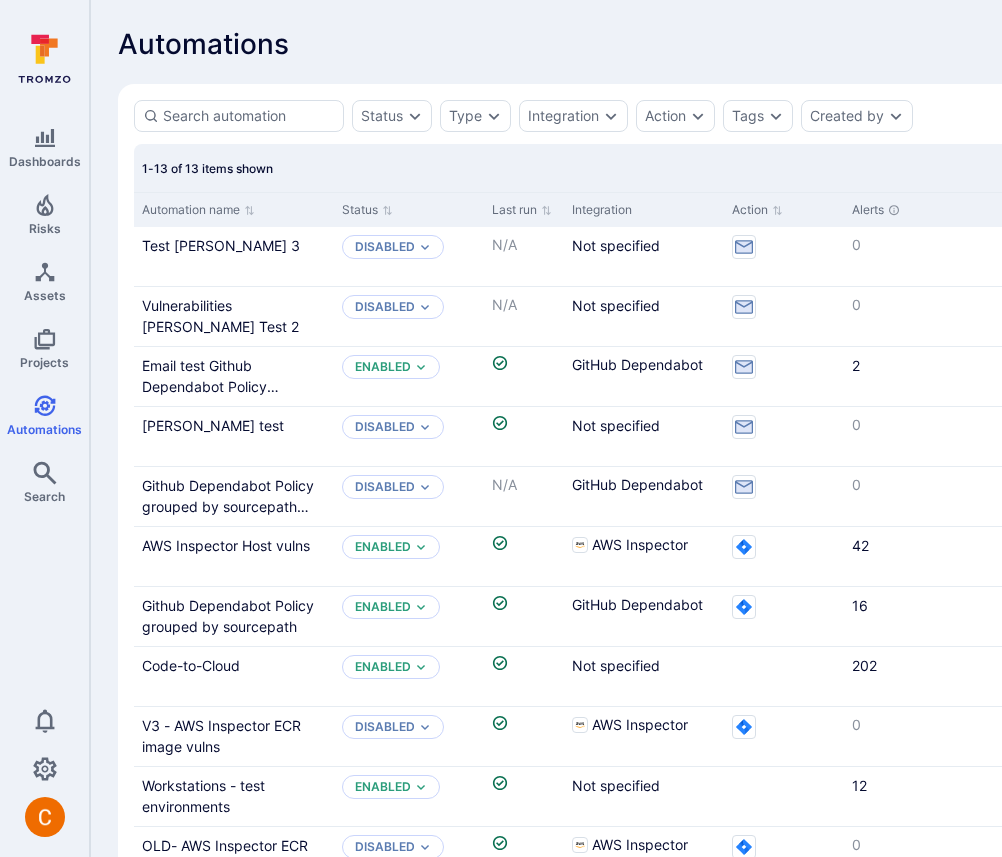 click on "Create automation" at bounding box center [1325, 44] 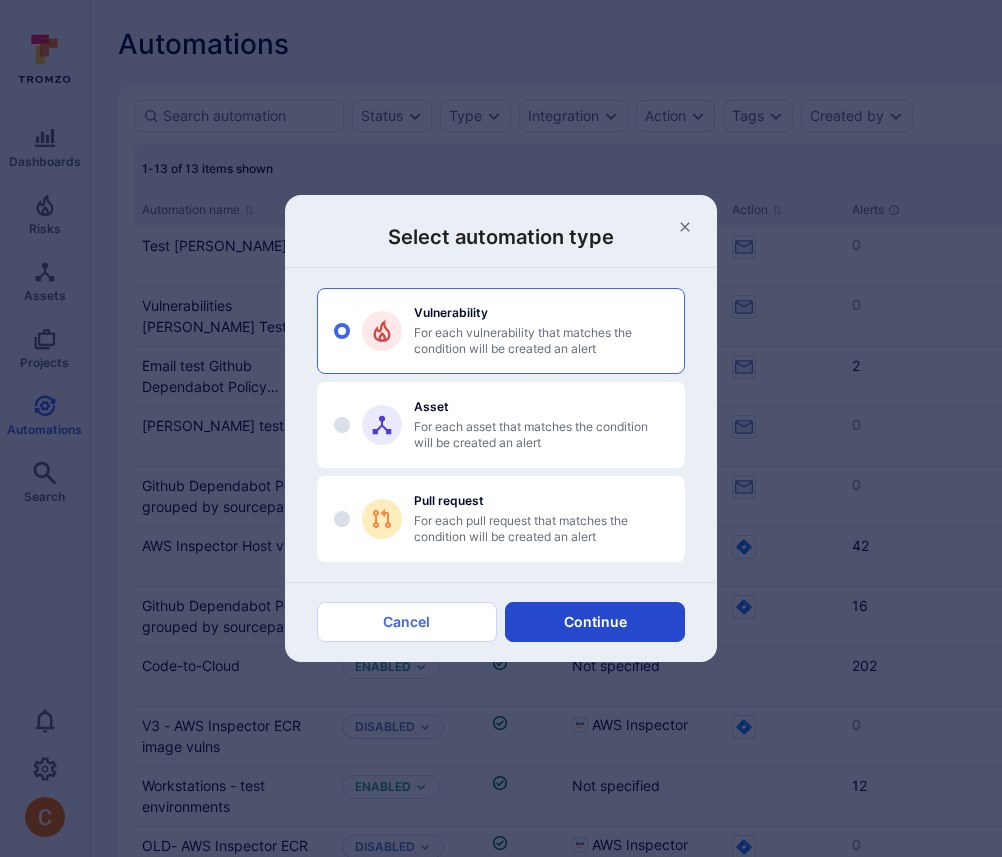 click on "Continue" at bounding box center [595, 622] 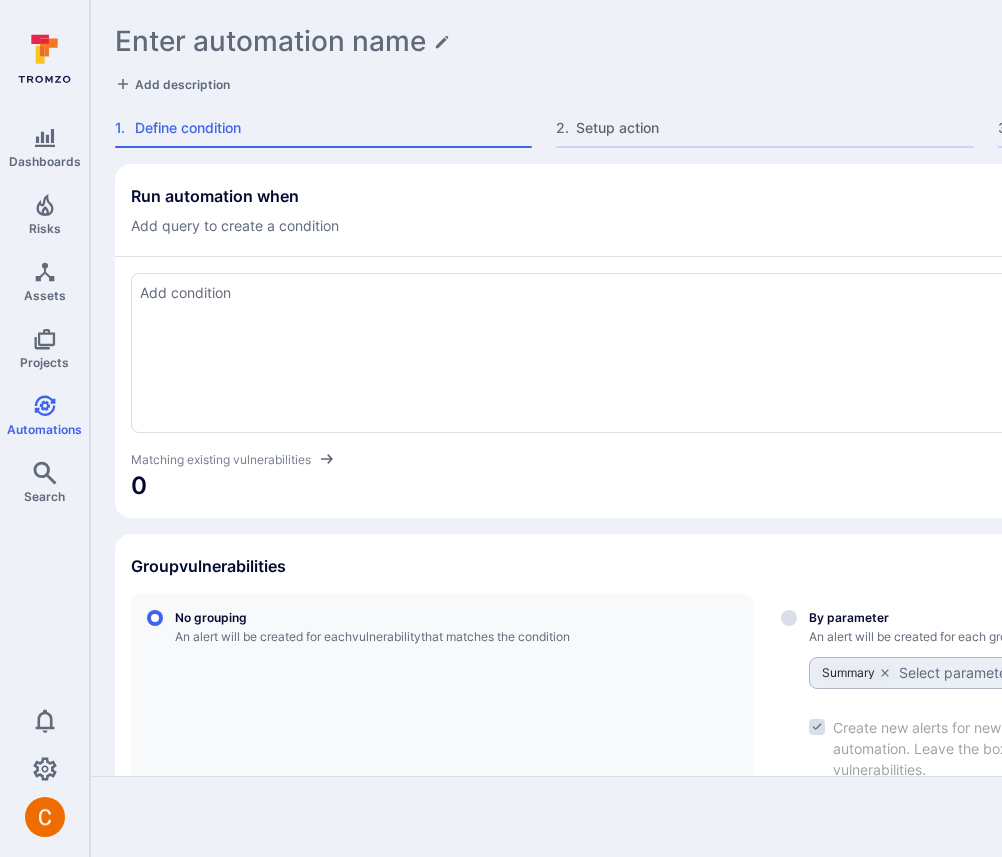 click at bounding box center (765, 353) 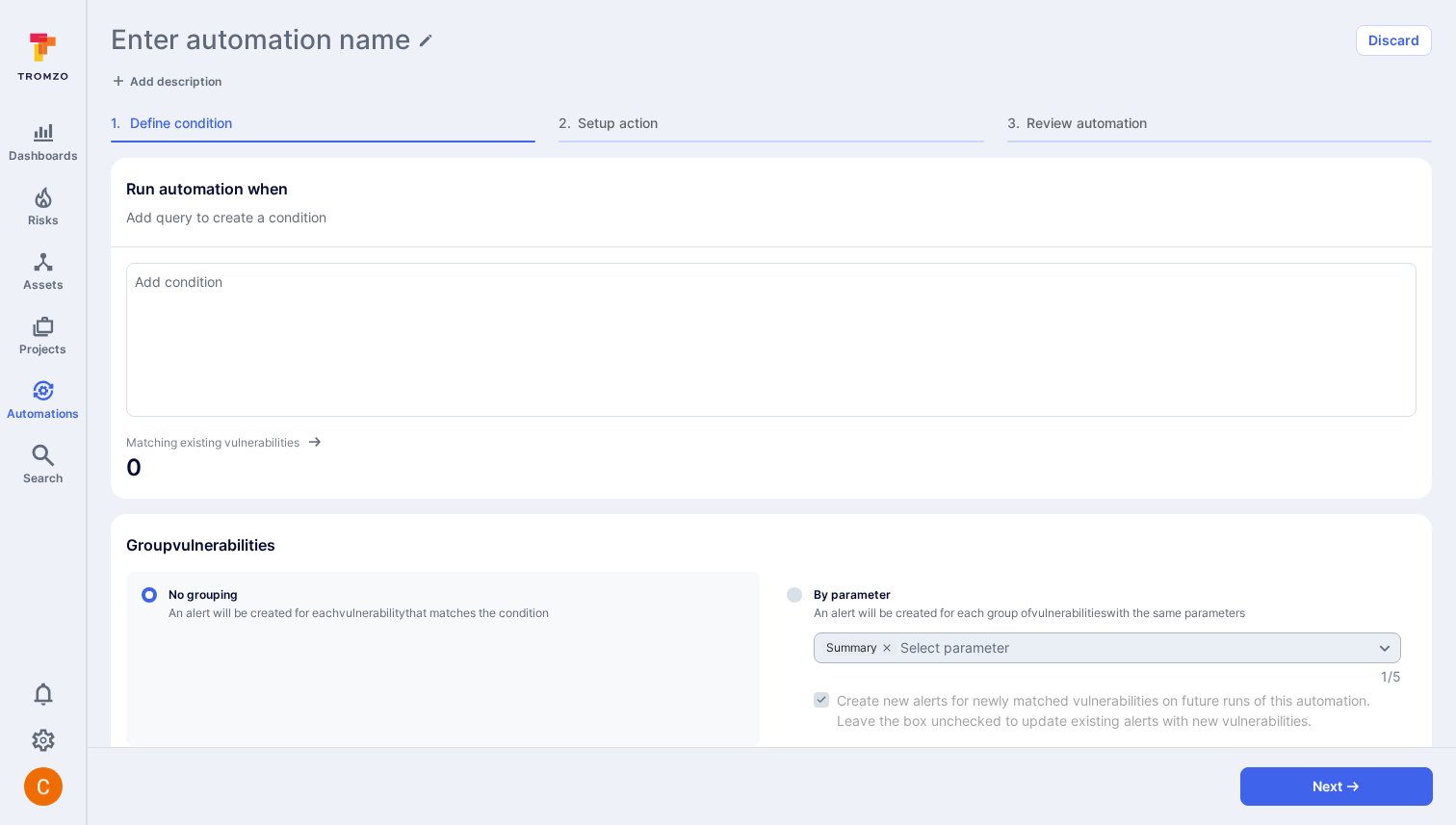 scroll, scrollTop: 0, scrollLeft: 0, axis: both 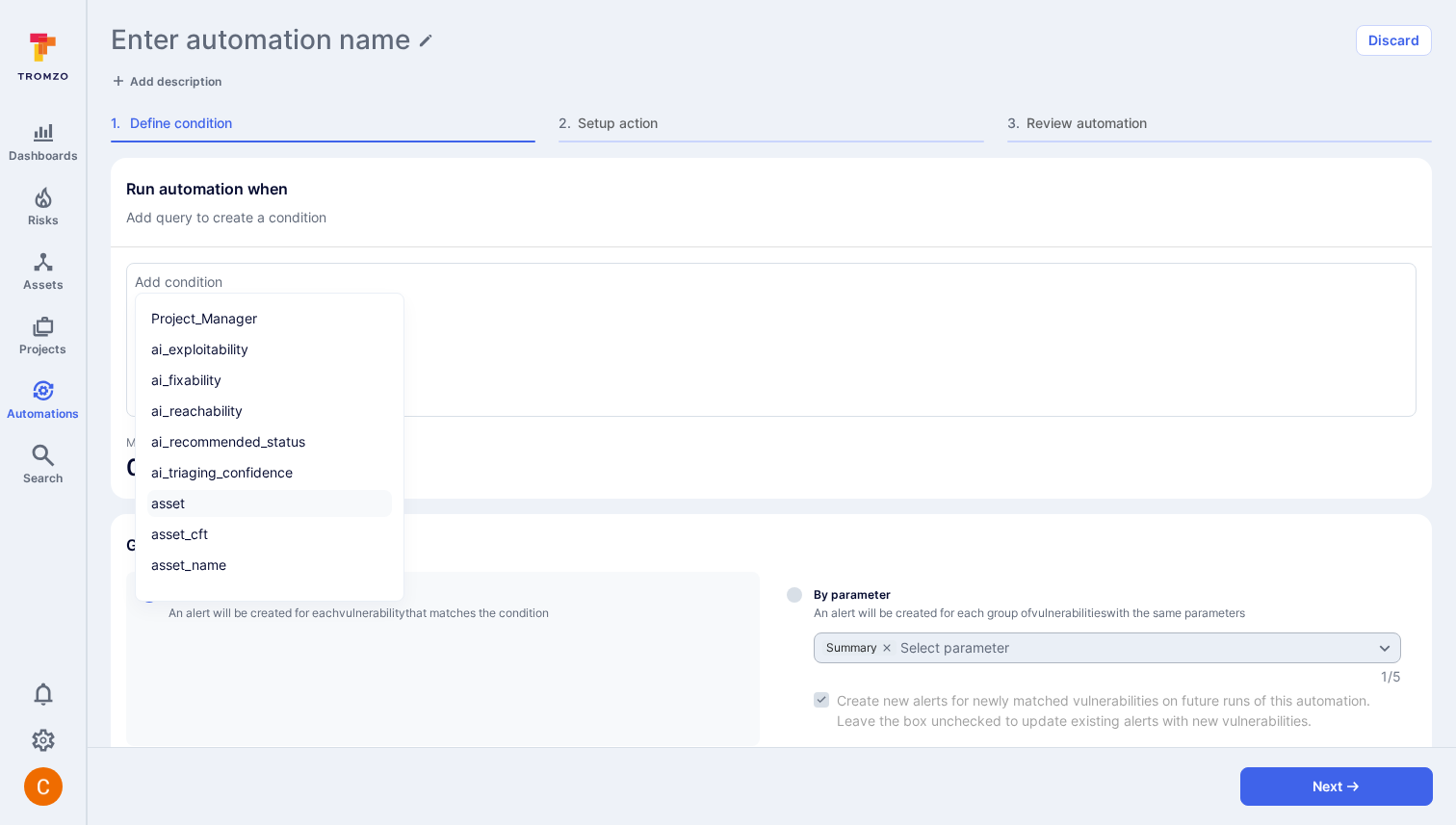 click on "asset" at bounding box center (270, 503) 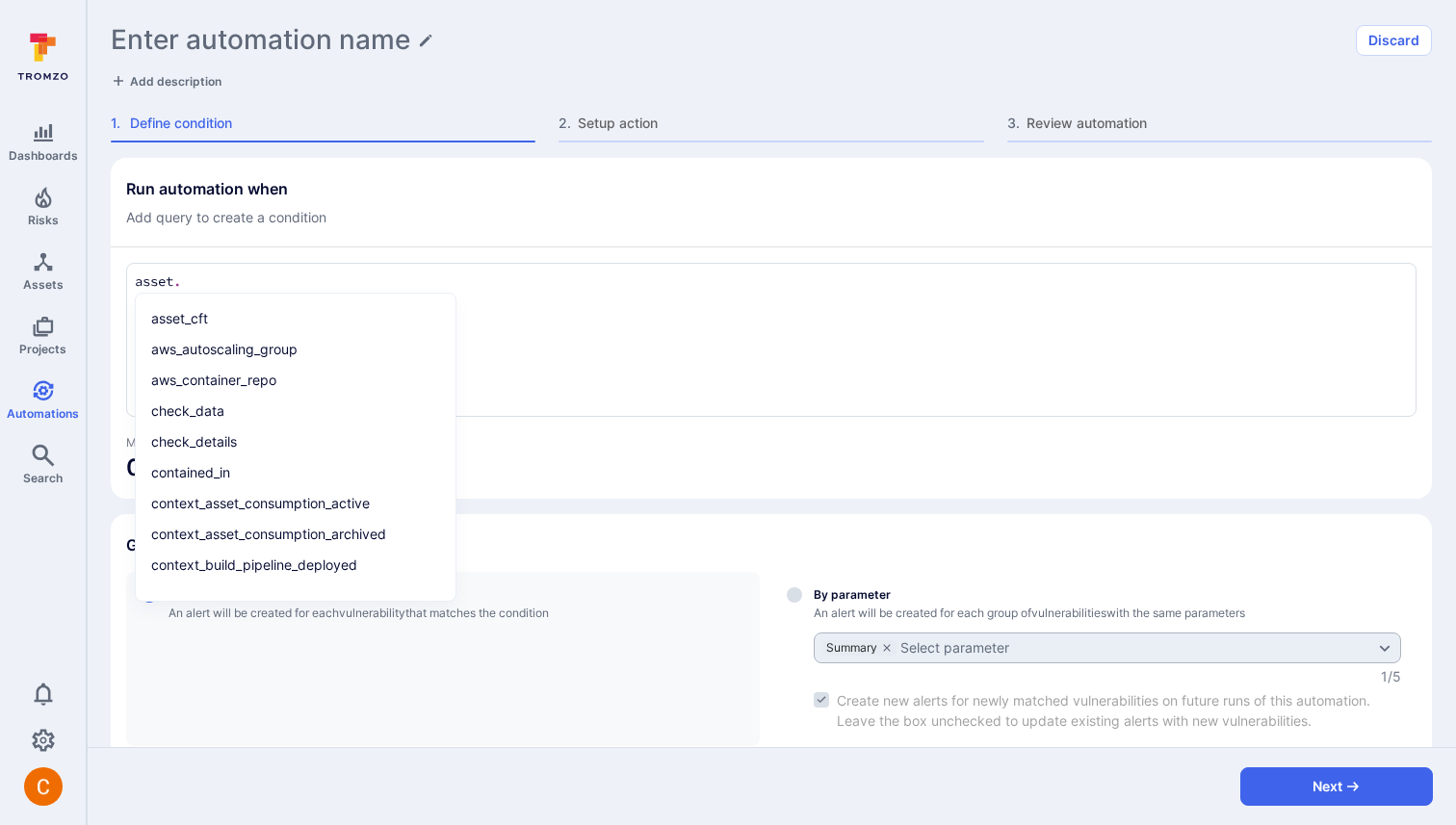 type on "asset." 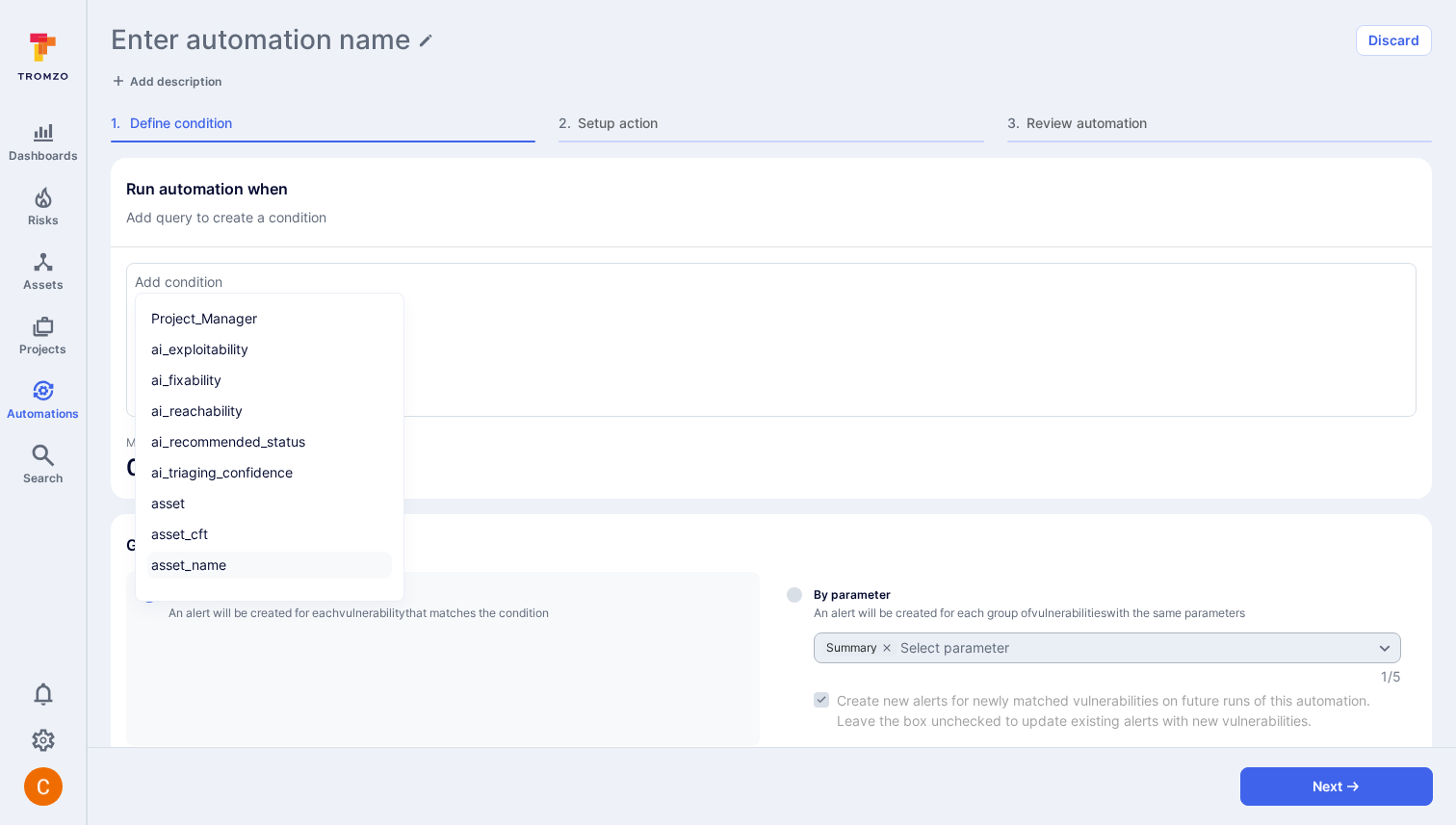 click on "asset_name" at bounding box center (270, 565) 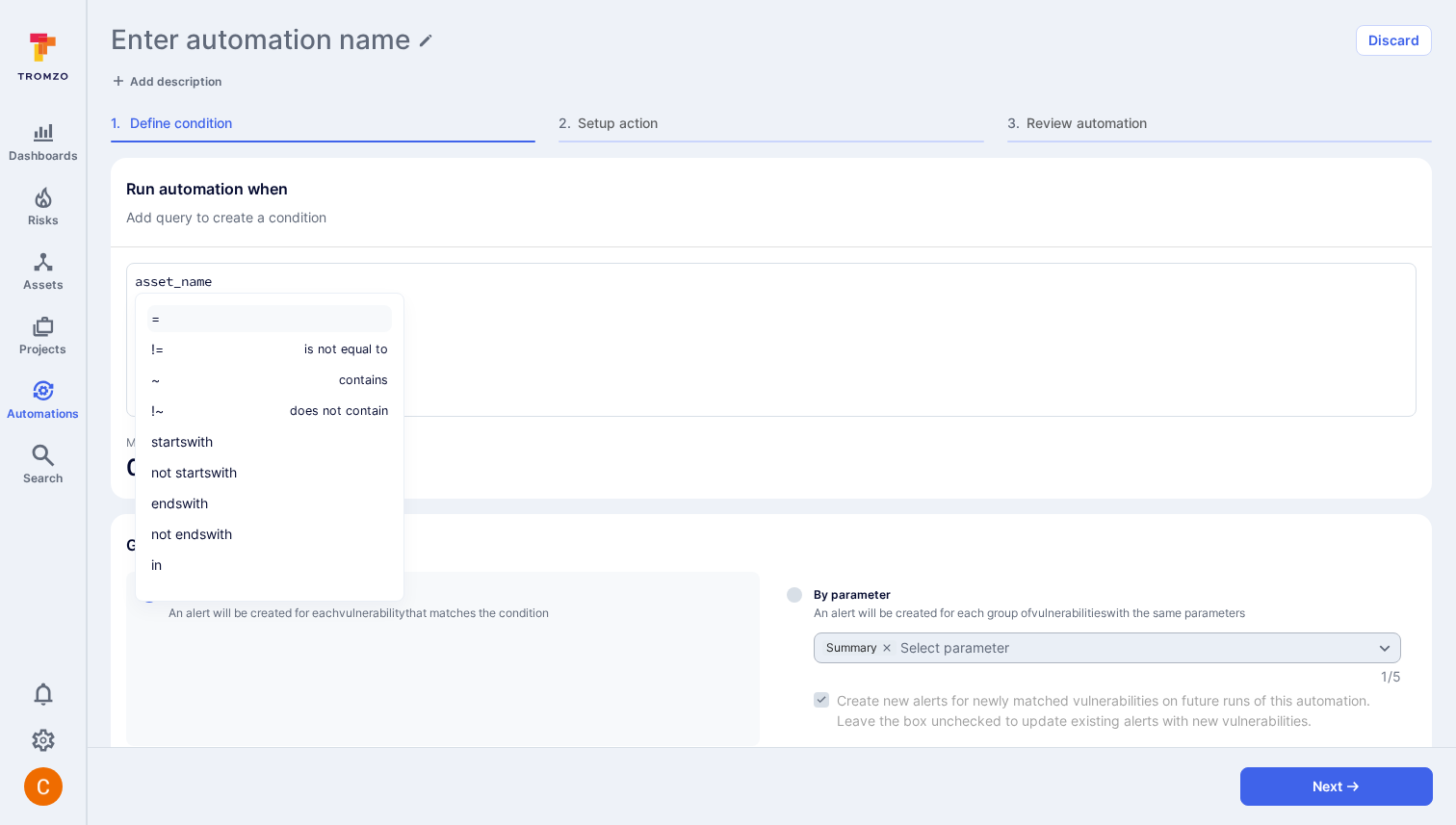 click on "=" at bounding box center (270, 319) 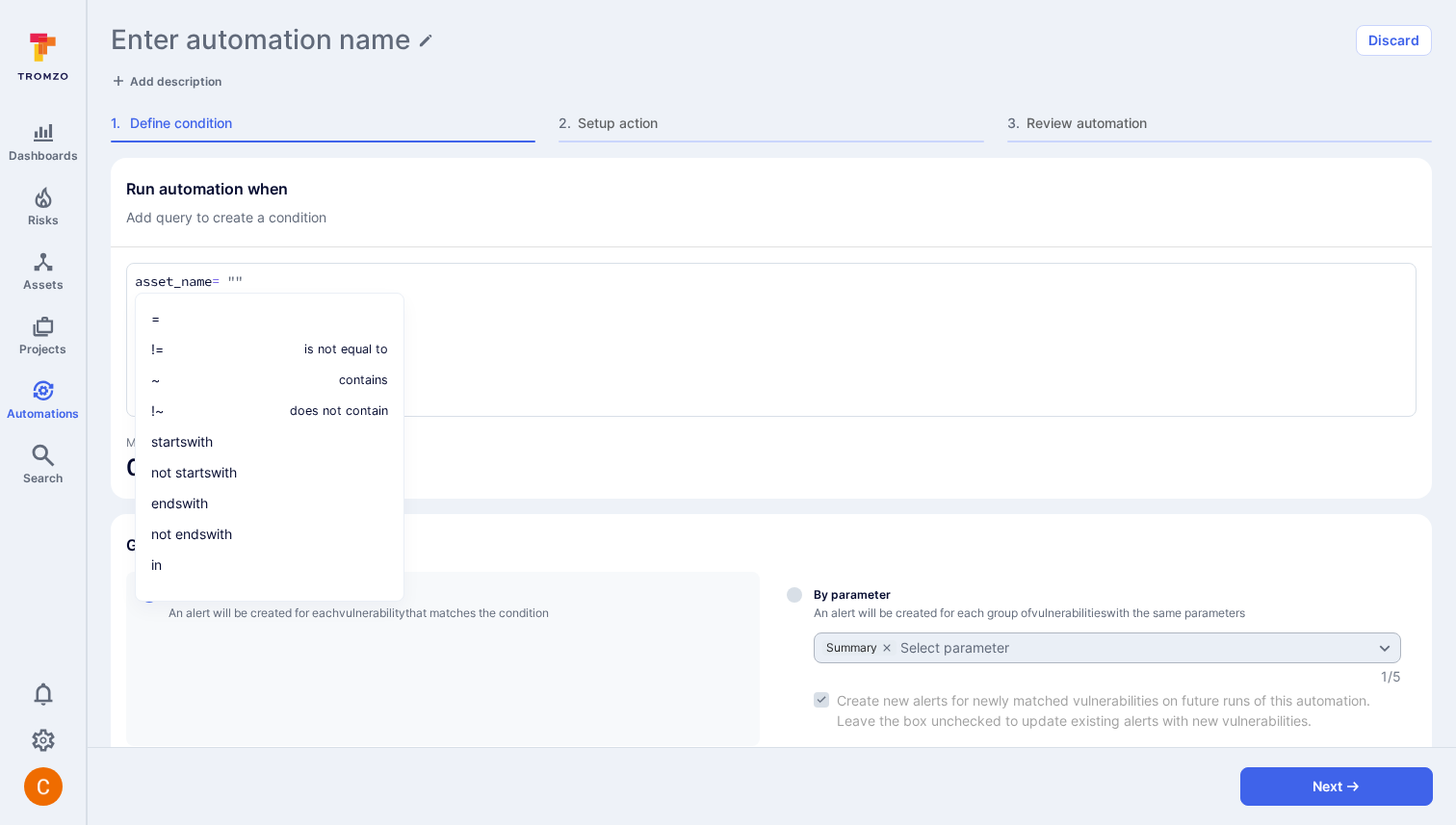 type on "asset_name = """ 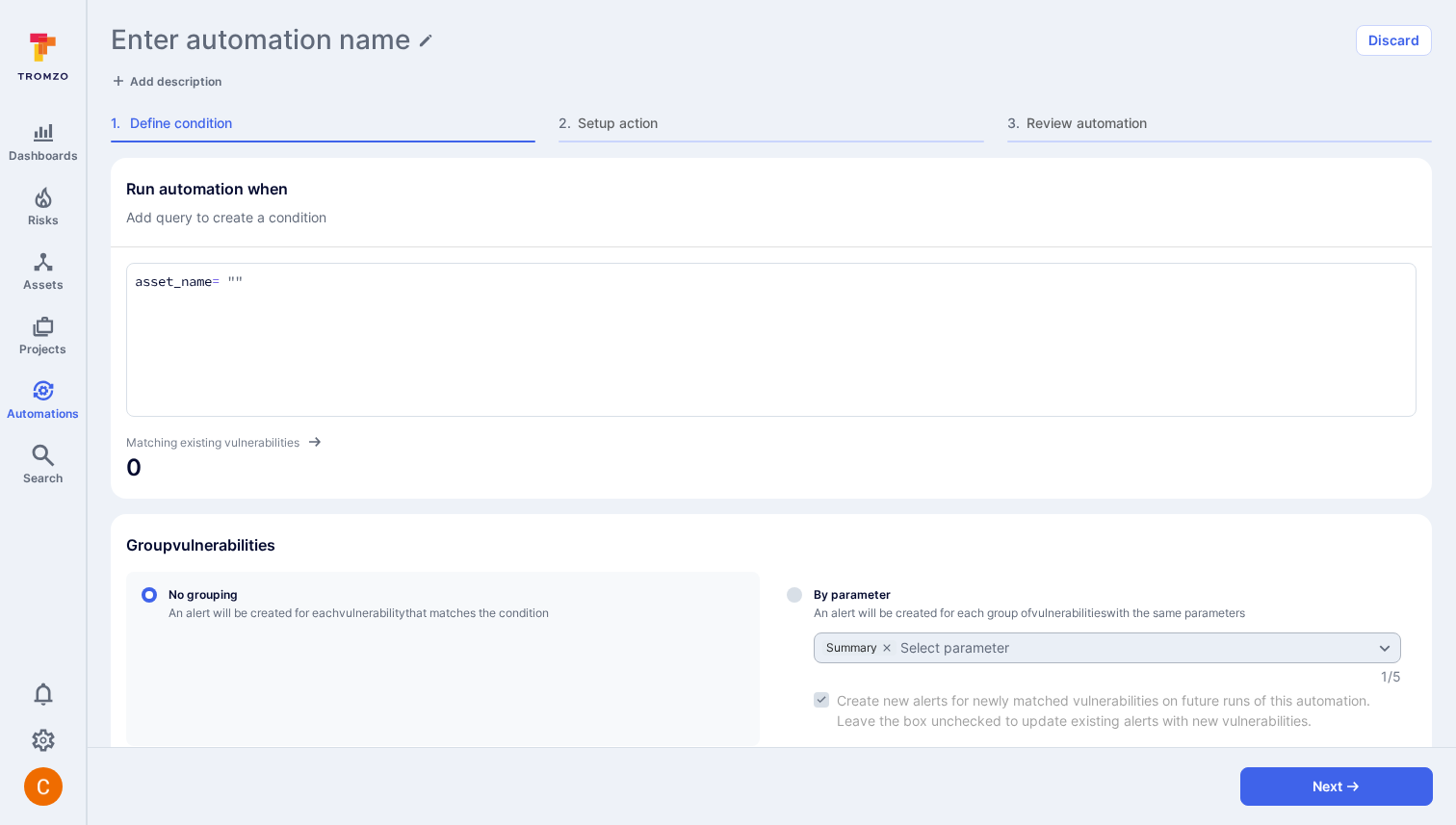 click on "Run automation when Add query to create a condition" at bounding box center [771, 203] 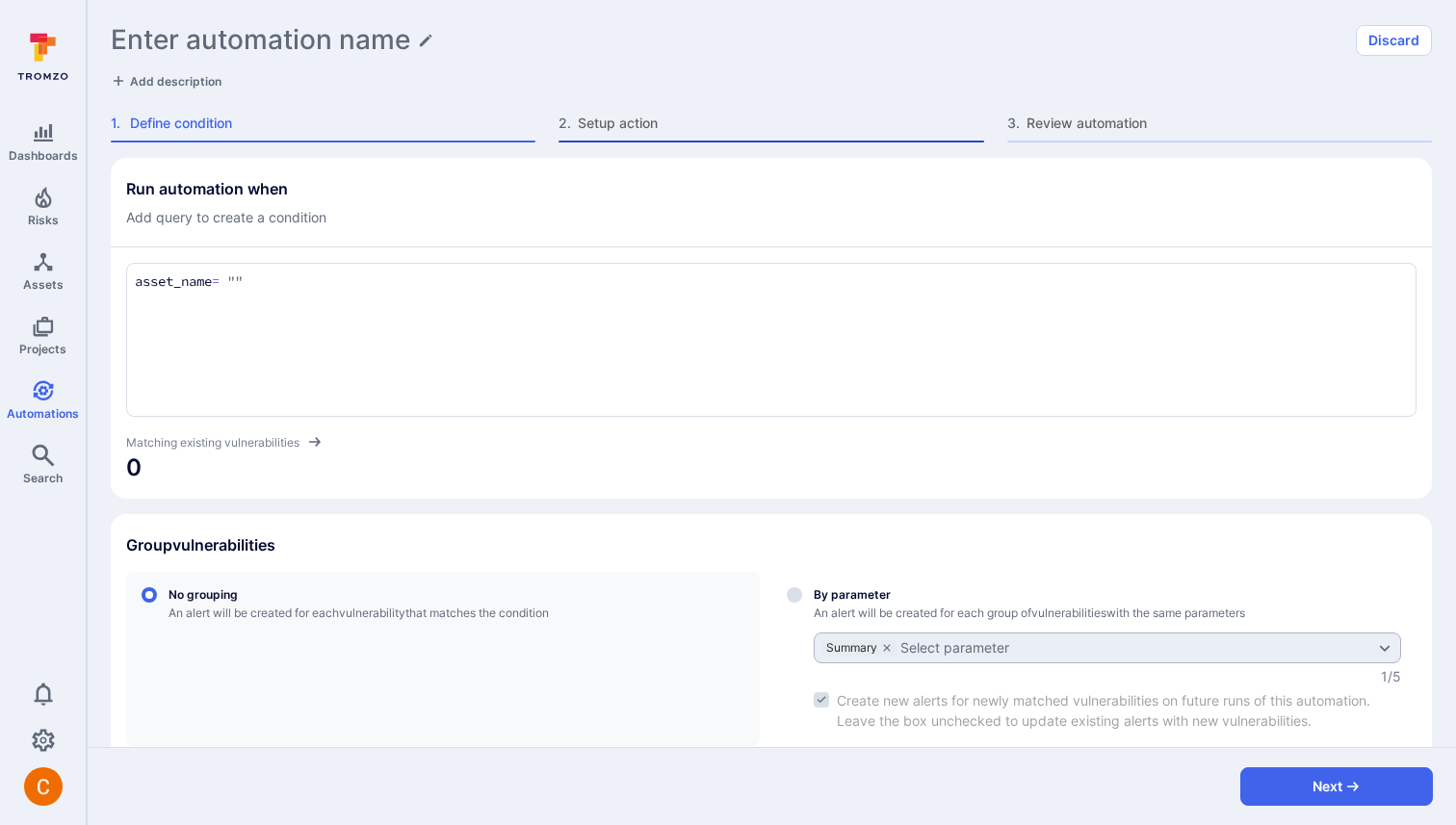 click on "Setup action" at bounding box center (780, 123) 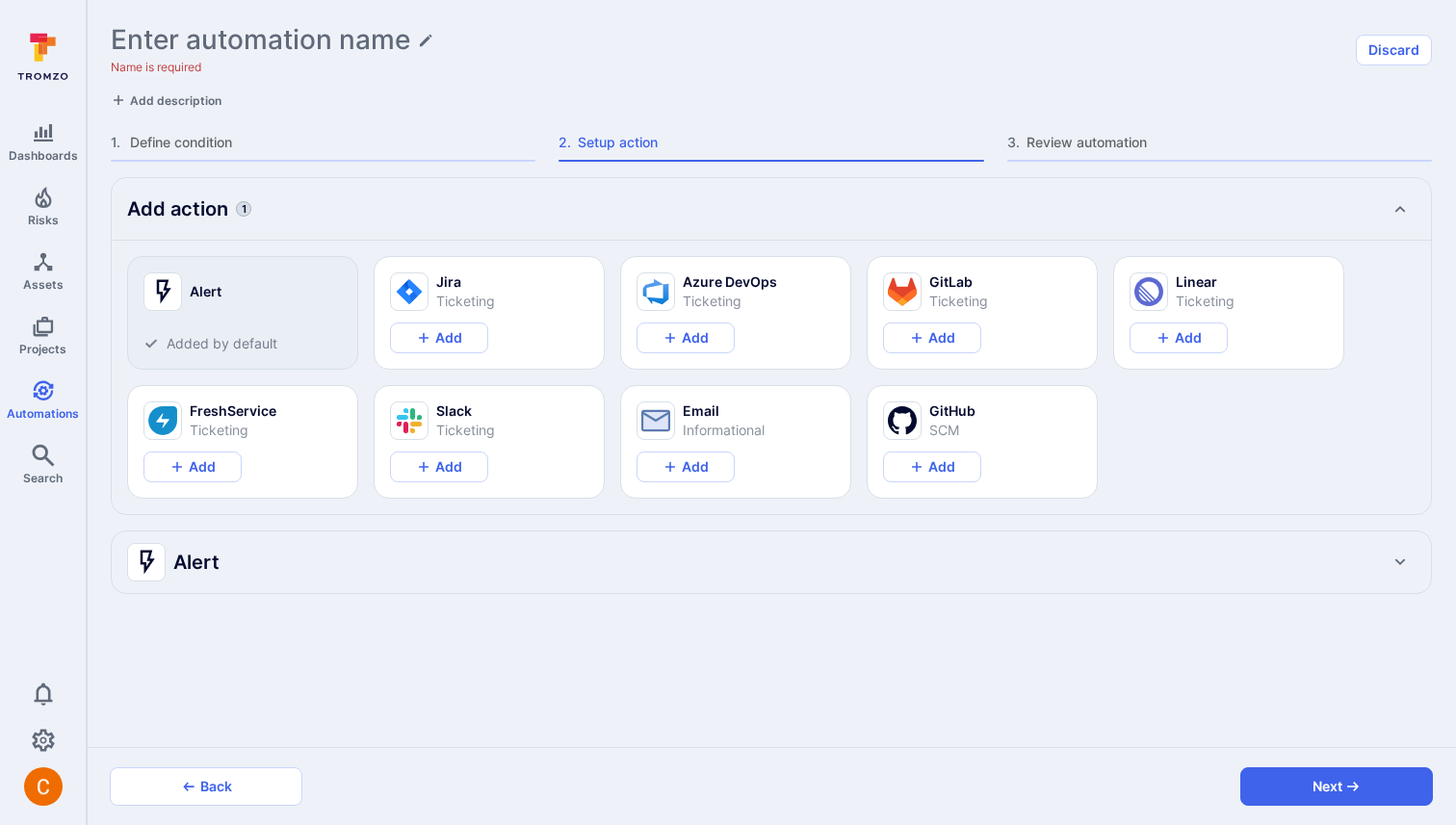 type on "x" 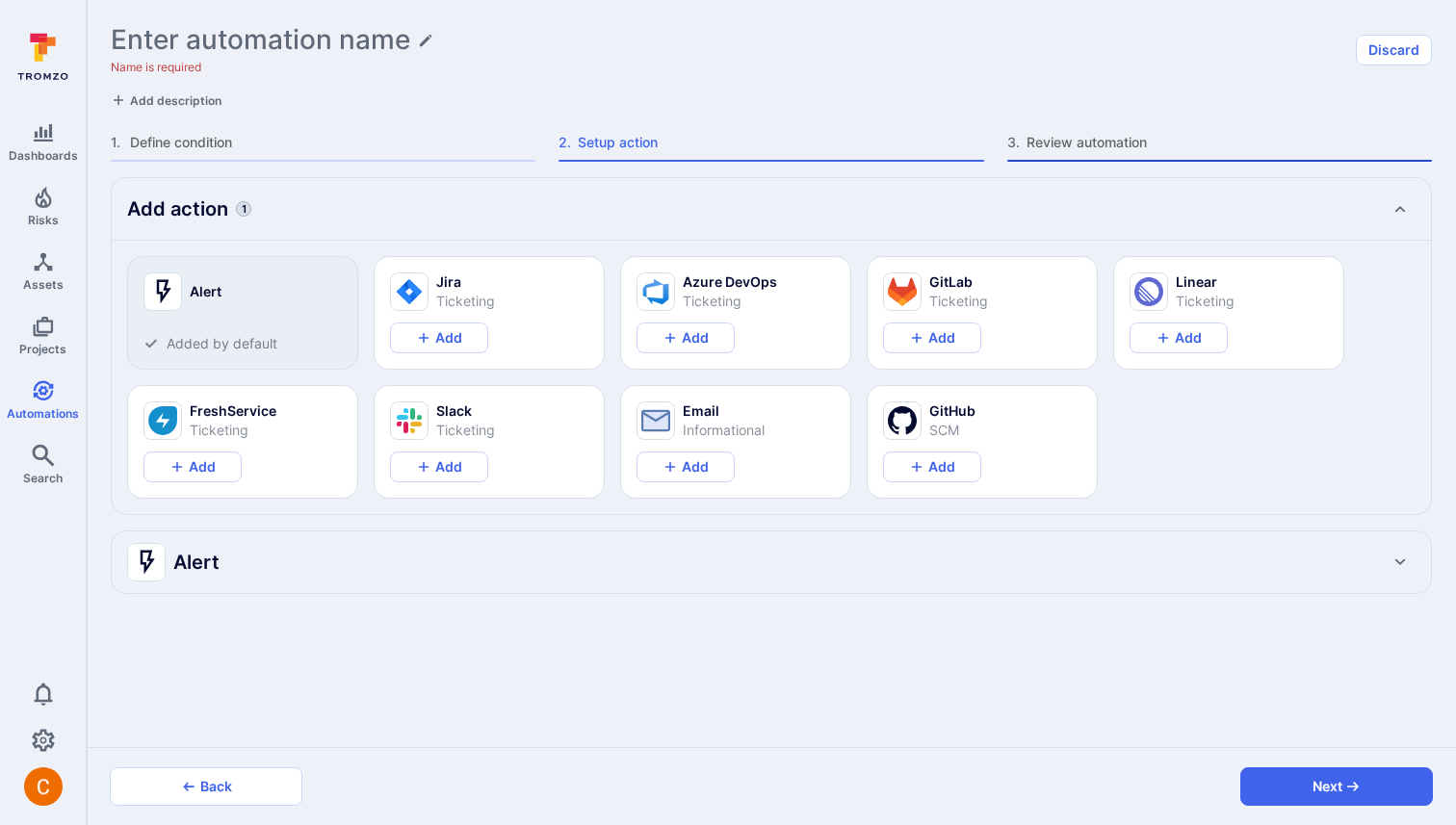 click on "Review automation" at bounding box center [1229, 142] 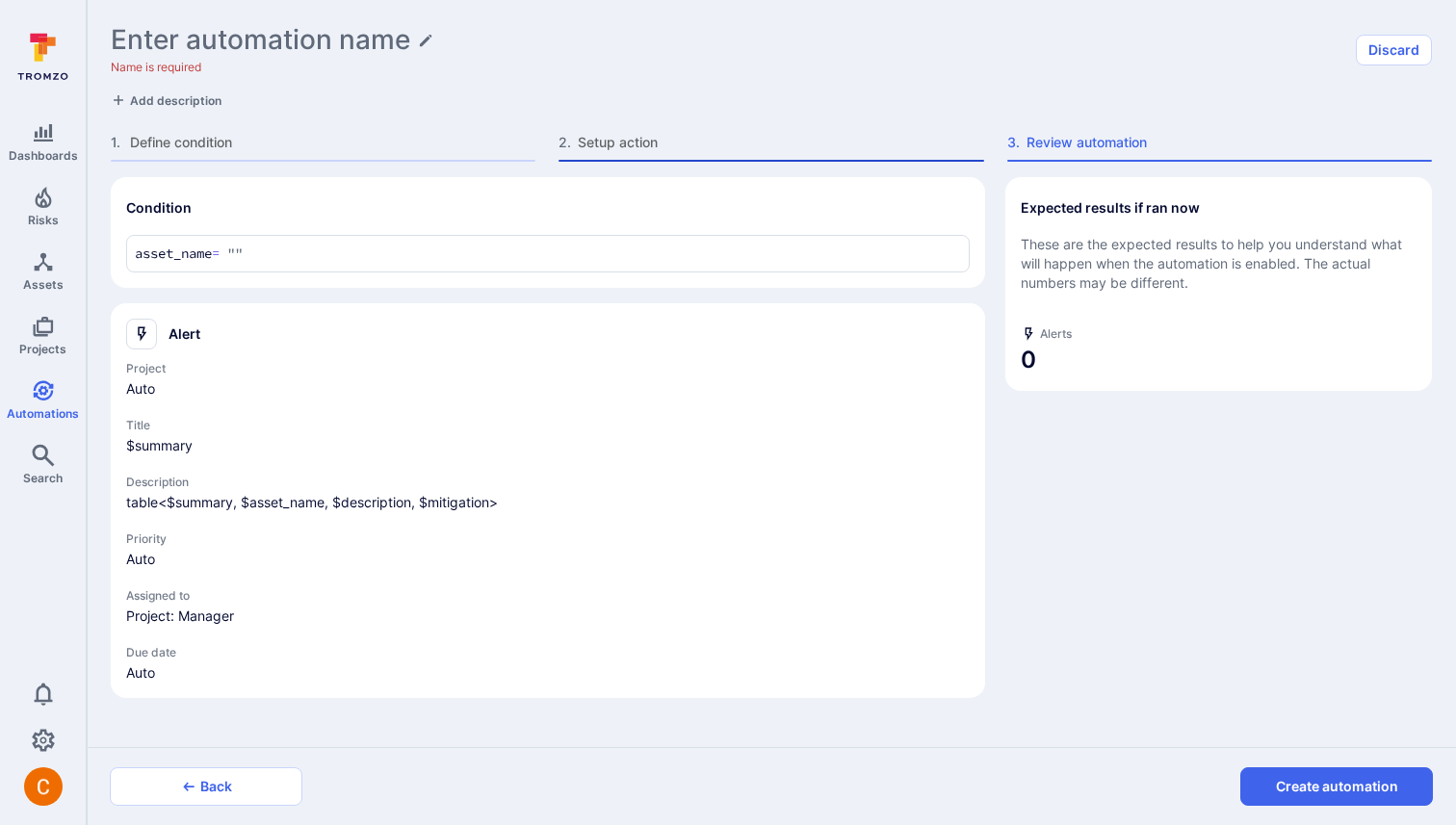 click on "Setup action" at bounding box center [780, 142] 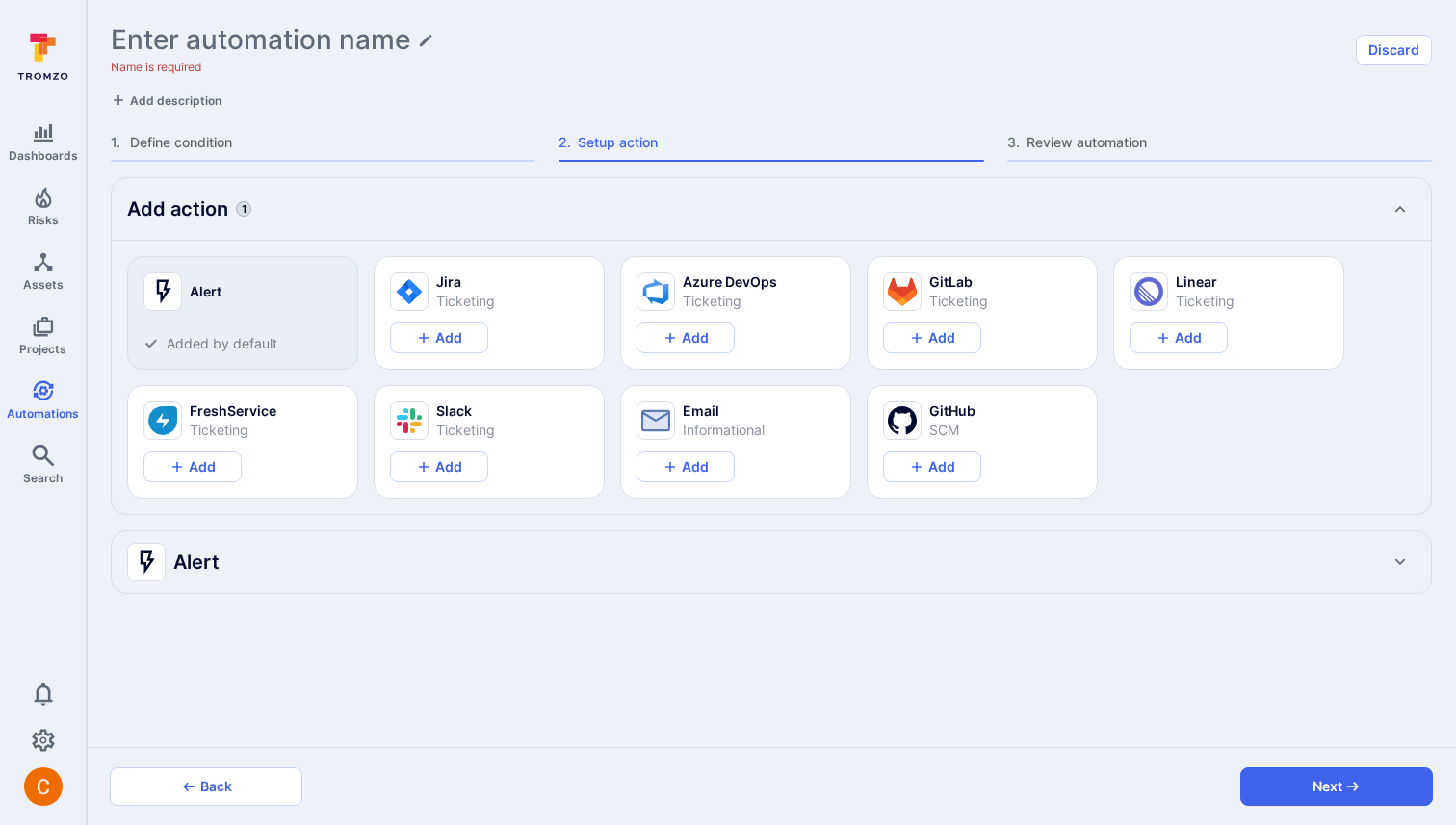 click on "Alert" at bounding box center (752, 562) 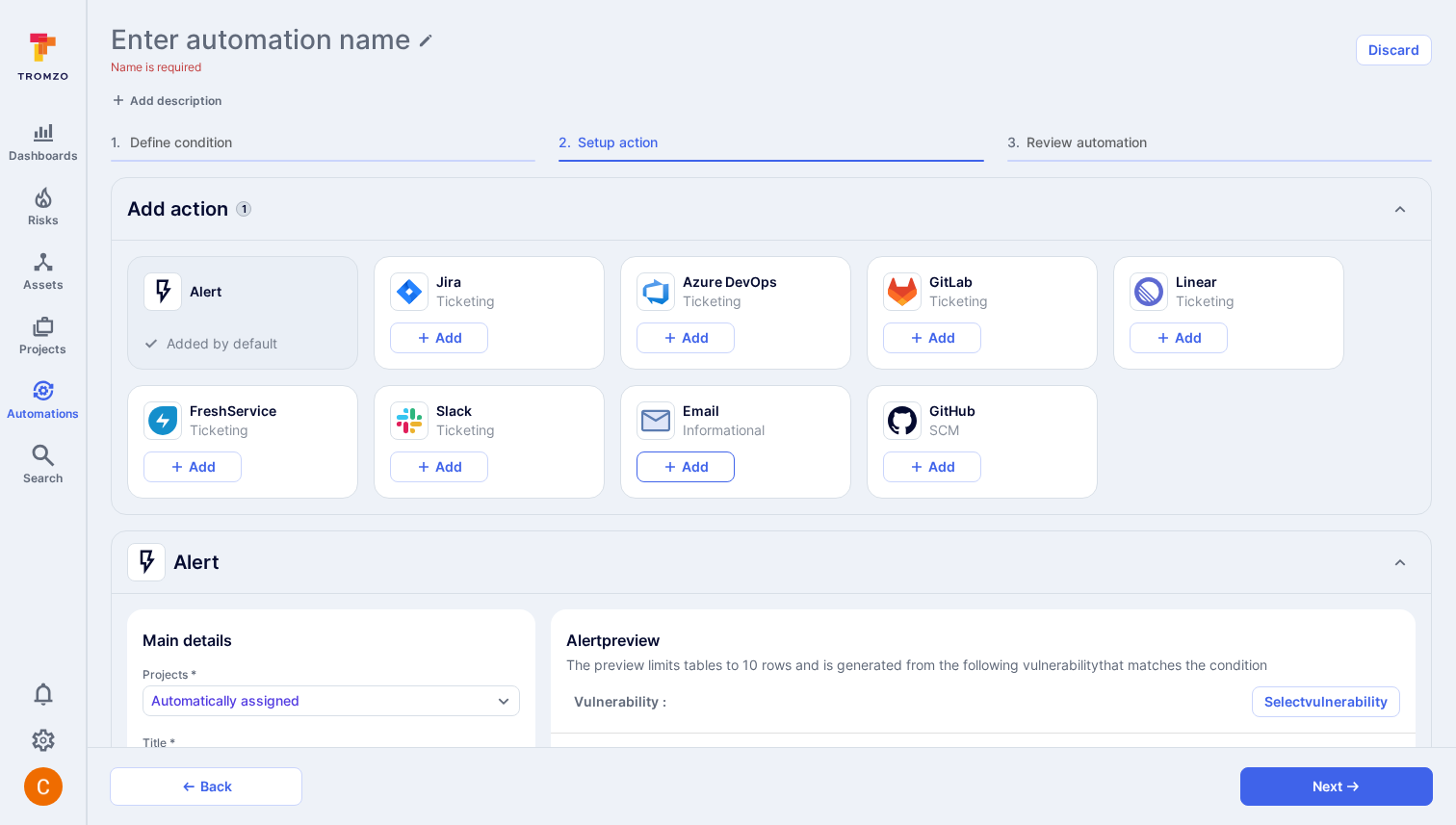 click on "Add" at bounding box center [686, 467] 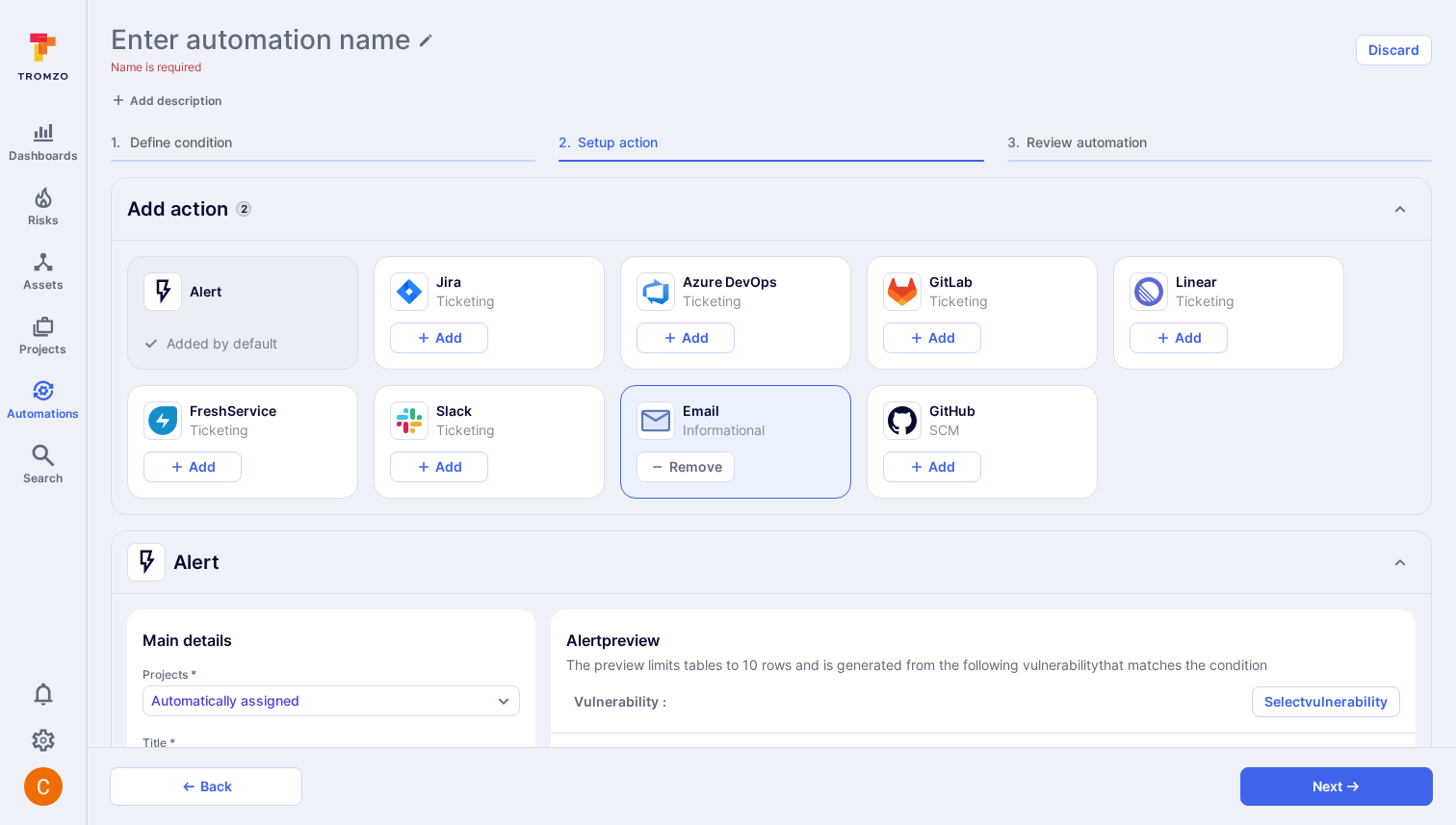 click on "Alert" at bounding box center (752, 562) 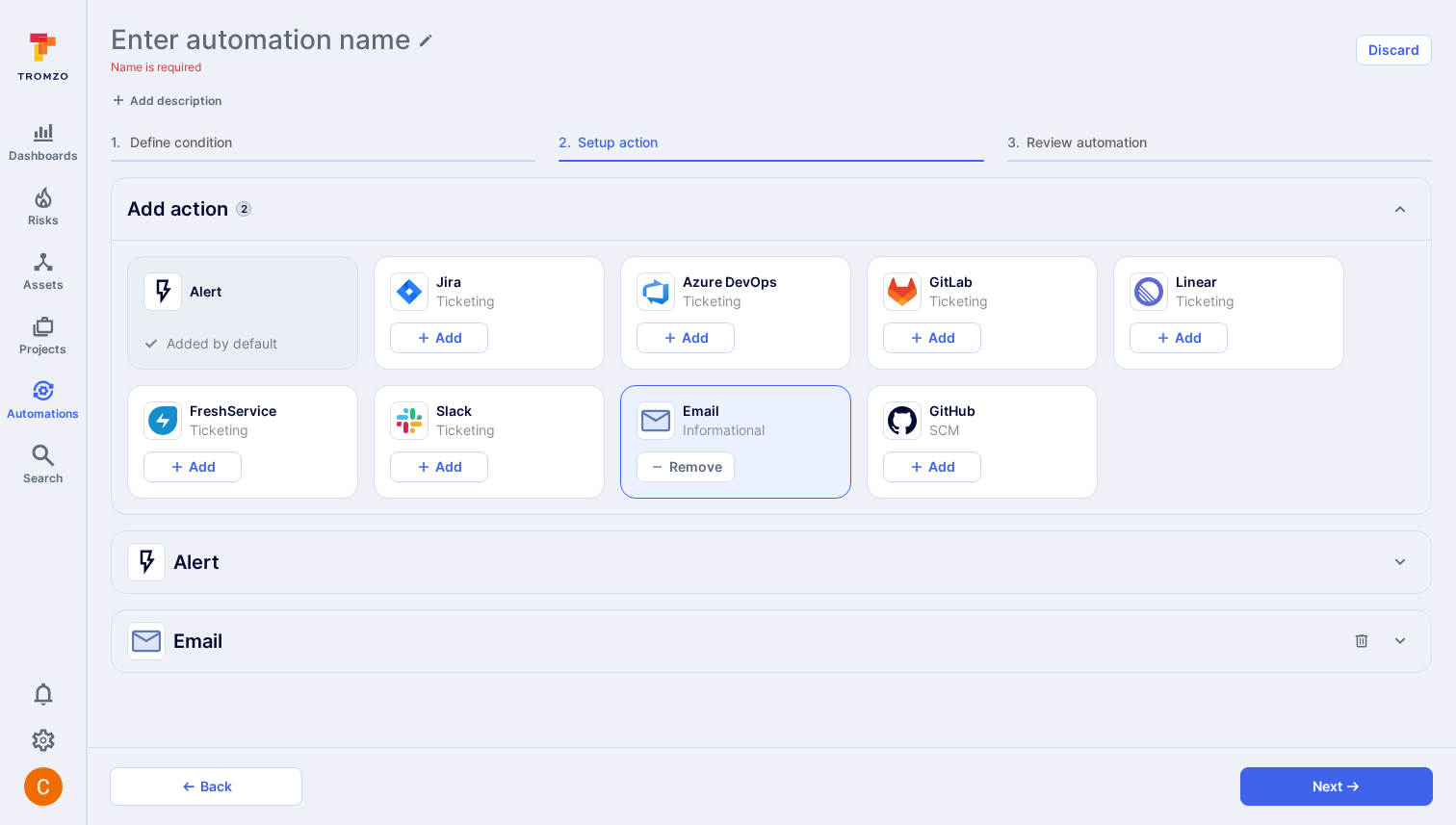scroll, scrollTop: 0, scrollLeft: 0, axis: both 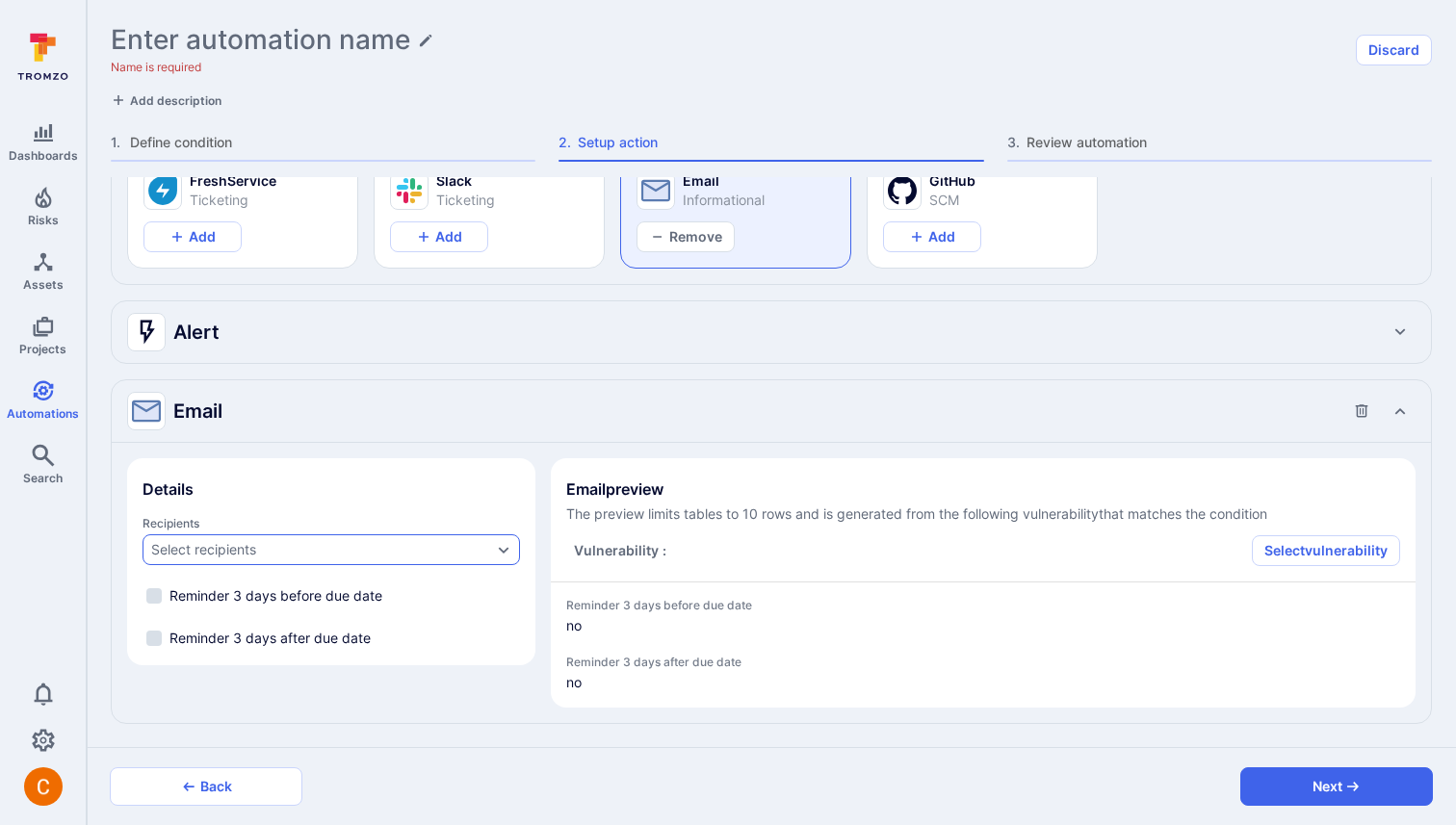 click on "Select recipients" at bounding box center [203, 550] 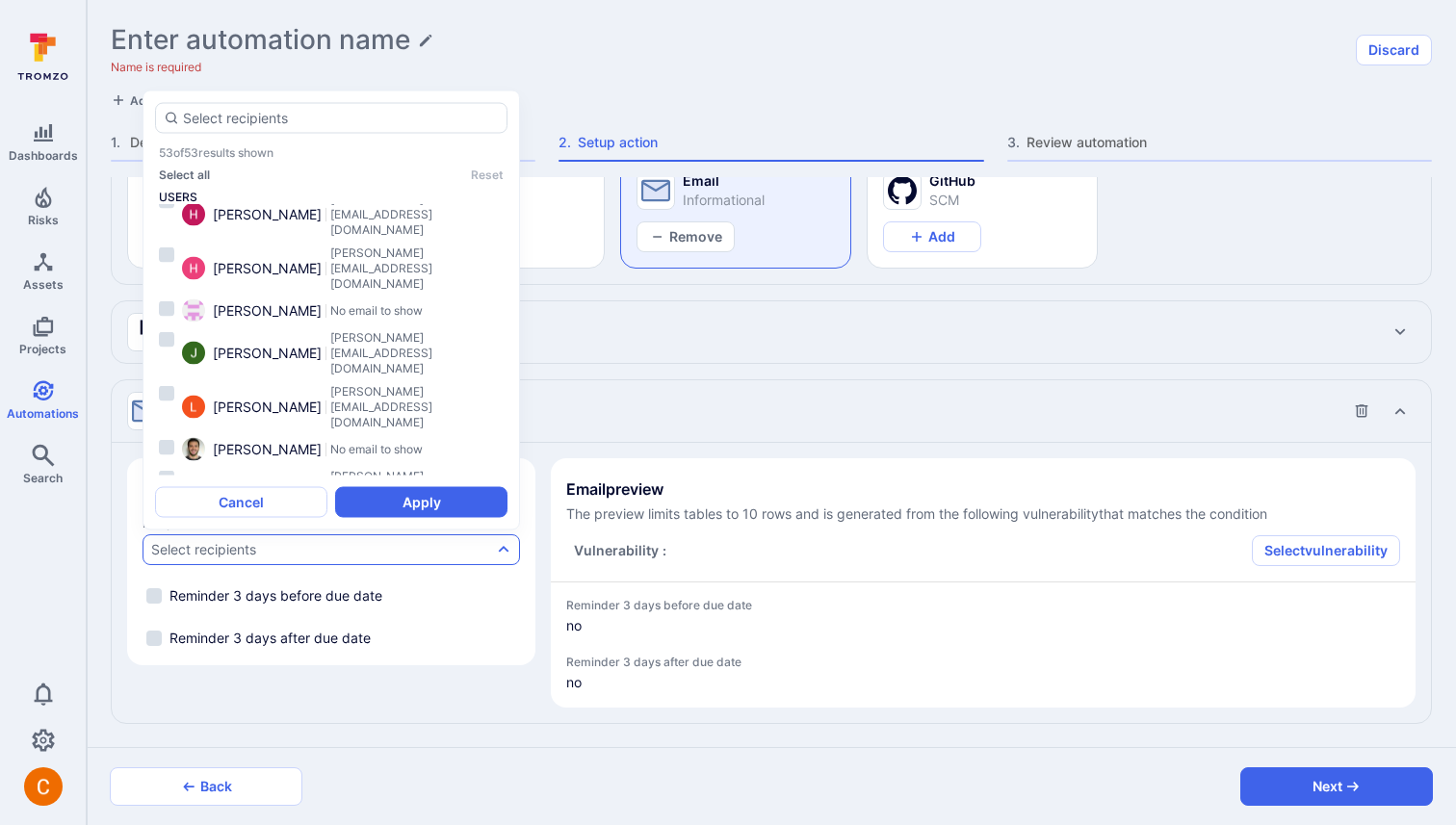 scroll, scrollTop: 751, scrollLeft: 0, axis: vertical 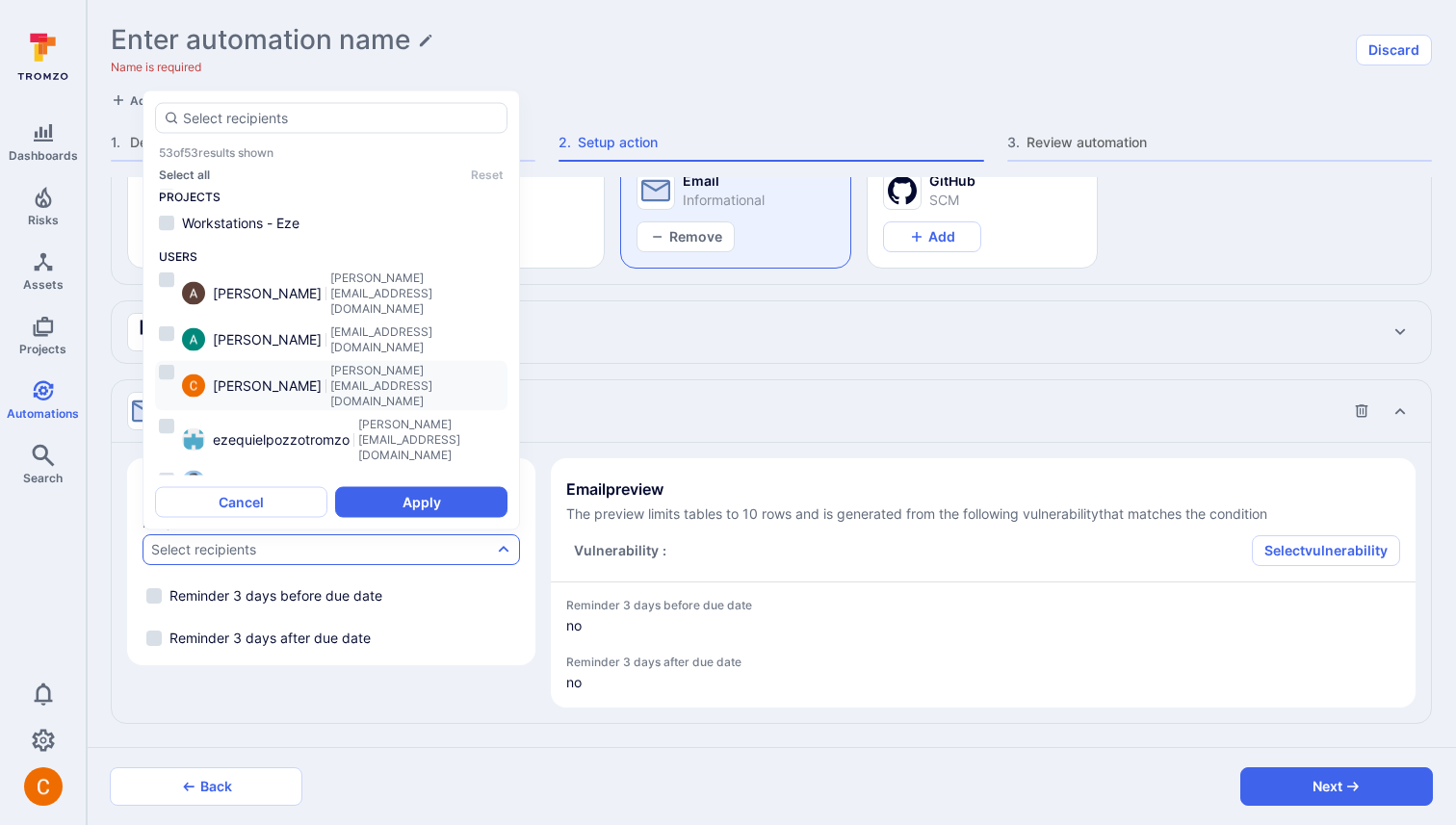 click on "[PERSON_NAME][EMAIL_ADDRESS][DOMAIN_NAME]" at bounding box center (417, 386) 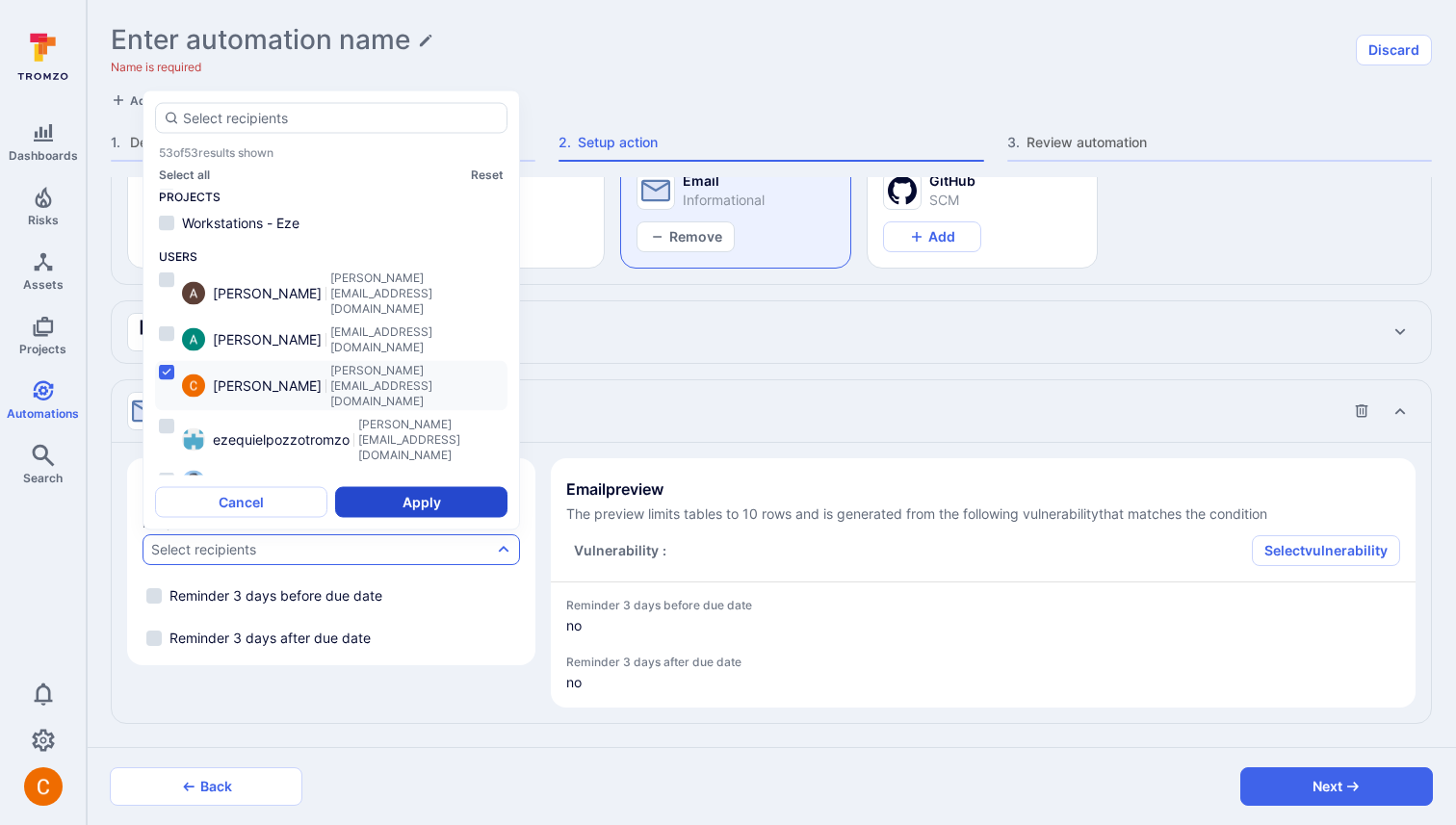 click on "Apply" at bounding box center [421, 503] 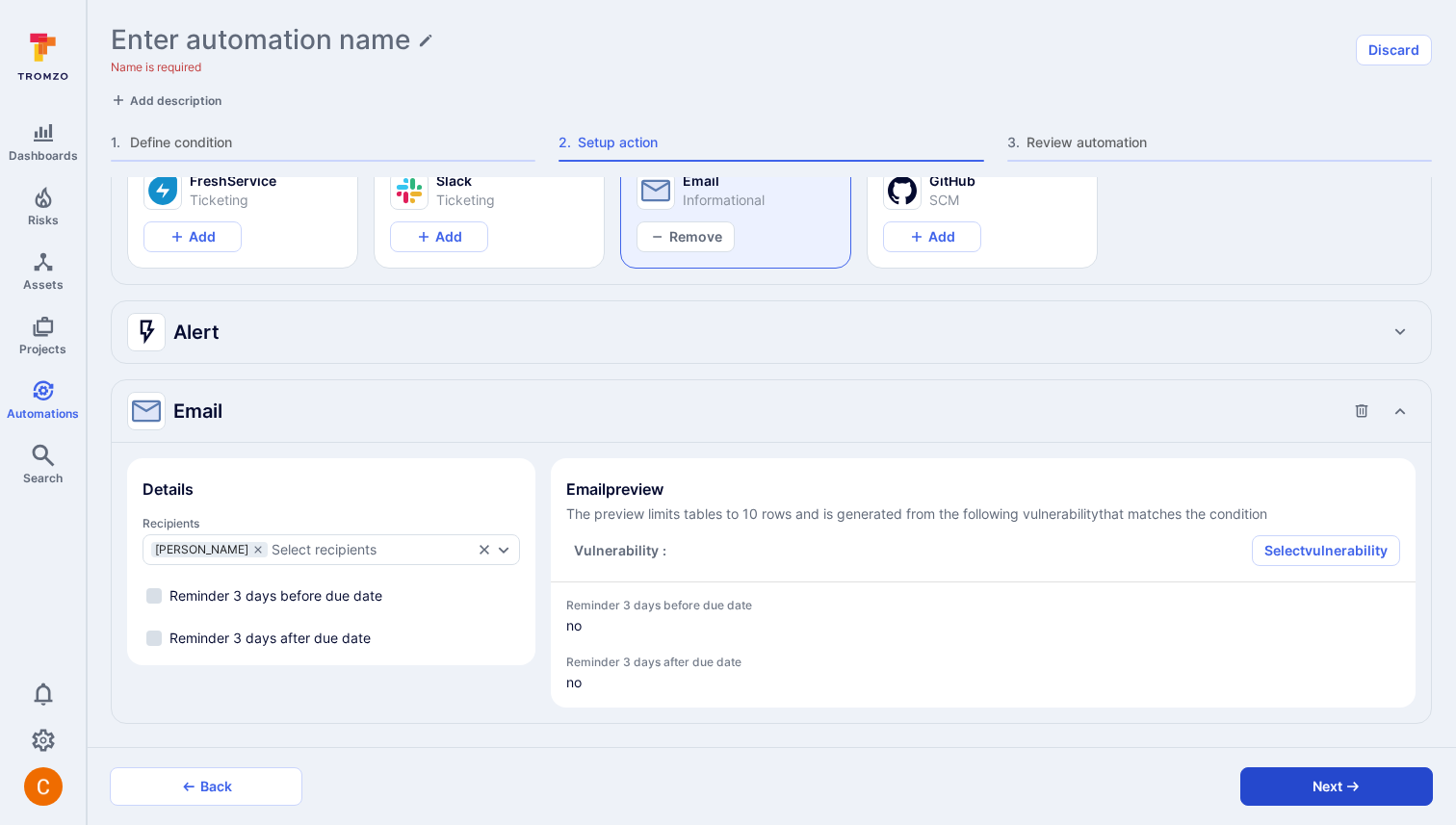 click on "Next" at bounding box center (1337, 786) 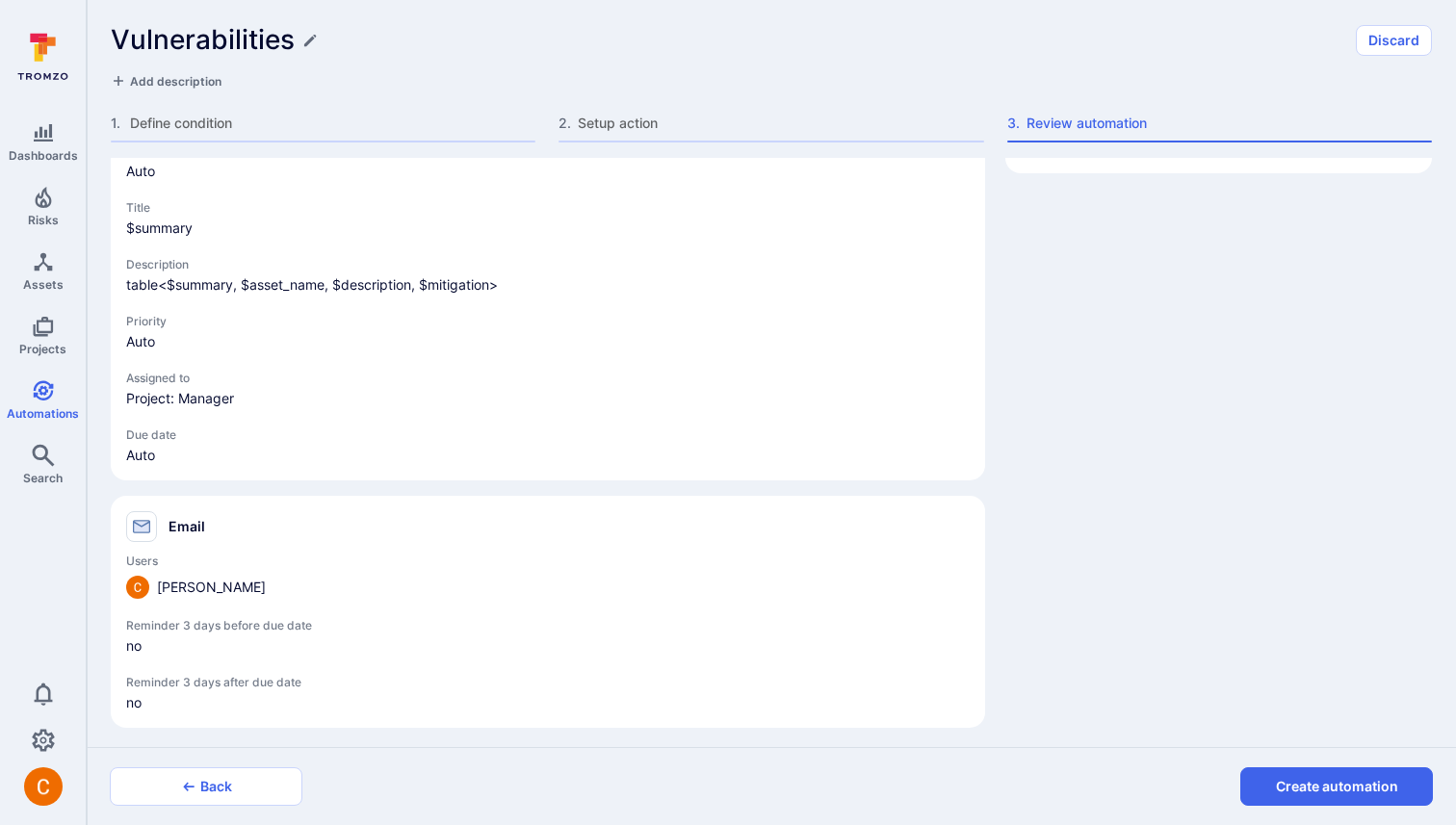 scroll, scrollTop: 0, scrollLeft: 0, axis: both 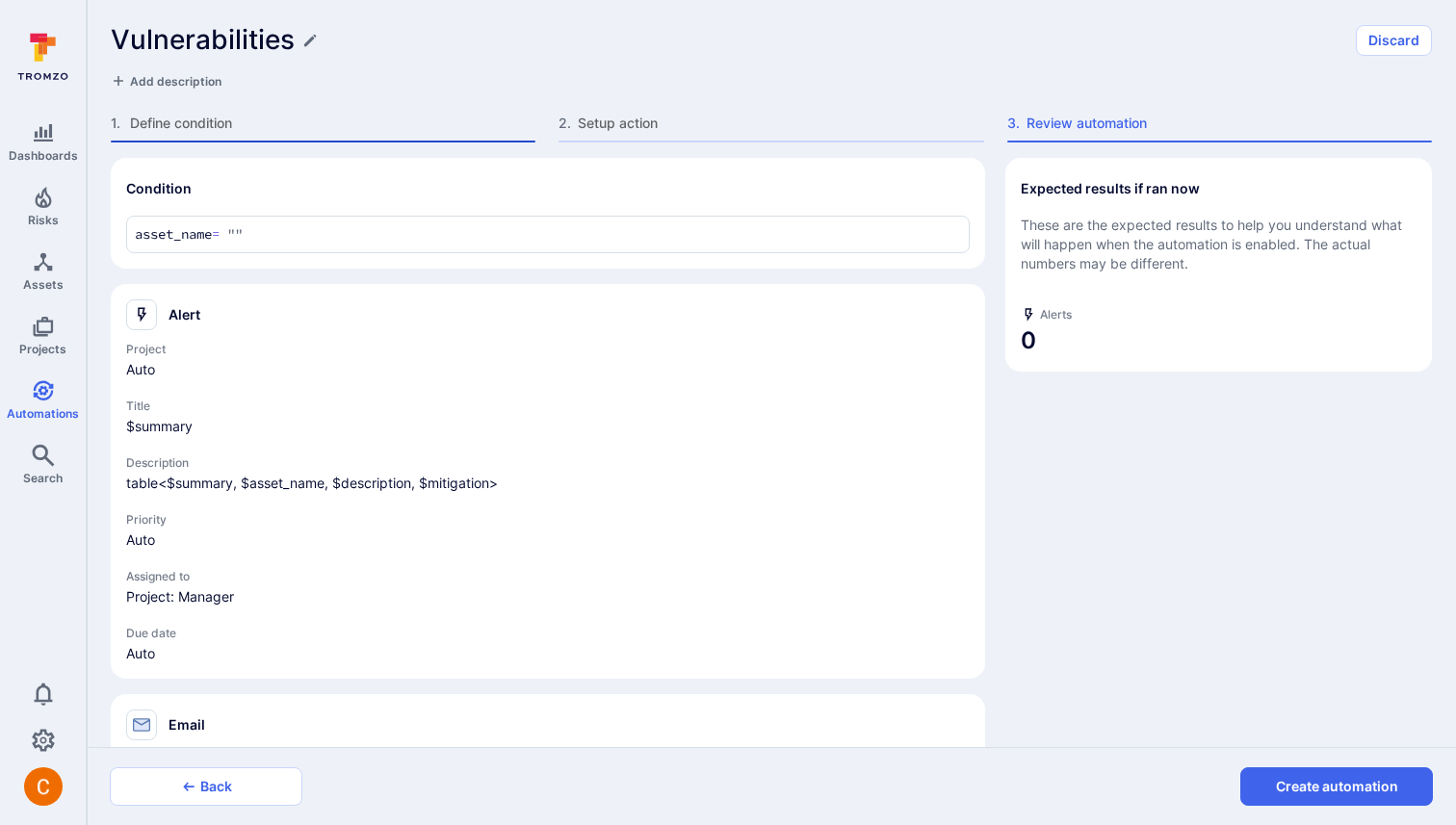 click on "Define condition" at bounding box center (332, 123) 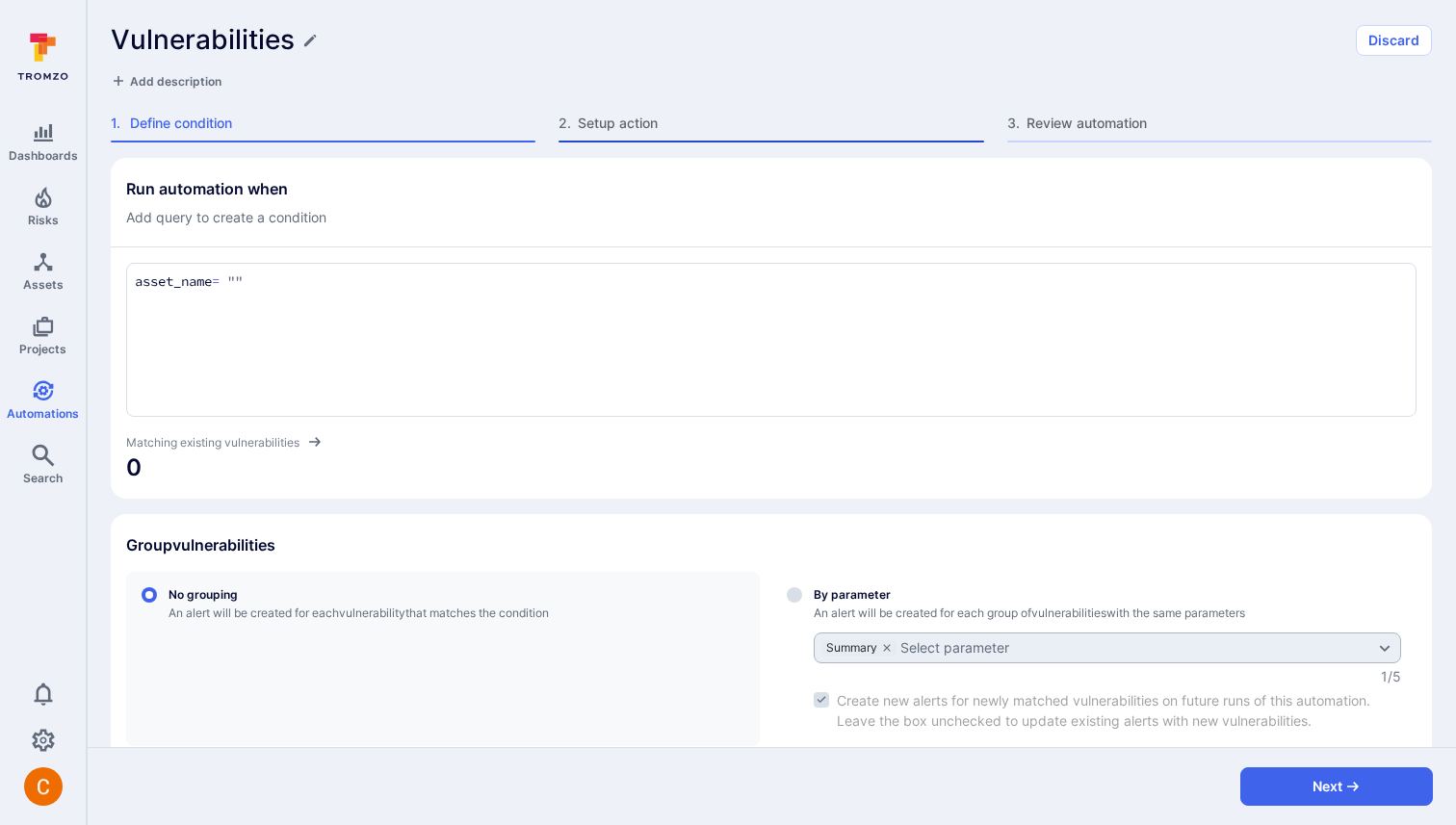 click on "Setup action" at bounding box center [780, 123] 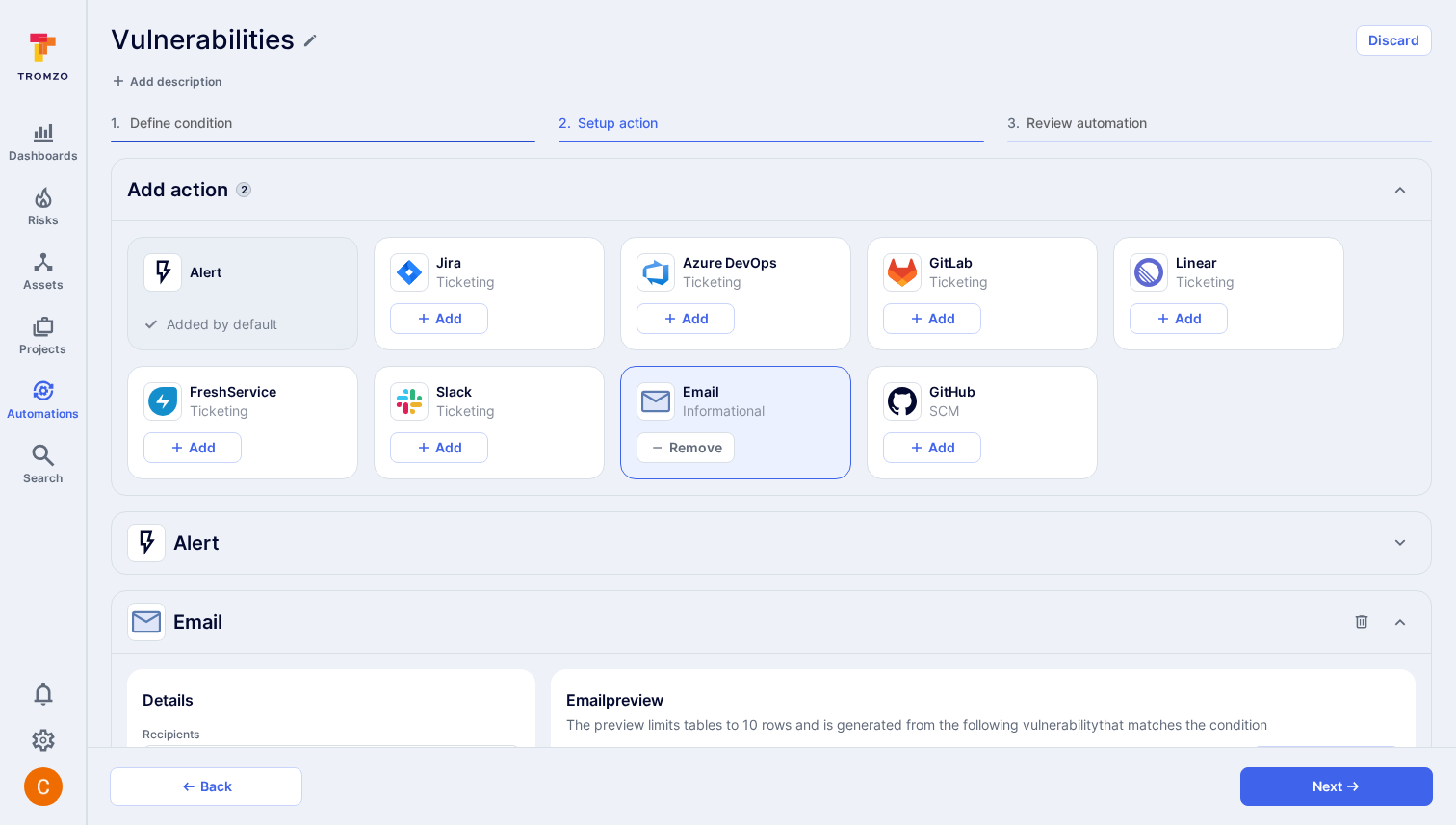 click on "Define condition" at bounding box center (332, 123) 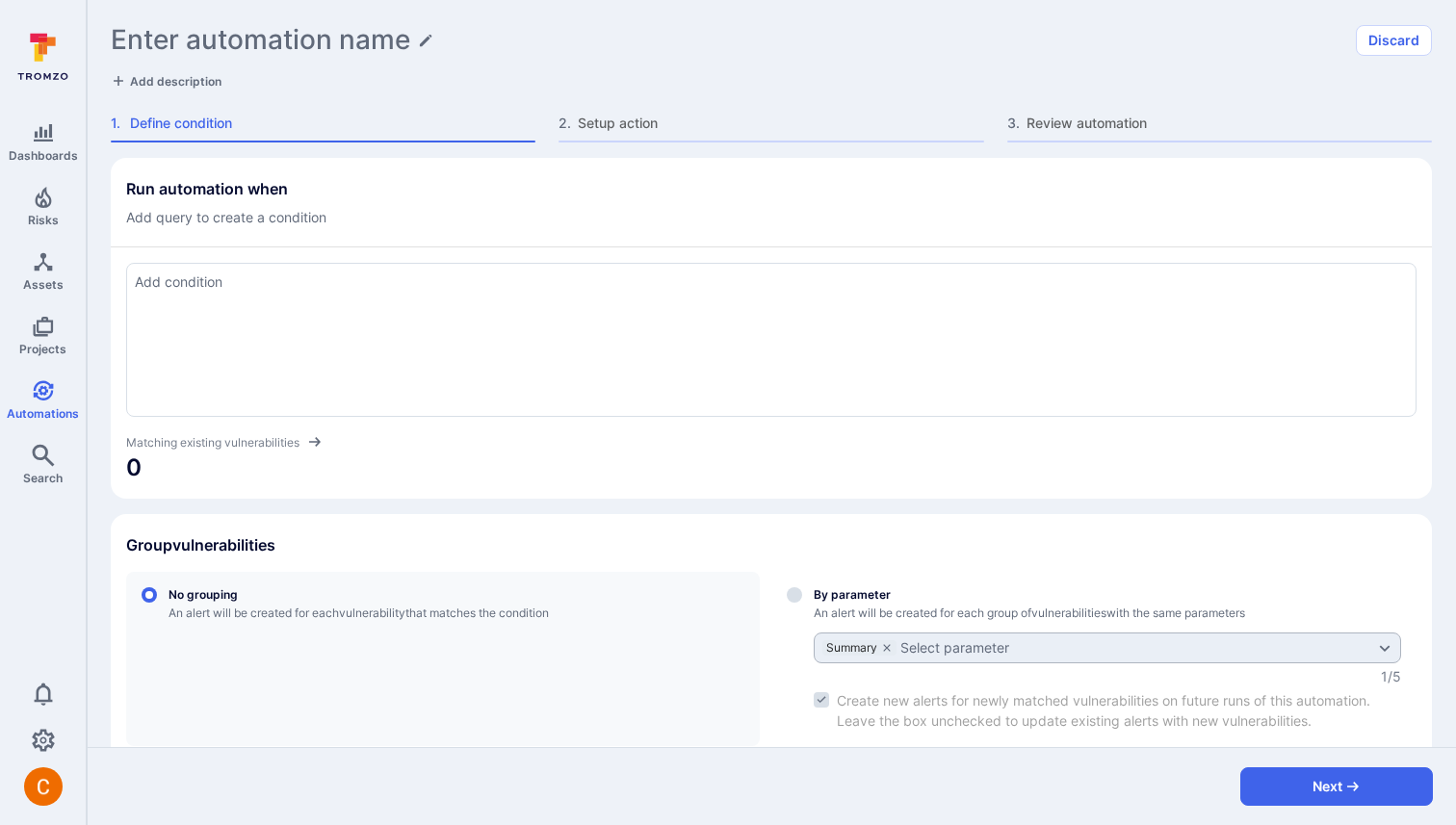 scroll, scrollTop: 0, scrollLeft: 0, axis: both 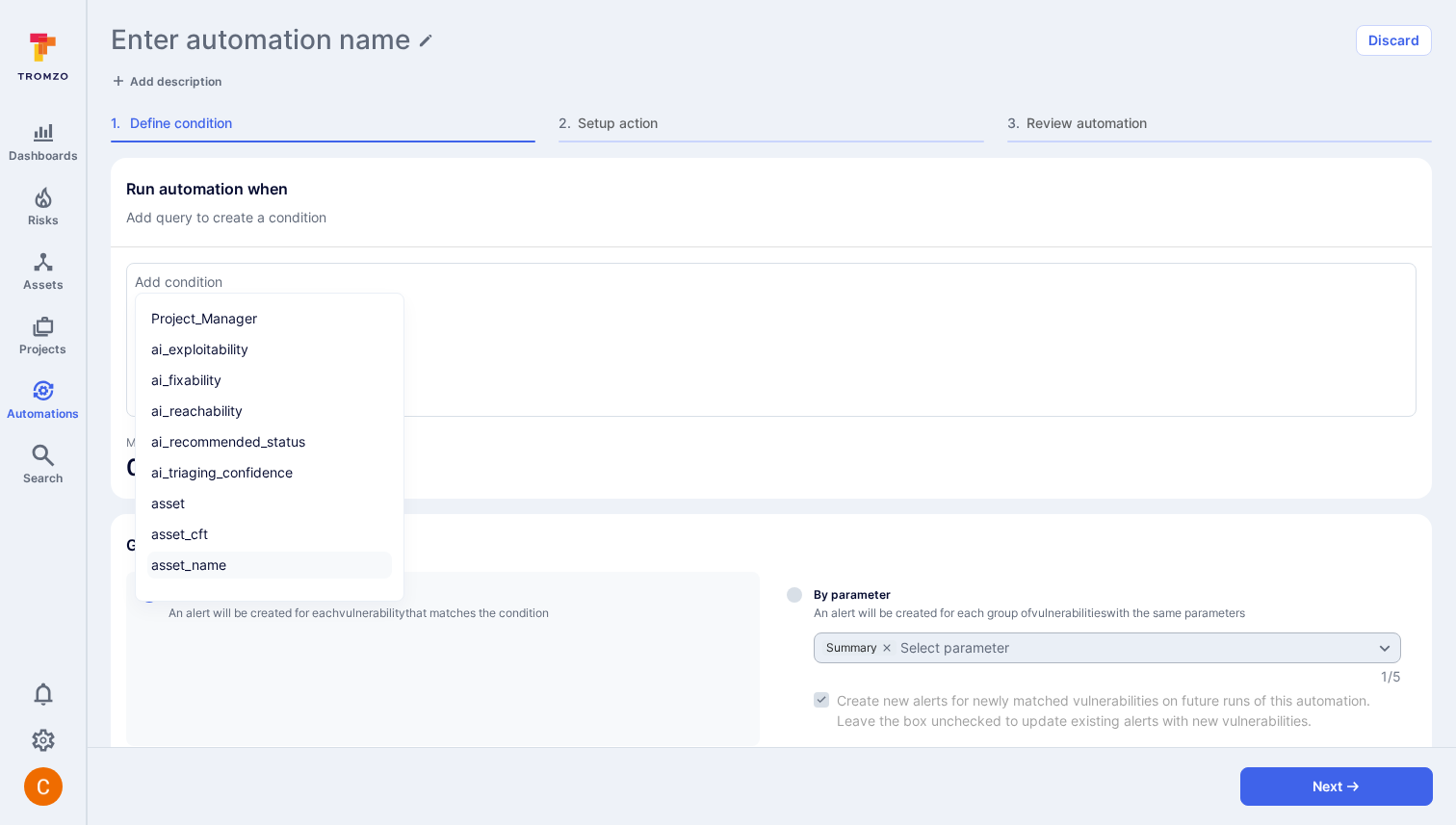 click on "asset_name" at bounding box center (270, 565) 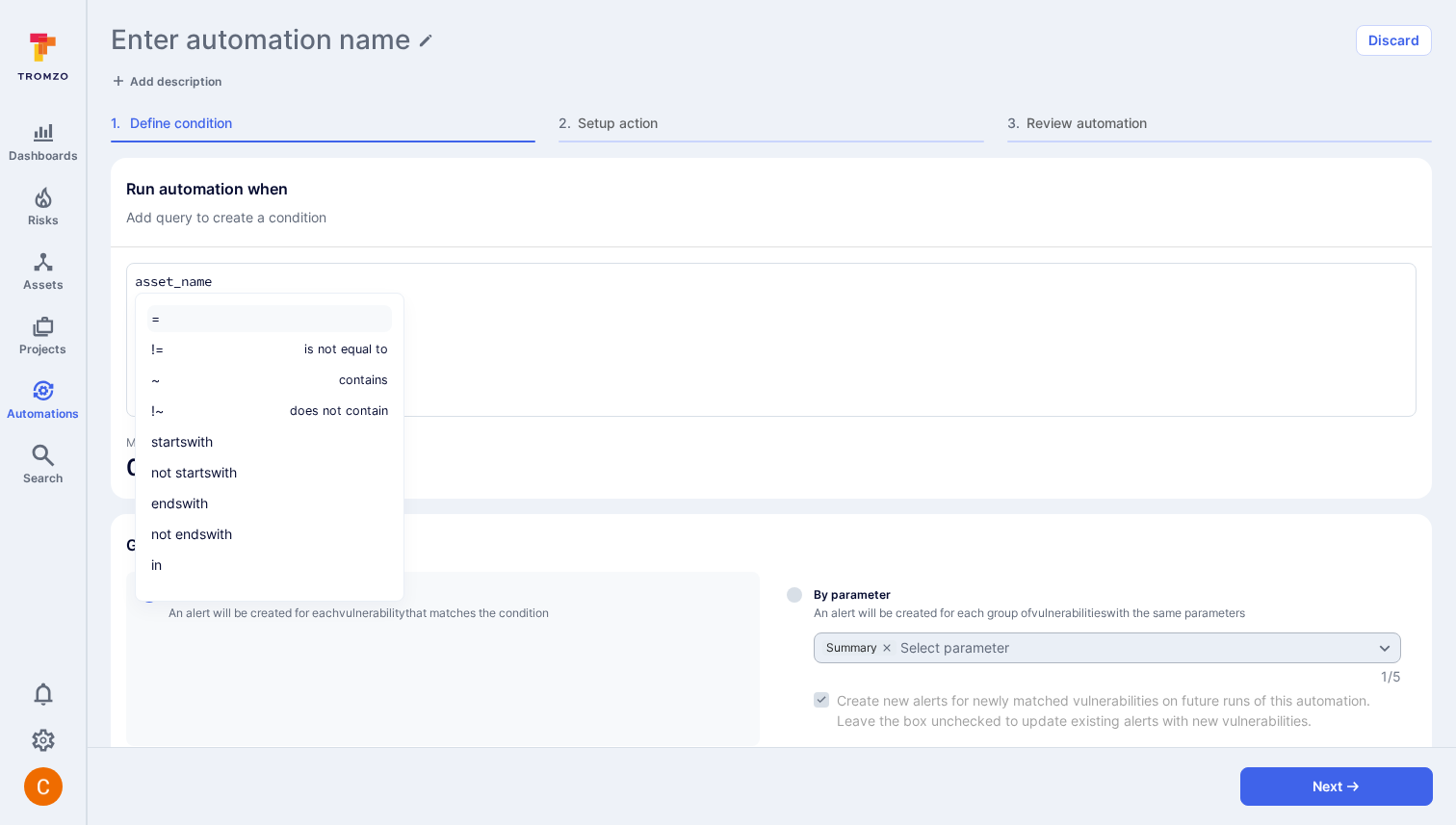 click on "=" at bounding box center [270, 319] 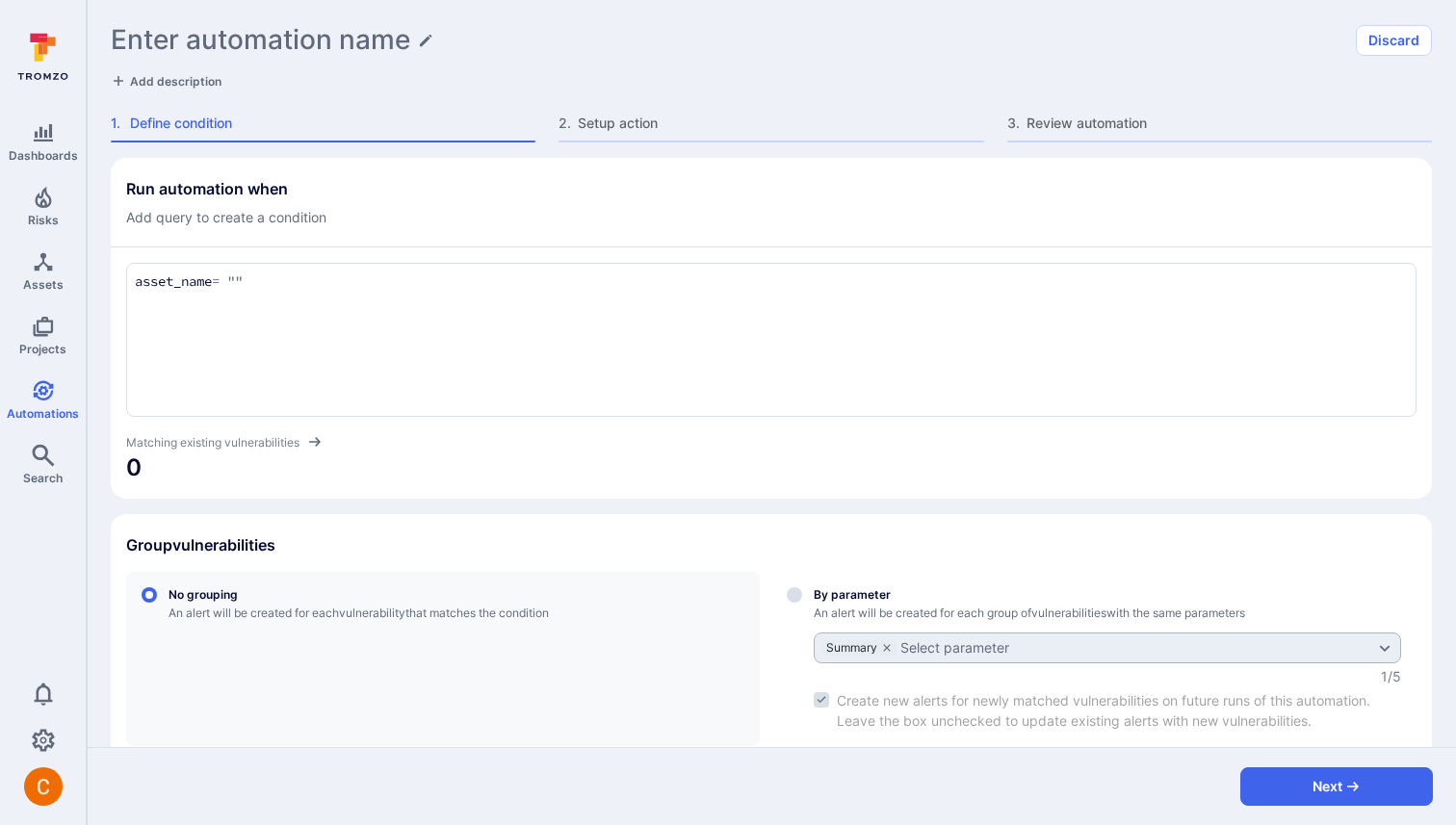 click on "Run automation when Add query to create a condition asset_name = "" asset_name  =   "" Matching existing   vulnerabilities 0" at bounding box center [771, 328] 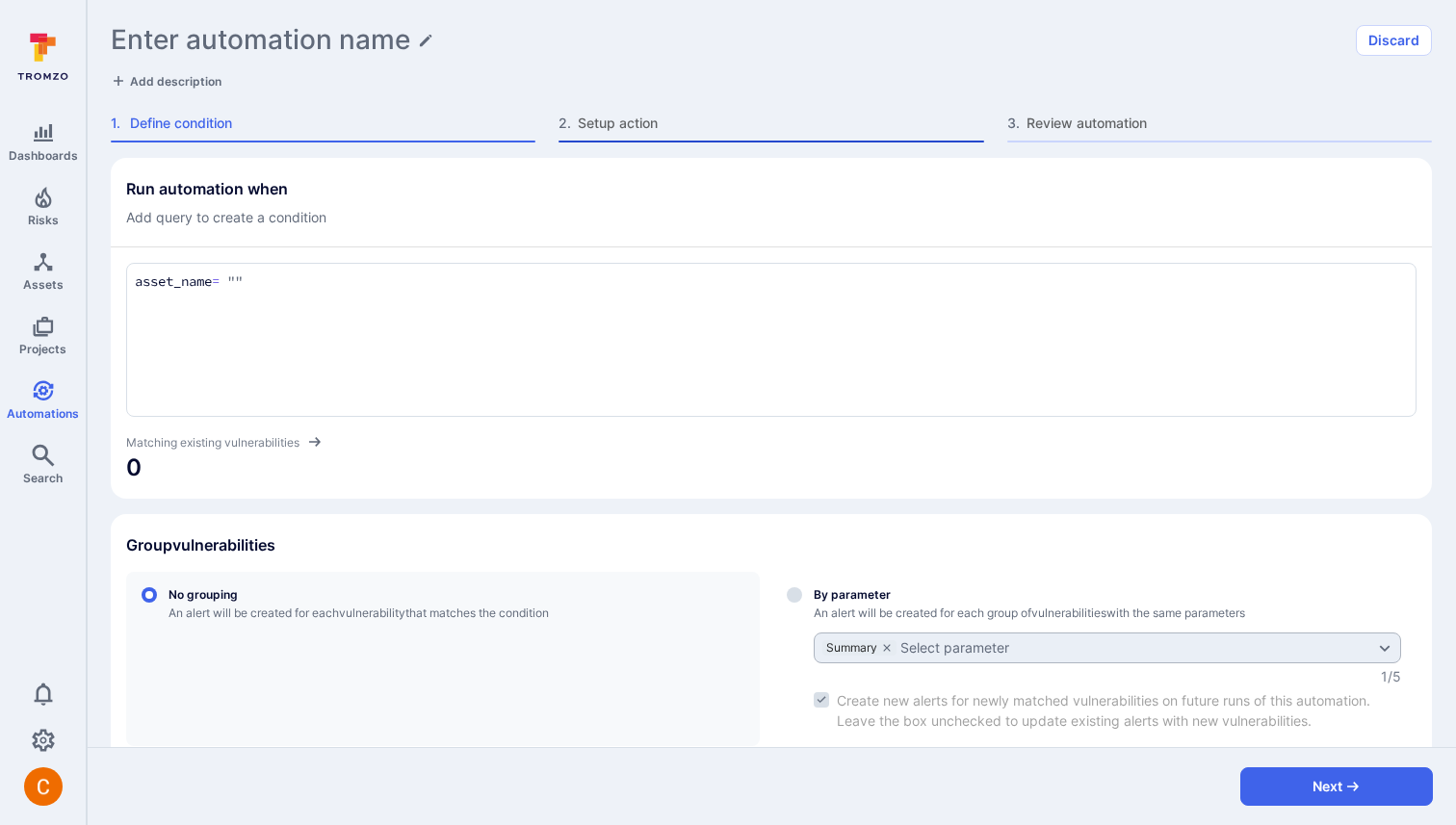 click on "Setup action" at bounding box center [780, 123] 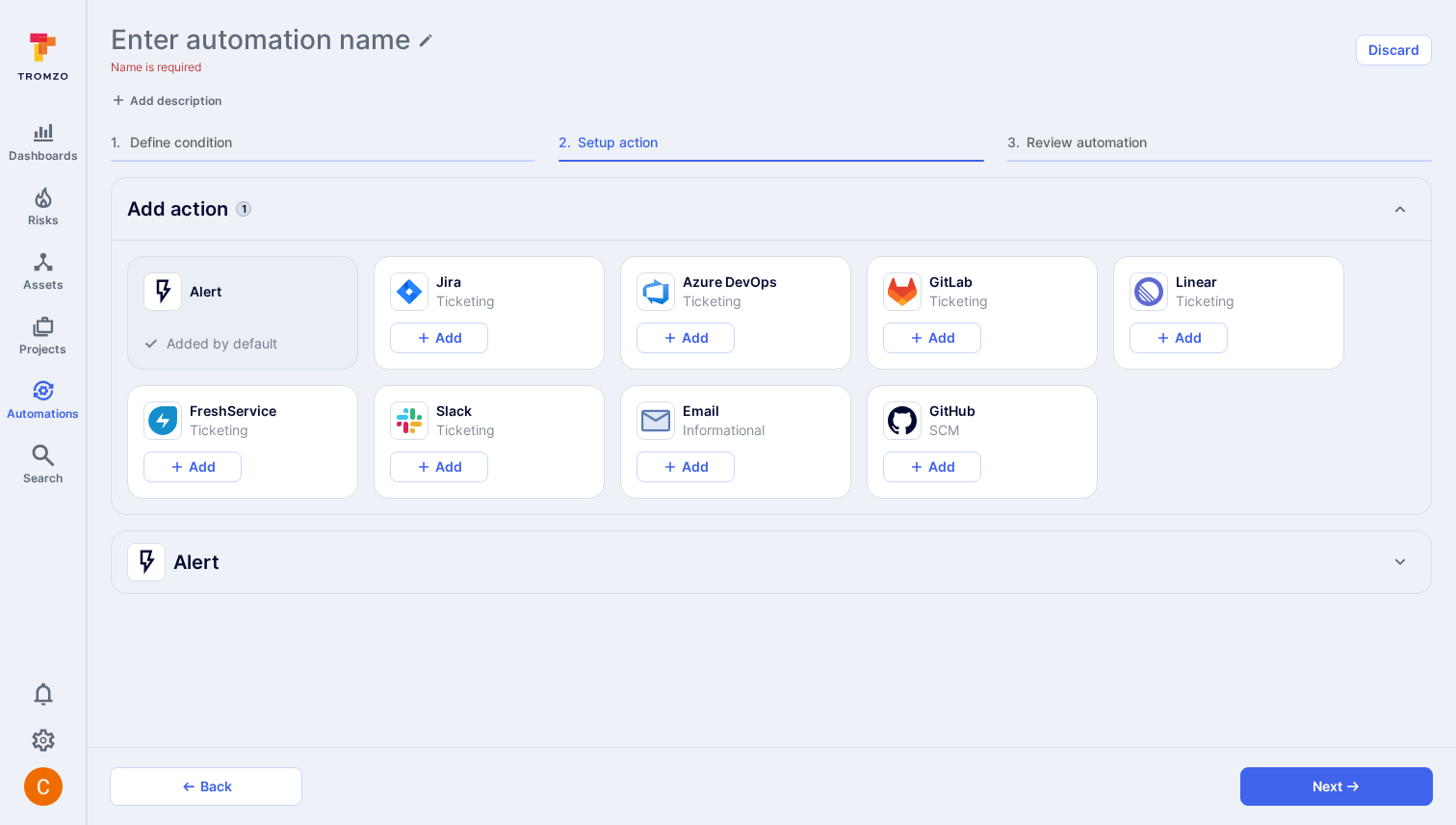 type on "x" 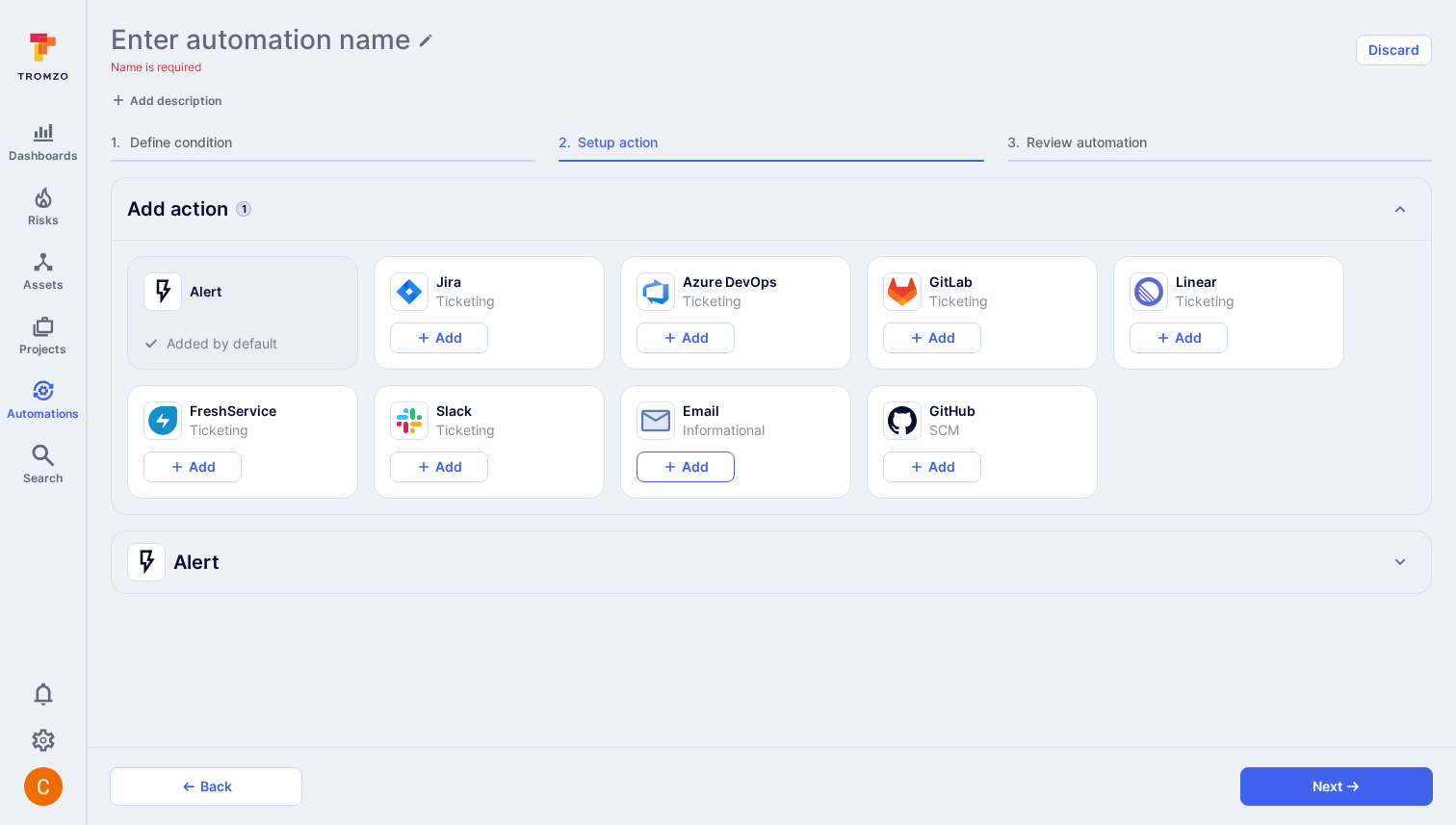 type on "x" 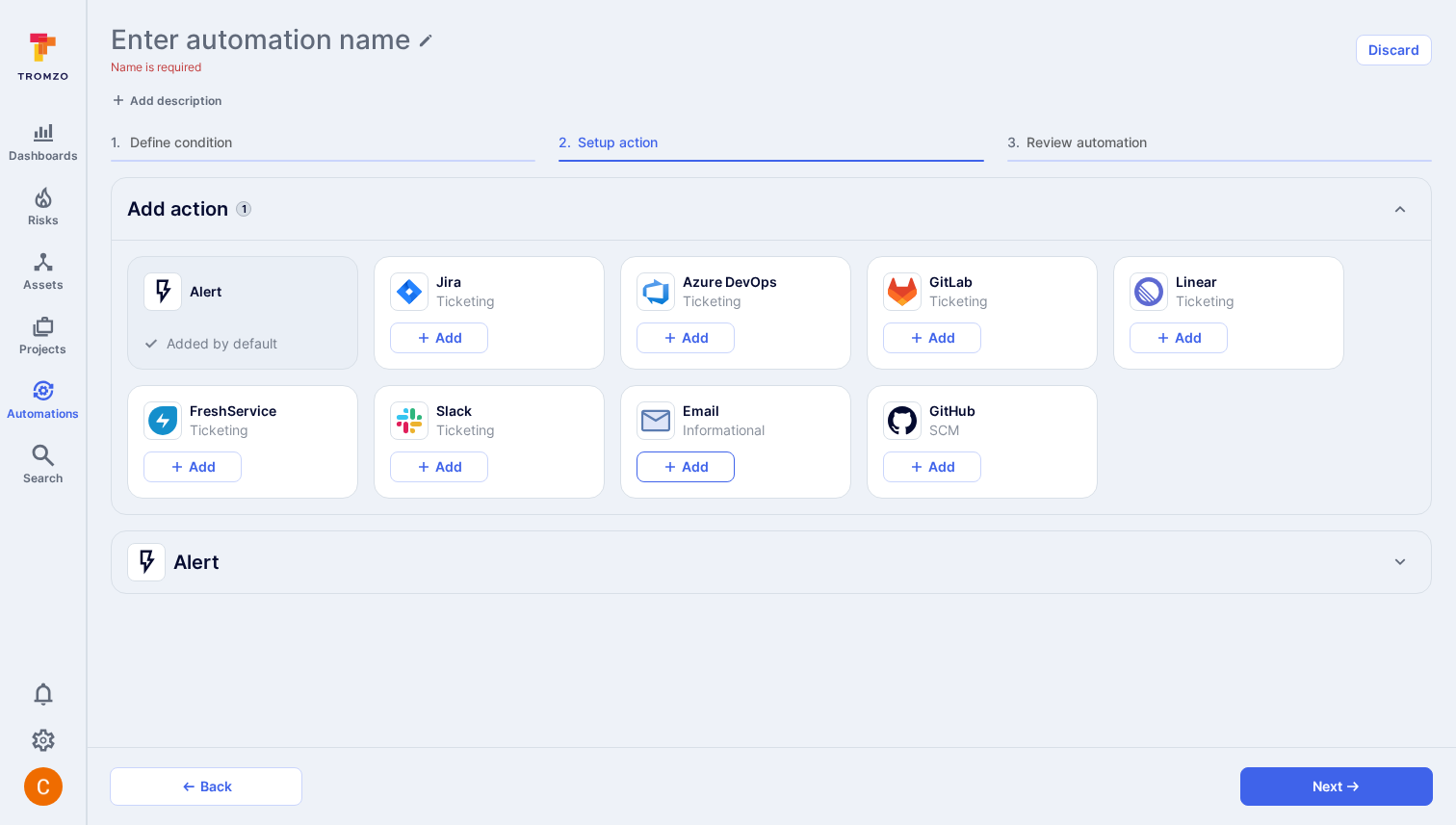 click on "Add" at bounding box center (686, 467) 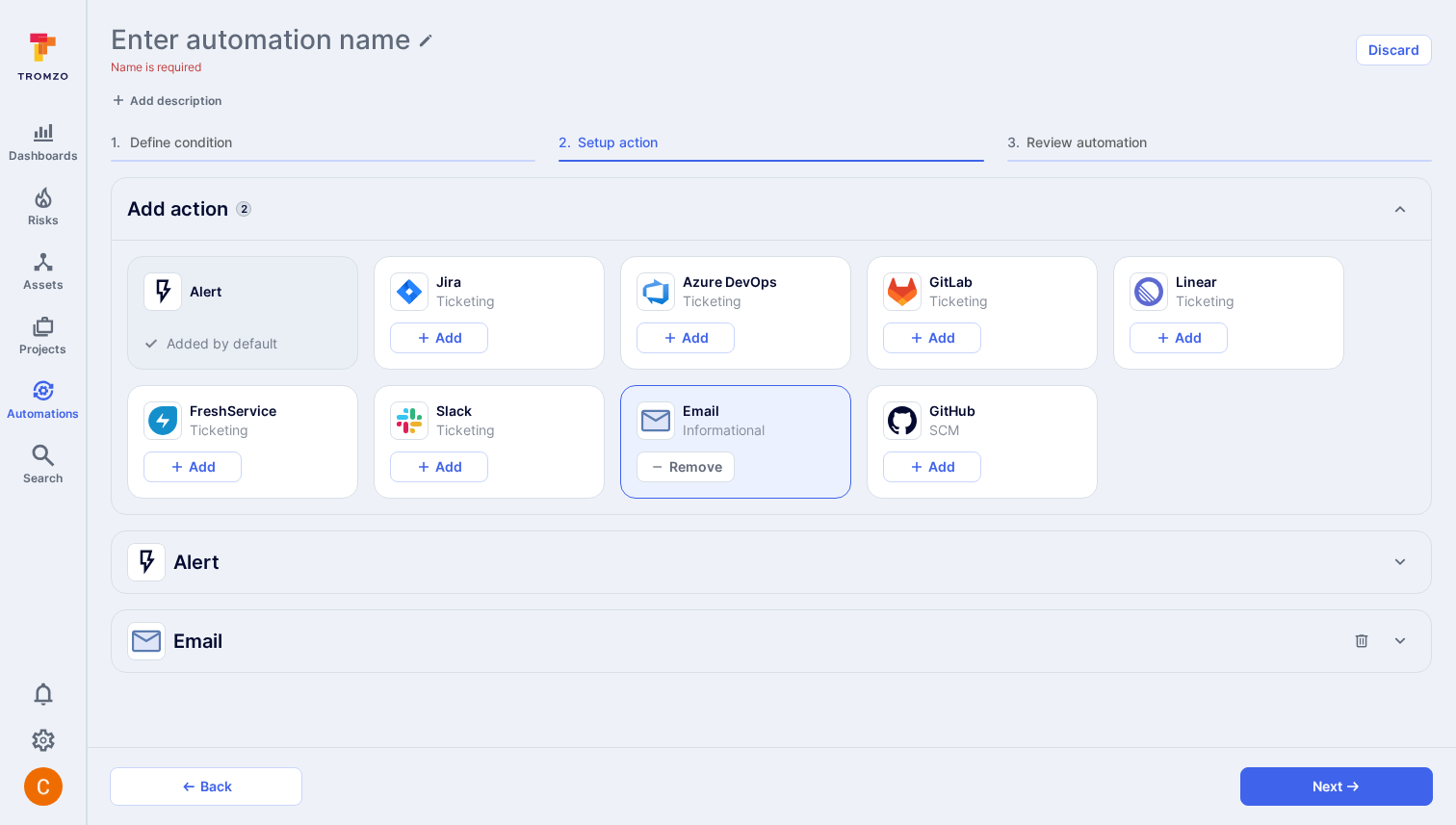 click on "Email" at bounding box center [752, 641] 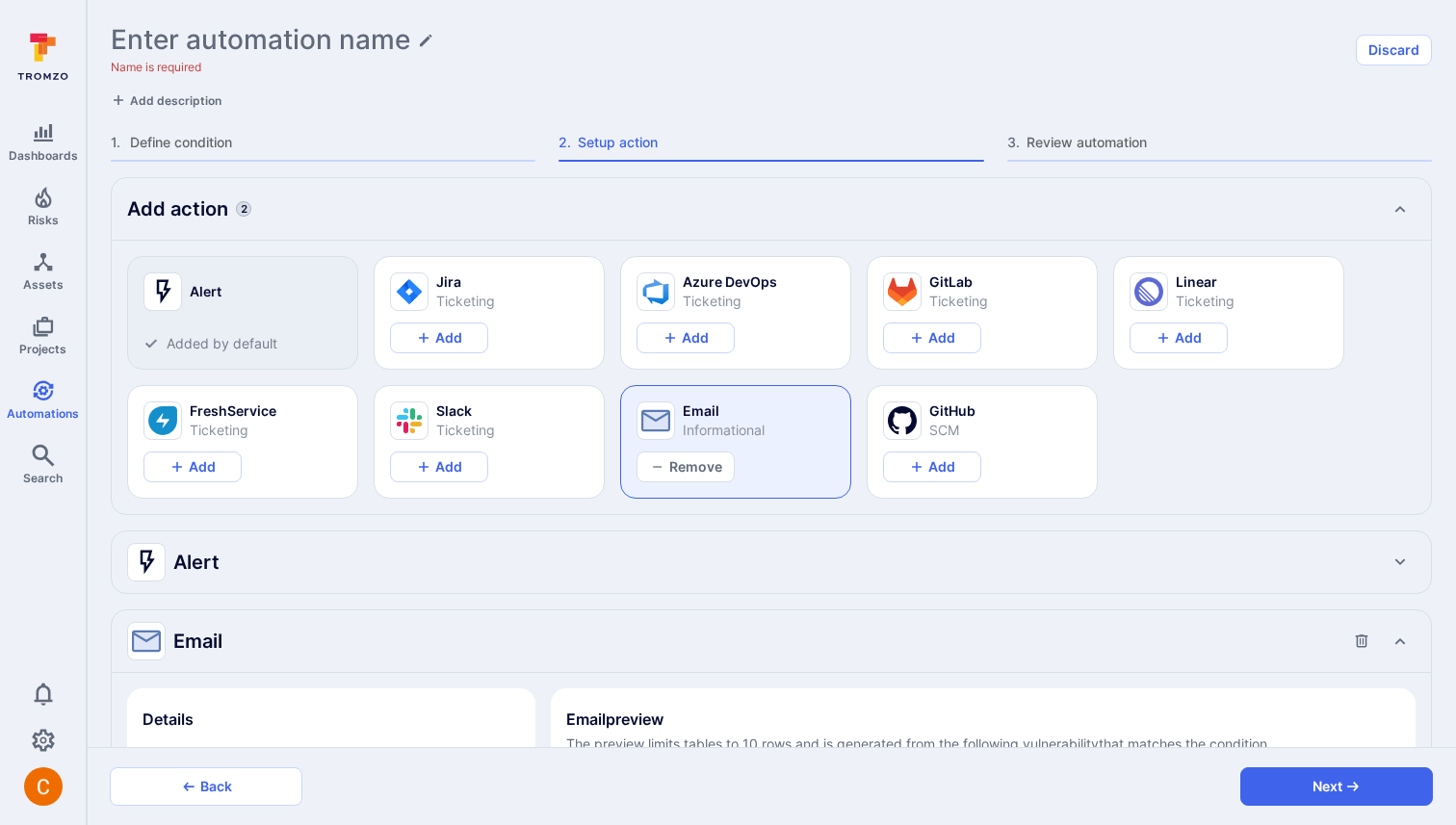 scroll, scrollTop: 230, scrollLeft: 0, axis: vertical 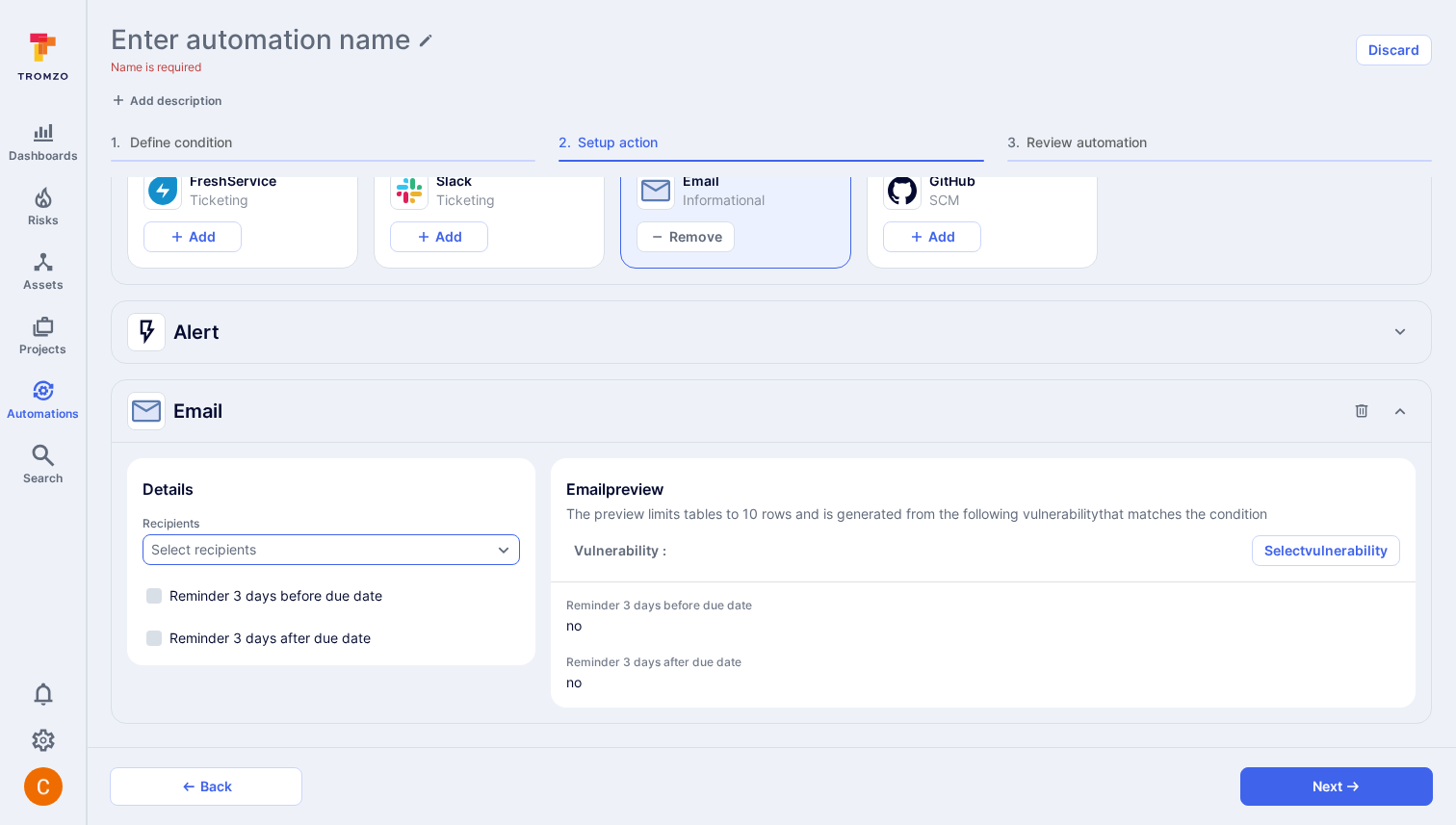 click on "Select recipients" at bounding box center (322, 550) 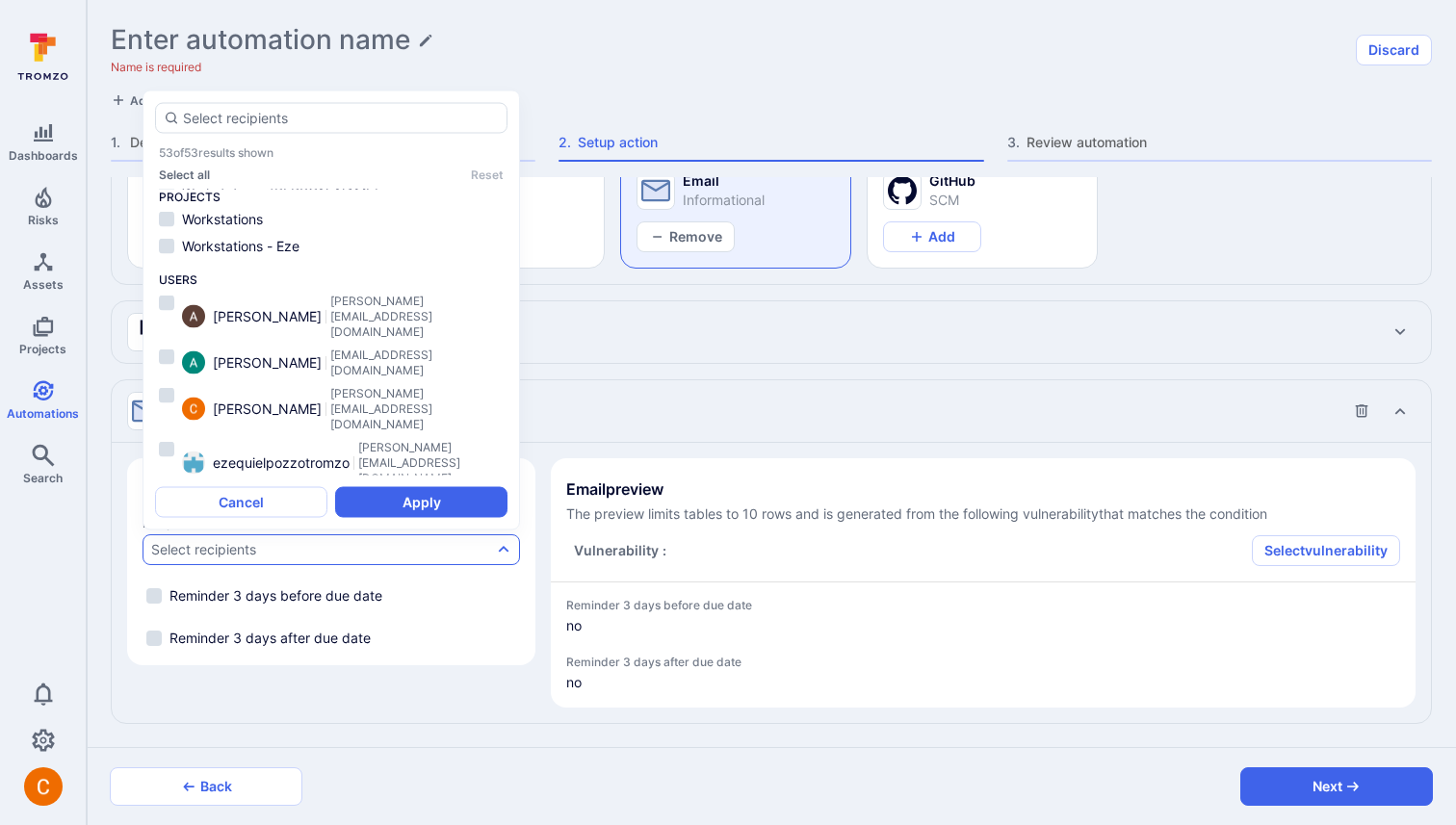 scroll, scrollTop: 767, scrollLeft: 0, axis: vertical 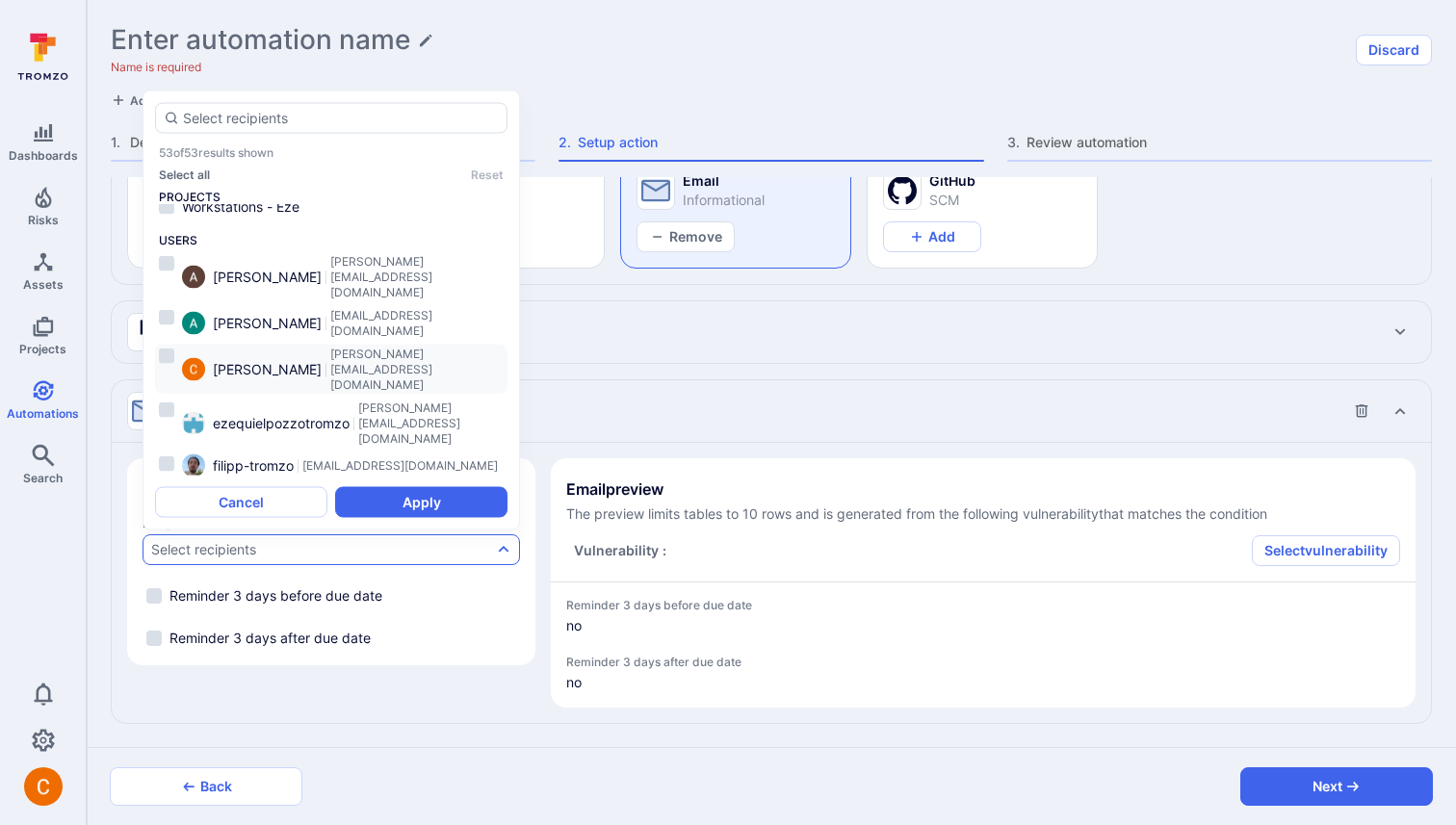 click on "[PERSON_NAME][EMAIL_ADDRESS][DOMAIN_NAME]" at bounding box center [417, 370] 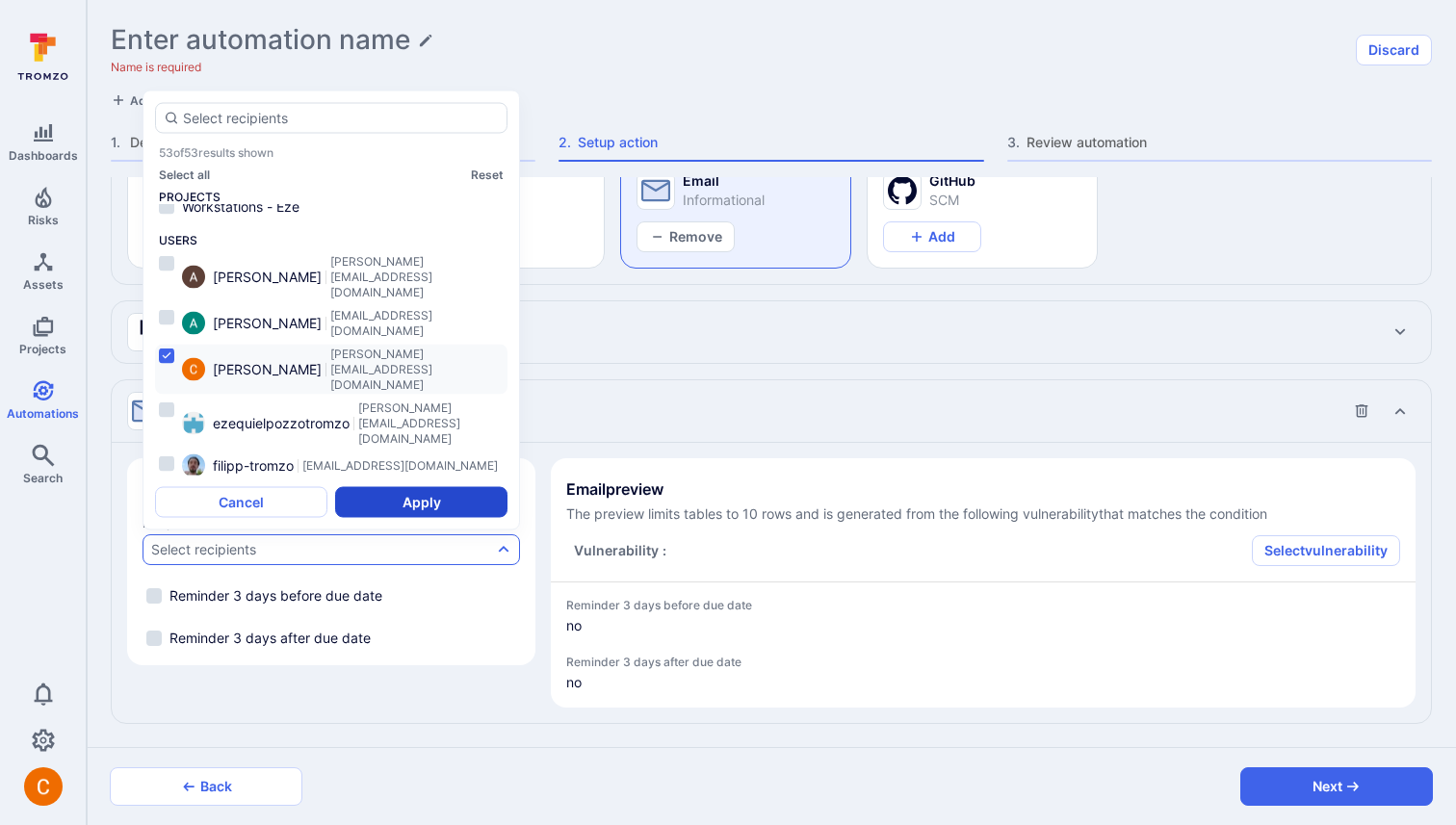 click on "Apply" at bounding box center (421, 503) 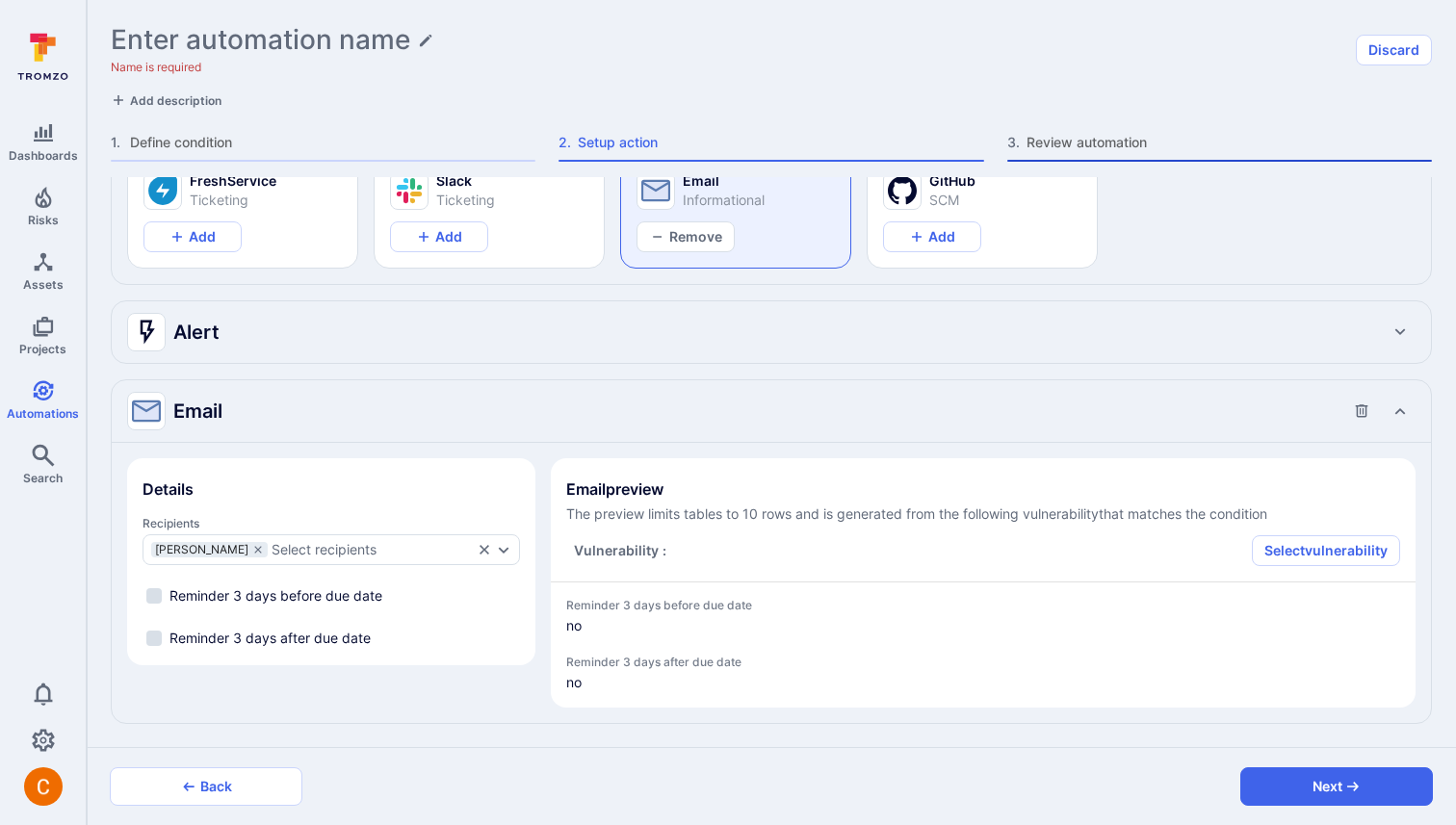 click on "3 . Review automation" at bounding box center (1219, 147) 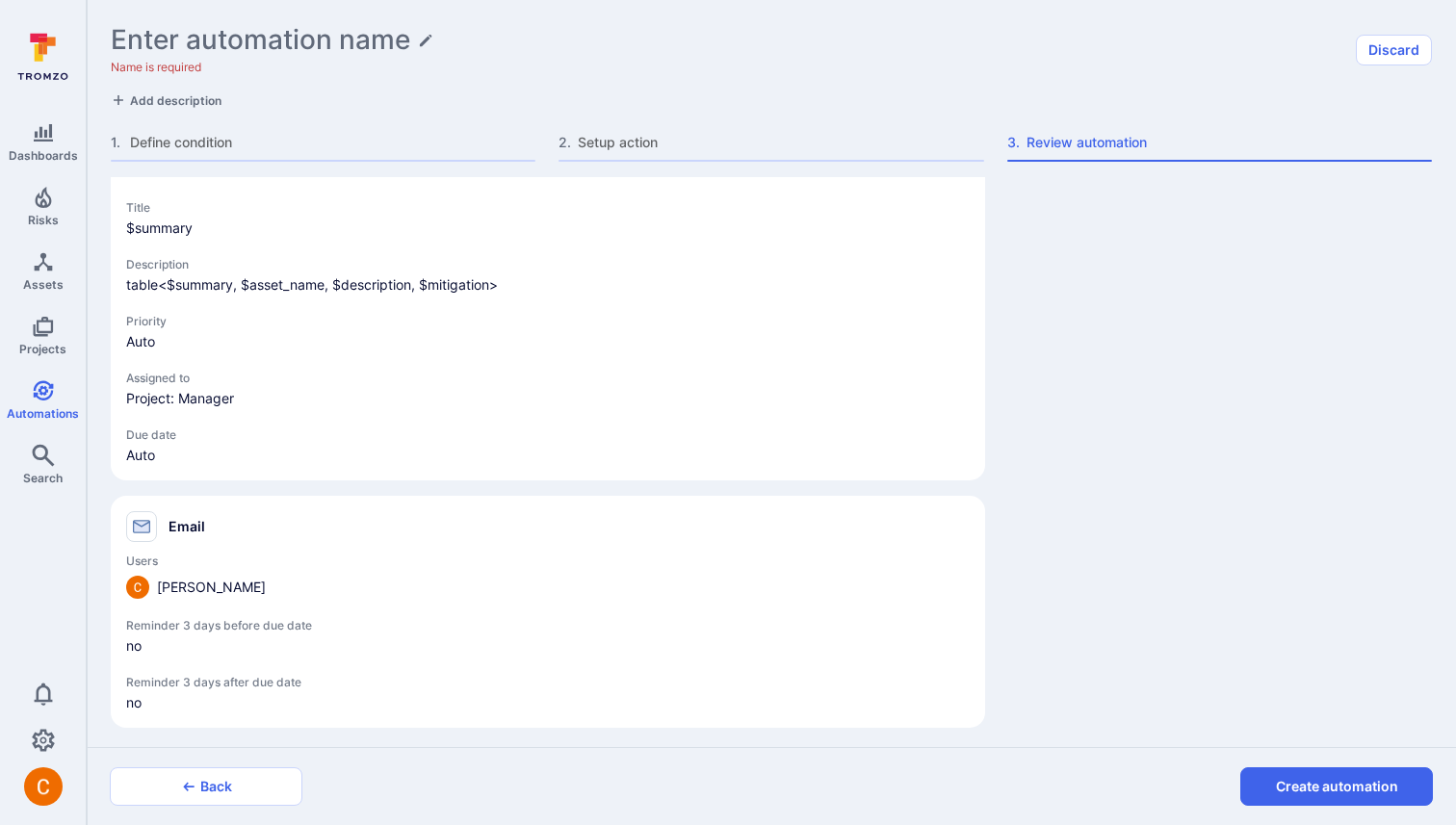 scroll, scrollTop: 0, scrollLeft: 0, axis: both 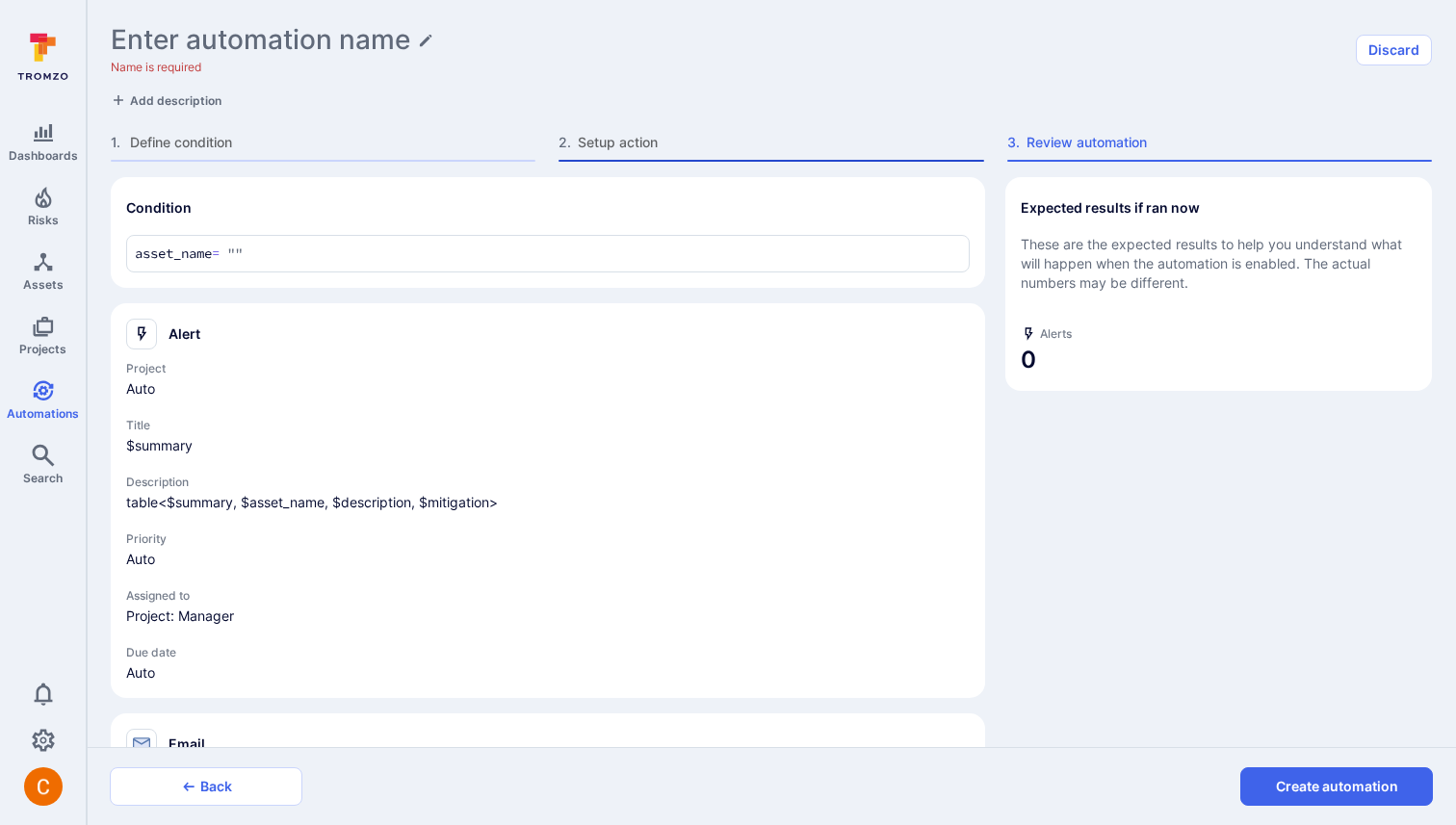 click on "Setup action" at bounding box center (780, 142) 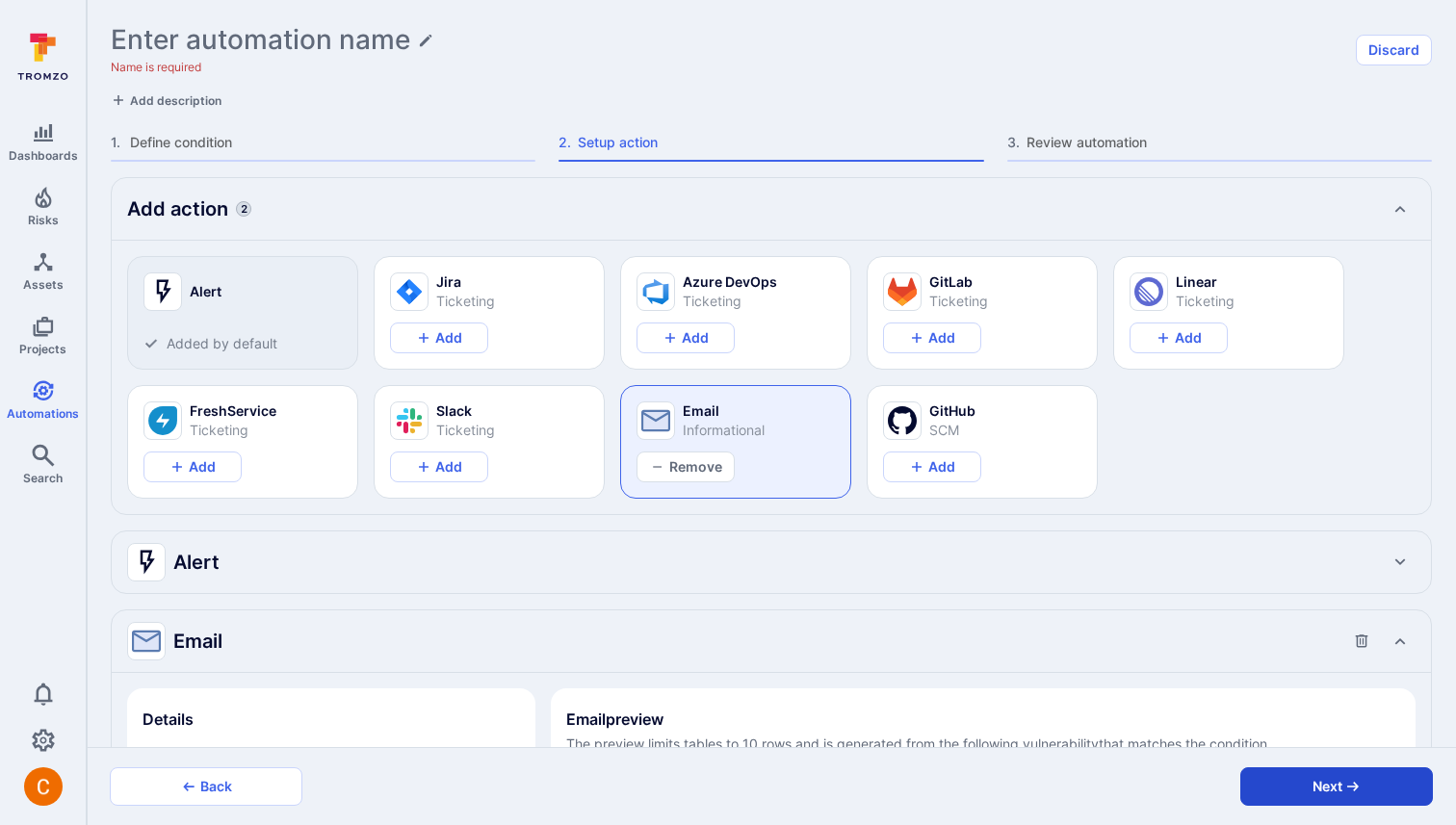 click on "Next" at bounding box center [1337, 786] 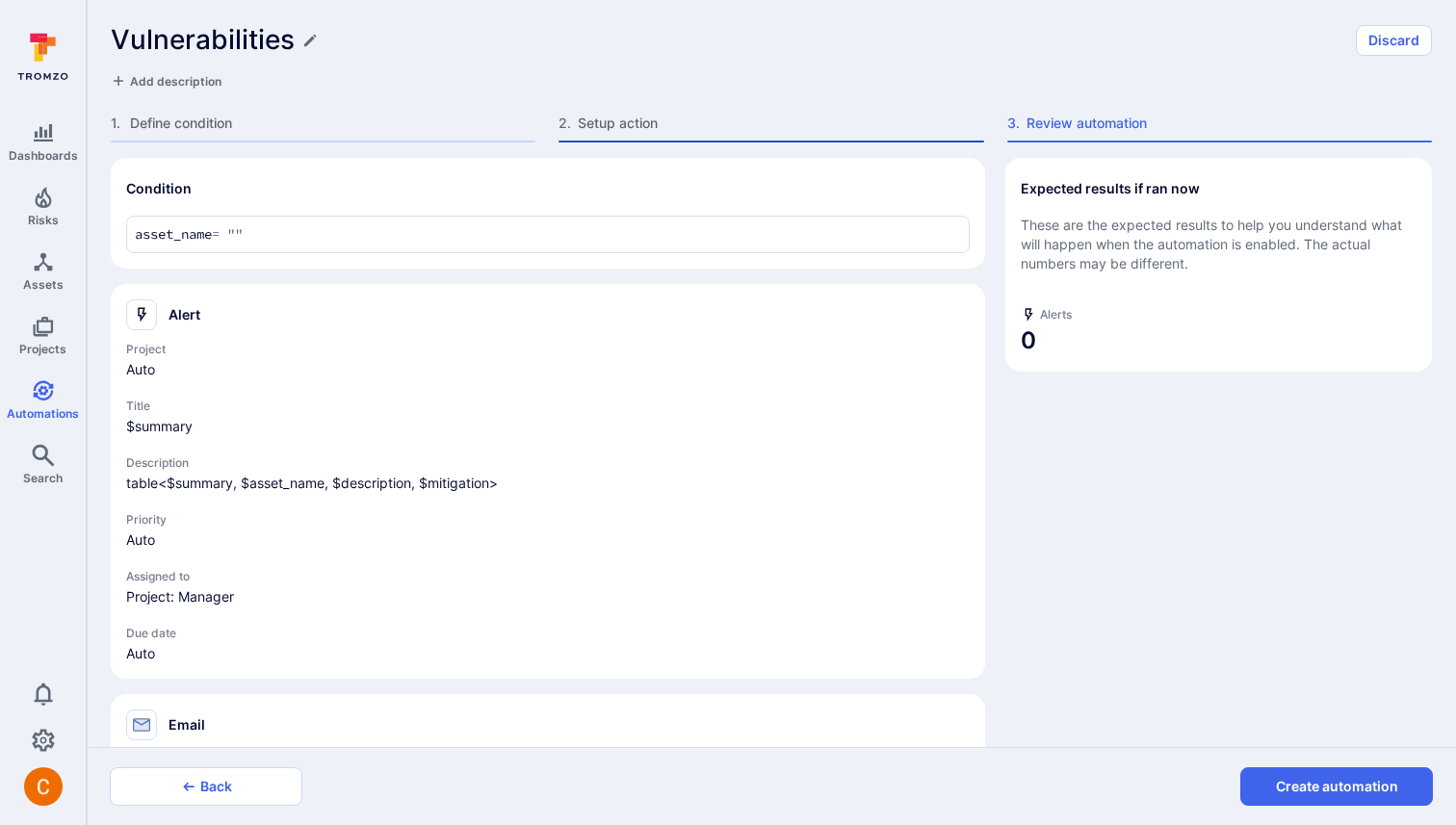 click on "Setup action" at bounding box center (780, 123) 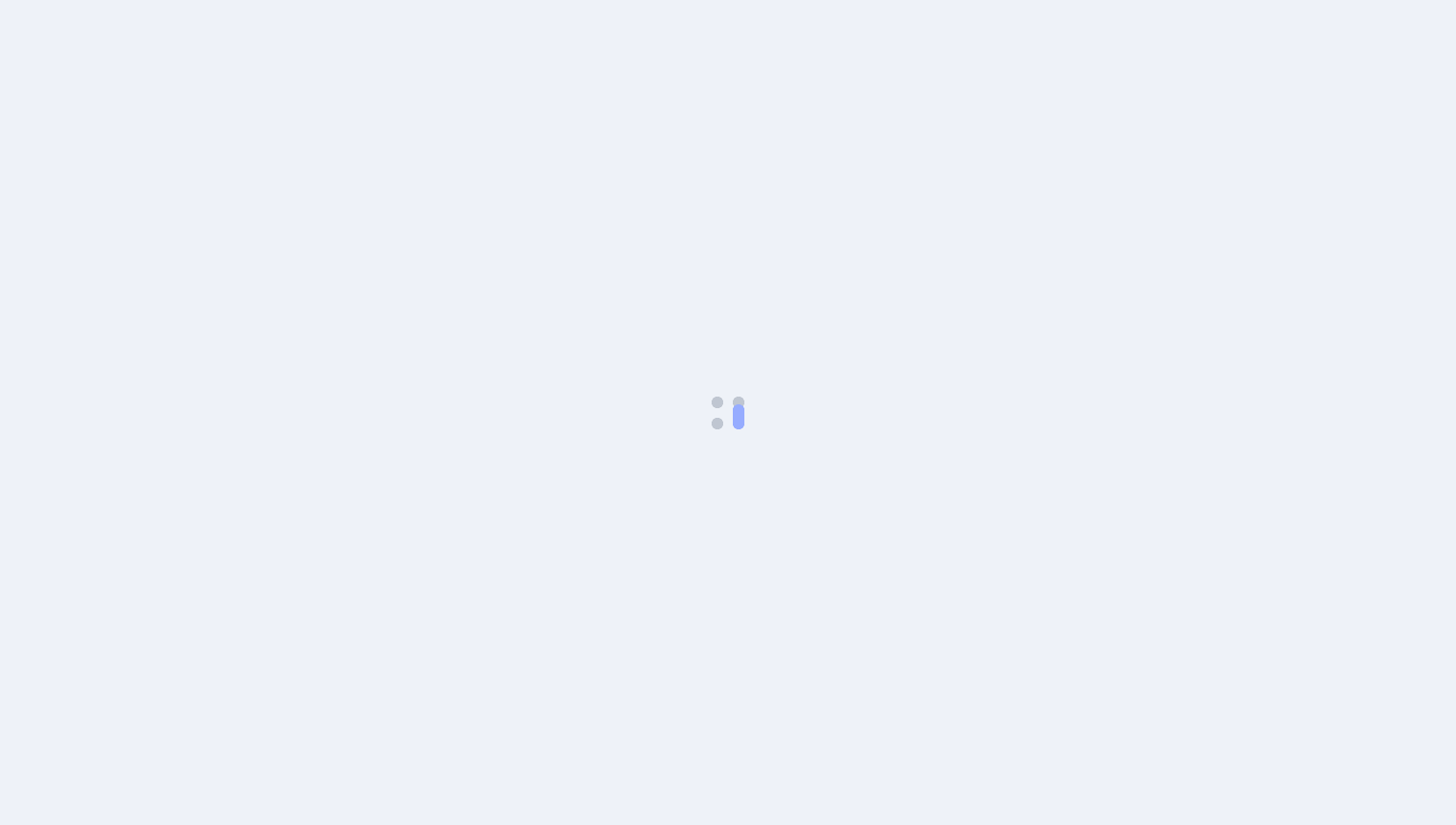 scroll, scrollTop: 0, scrollLeft: 0, axis: both 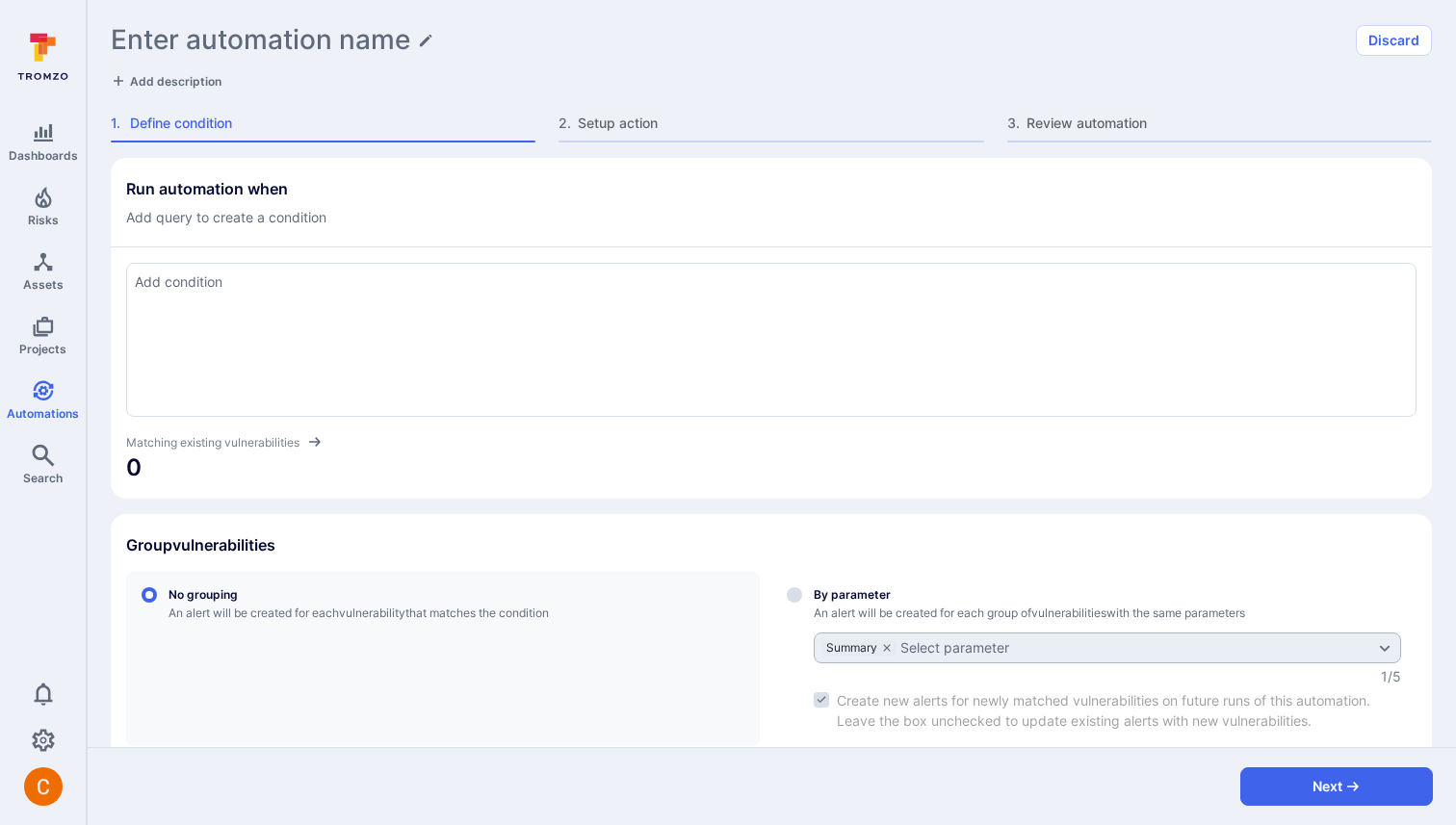 click at bounding box center [771, 282] 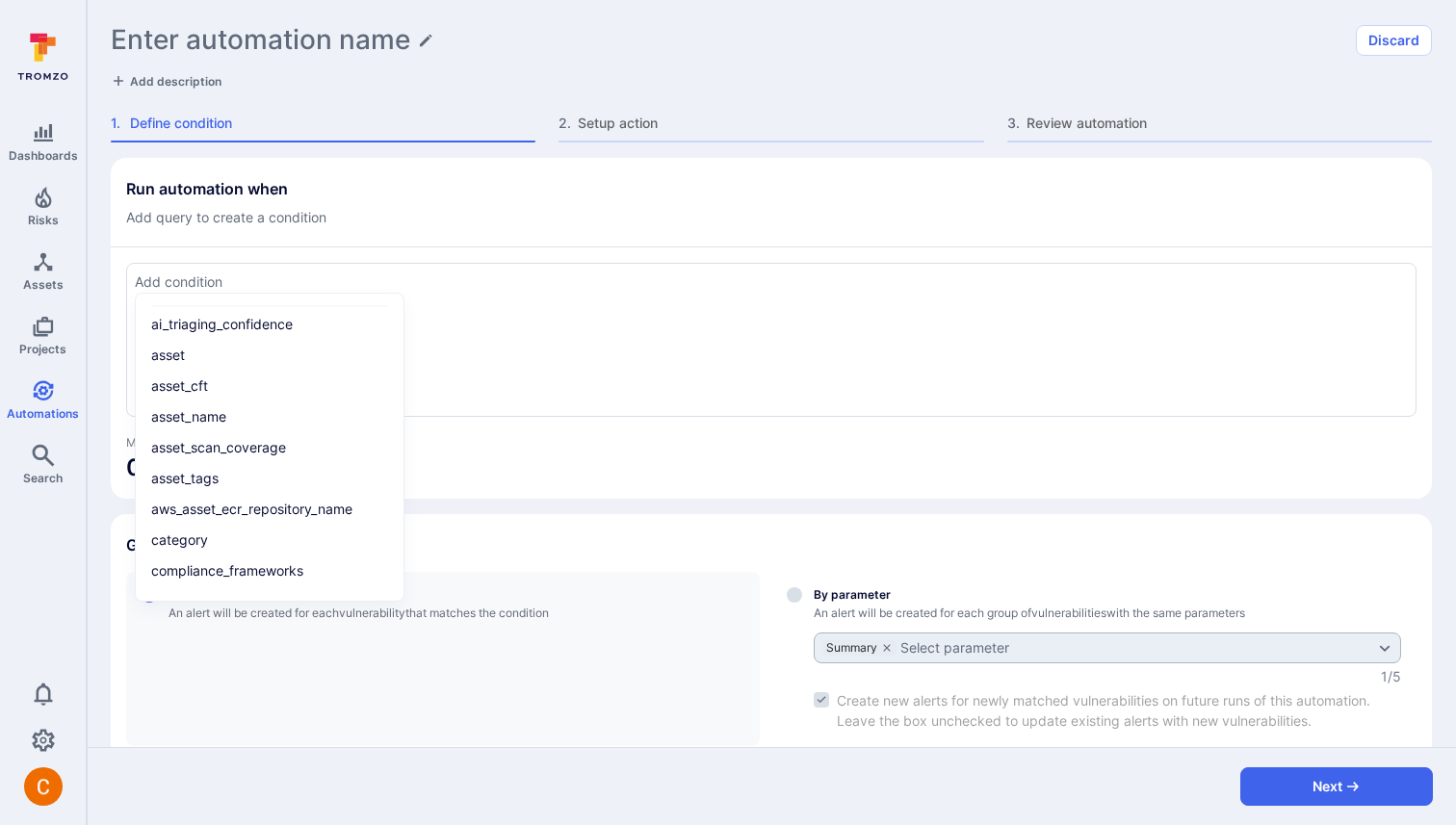 click on "asset_name" at bounding box center [270, 417] 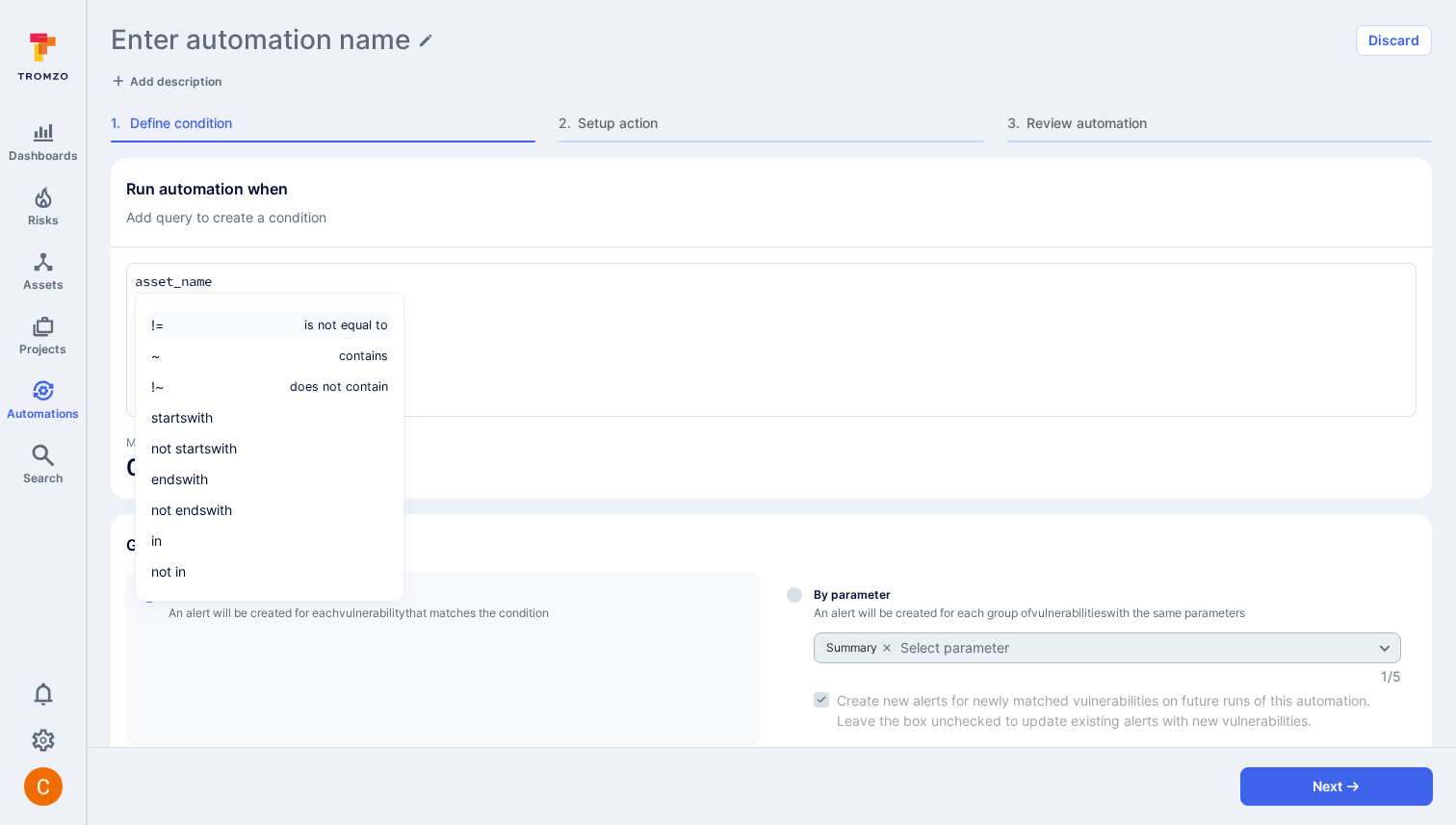 scroll, scrollTop: 0, scrollLeft: 0, axis: both 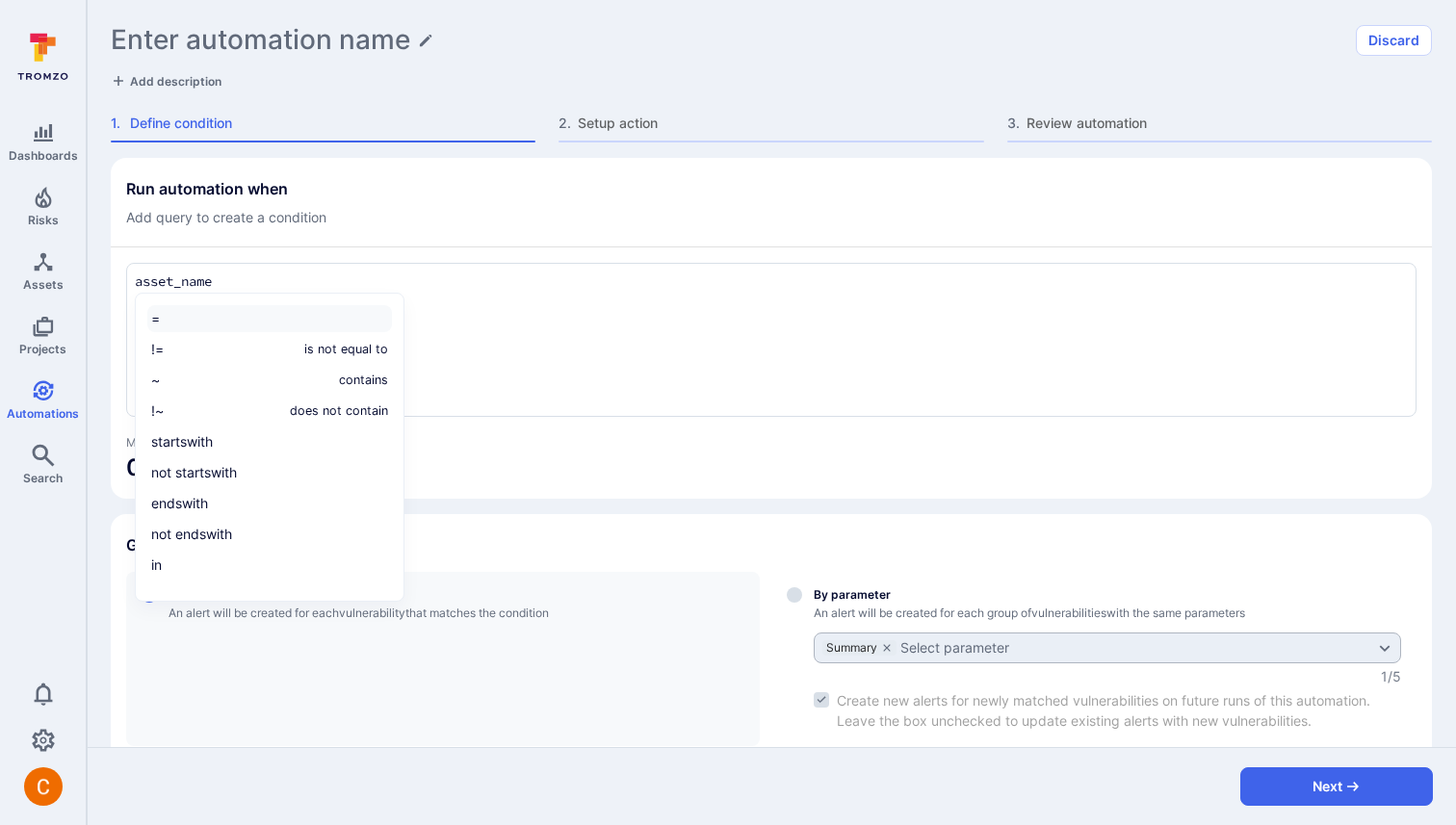 click on "=" at bounding box center (270, 319) 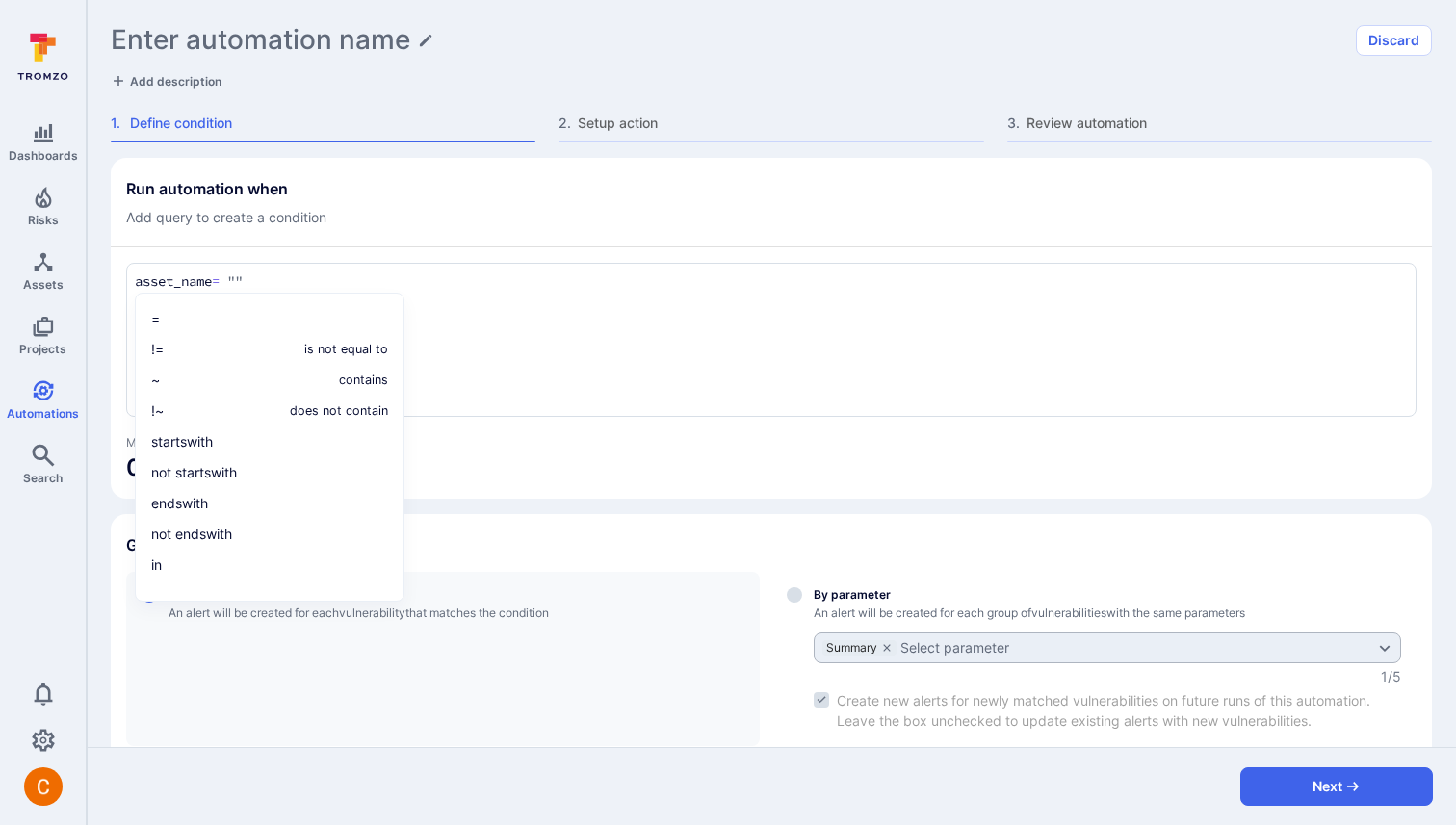 click on "Run automation when Add query to create a condition" at bounding box center (771, 203) 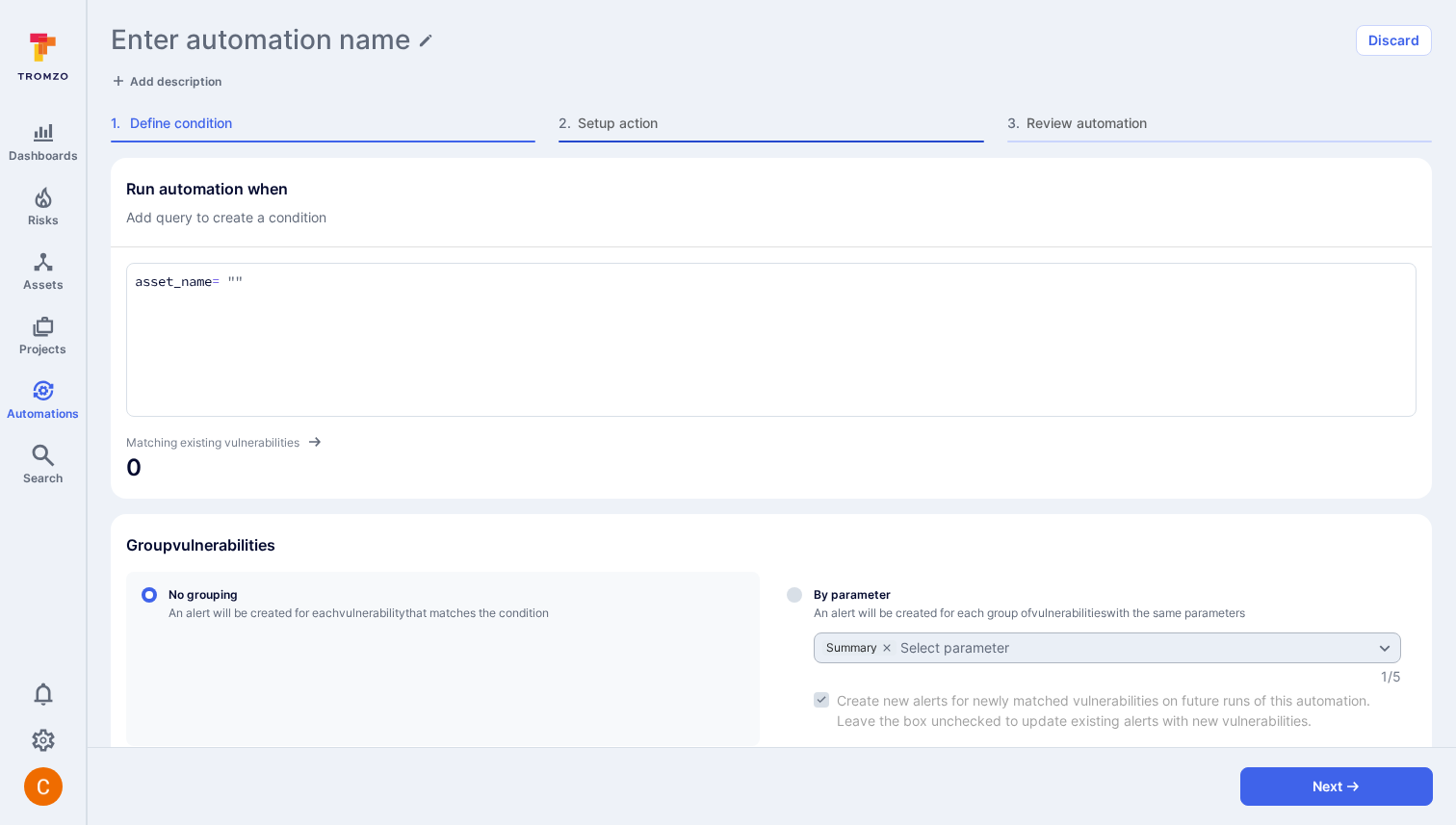click on "Setup action" at bounding box center [780, 123] 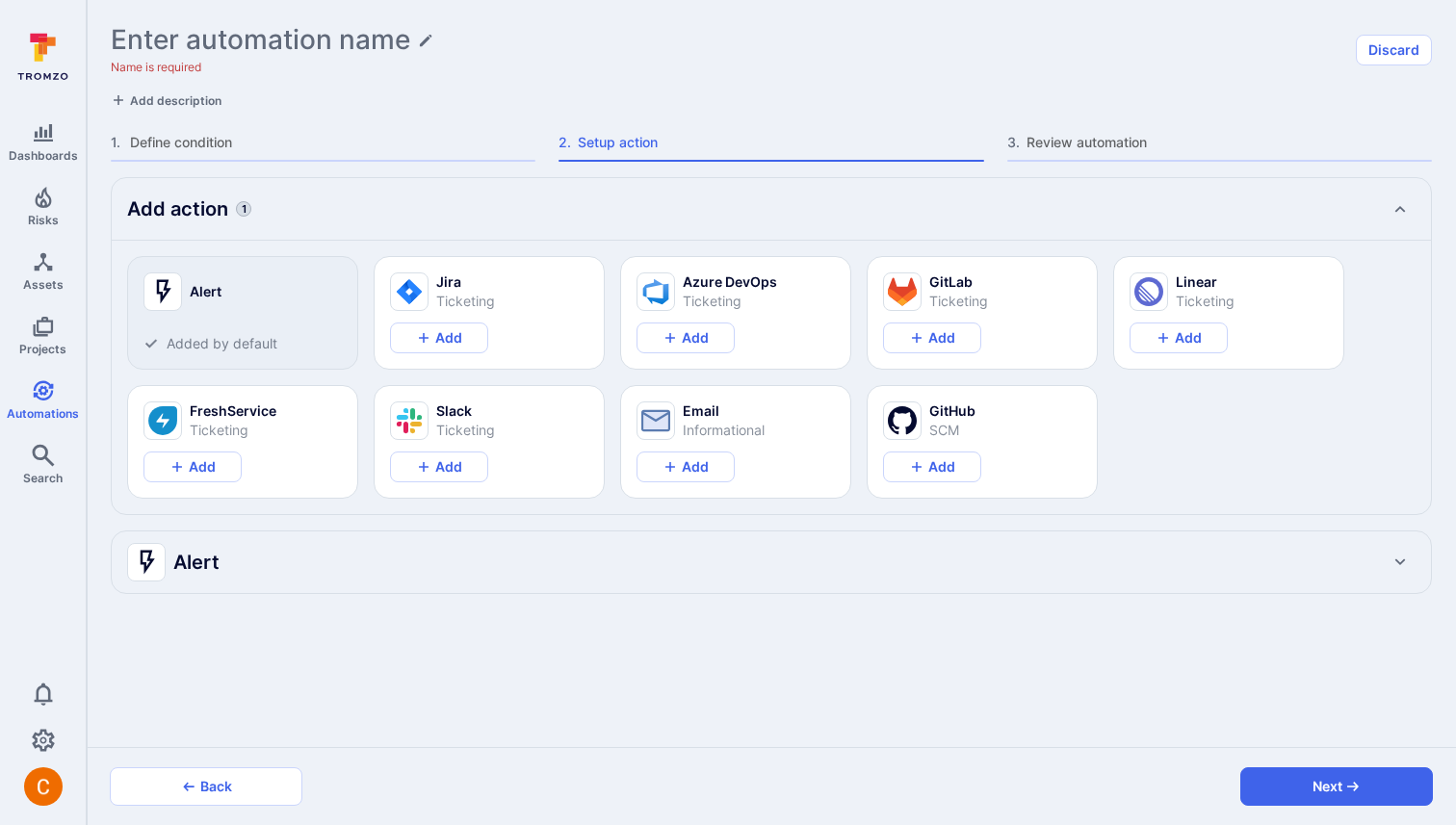 type on "x" 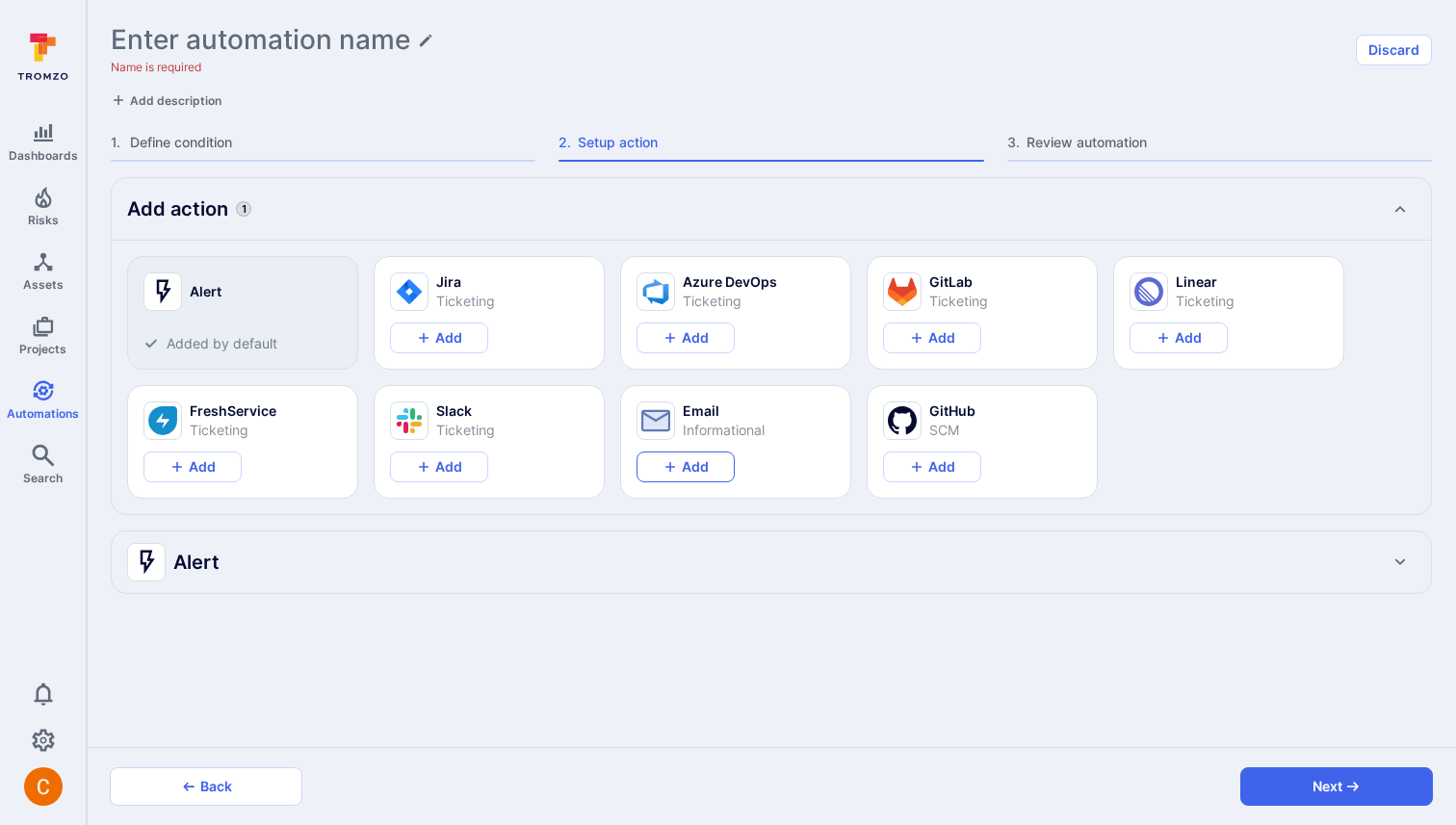click on "Add" at bounding box center (686, 467) 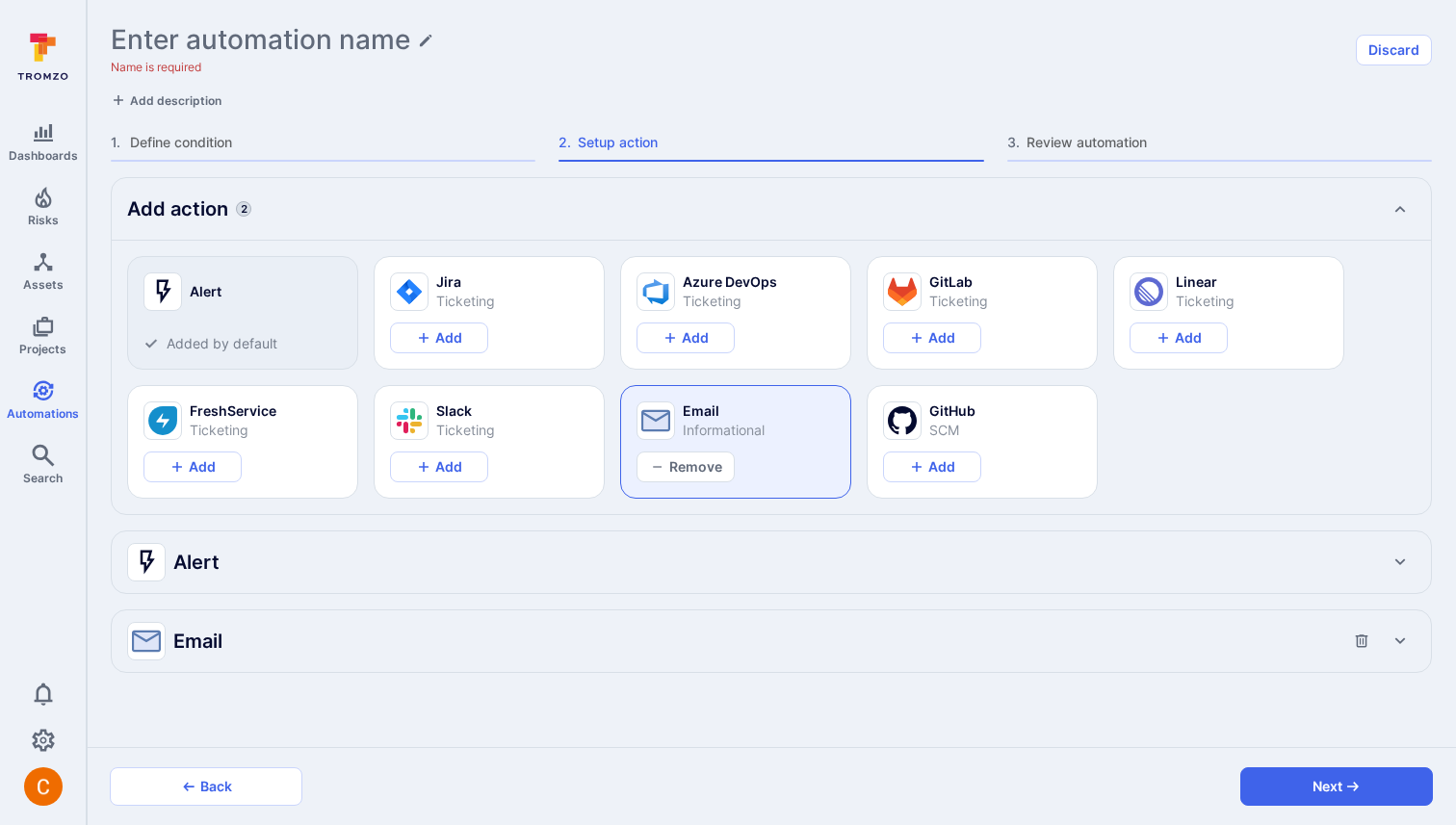 click on "Email" at bounding box center [752, 641] 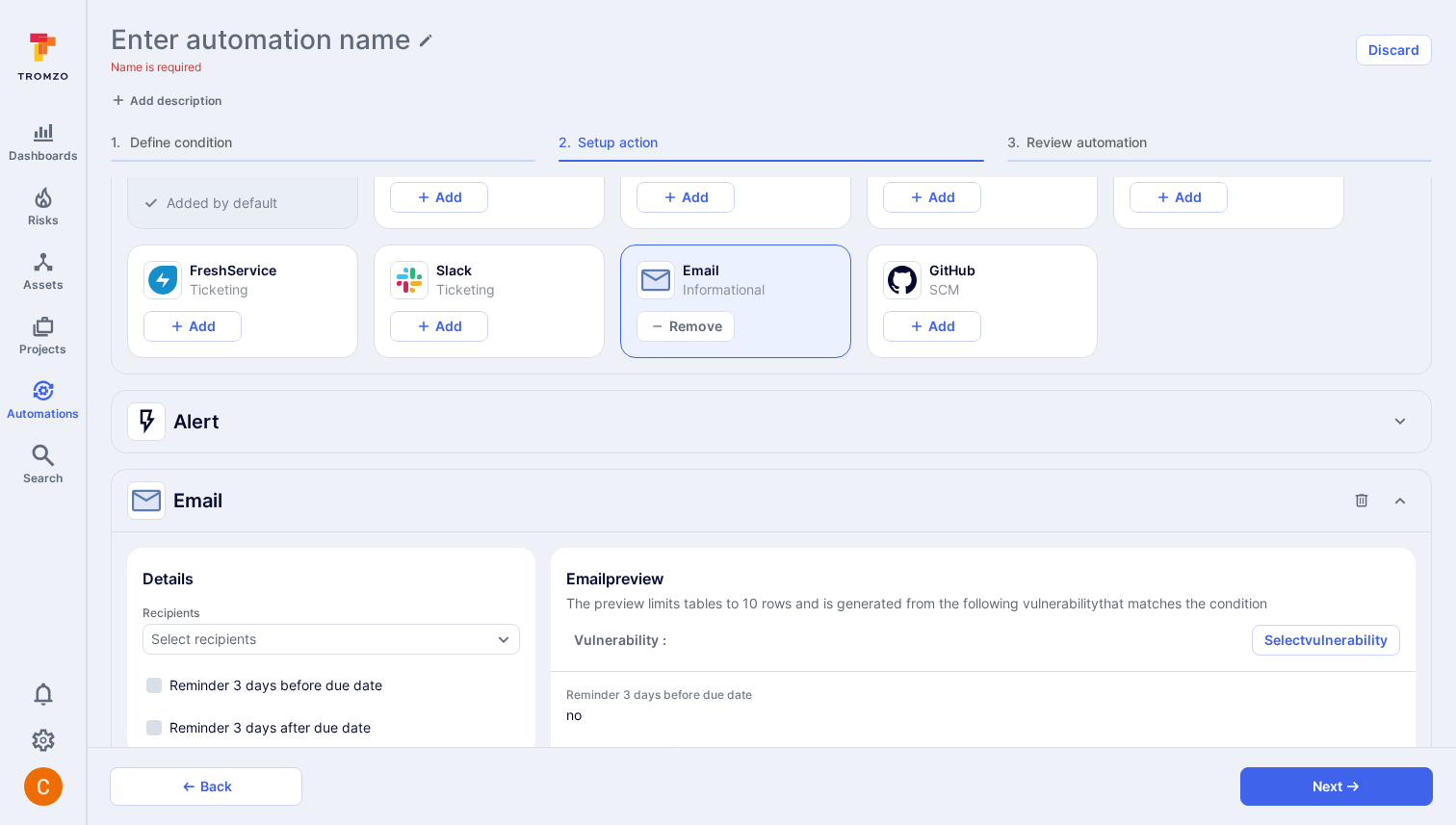 scroll, scrollTop: 230, scrollLeft: 0, axis: vertical 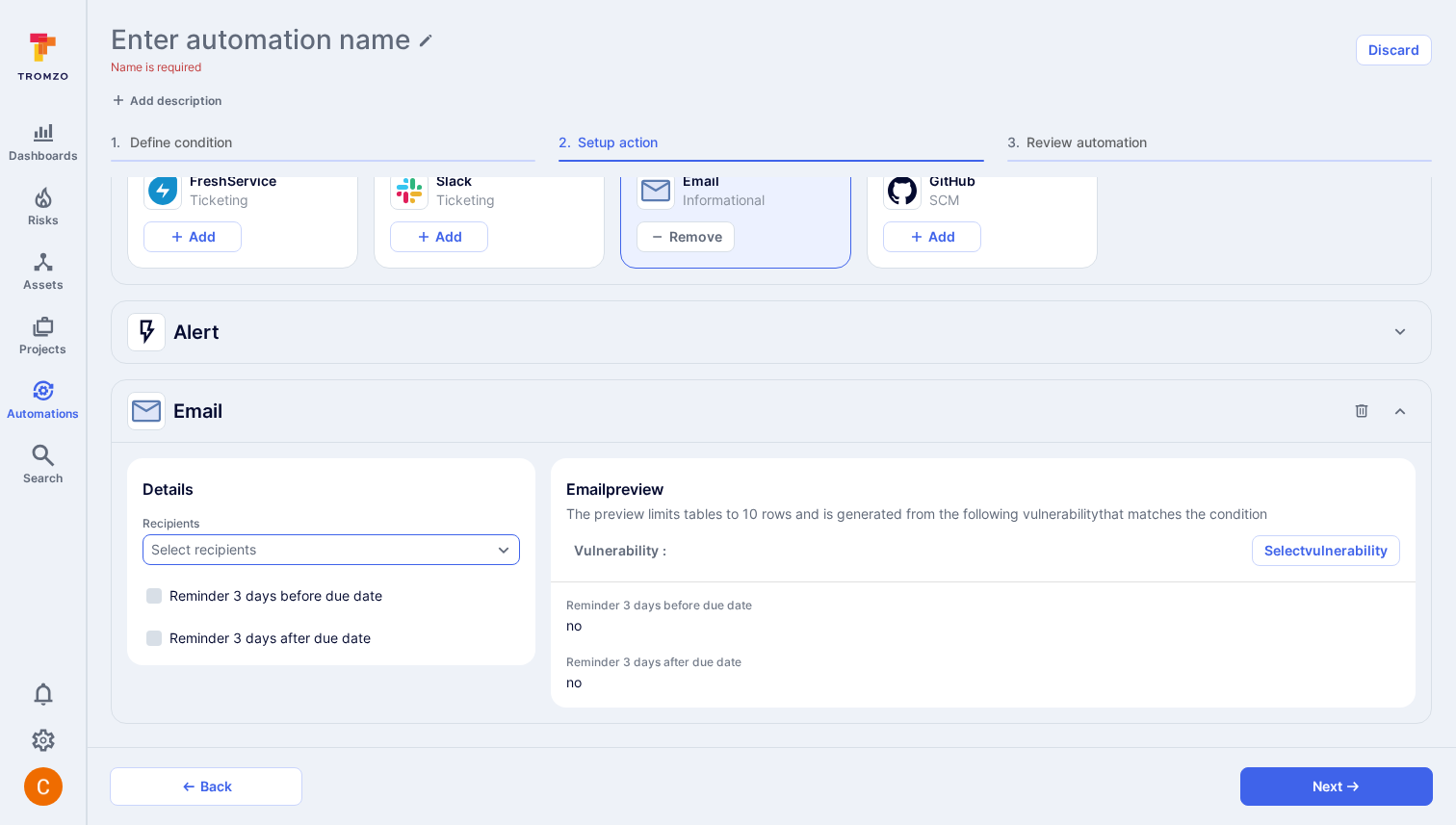 click on "Select recipients" at bounding box center (322, 550) 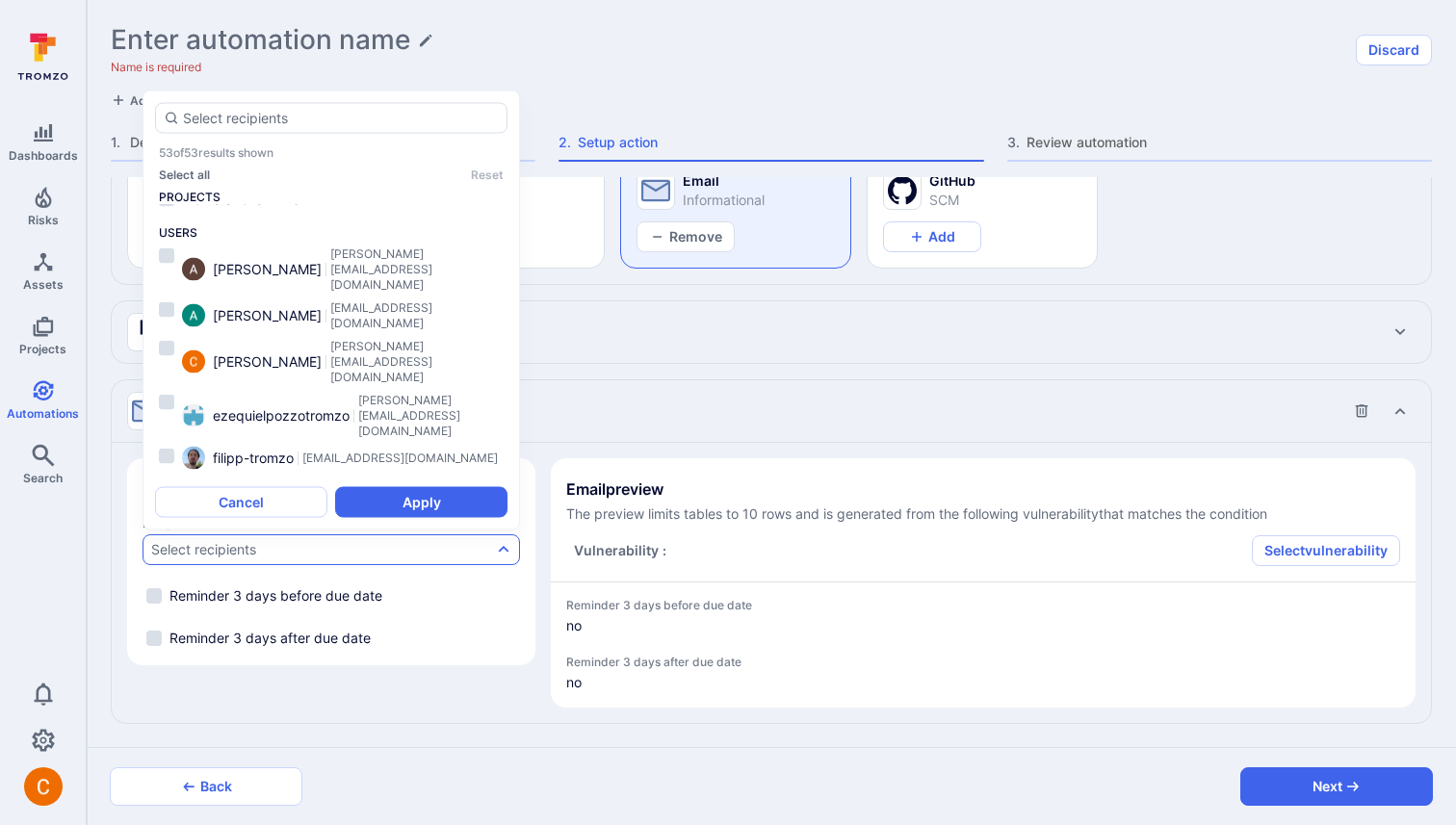 scroll, scrollTop: 724, scrollLeft: 0, axis: vertical 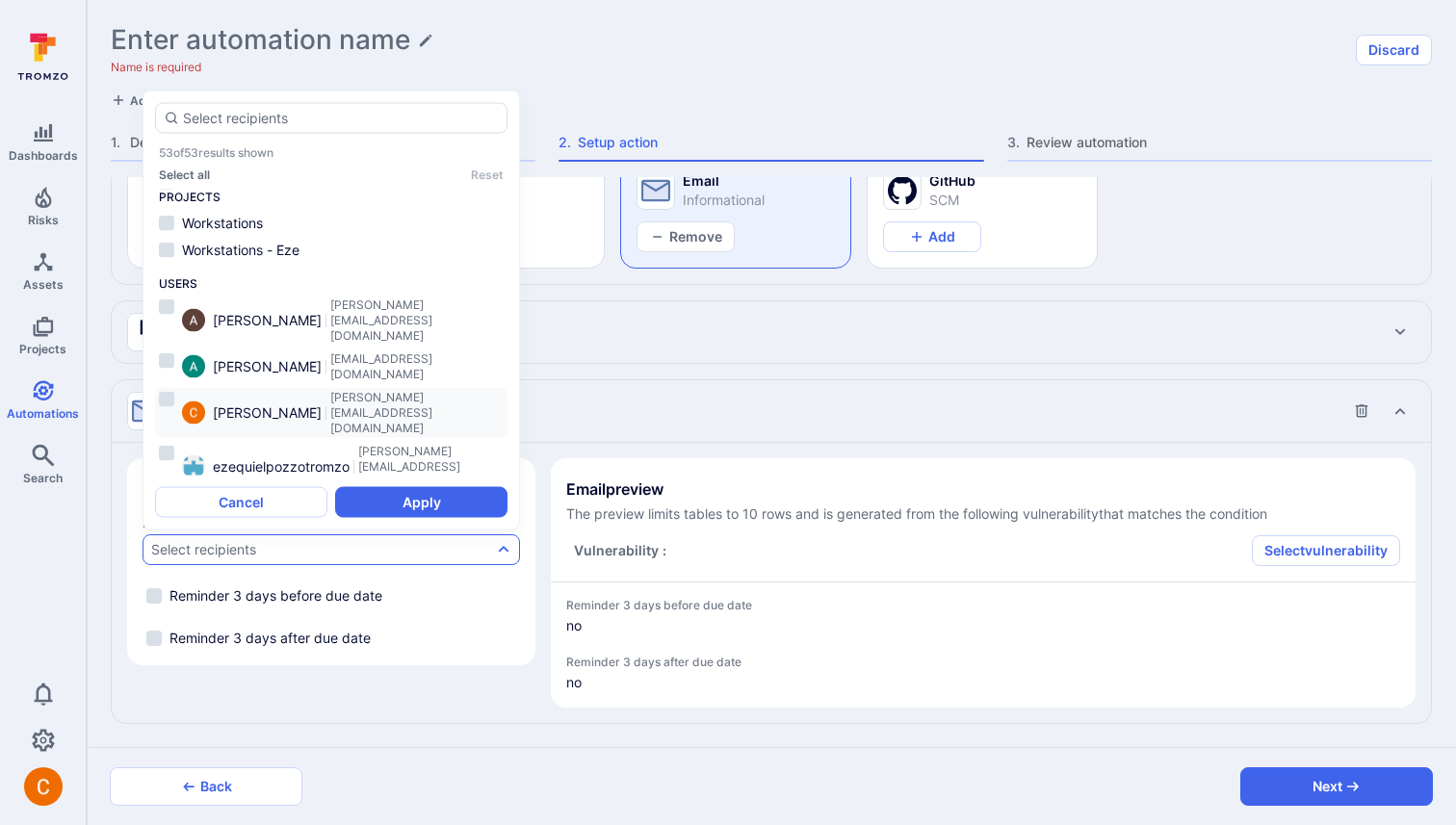 click on "[PERSON_NAME]" at bounding box center (267, 413) 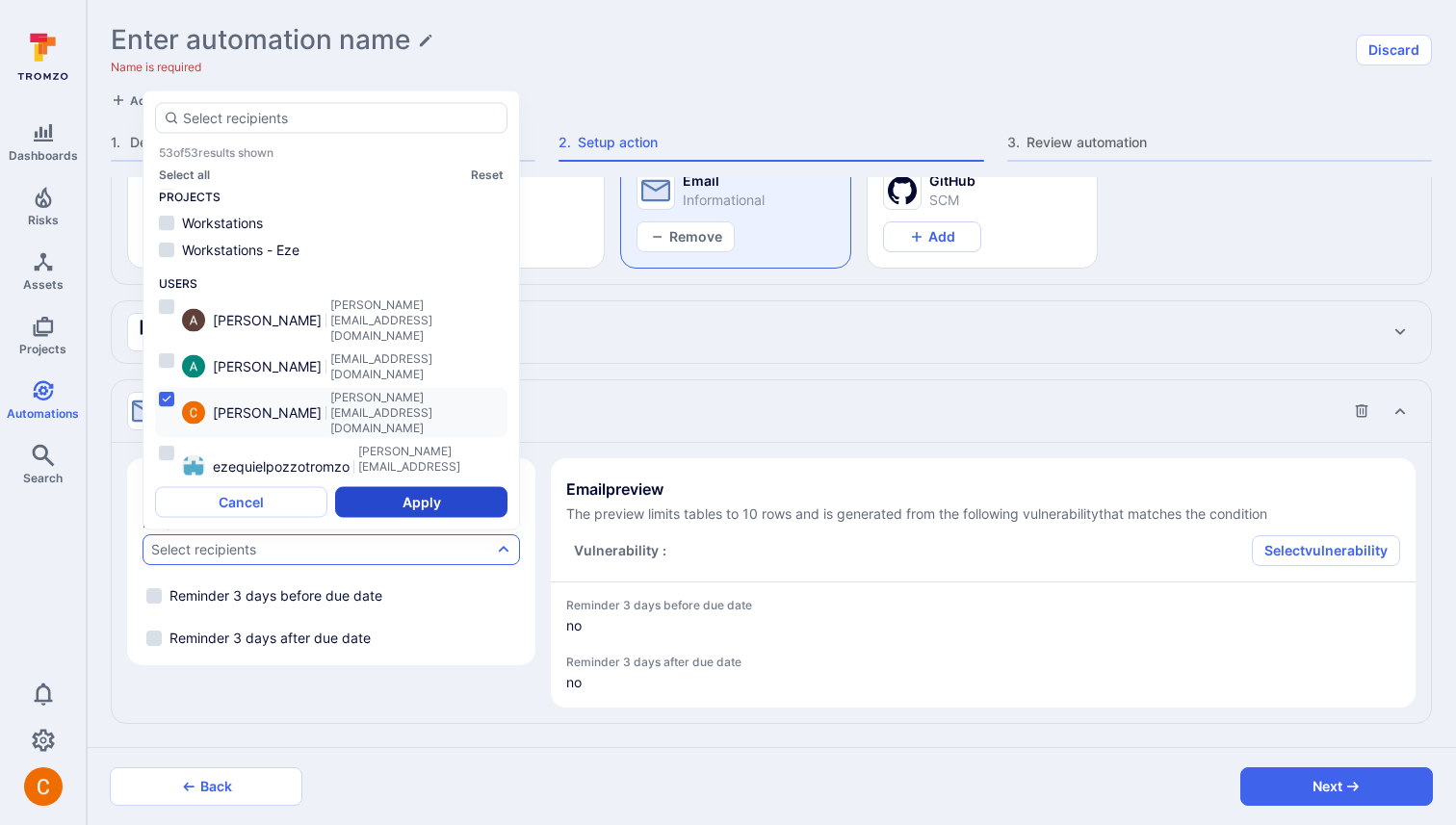 click on "Apply" at bounding box center (421, 503) 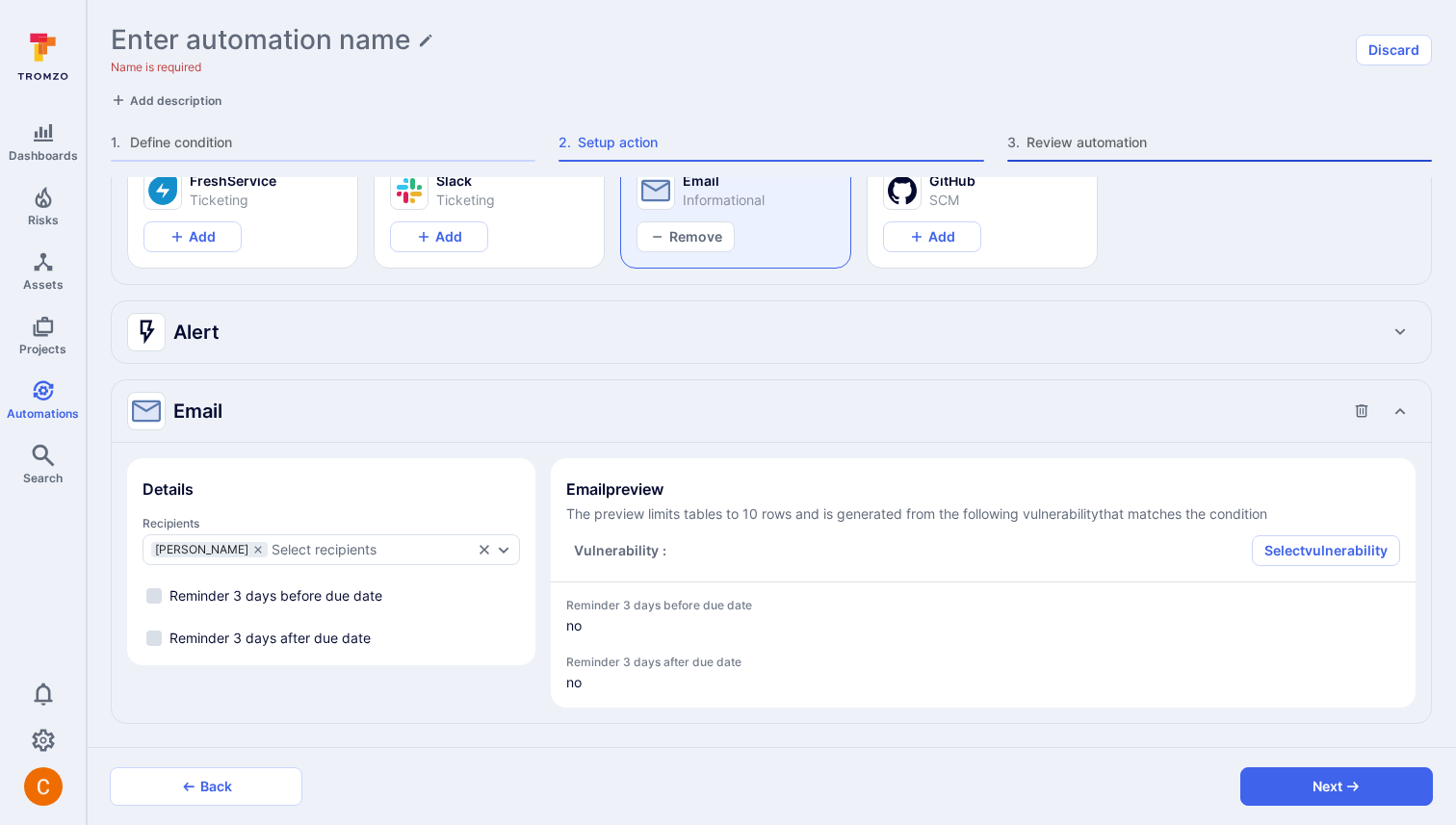 click on "Review automation" at bounding box center [1229, 142] 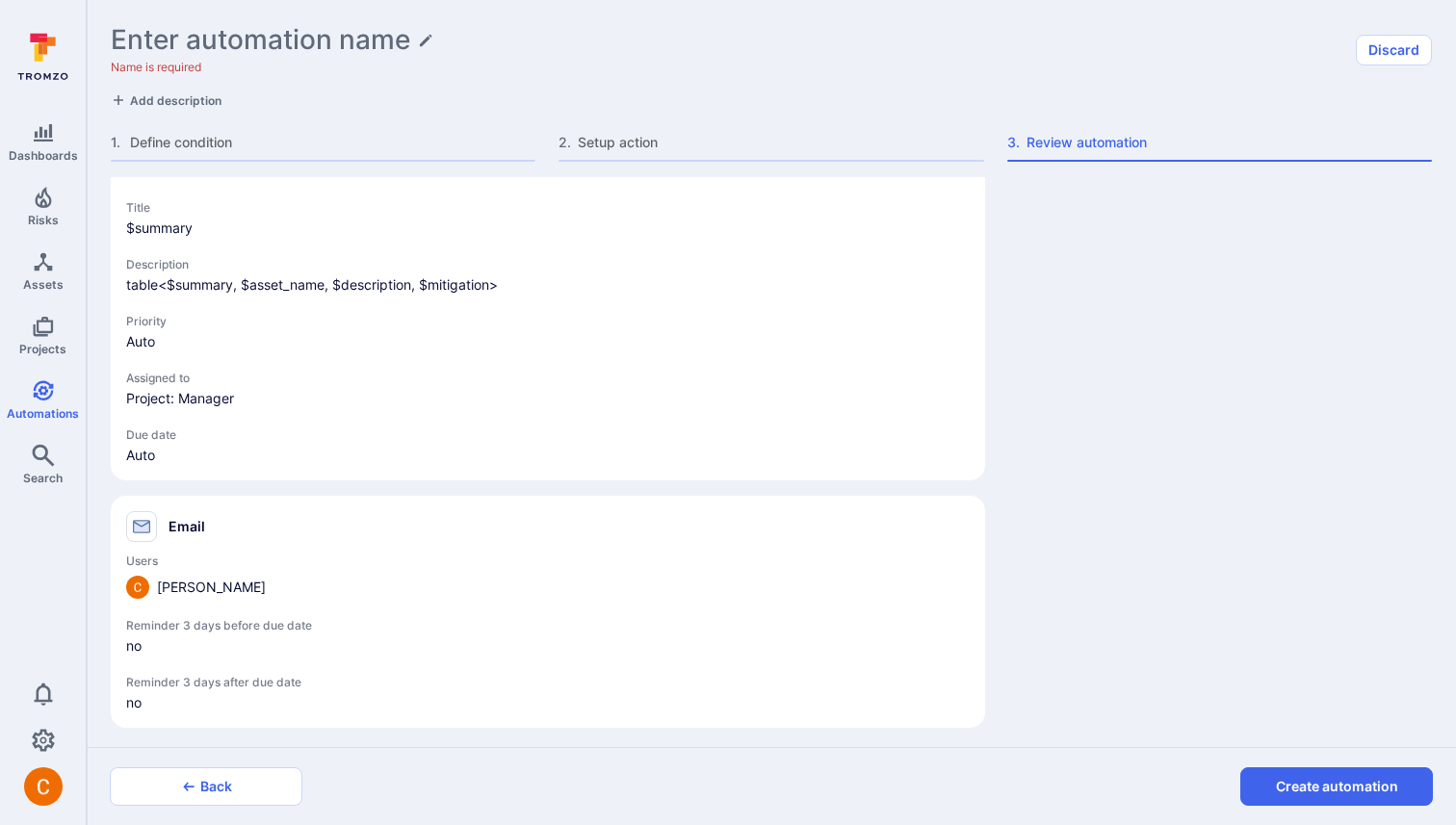 scroll, scrollTop: 0, scrollLeft: 0, axis: both 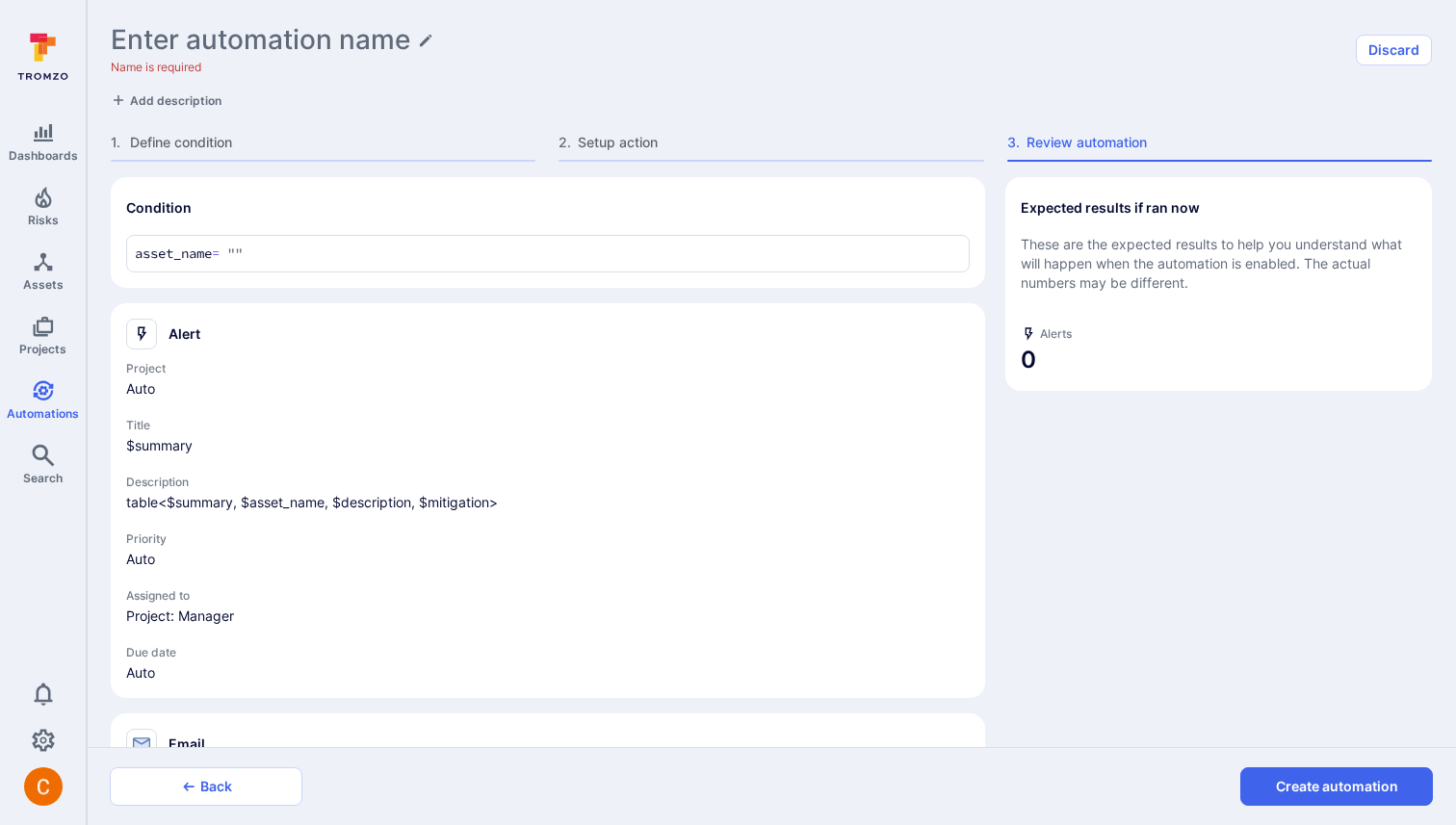 click on "Enter automation name Name is required Discard Add description" at bounding box center (771, 66) 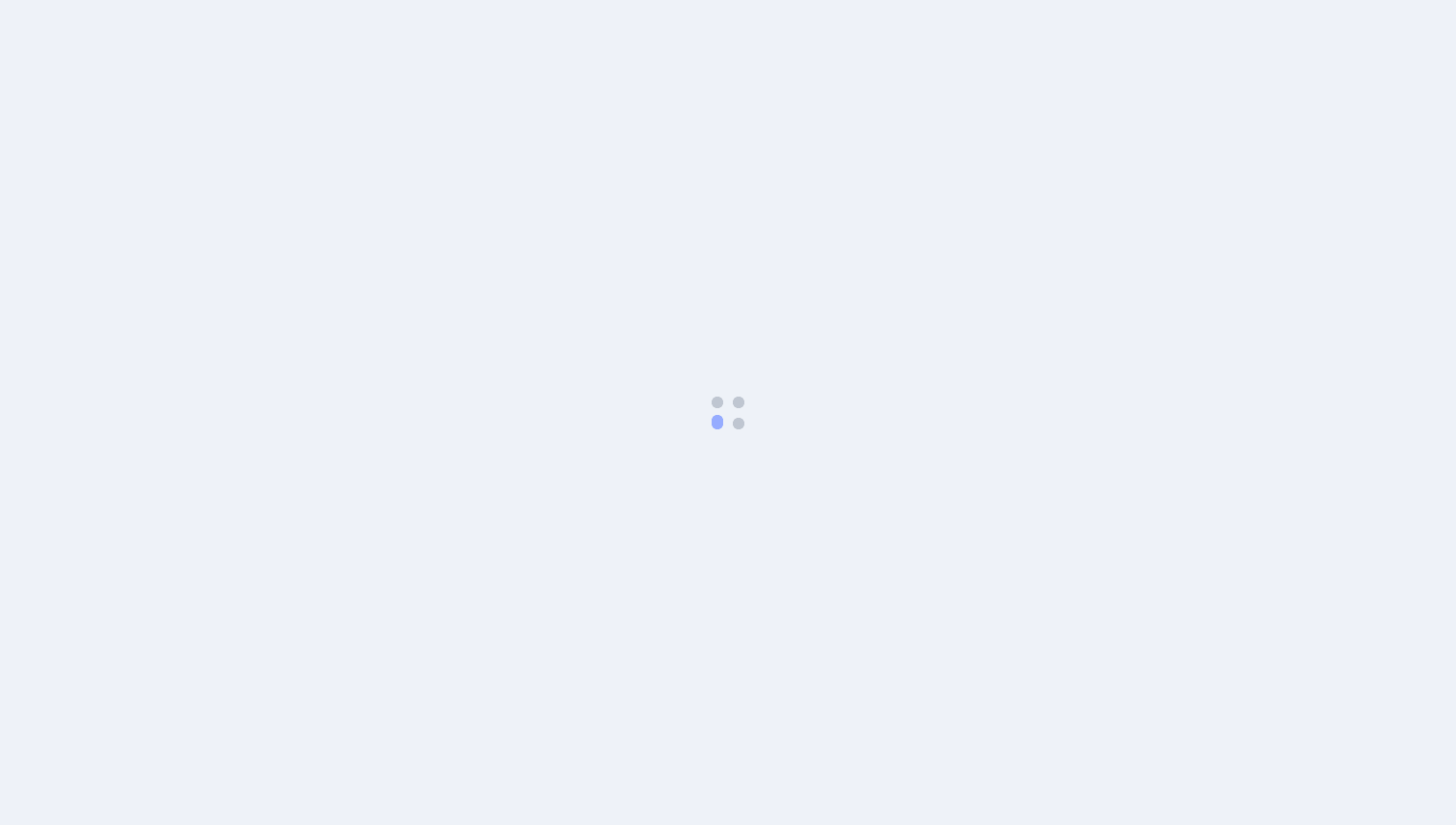 scroll, scrollTop: 0, scrollLeft: 0, axis: both 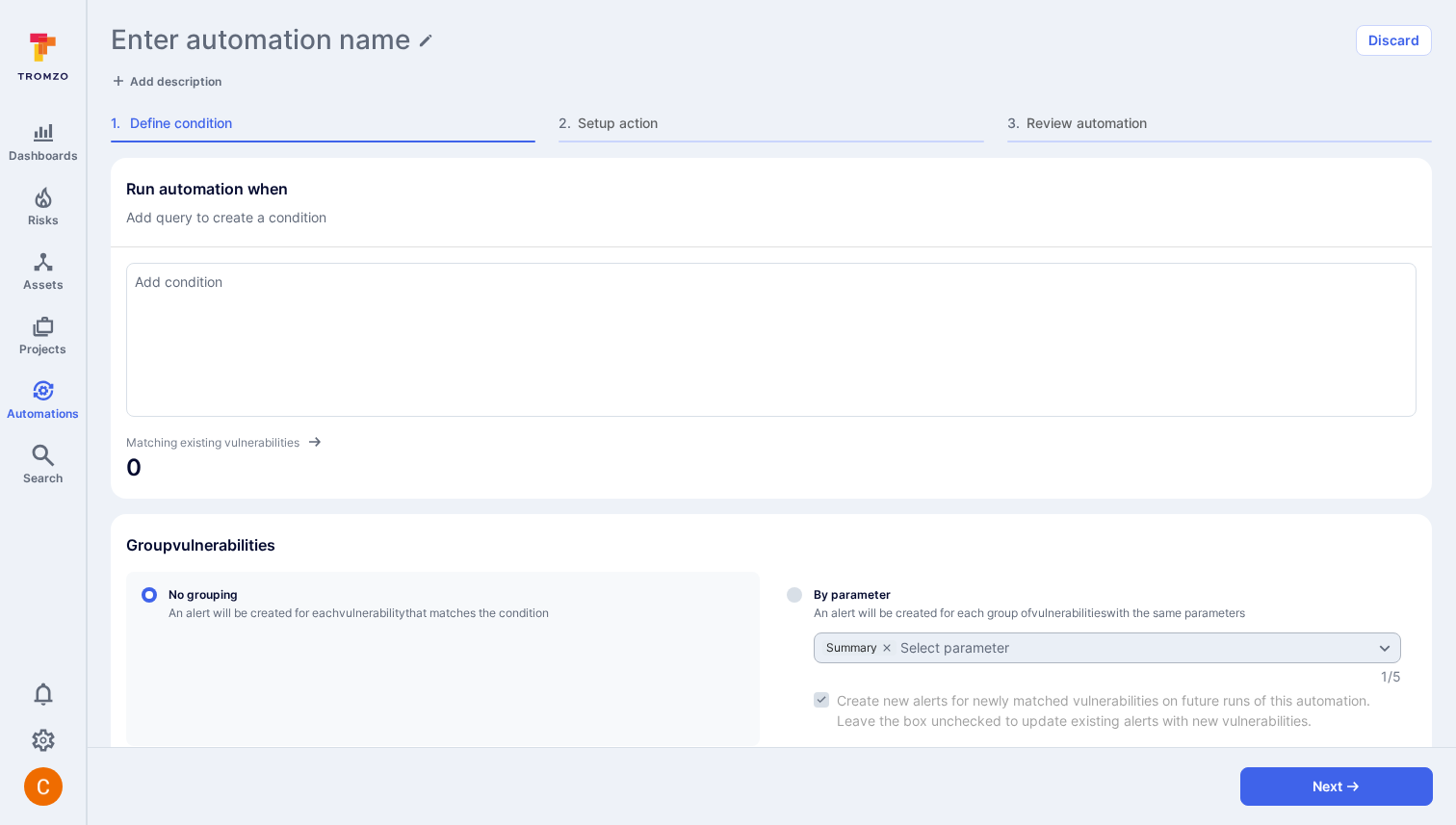 click at bounding box center (771, 340) 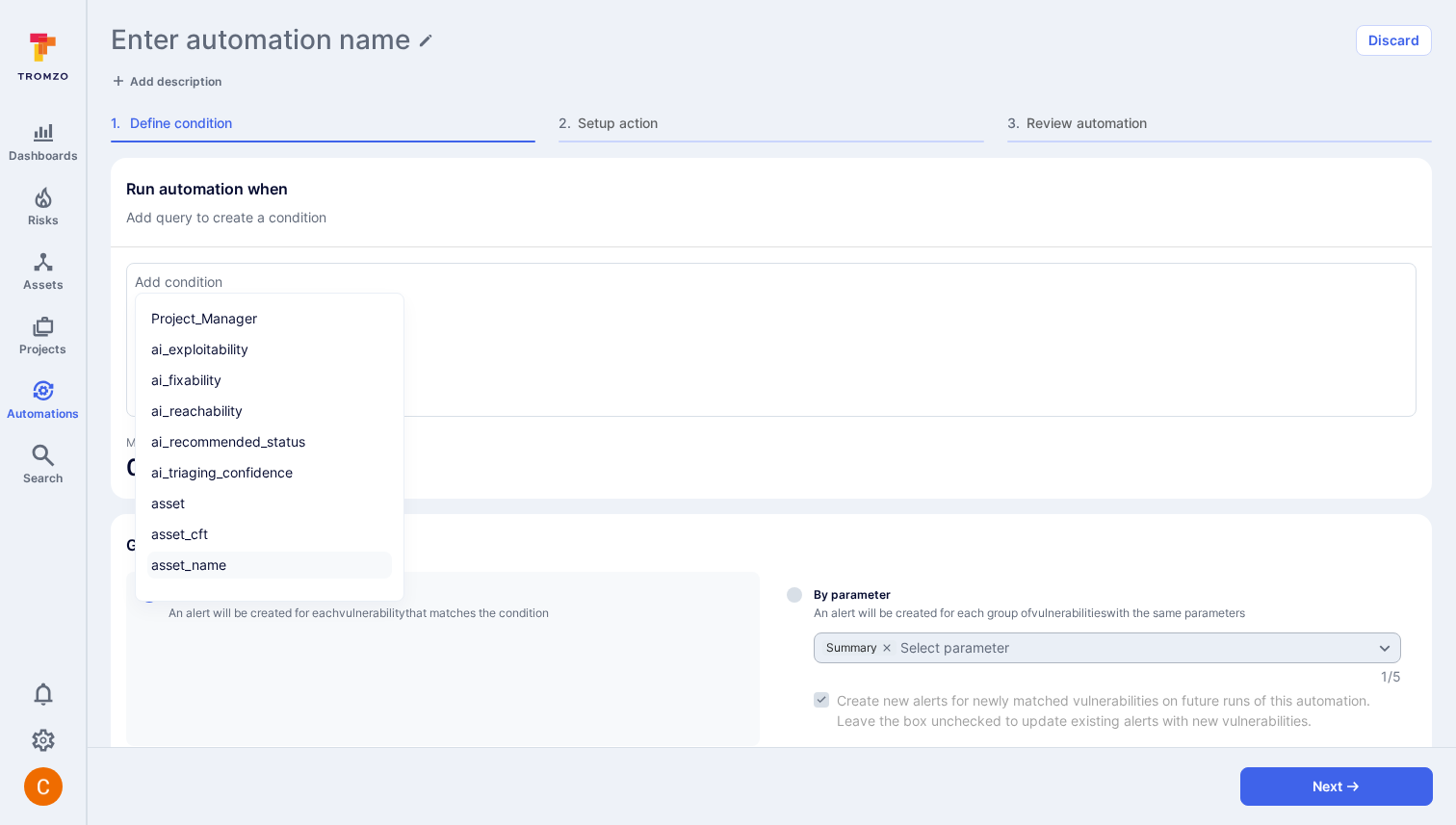 click on "asset_name" at bounding box center (270, 565) 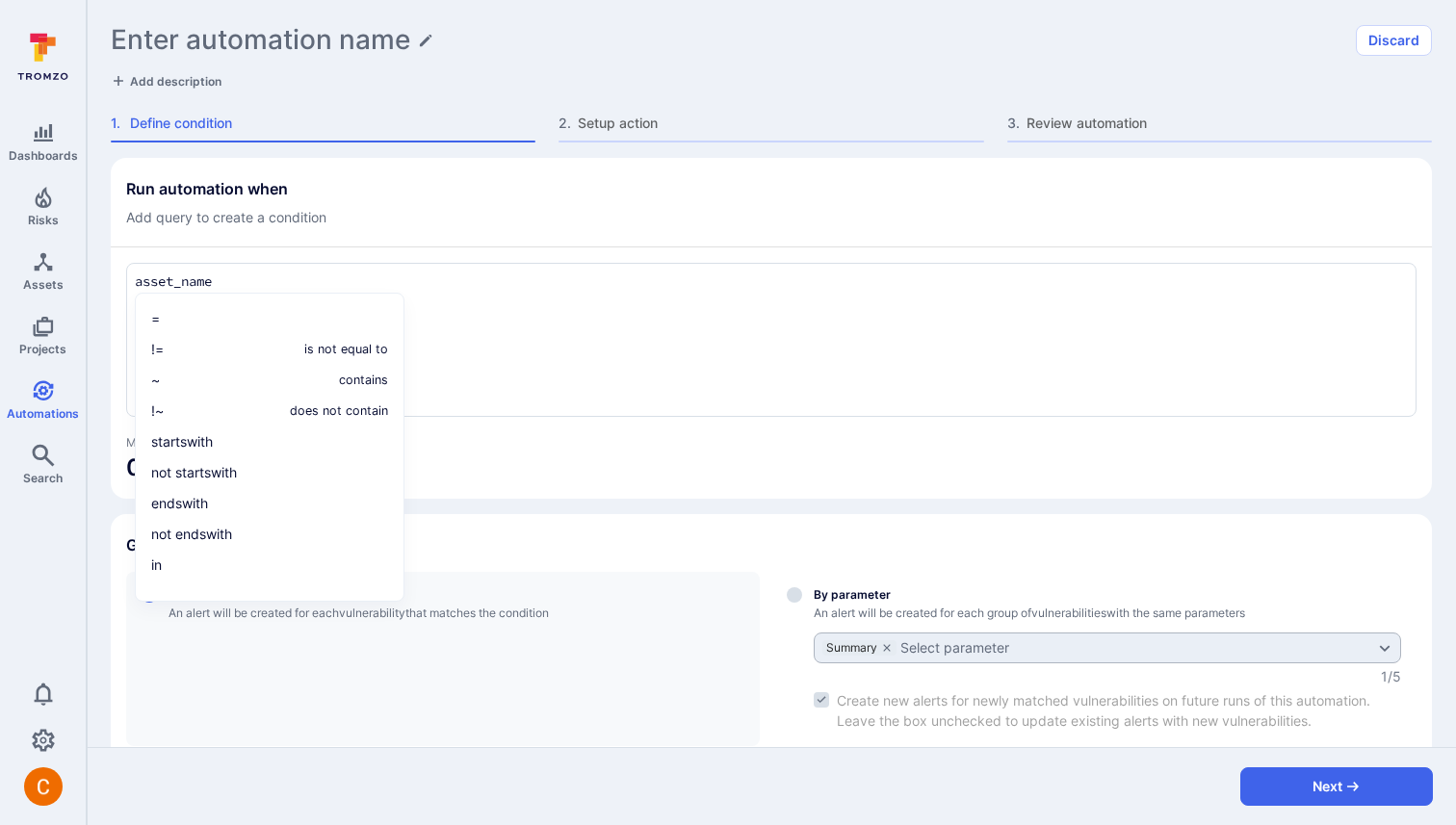 click on "Run automation when Add query to create a condition asset_name  asset_name  Matching existing   vulnerabilities 0" at bounding box center (771, 328) 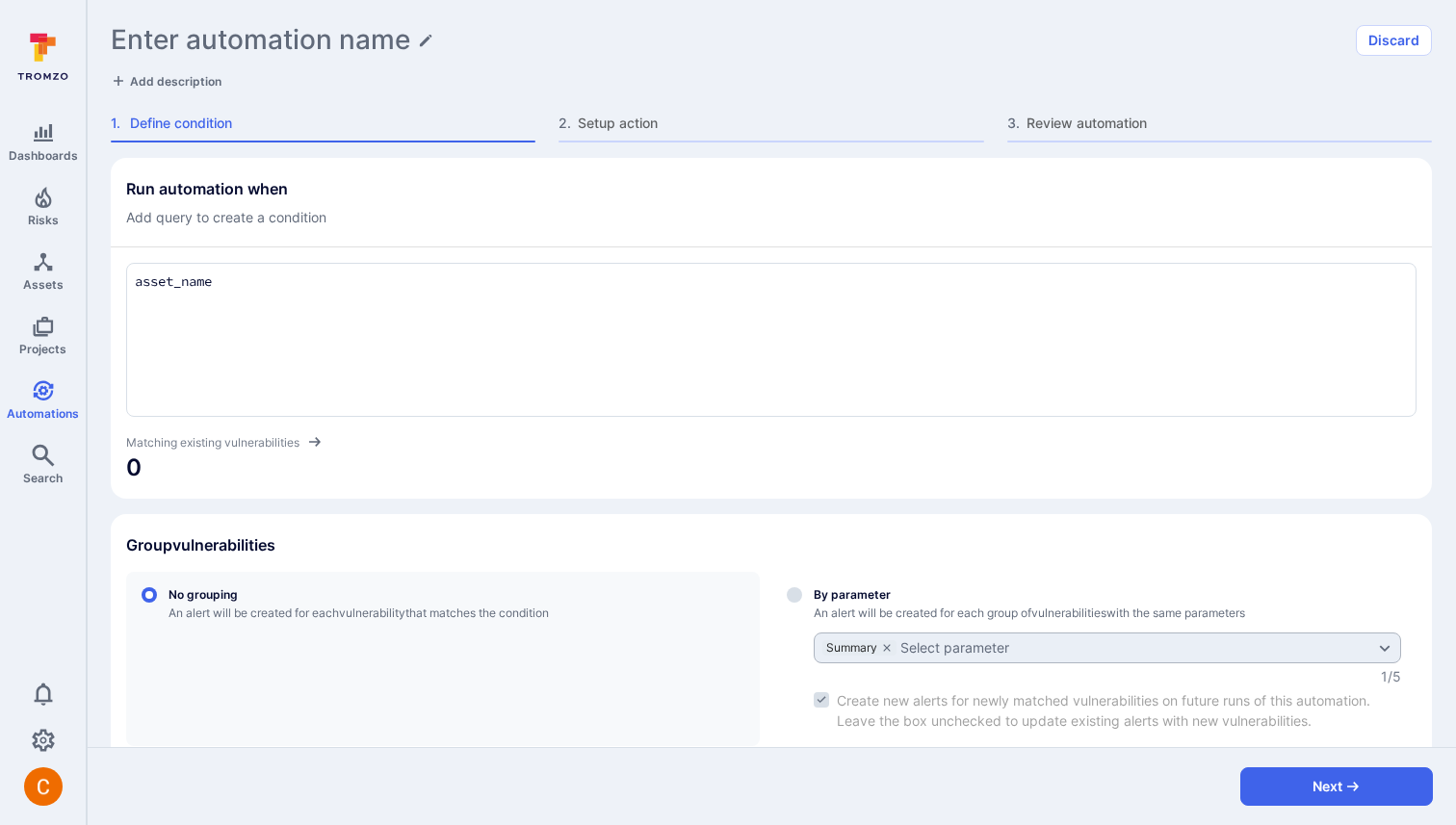 click on "asset_name  asset_name" at bounding box center (771, 340) 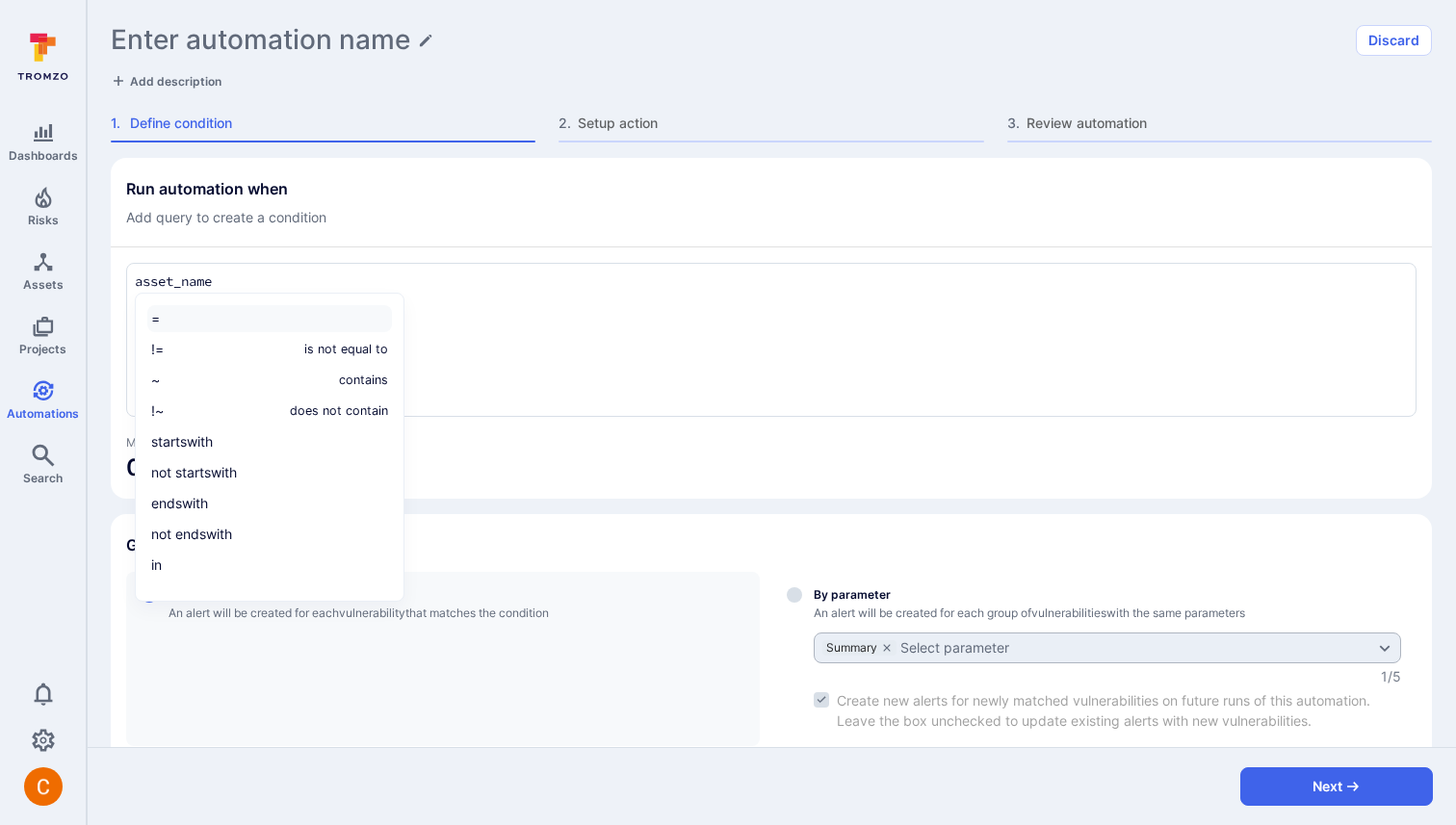 click on "=" at bounding box center [270, 319] 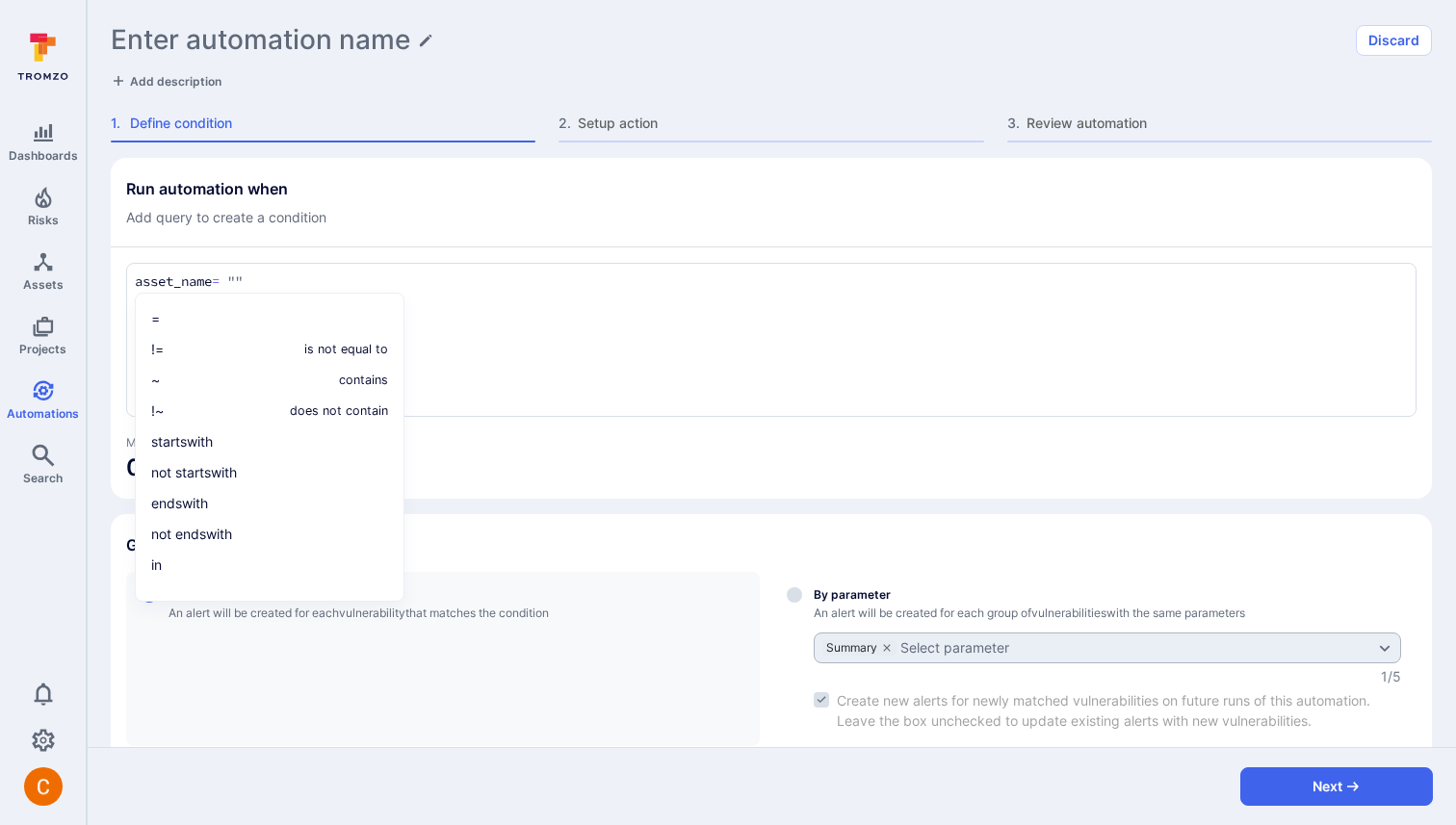 click on "Run automation when Add query to create a condition" at bounding box center (771, 203) 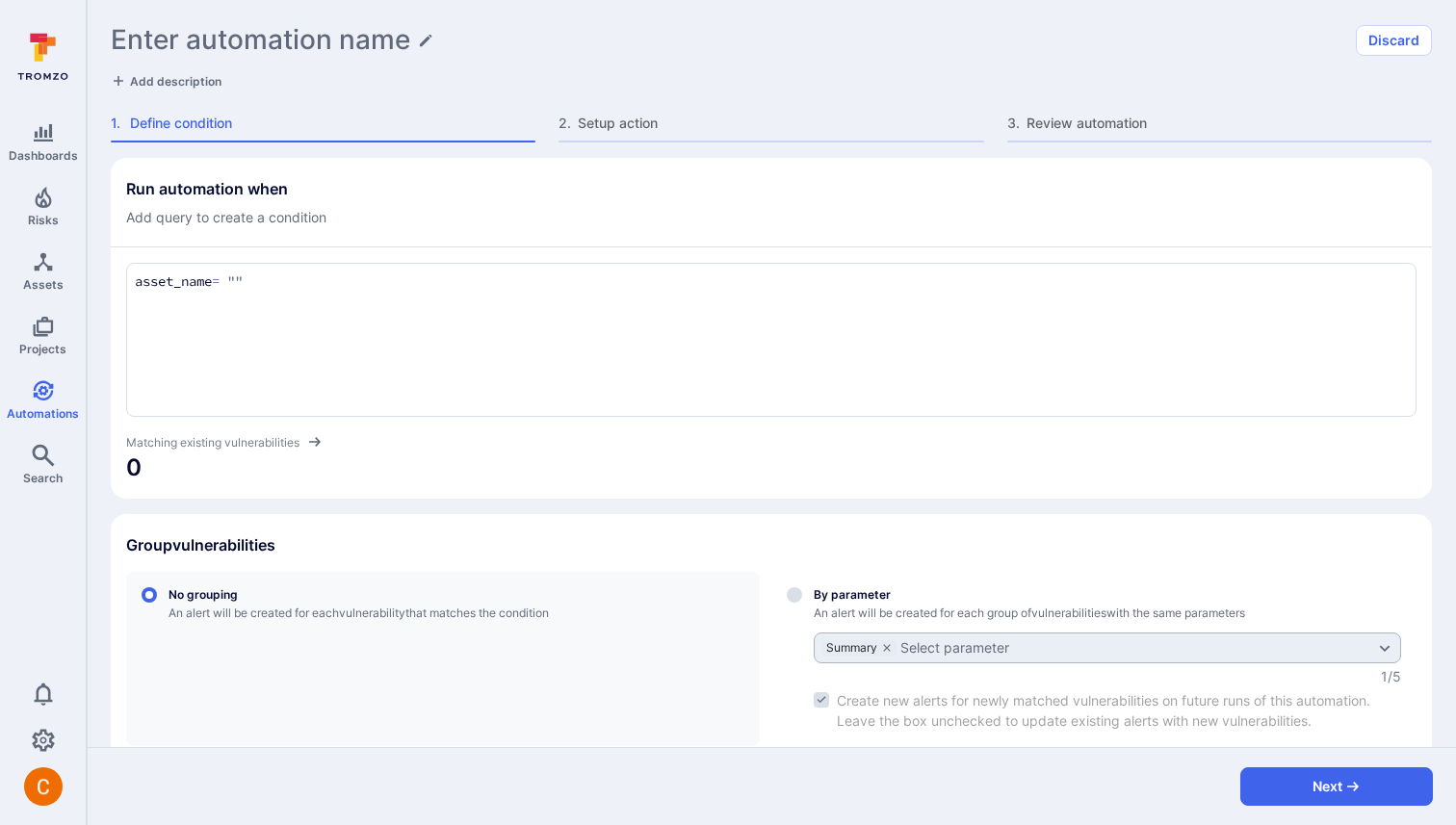 click on "Setup action" at bounding box center [780, 123] 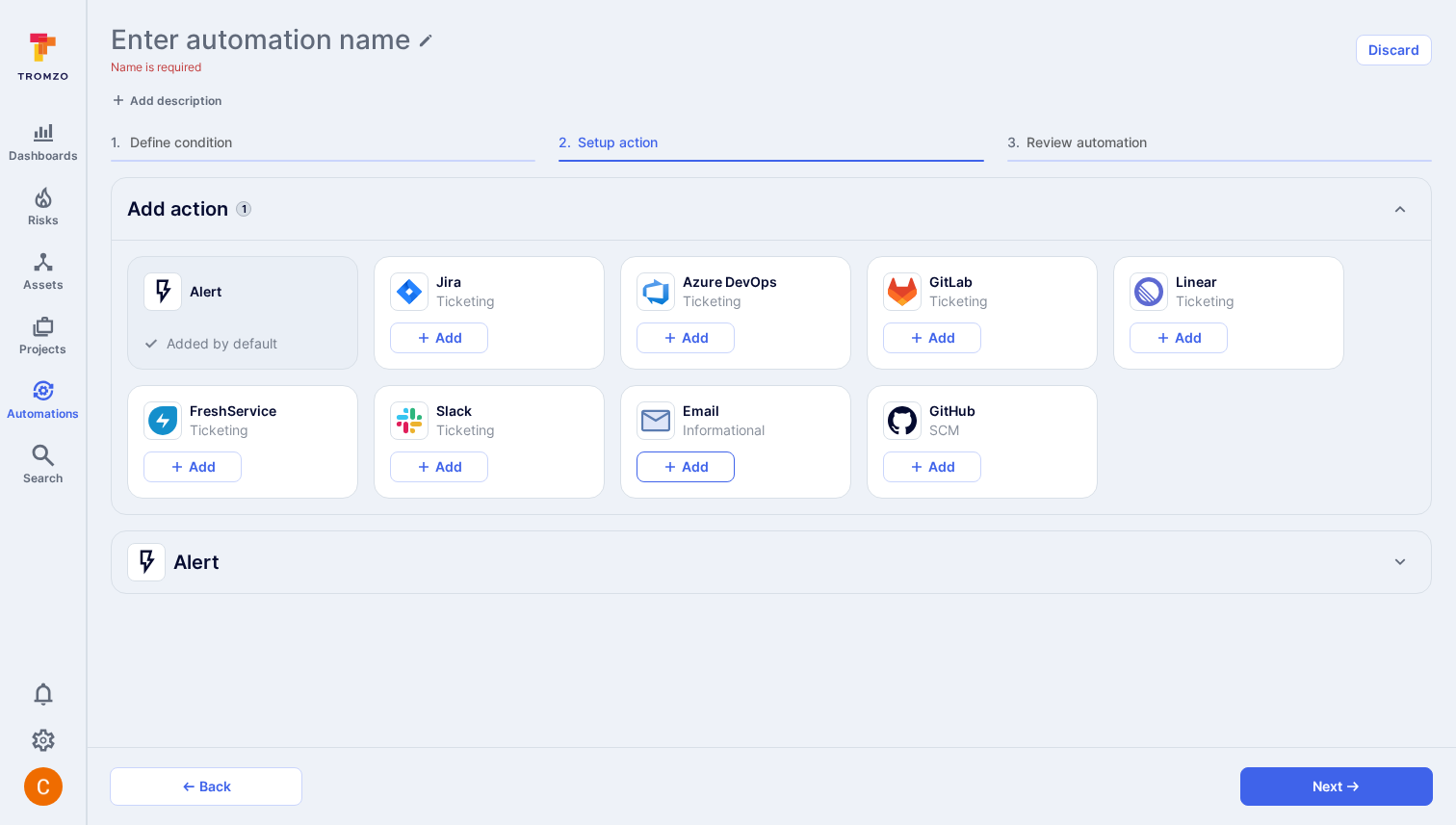 type on "x" 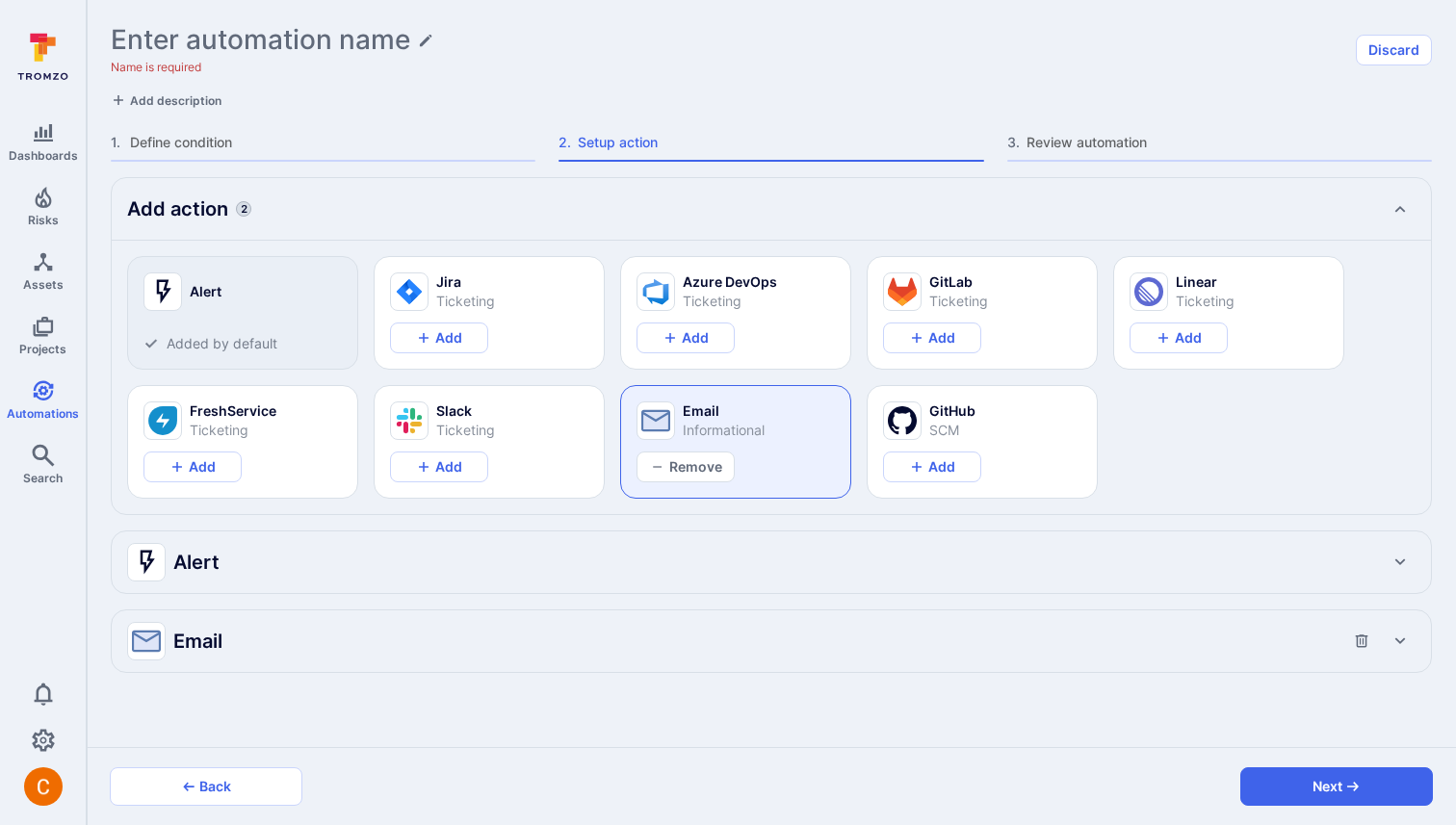 type on "x" 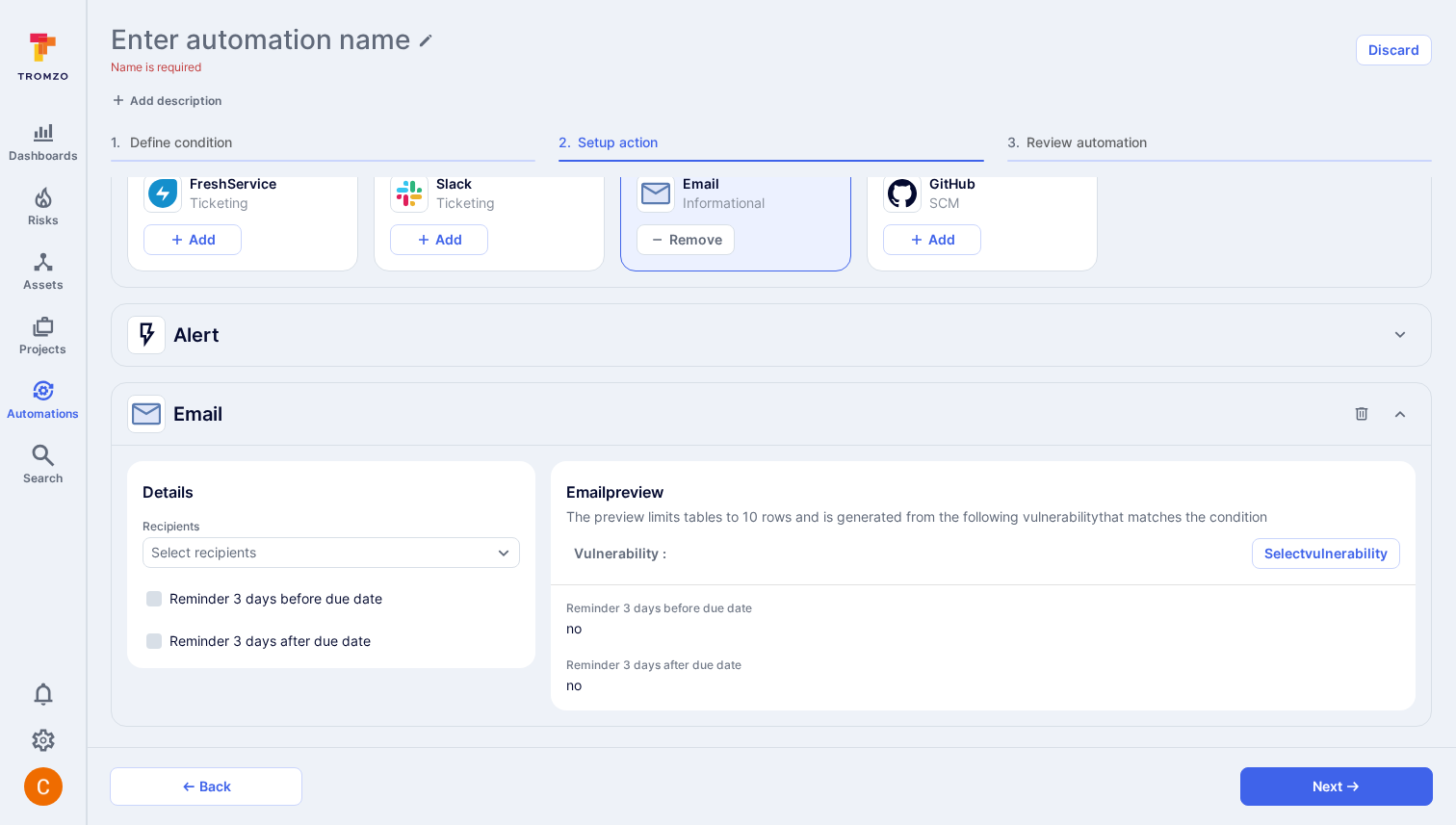 scroll, scrollTop: 230, scrollLeft: 0, axis: vertical 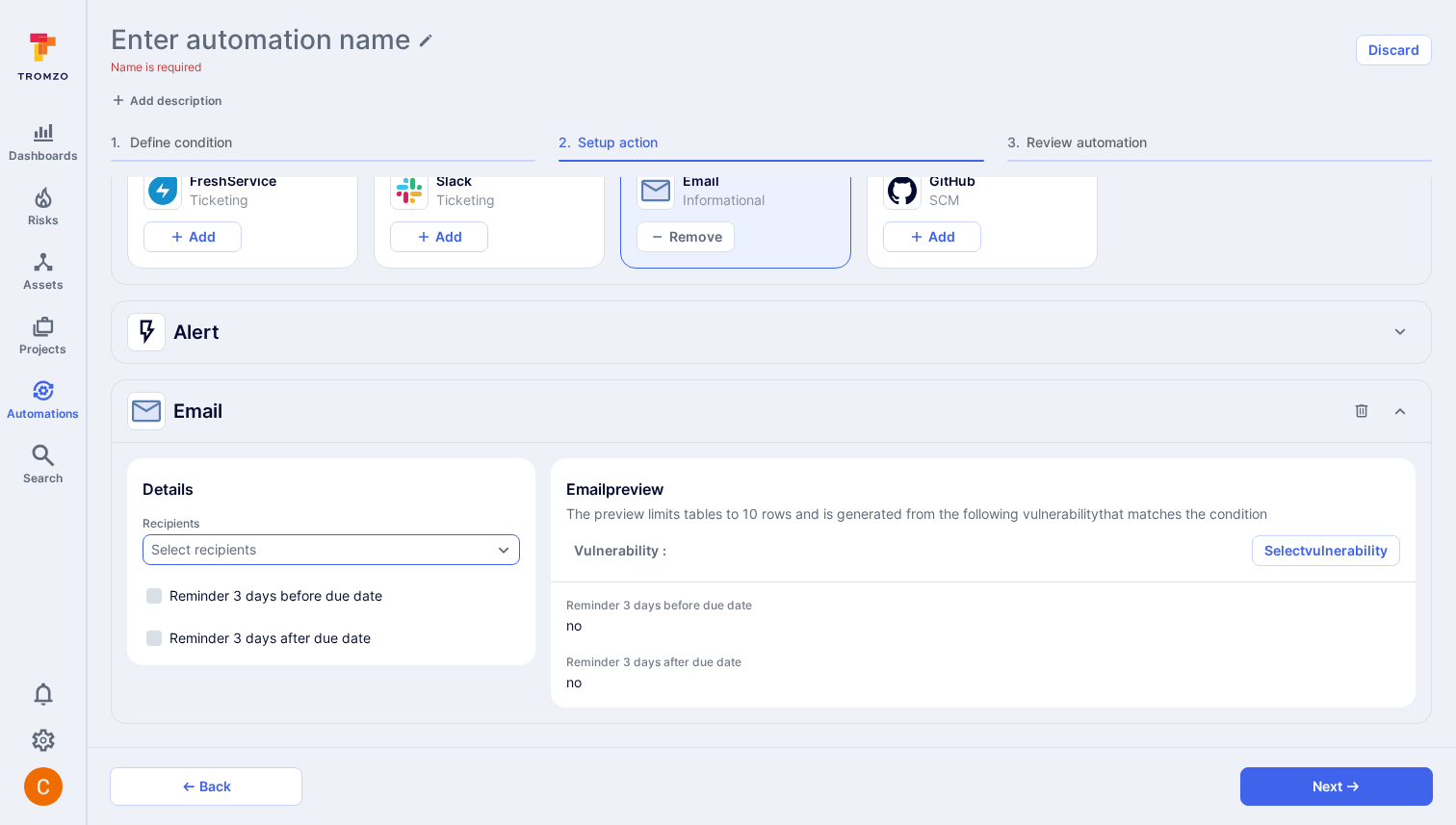 click on "Select recipients" at bounding box center [322, 550] 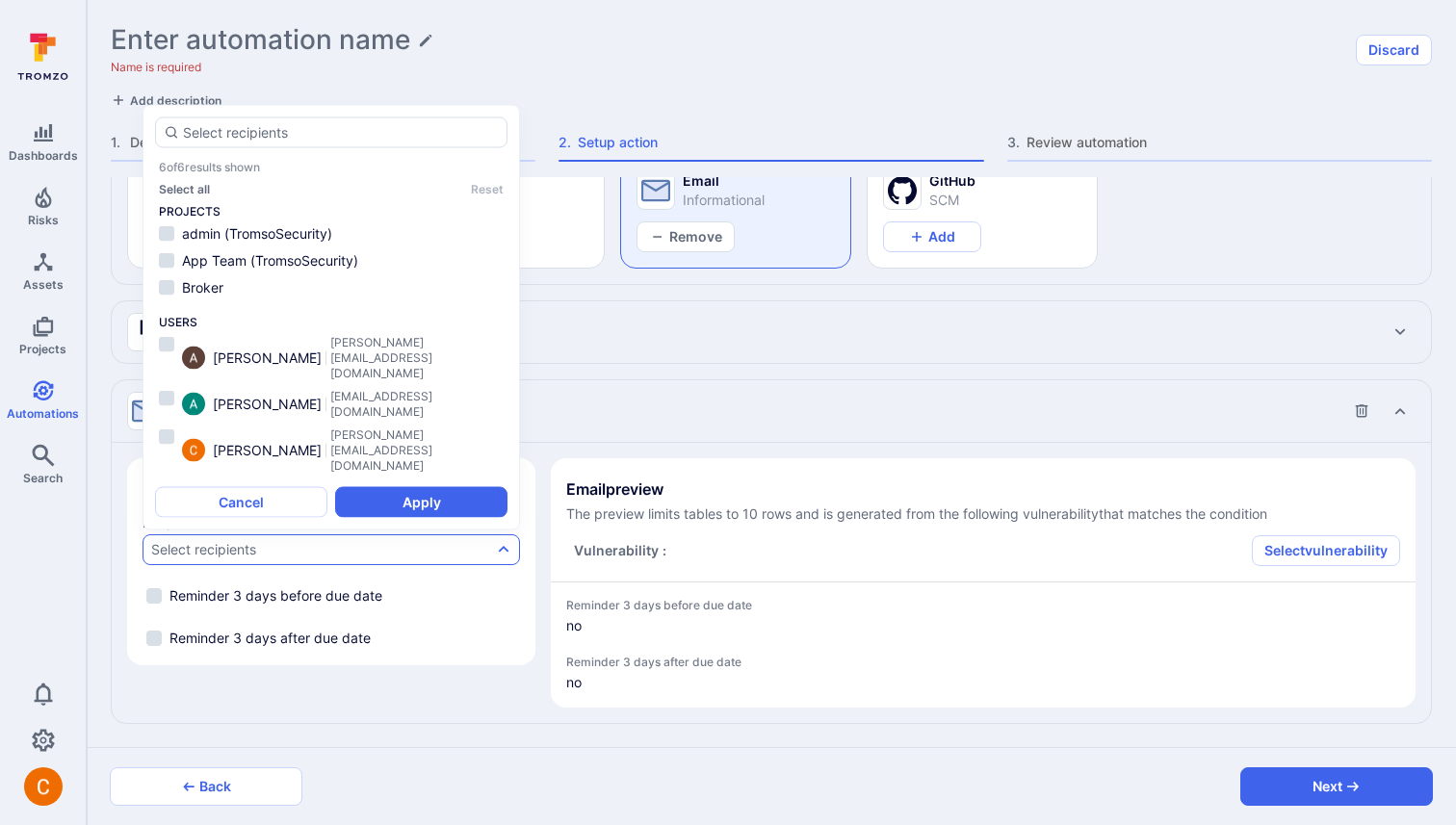 click on "Amy Staas amy@tromzo.com Arjan Dehar arjan.dehar@tromzo.com Camilo Rivera camilo@tromzo.com" at bounding box center [331, 404] 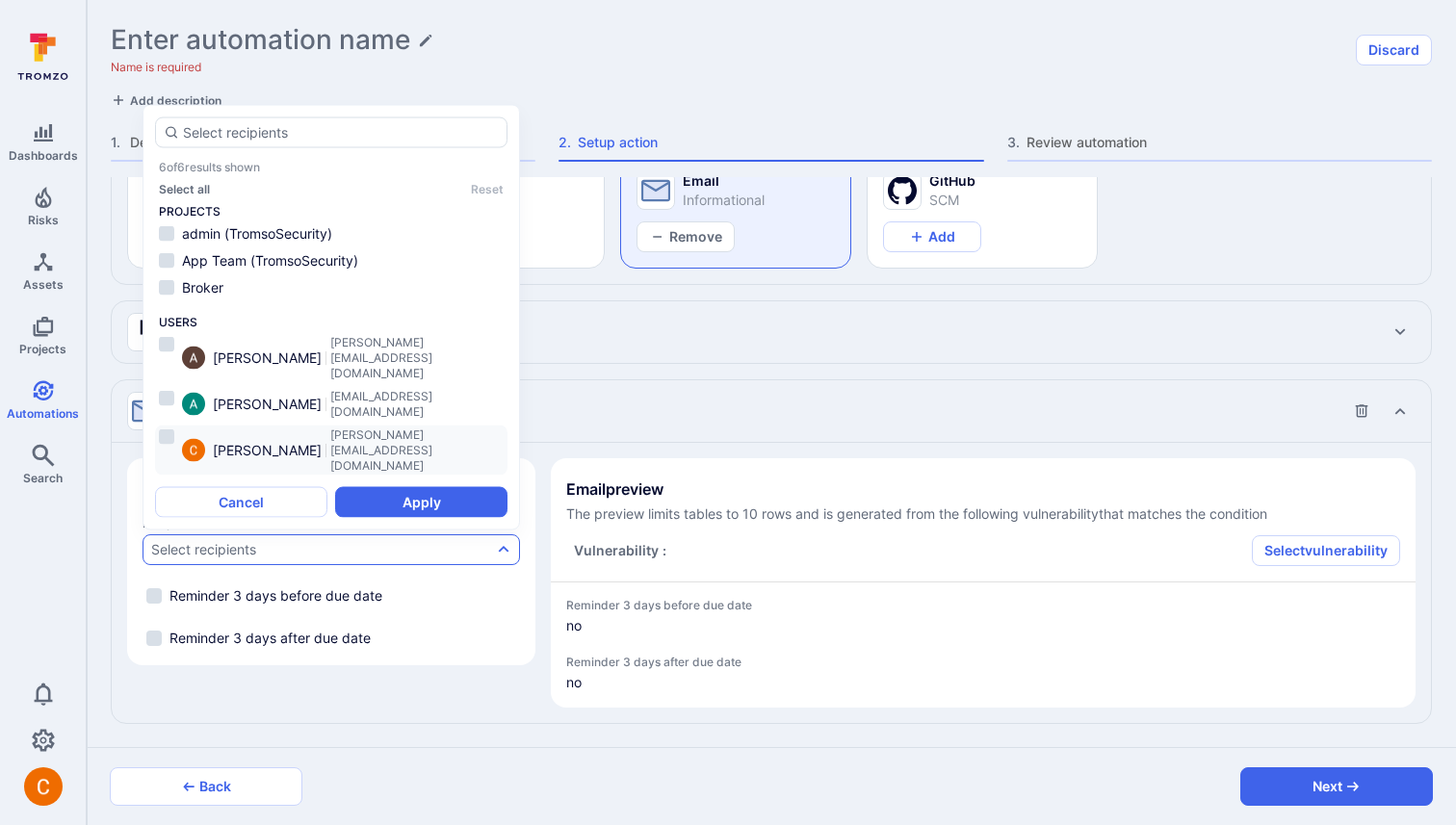 click on "Camilo Rivera camilo@tromzo.com" at bounding box center (343, 451) 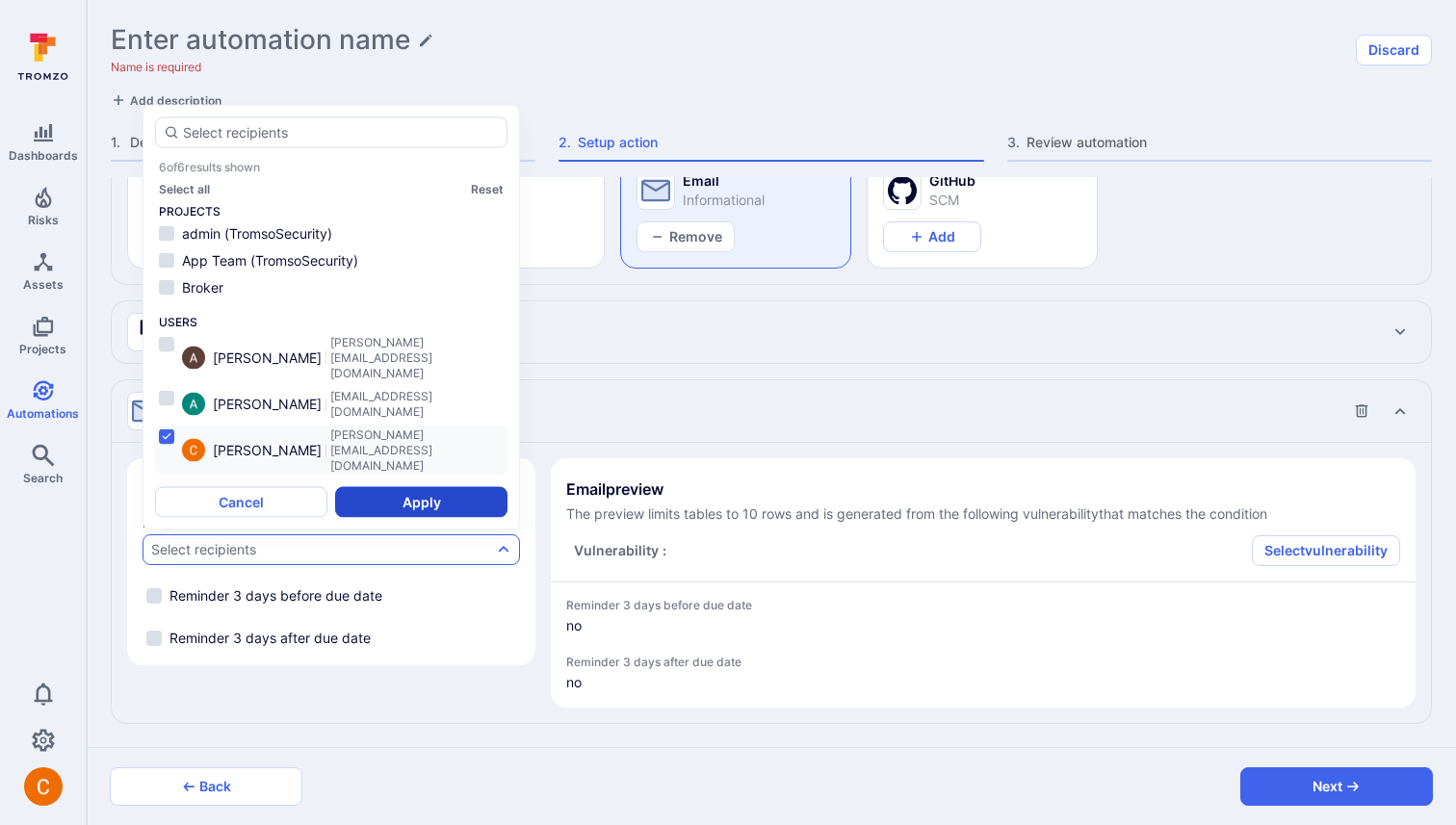 click on "Apply" at bounding box center (421, 503) 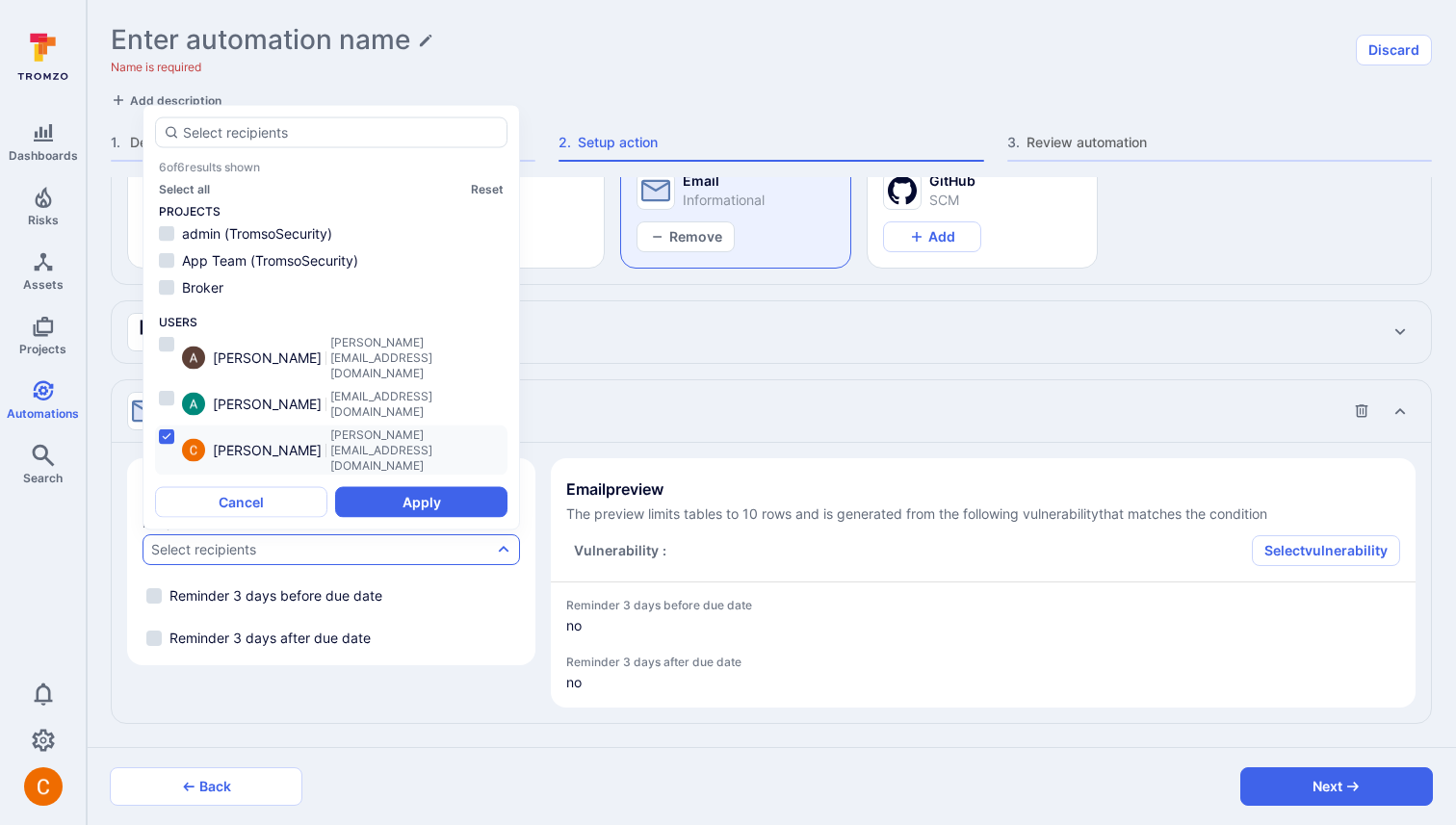 type on "x" 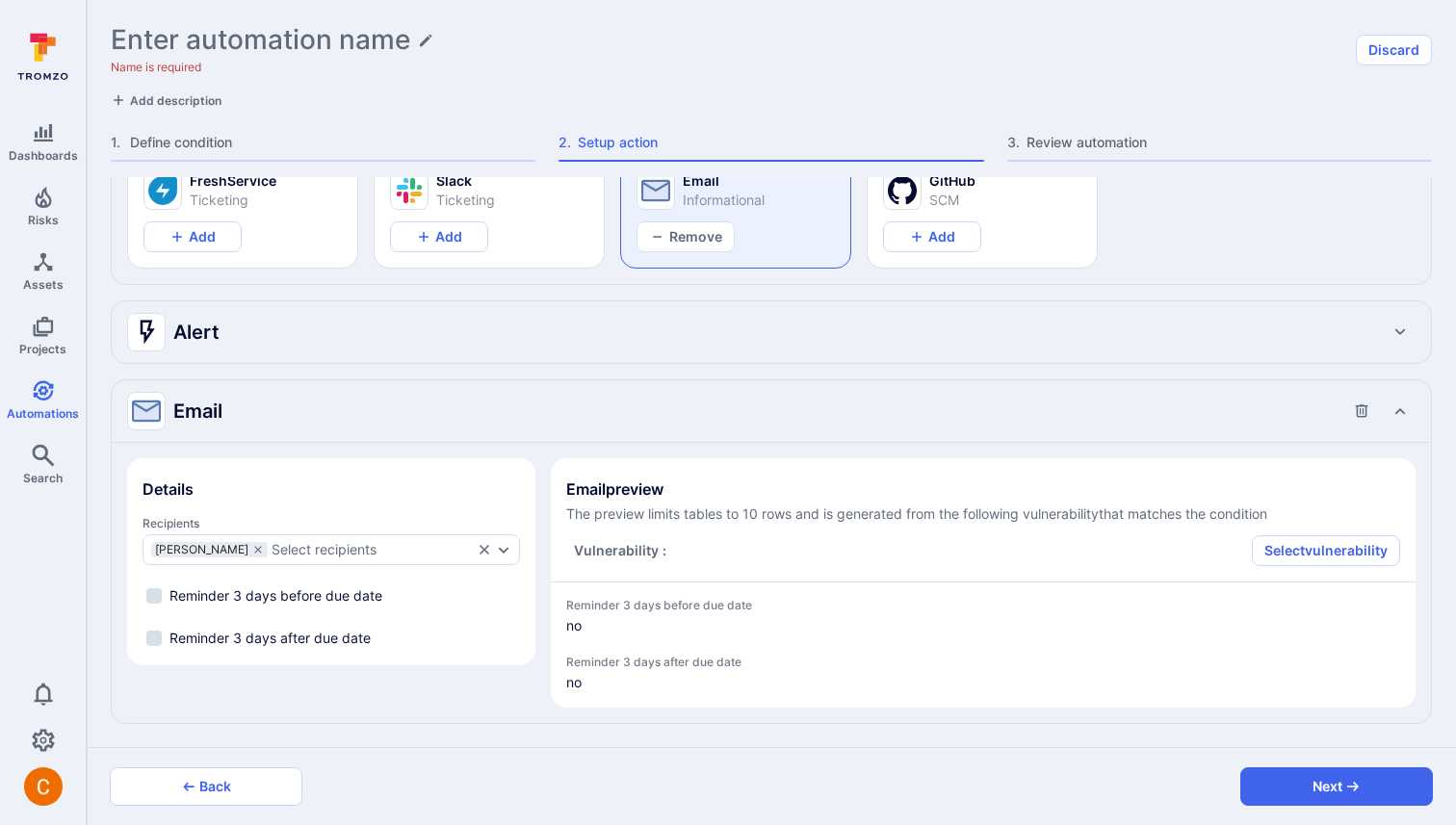 click on "Enter automation name Name is required Discard Add description 1 . Define condition 2 . Setup action 3 . Review automation" at bounding box center (771, 89) 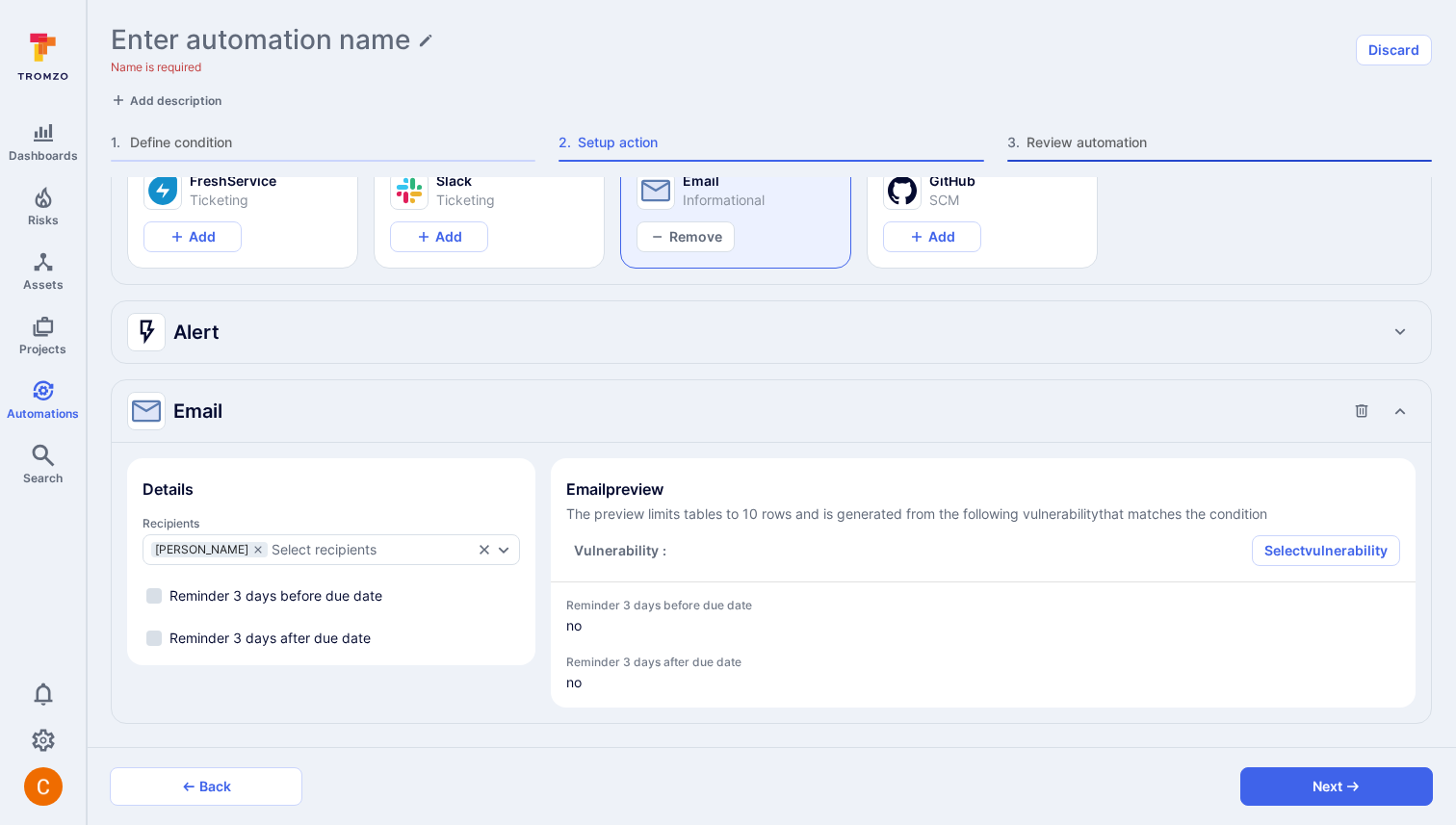 click on "3 . Review automation" at bounding box center (1219, 147) 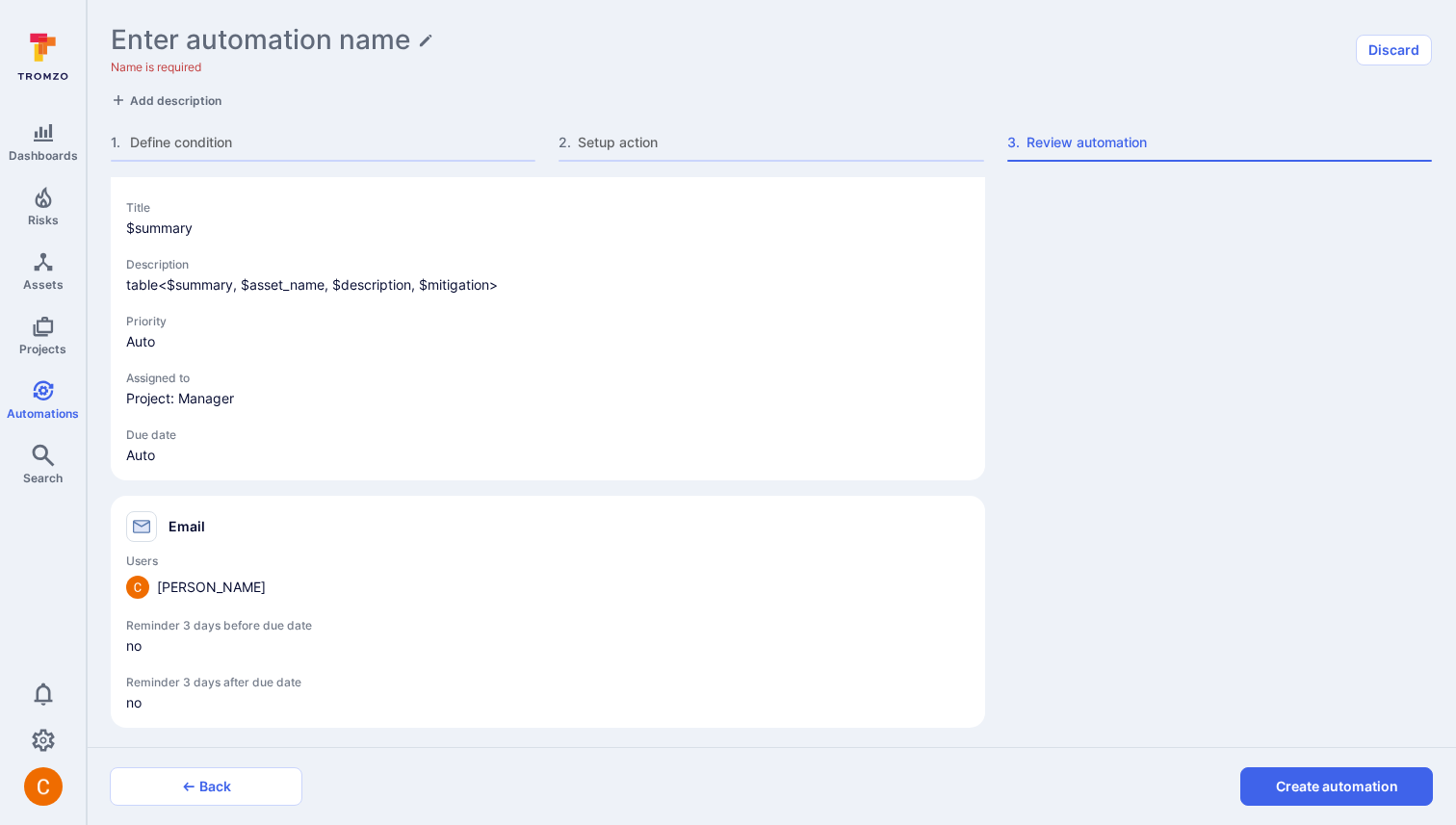 scroll, scrollTop: 0, scrollLeft: 0, axis: both 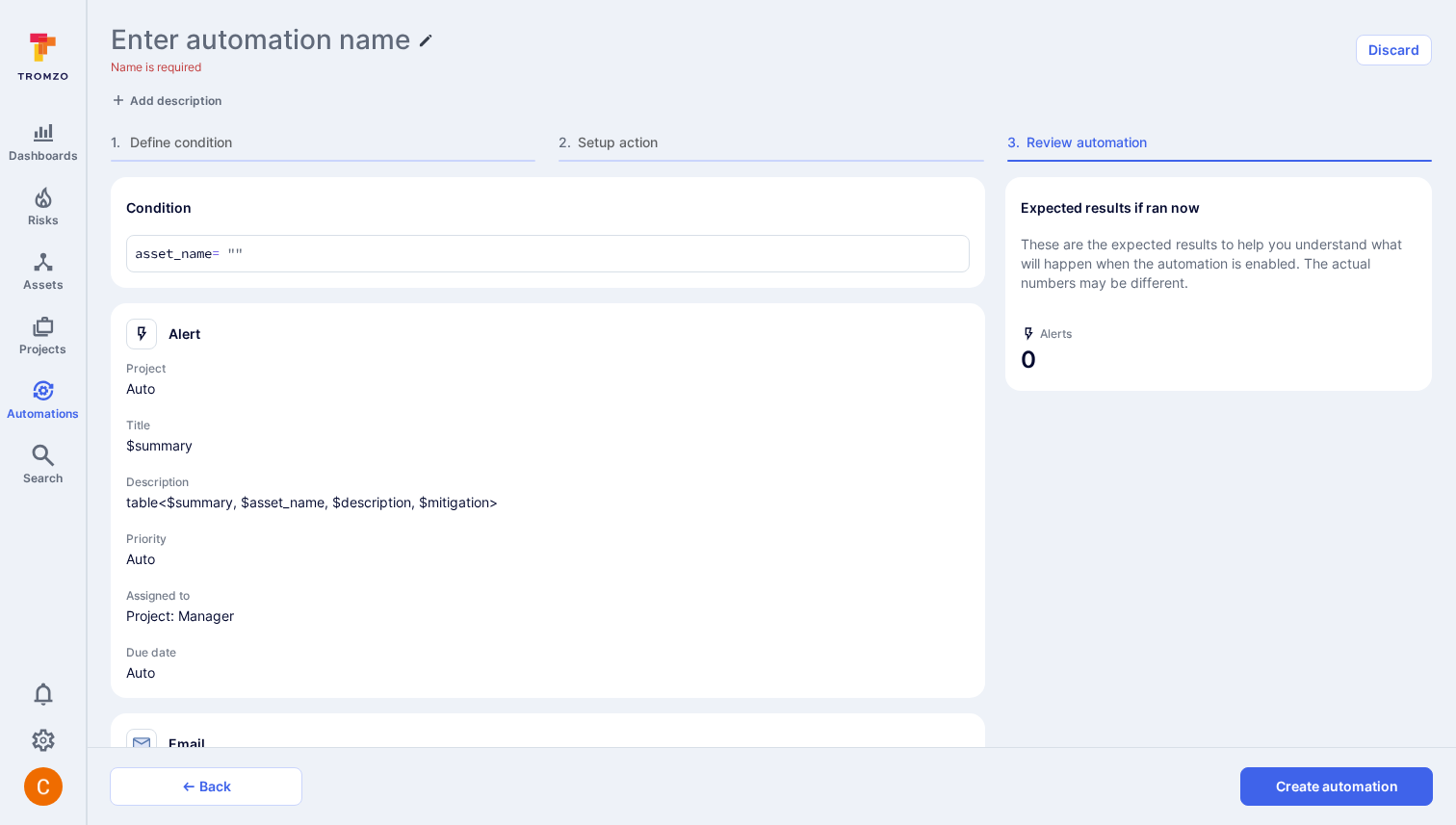 click 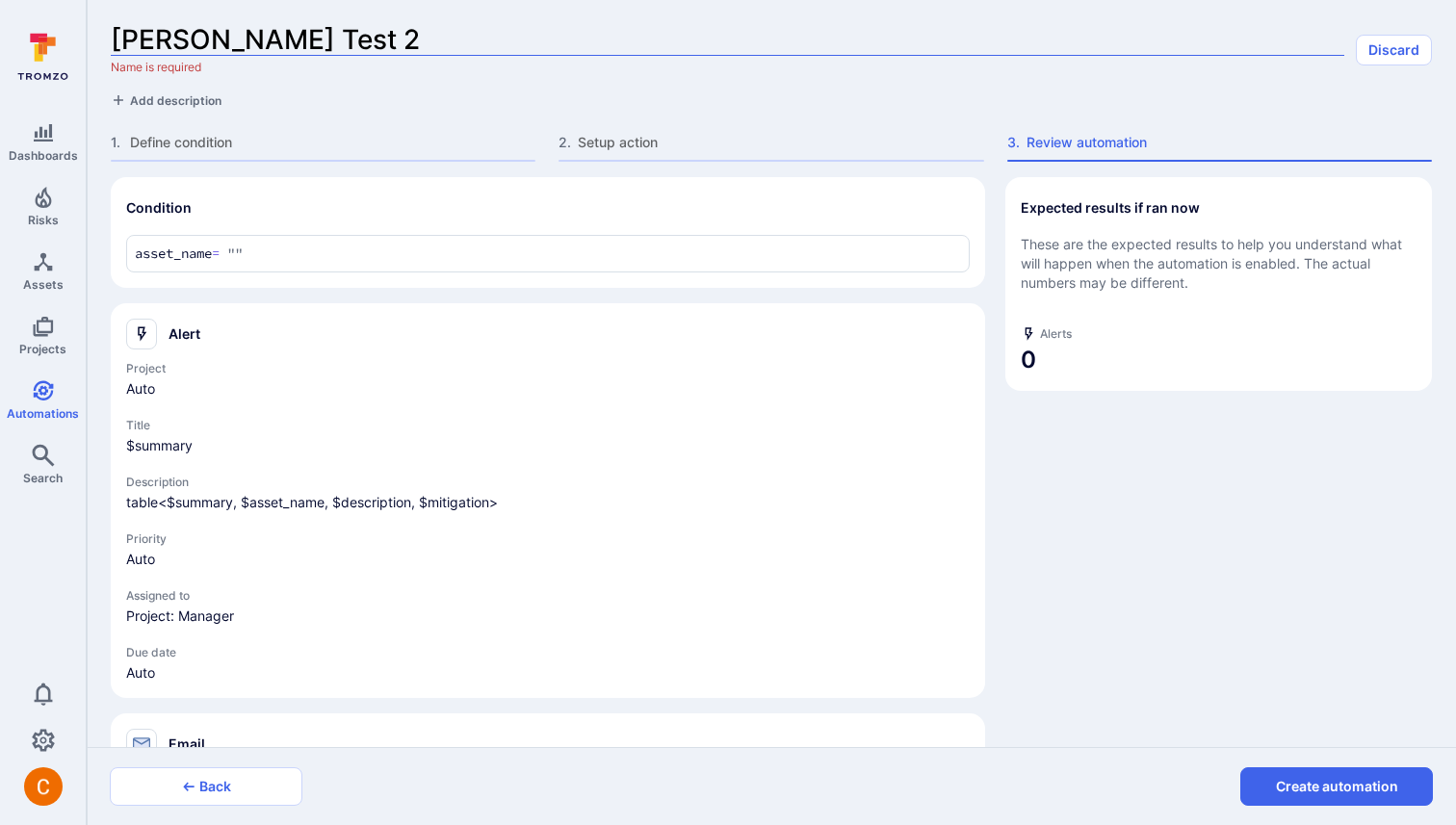 type on "Camilo Test 22" 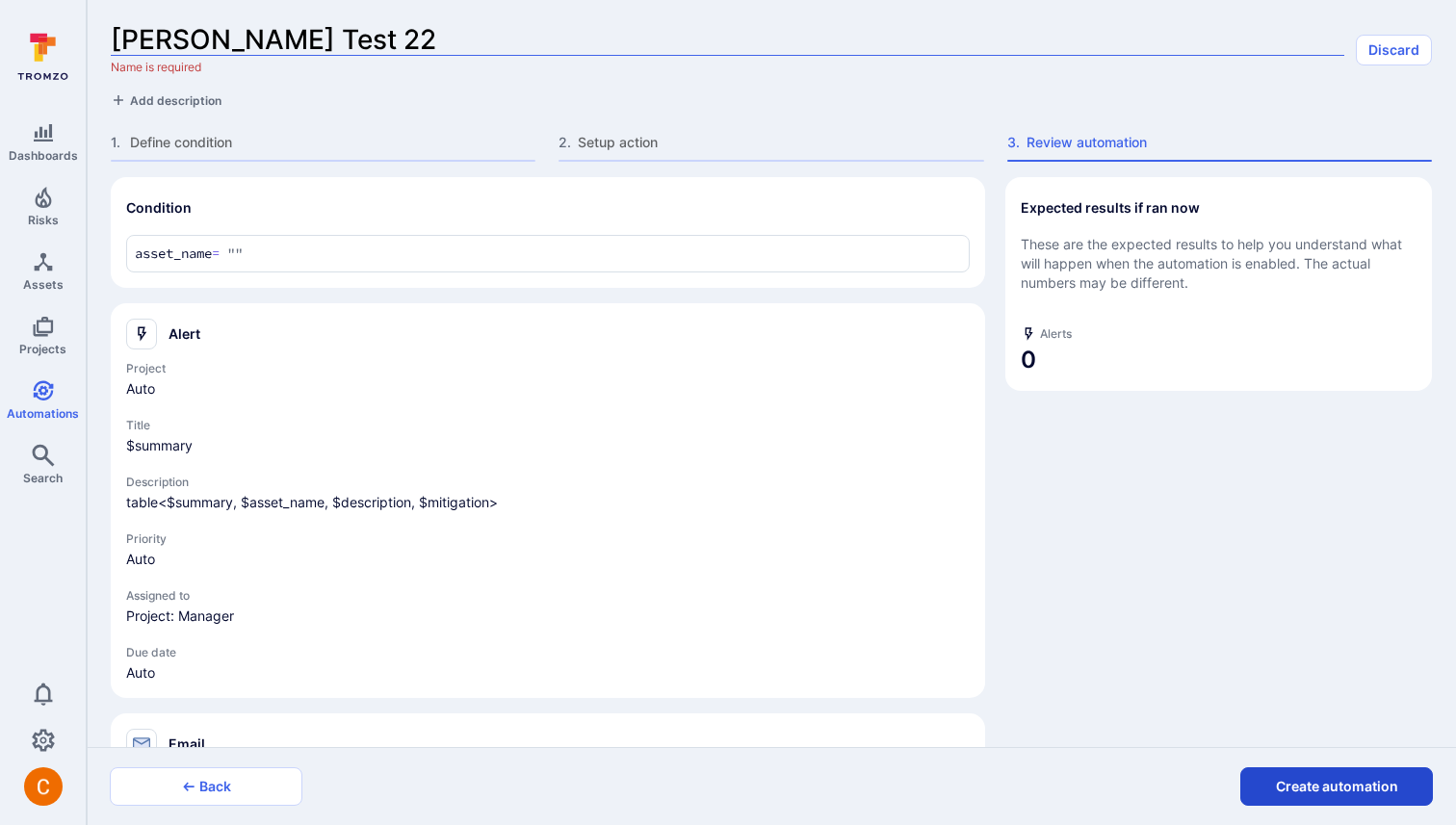 click on "Create automation" at bounding box center [1337, 786] 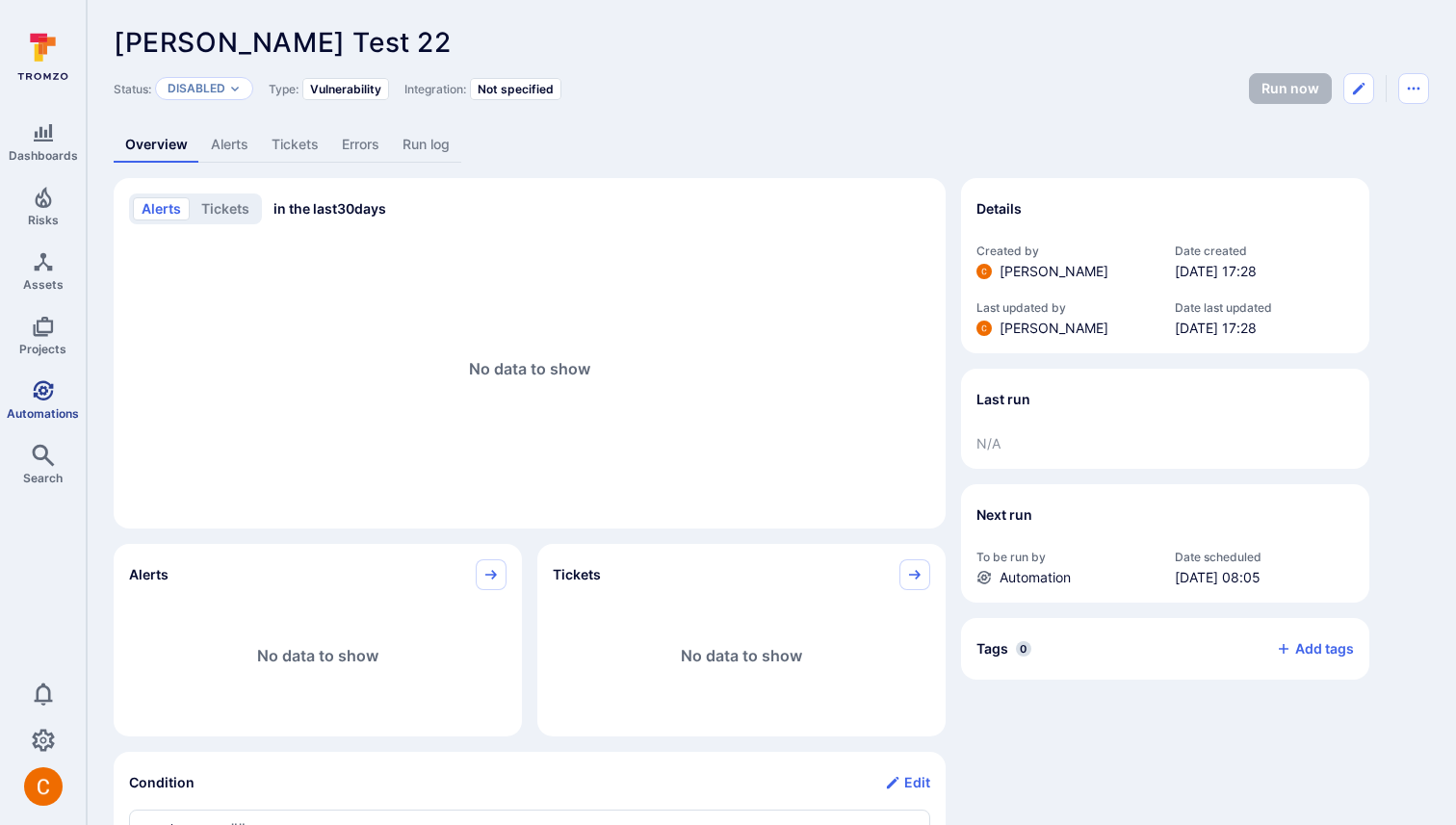 click on "Automations" at bounding box center (42, 400) 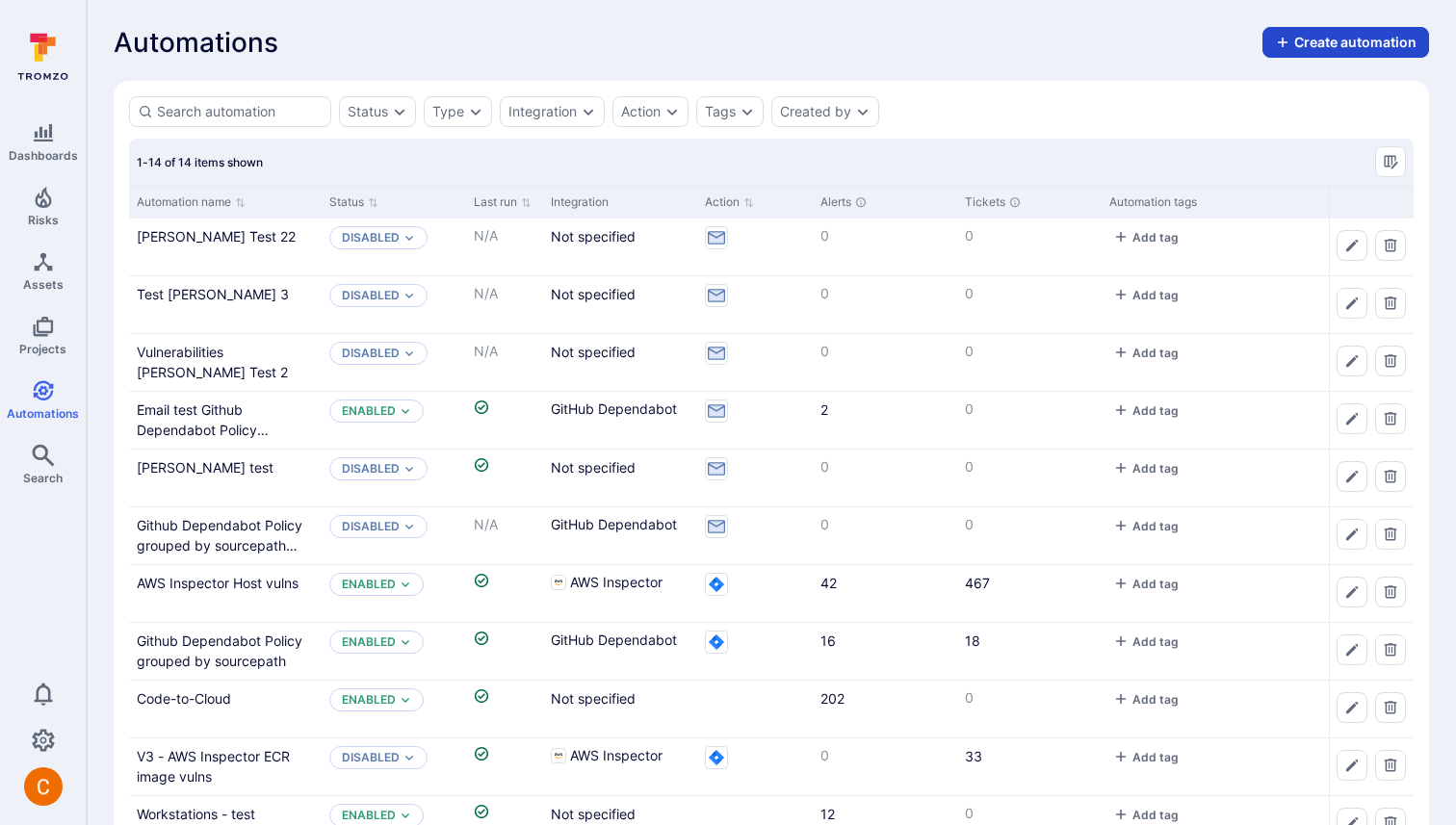 click on "Create automation" at bounding box center (1345, 42) 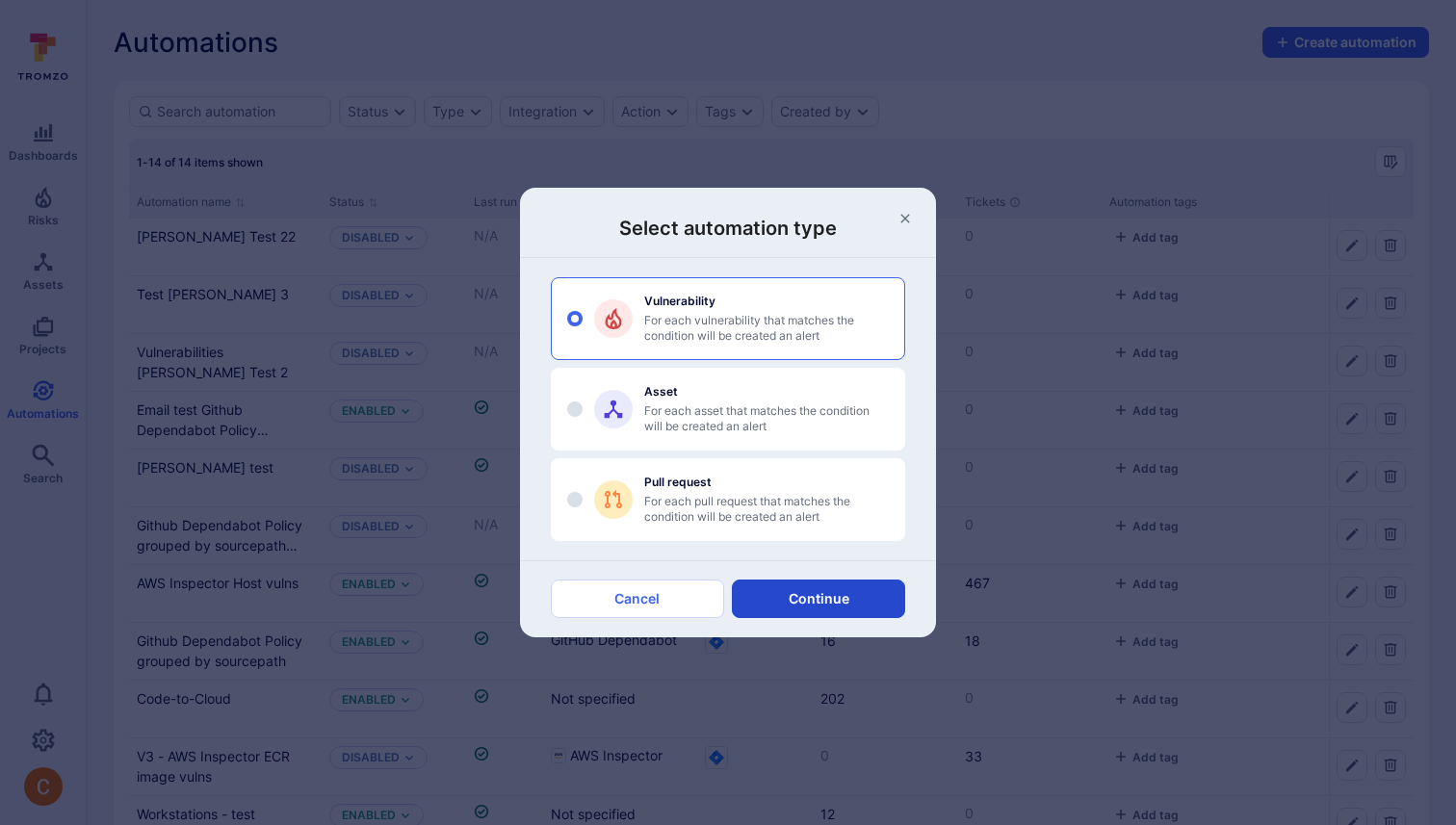 click on "Continue" at bounding box center (819, 599) 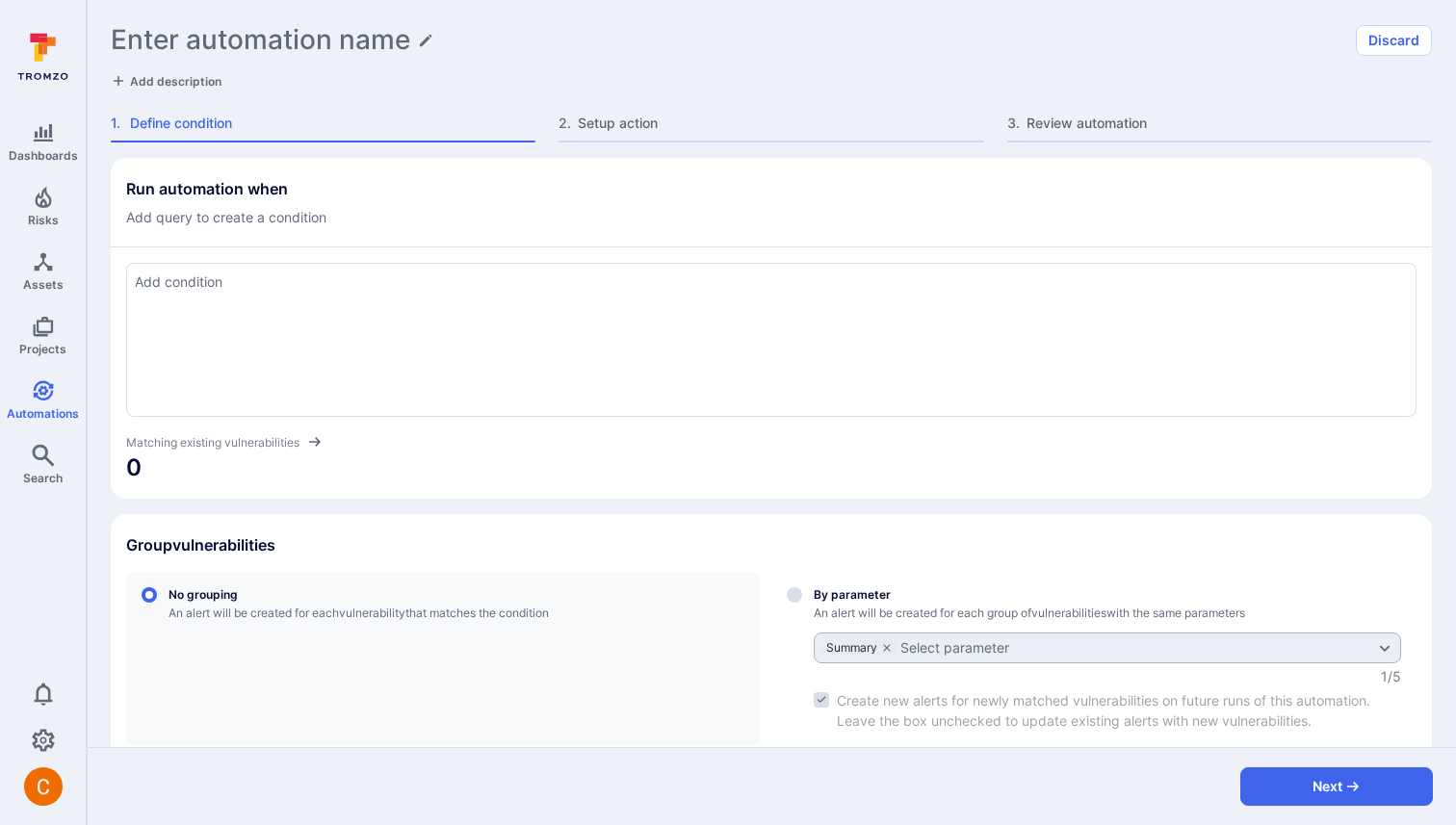 click at bounding box center (771, 340) 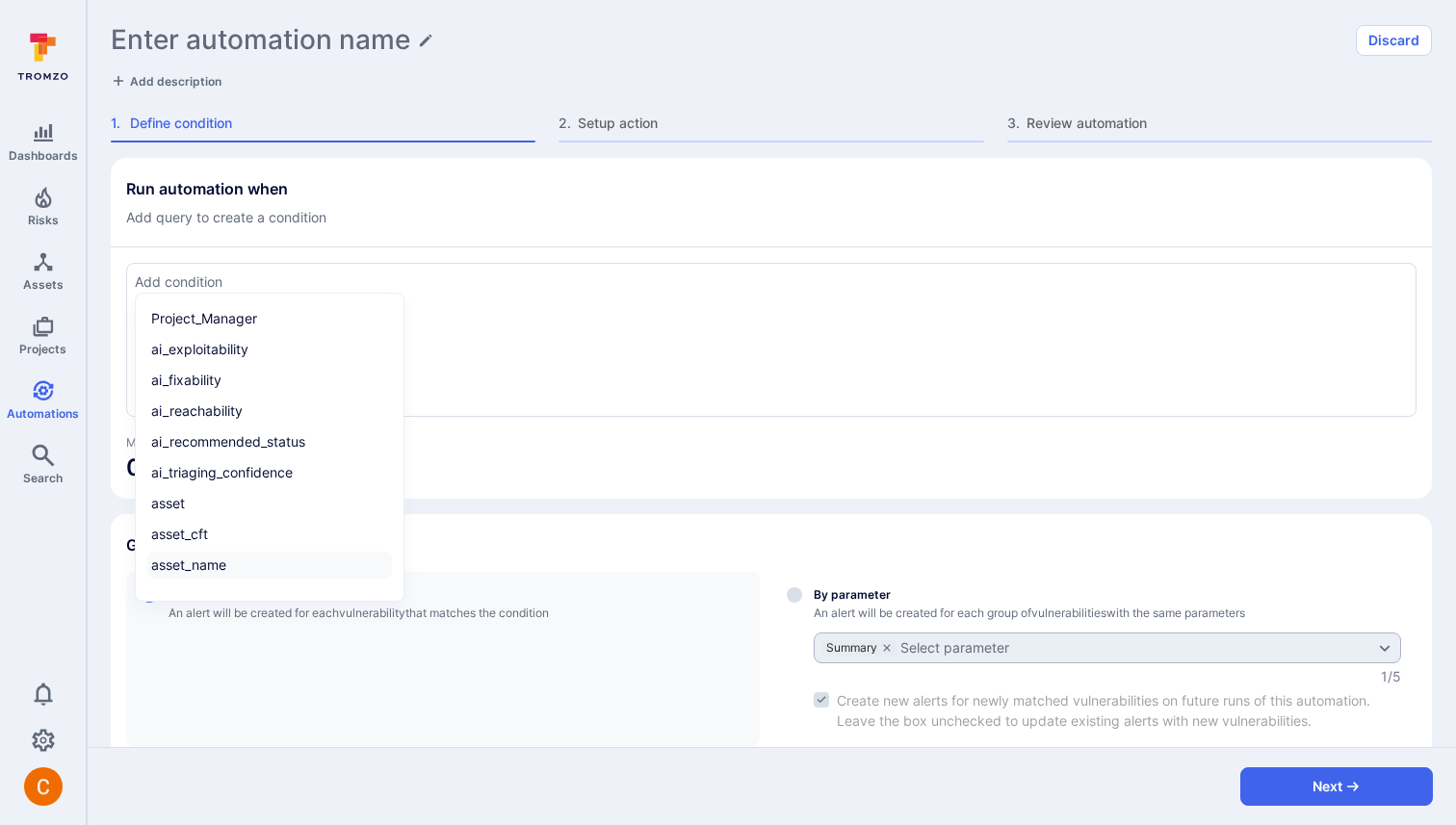 click on "asset_name" at bounding box center [270, 565] 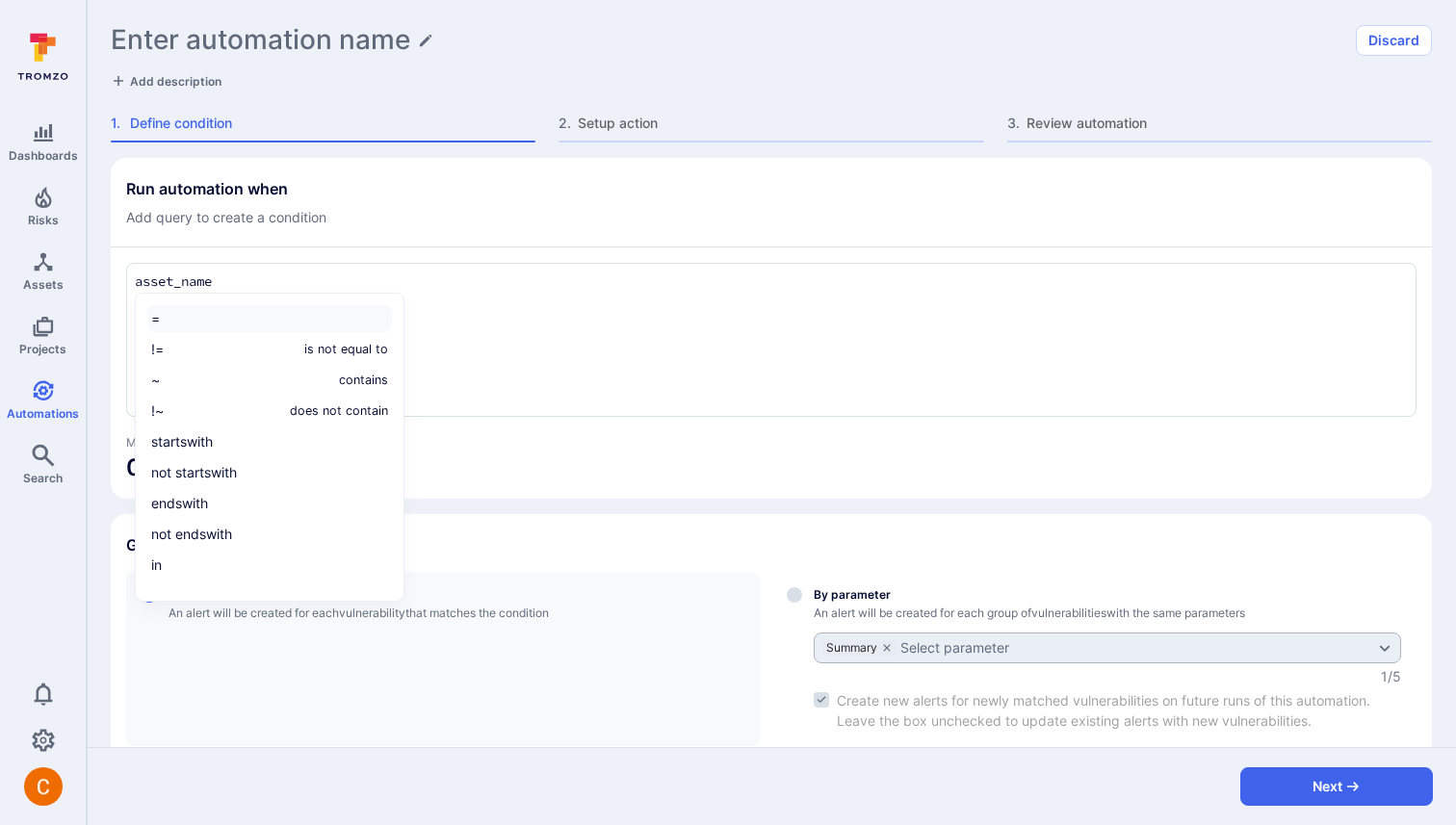 click on "=" at bounding box center (270, 319) 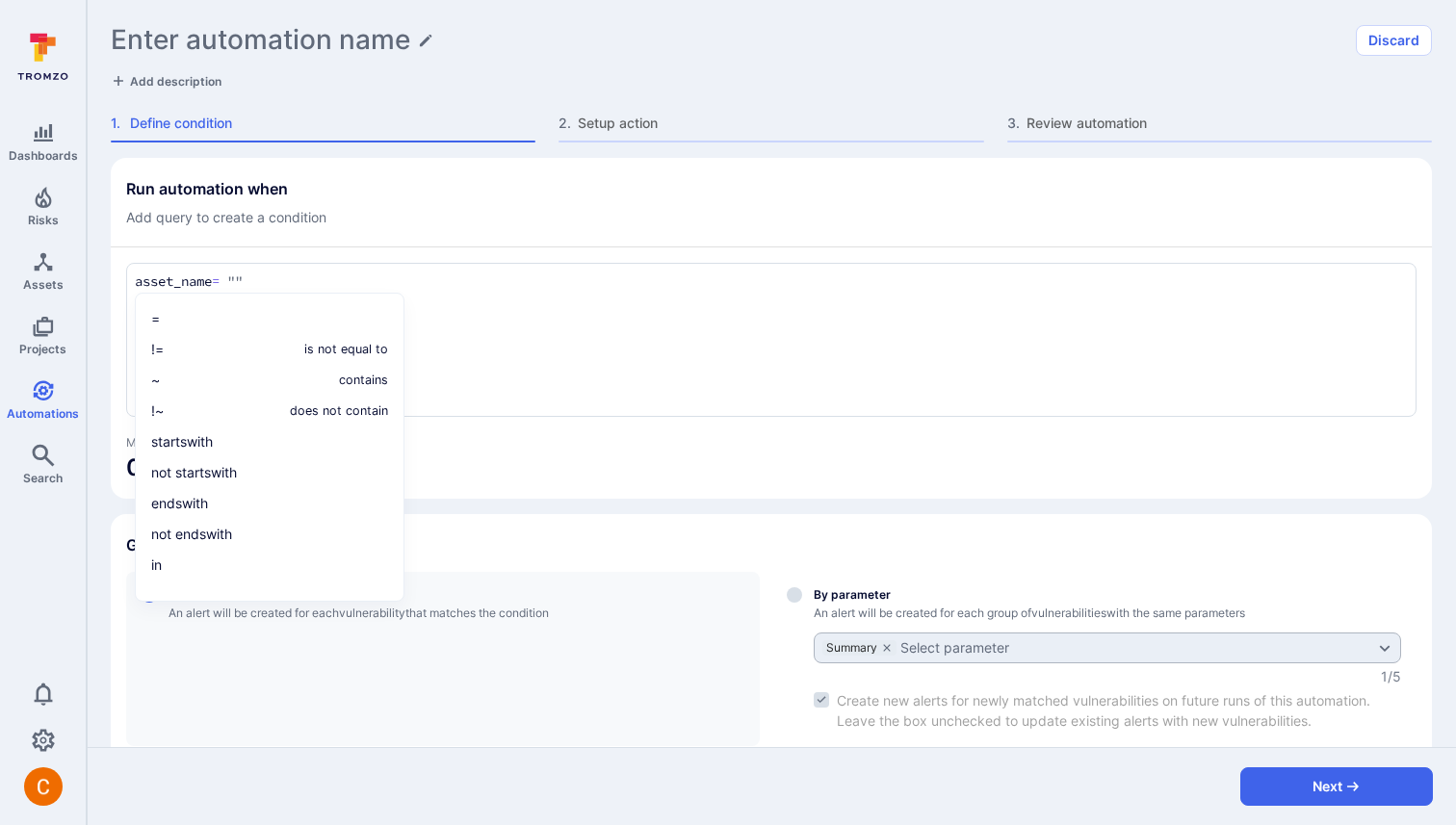 click on "Run automation when Add query to create a condition" at bounding box center (771, 203) 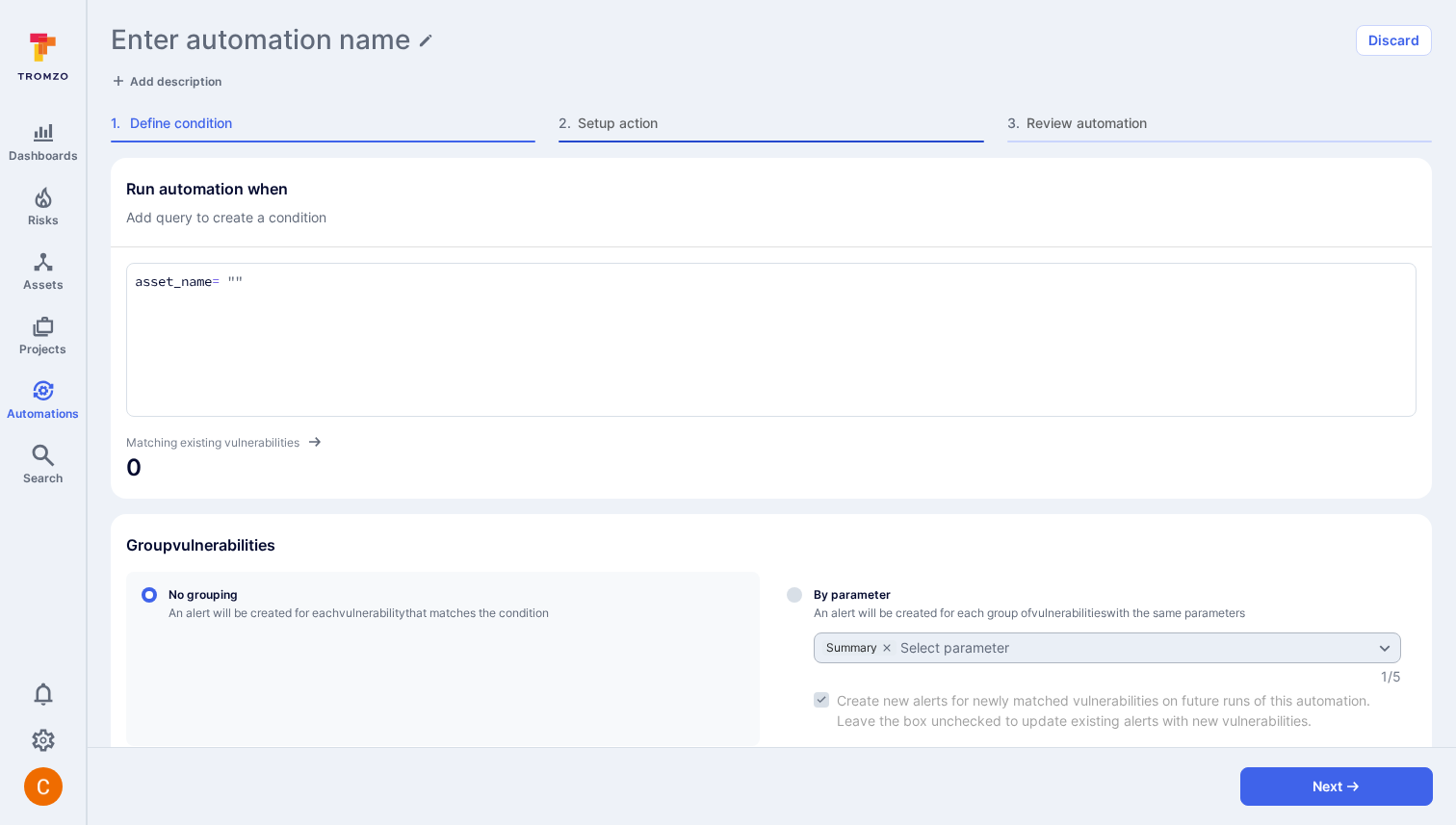 click on "Setup action" at bounding box center (780, 123) 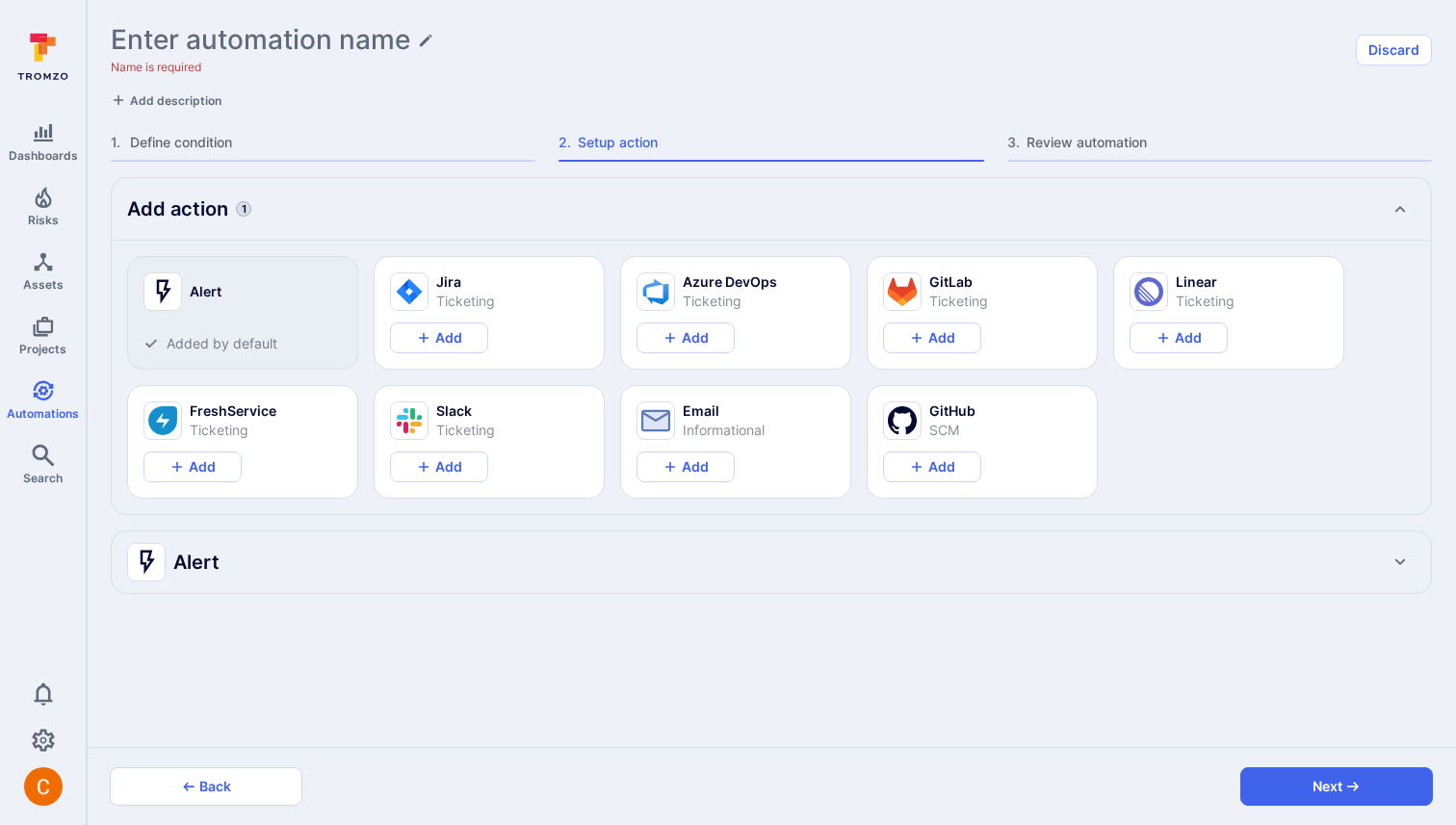 type on "x" 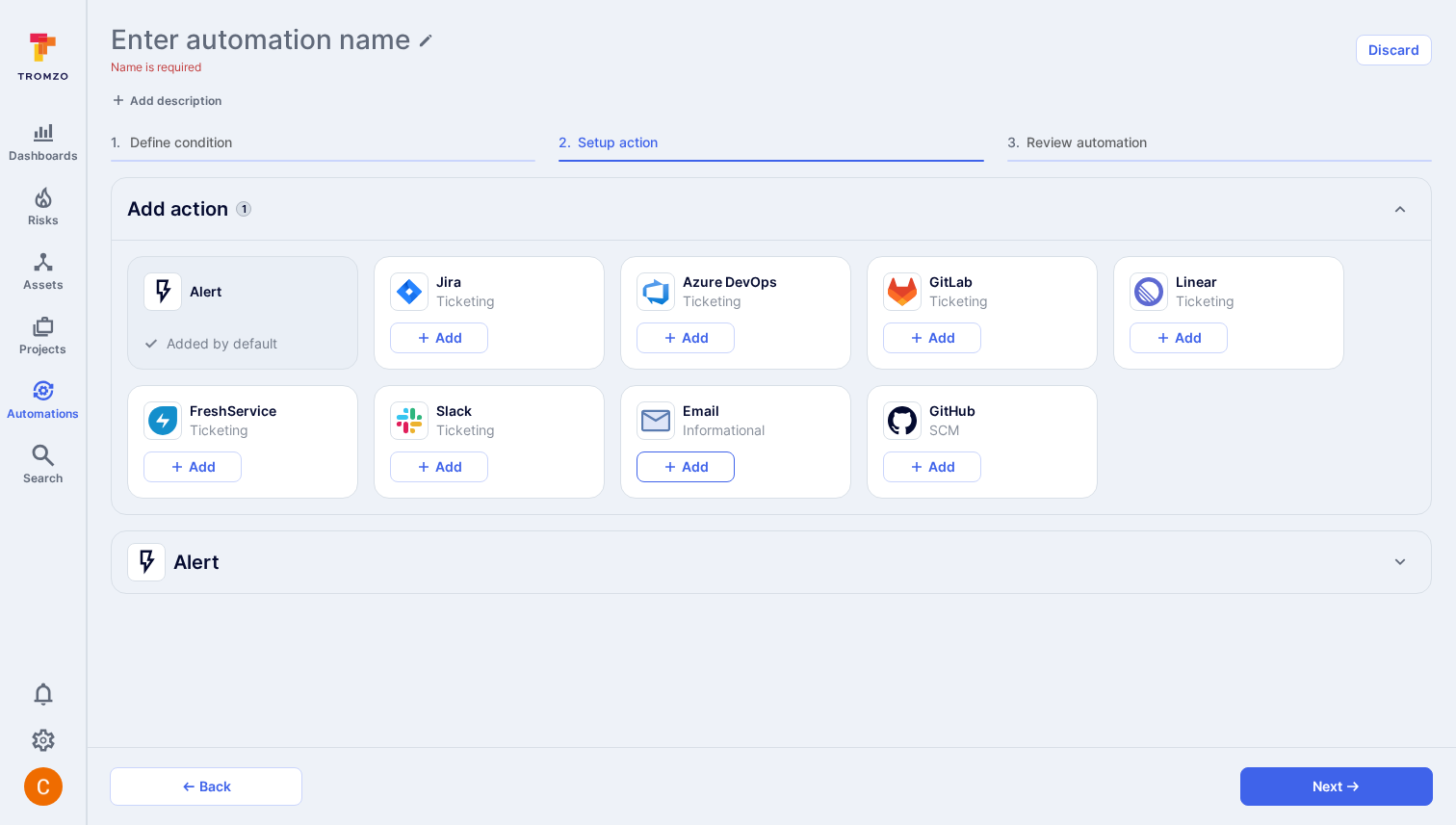 click on "Add" at bounding box center (686, 467) 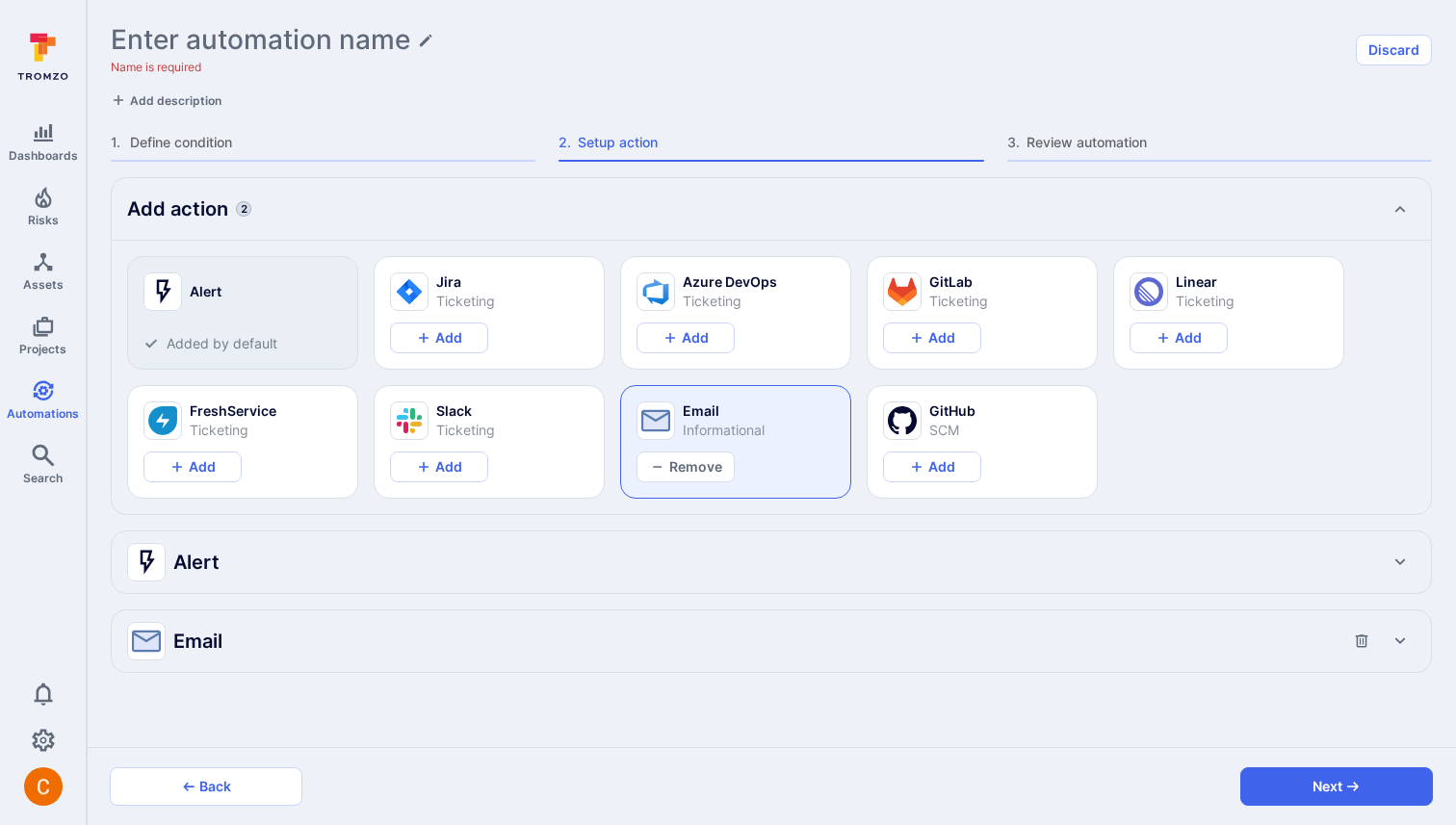 click on "Email" at bounding box center (771, 641) 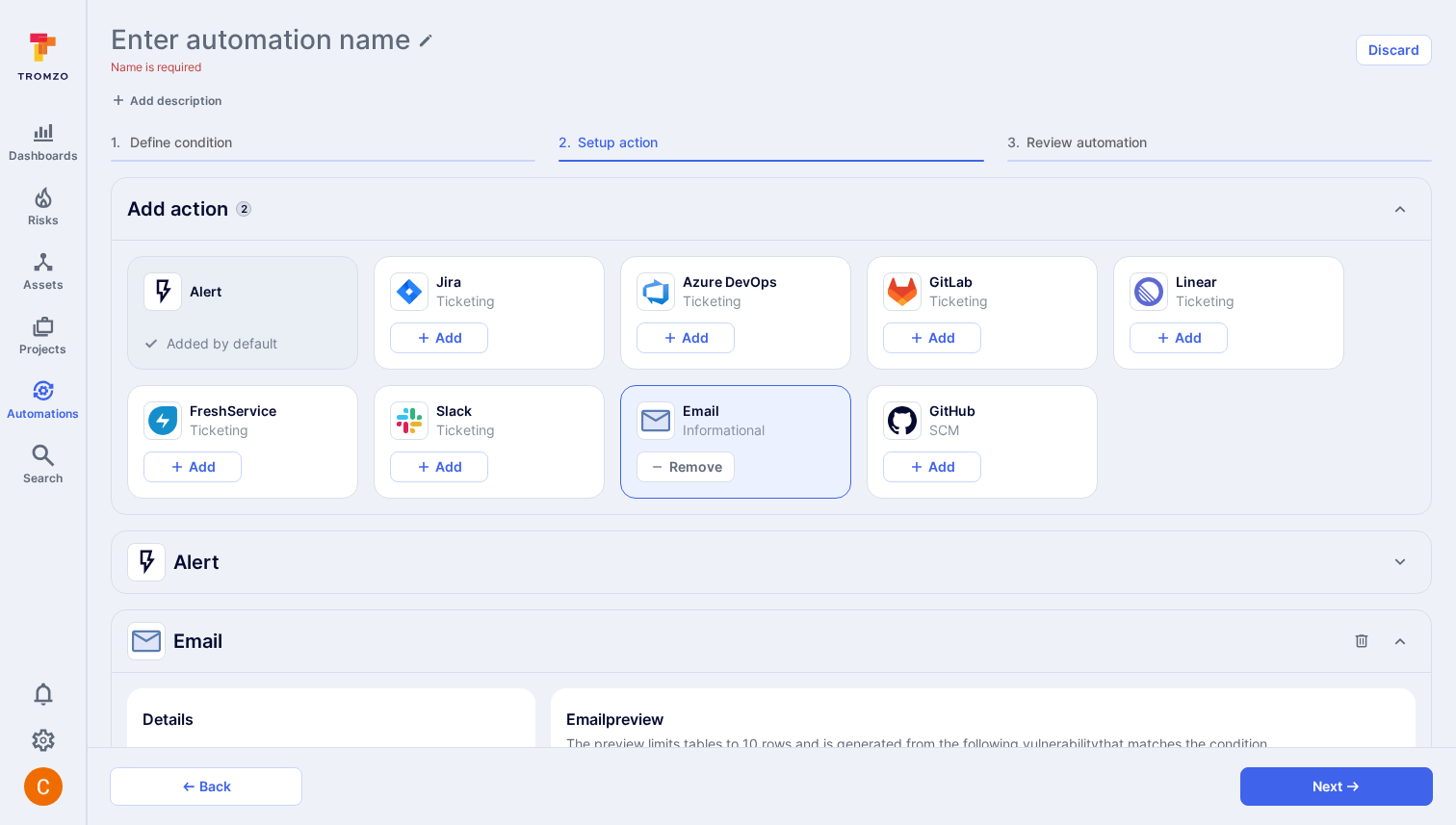 scroll, scrollTop: 230, scrollLeft: 0, axis: vertical 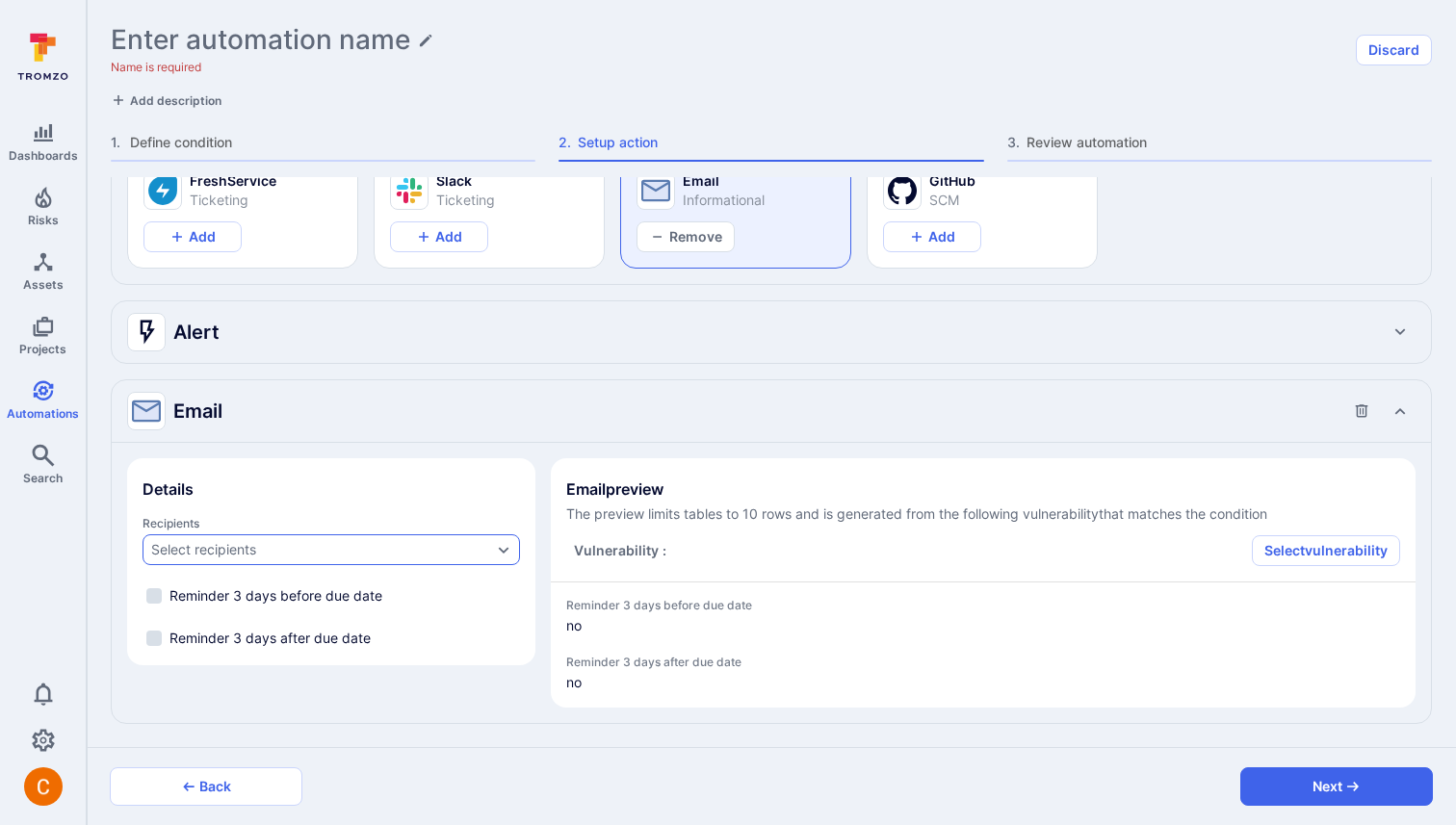 click on "Select recipients" at bounding box center [331, 550] 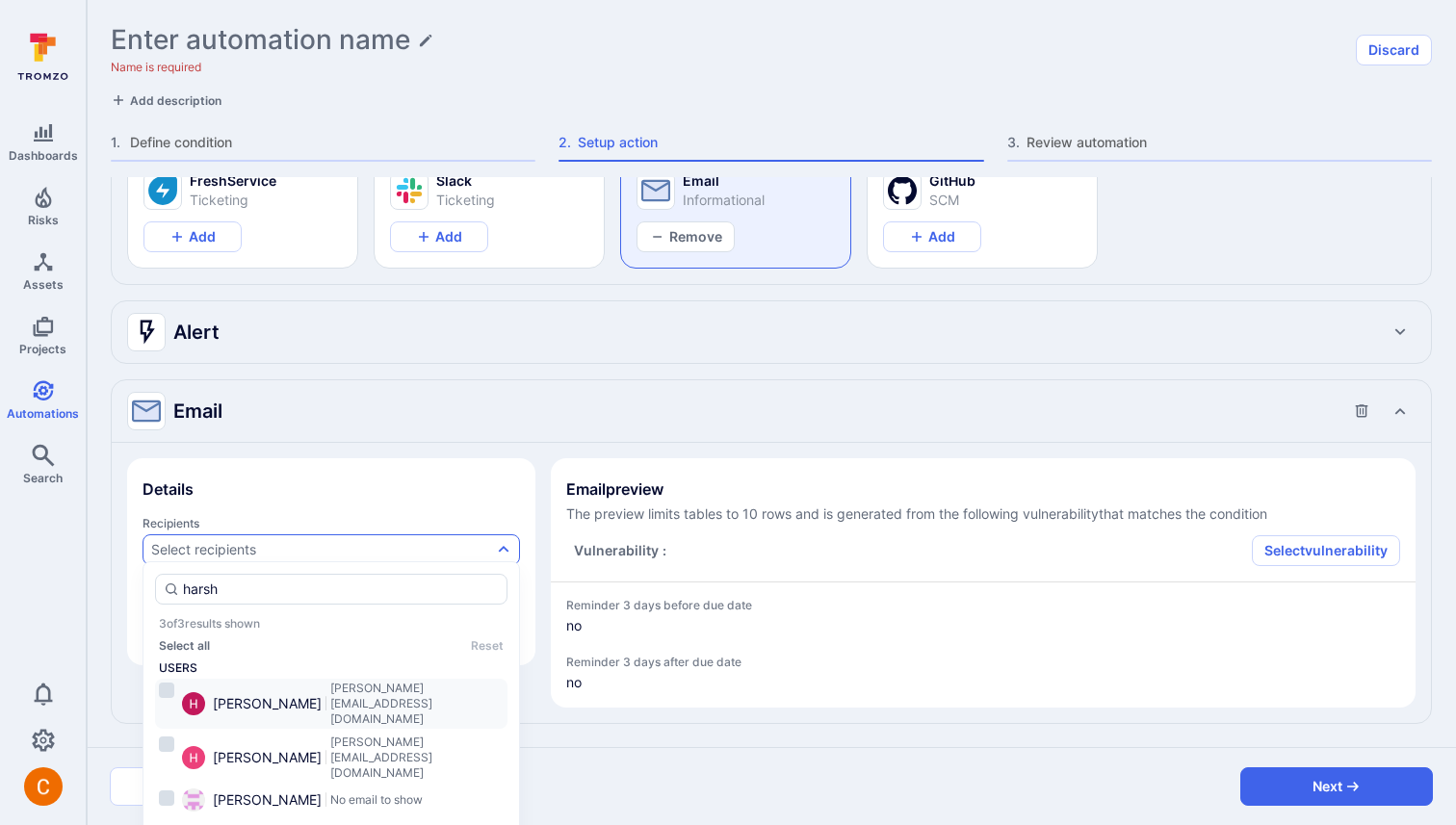 click on "[PERSON_NAME]" at bounding box center [267, 704] 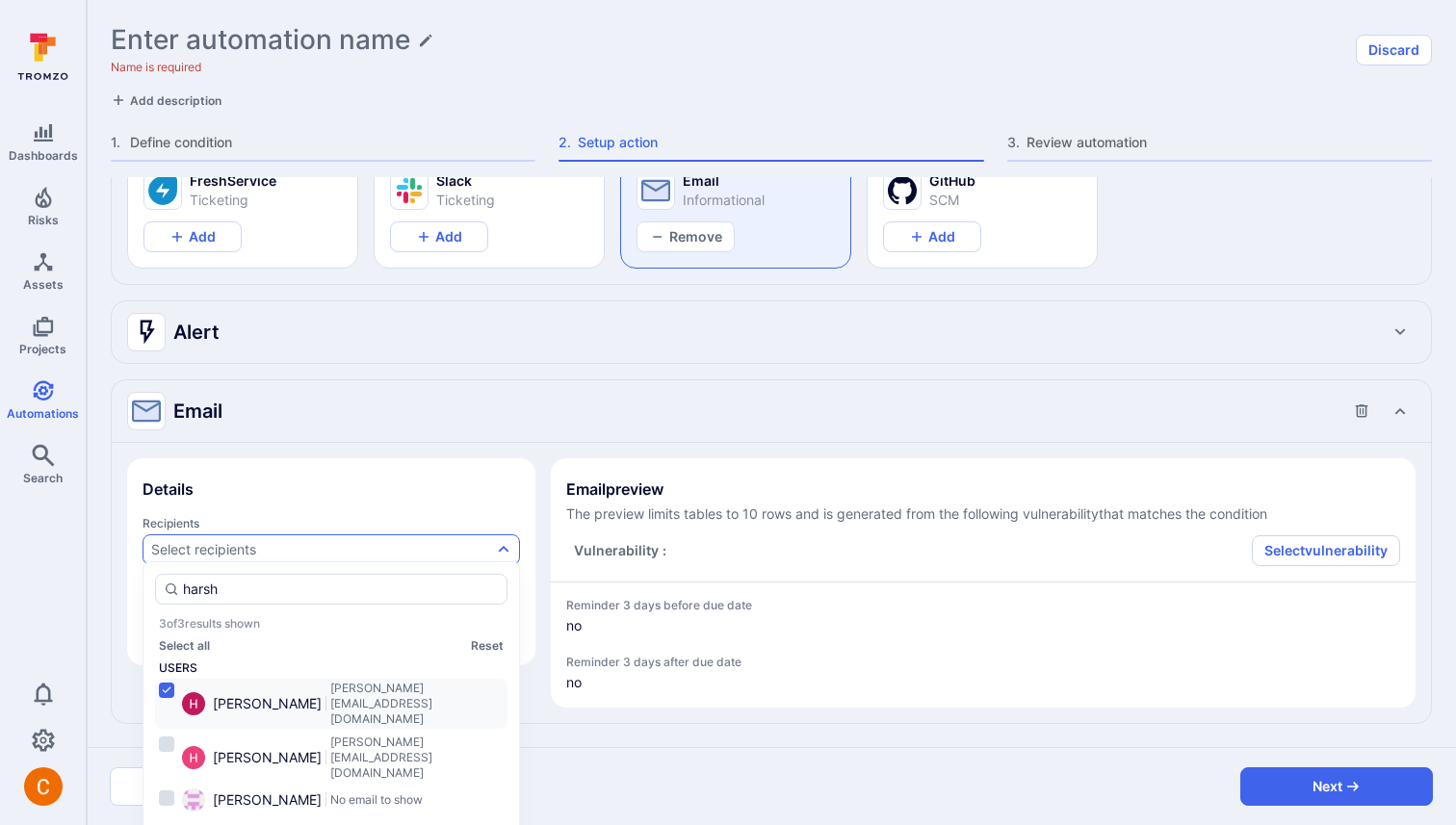 type on "harsh" 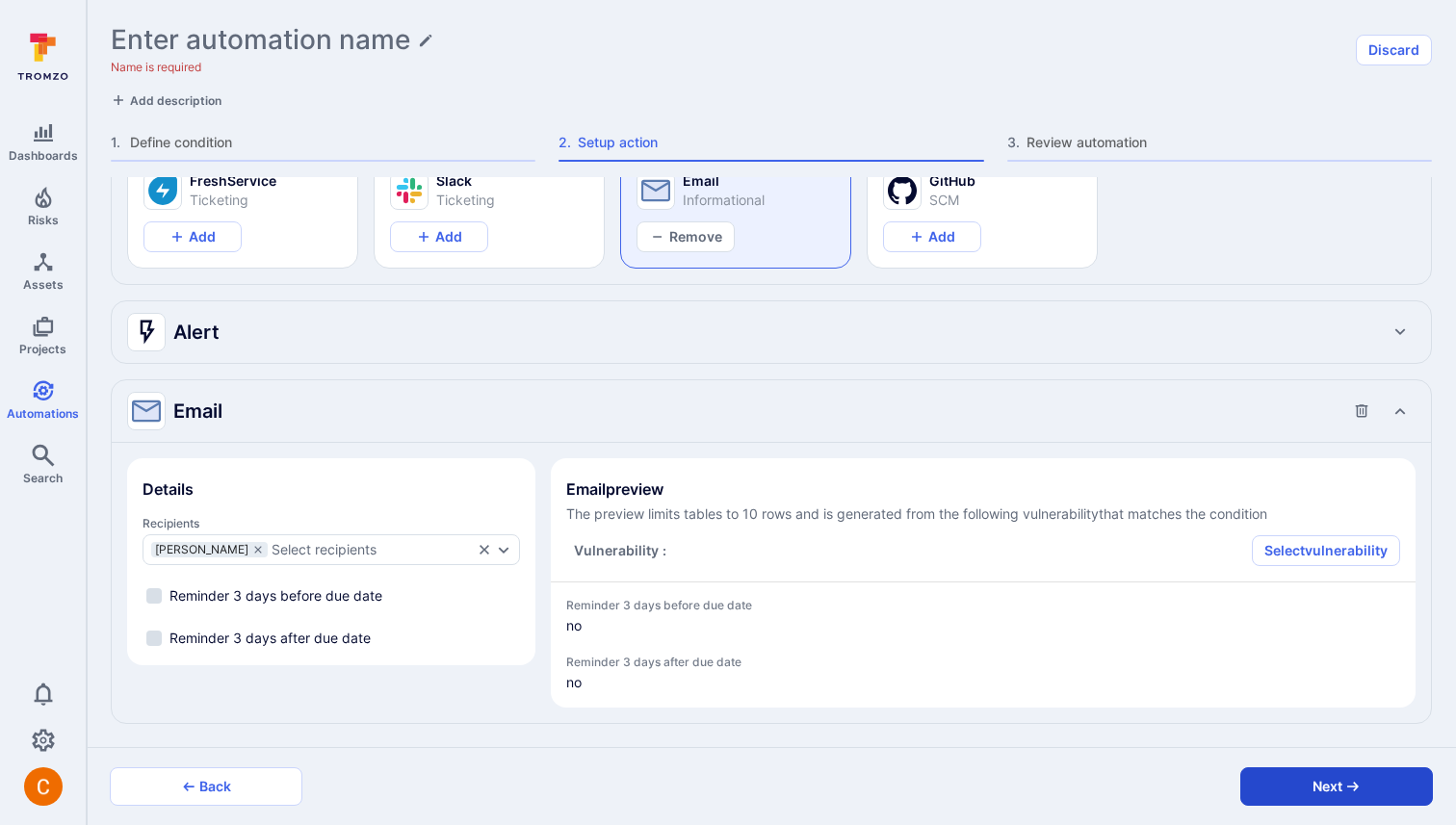 click on "Next" at bounding box center [1337, 786] 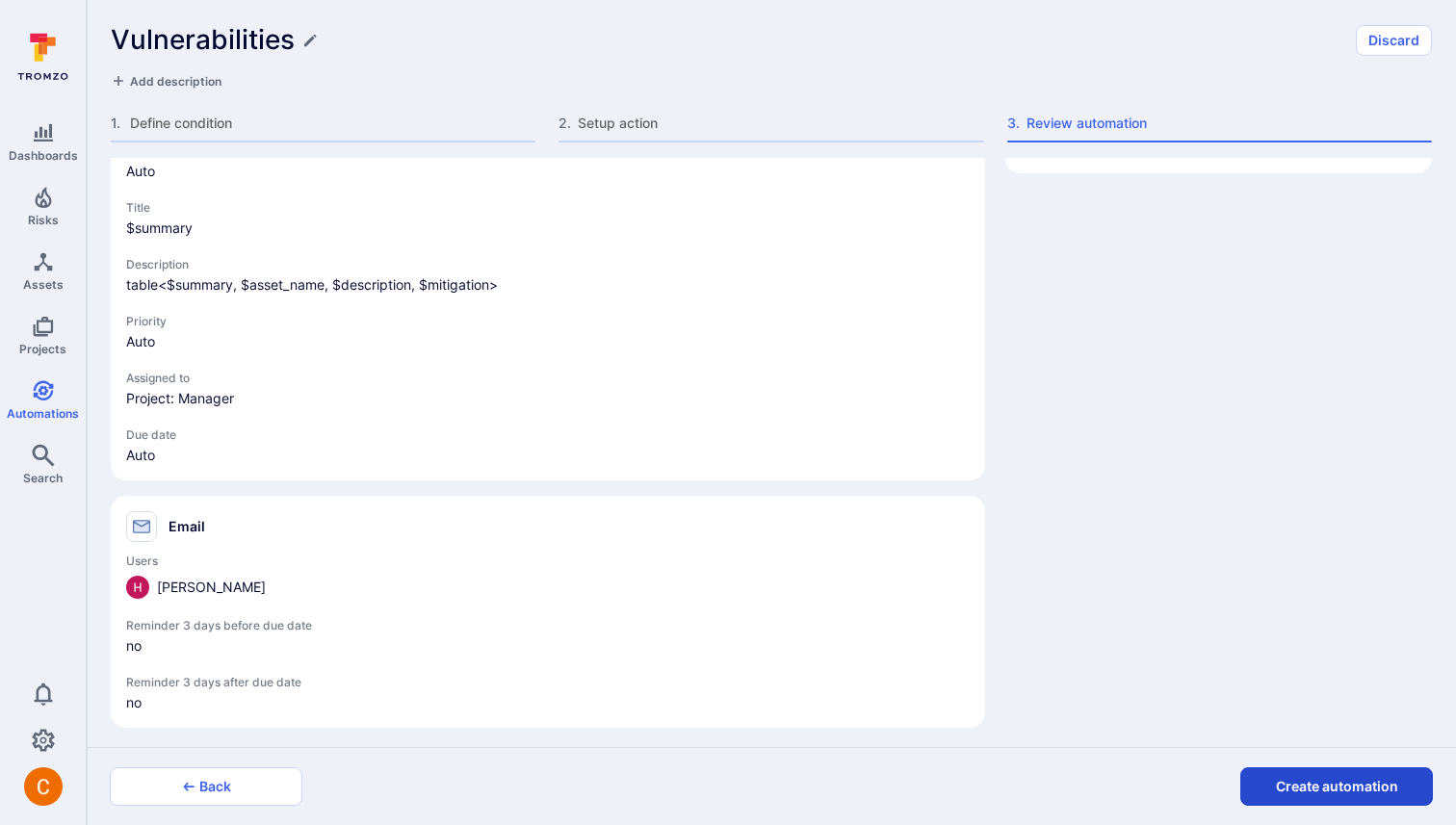 click on "Create automation" at bounding box center [1337, 786] 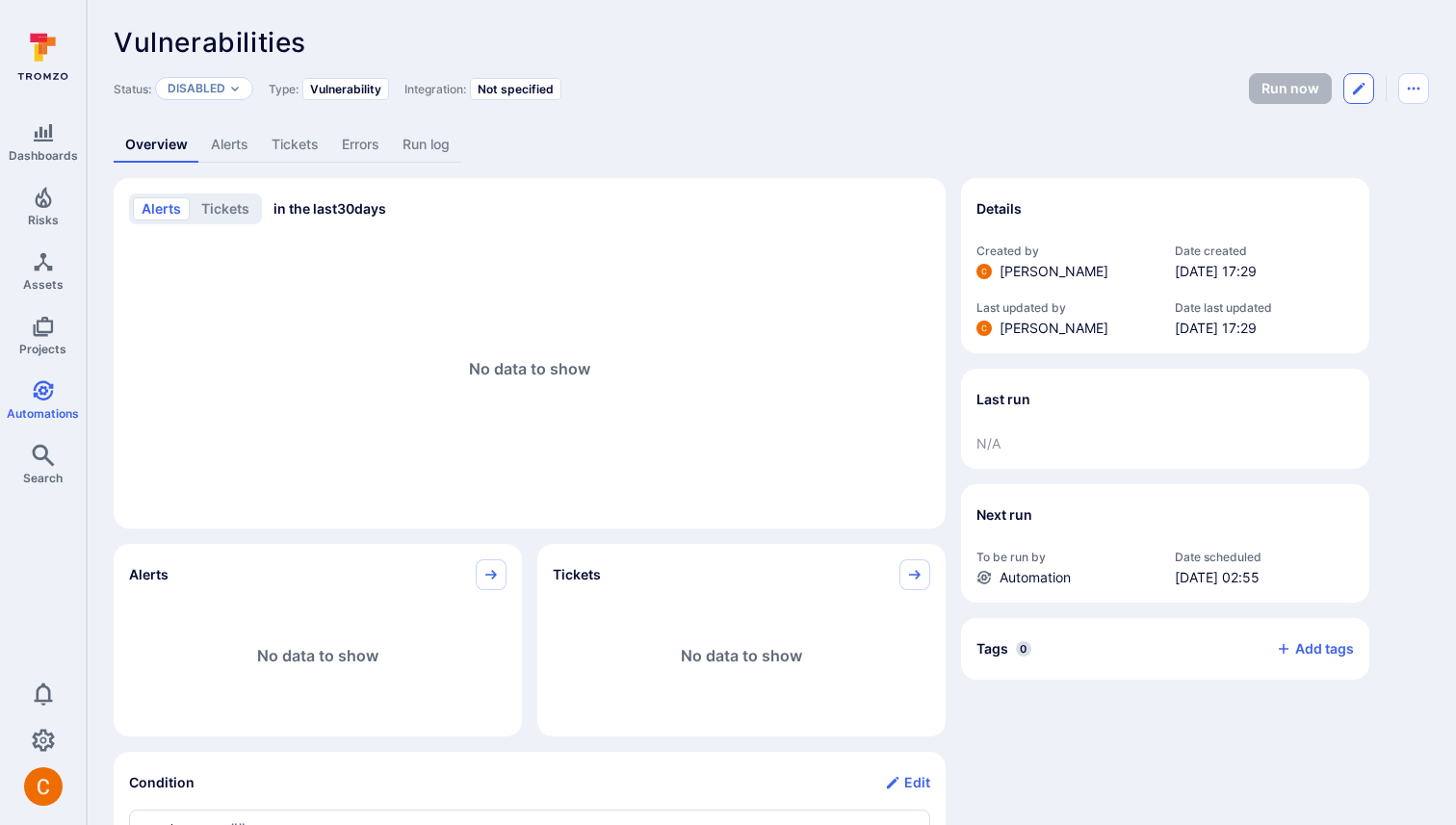 click 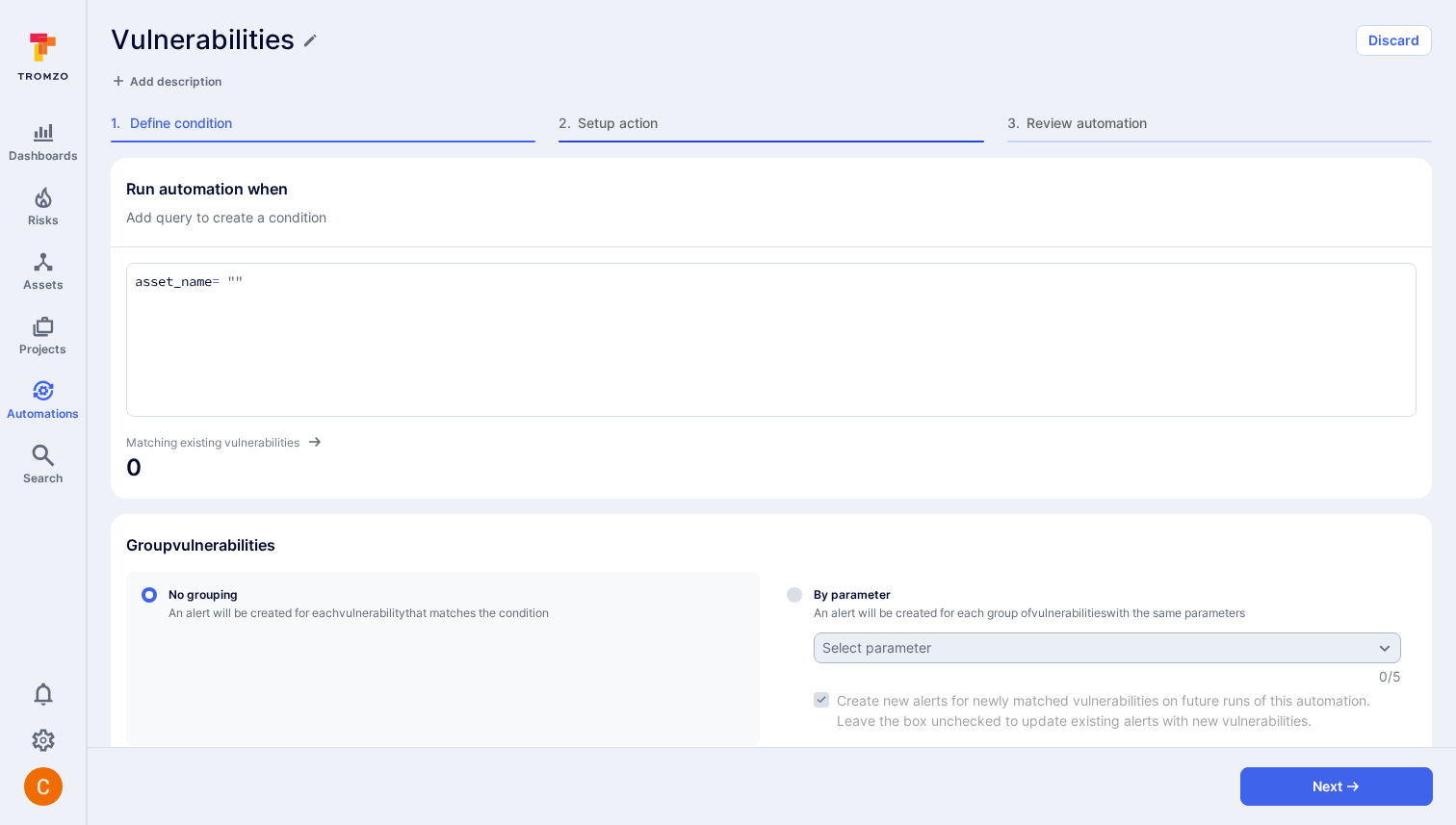click on "Setup action" at bounding box center [780, 123] 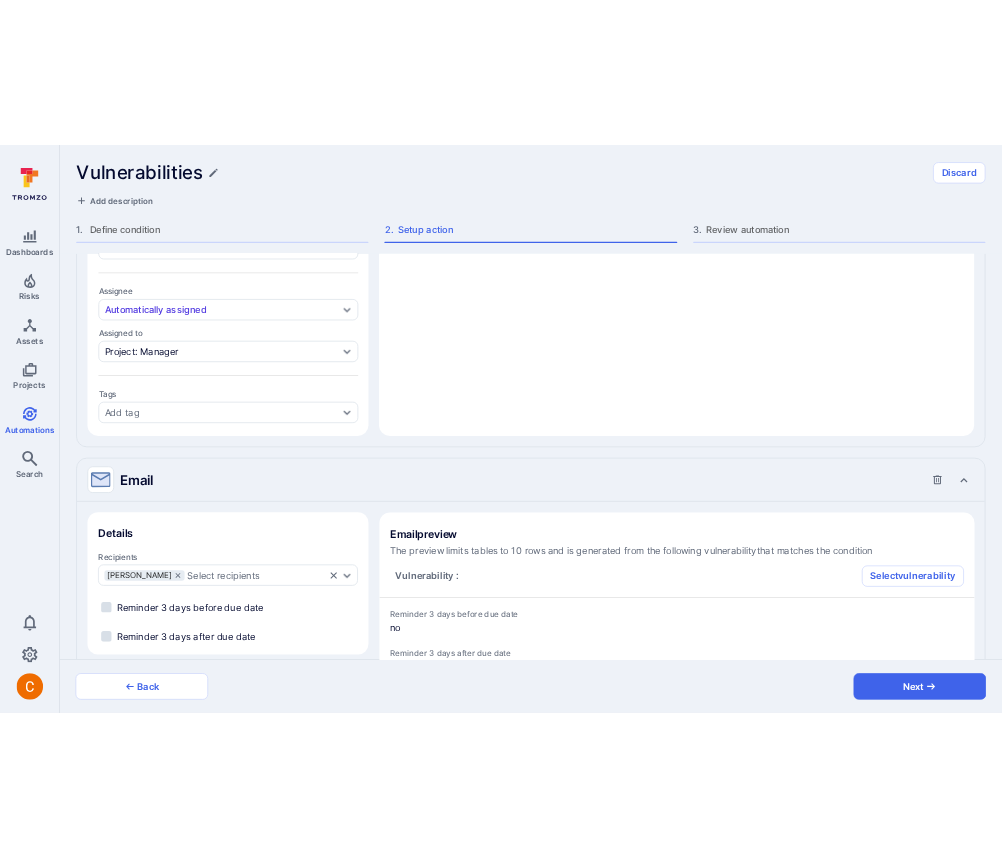 scroll, scrollTop: 1071, scrollLeft: 0, axis: vertical 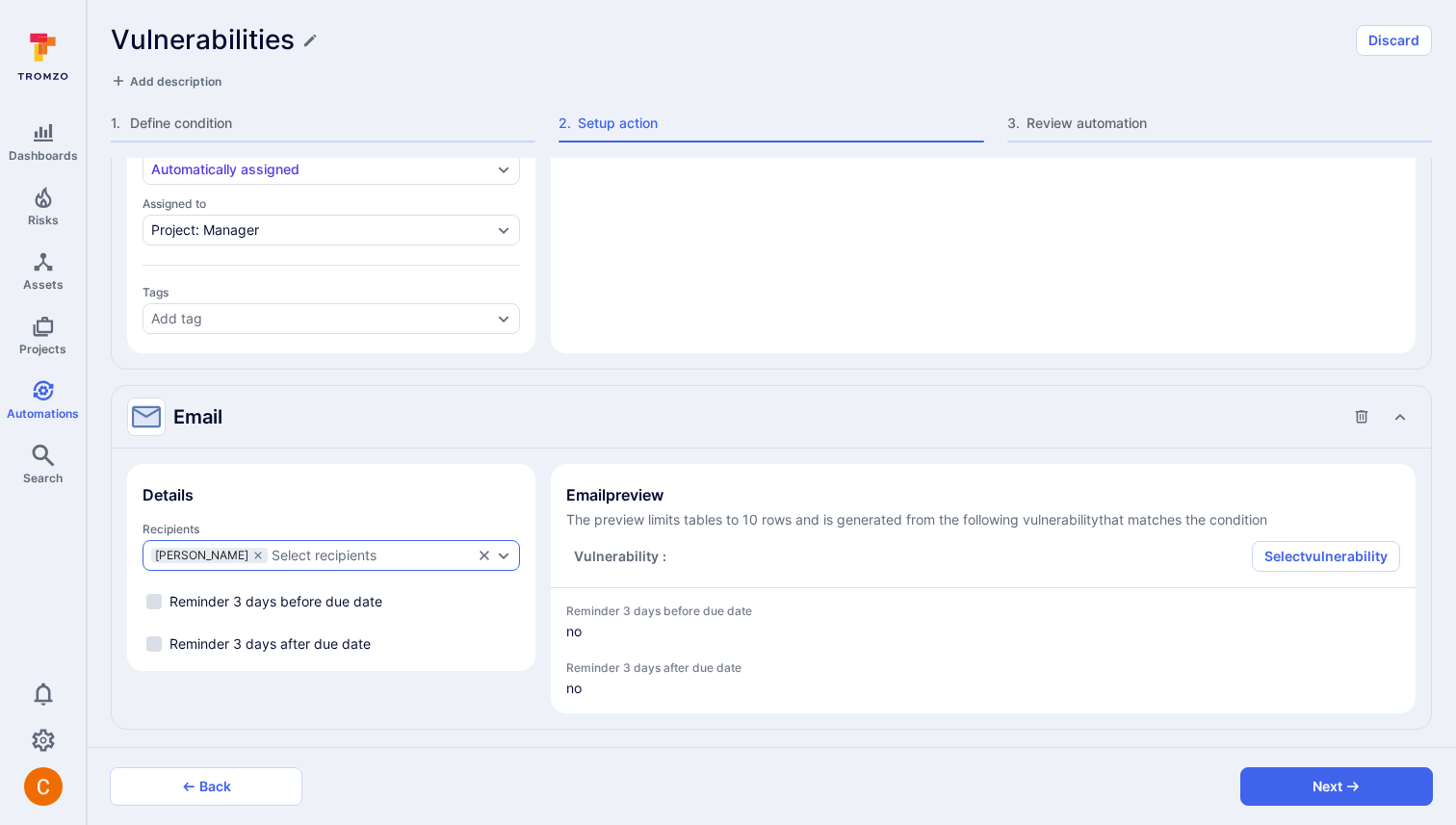 click on "Harshil Parikh Select recipients" at bounding box center [331, 555] 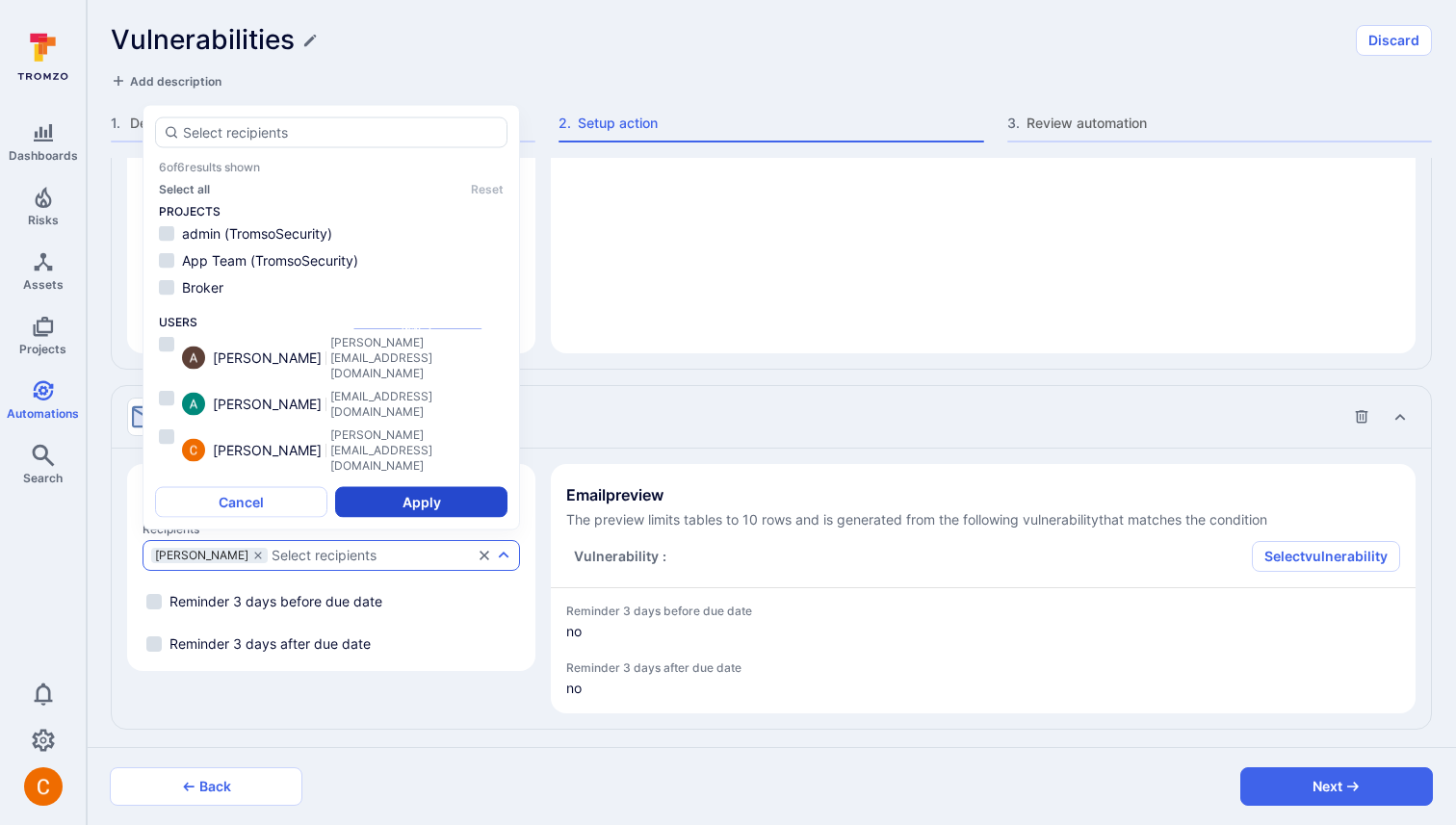 click on "Apply" at bounding box center (421, 503) 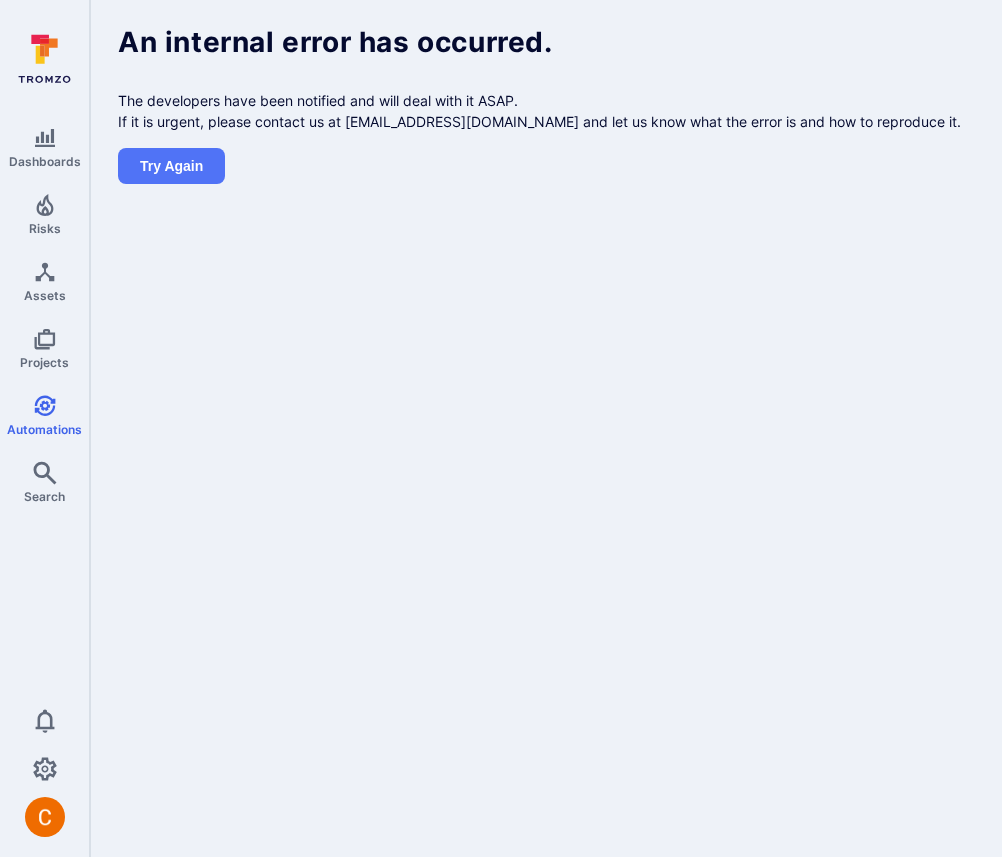 click on "Dashboards Risks Assets Projects Automations Search 0 Automations An internal error has occurred. The developers have been notified and will deal with it ASAP. If it is urgent, please contact us at   support@tromzo.com   and let us know what the error is and how to reproduce it. Try again
= != is not equal to ~ contains !~ does not contain startswith not startswith endswith not endswith in not in = != is not equal to ~ contains !~ does not contain startswith not startswith endswith not endswith in not in" at bounding box center (501, 428) 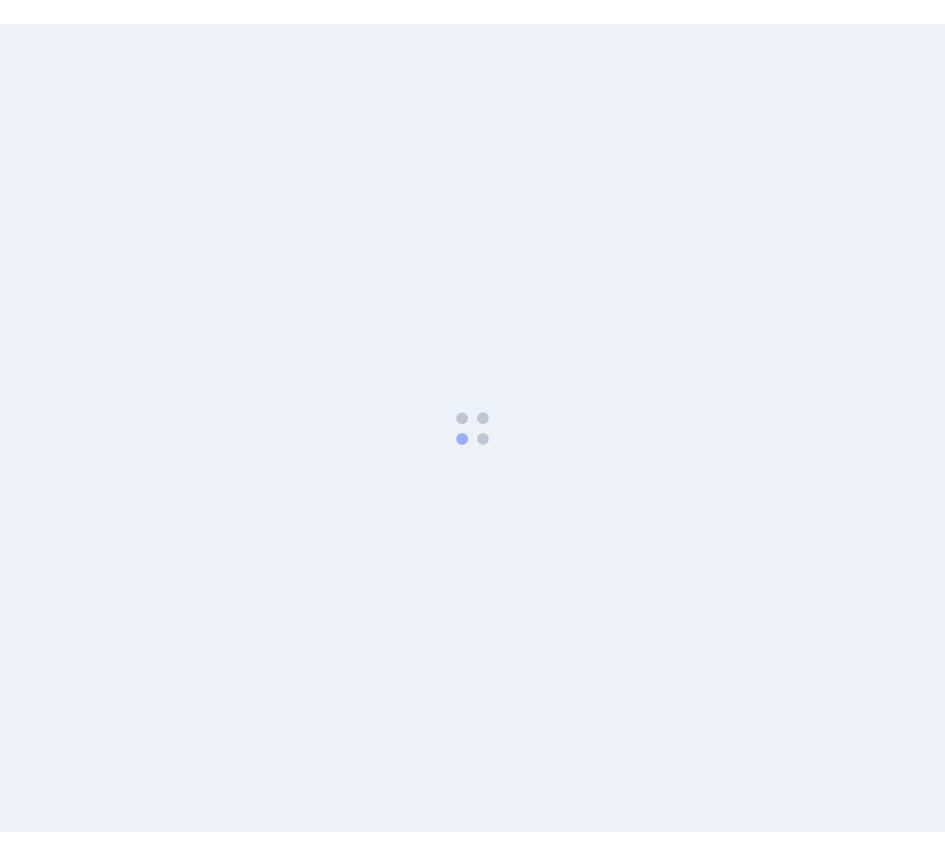 scroll, scrollTop: 0, scrollLeft: 0, axis: both 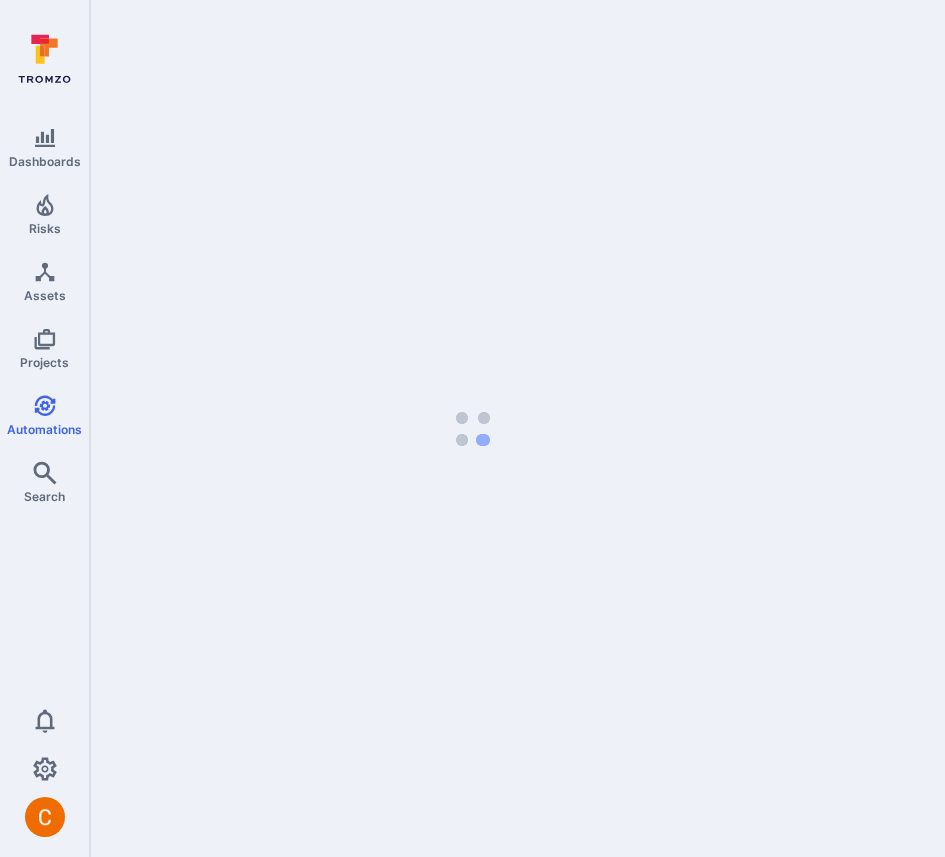 click on "Dashboards Risks Assets Projects Automations Search 0 Automations" at bounding box center (472, 428) 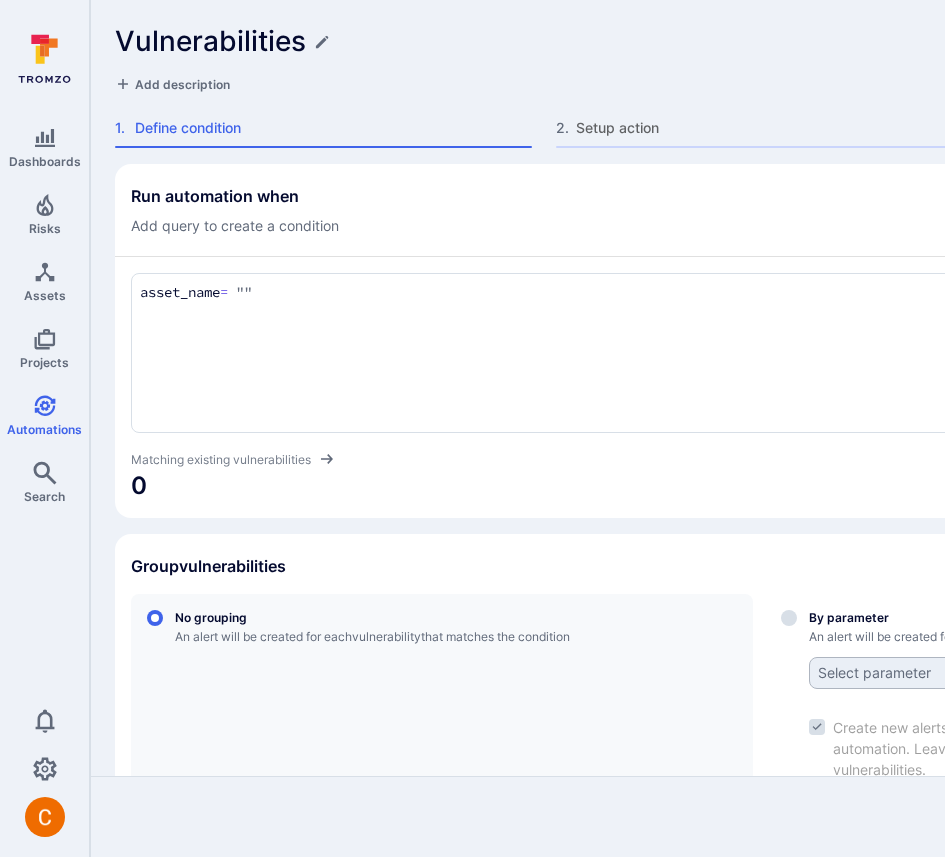 click on "Vulnerabilities Discard Add description 1 . Define condition 2 . Setup action 3 . Review automation" at bounding box center [765, 82] 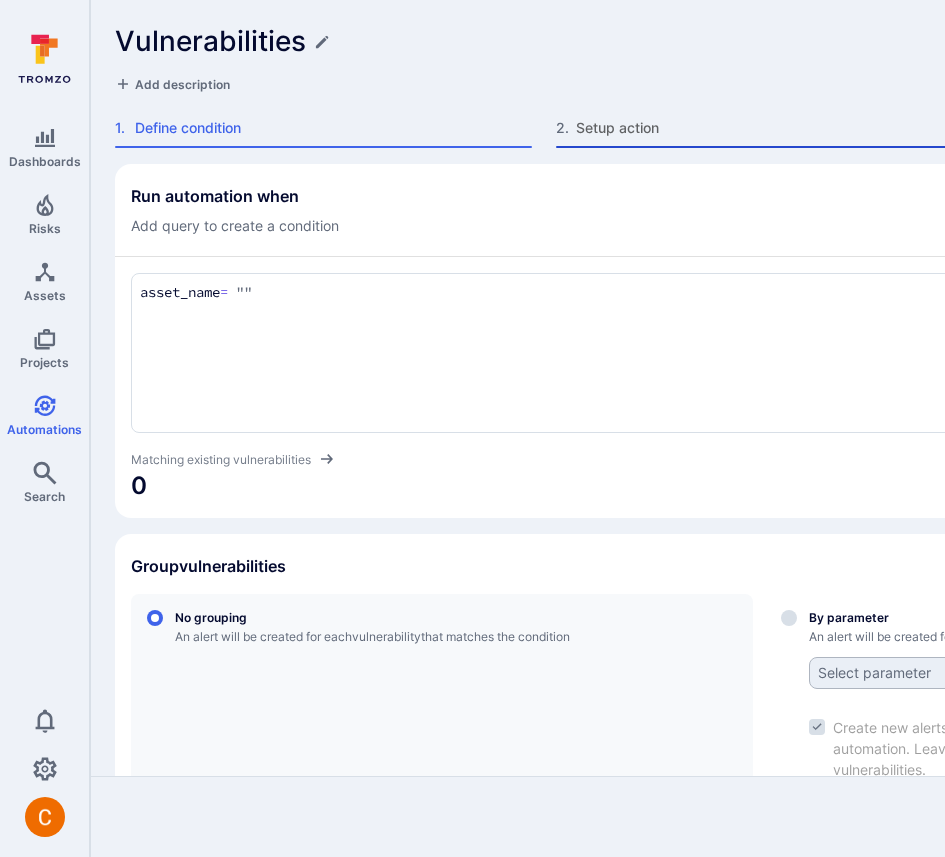 click on "Setup action" at bounding box center [774, 128] 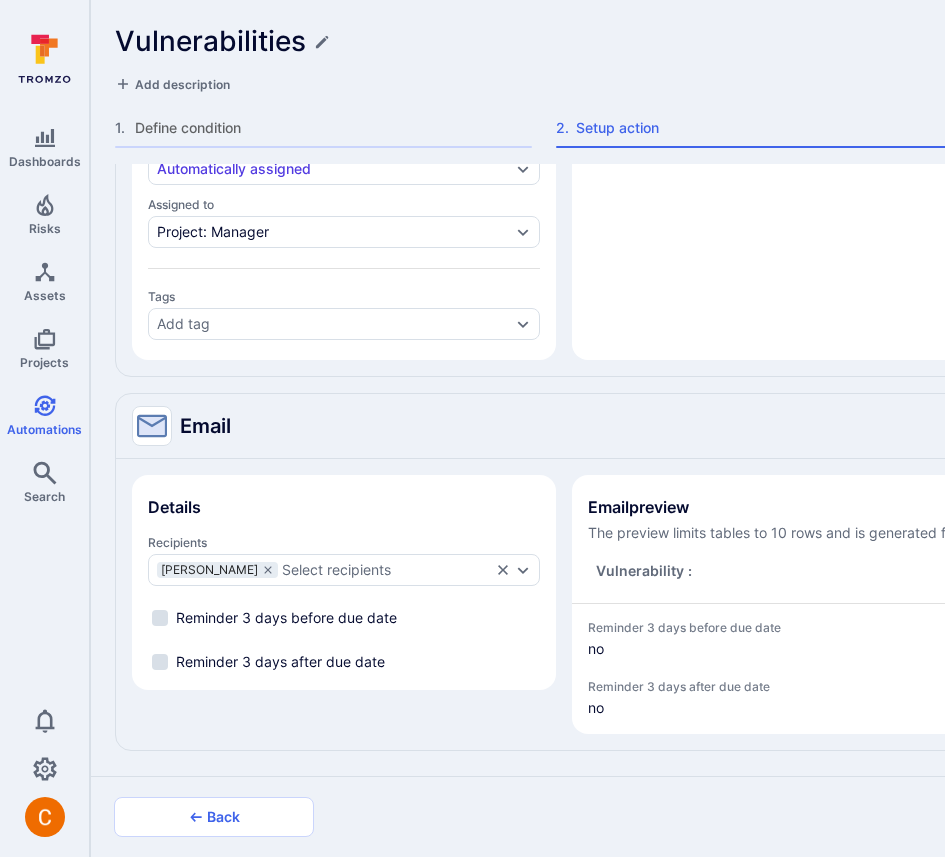scroll, scrollTop: 1111, scrollLeft: 0, axis: vertical 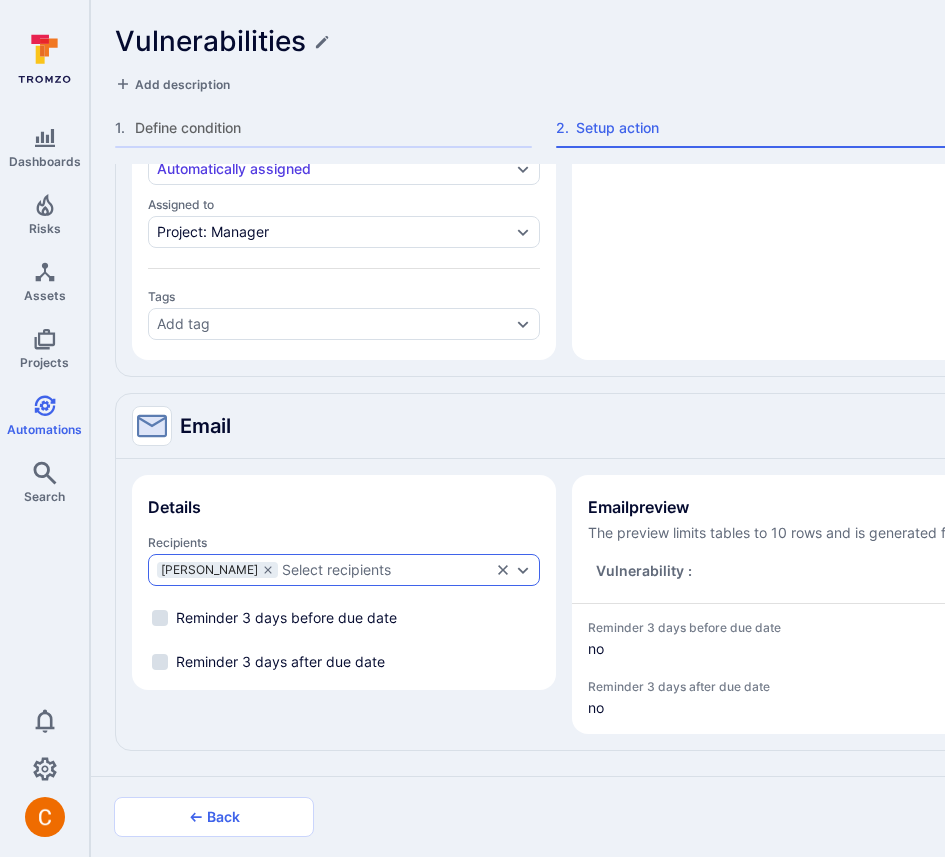 click on "Select recipients" at bounding box center [336, 570] 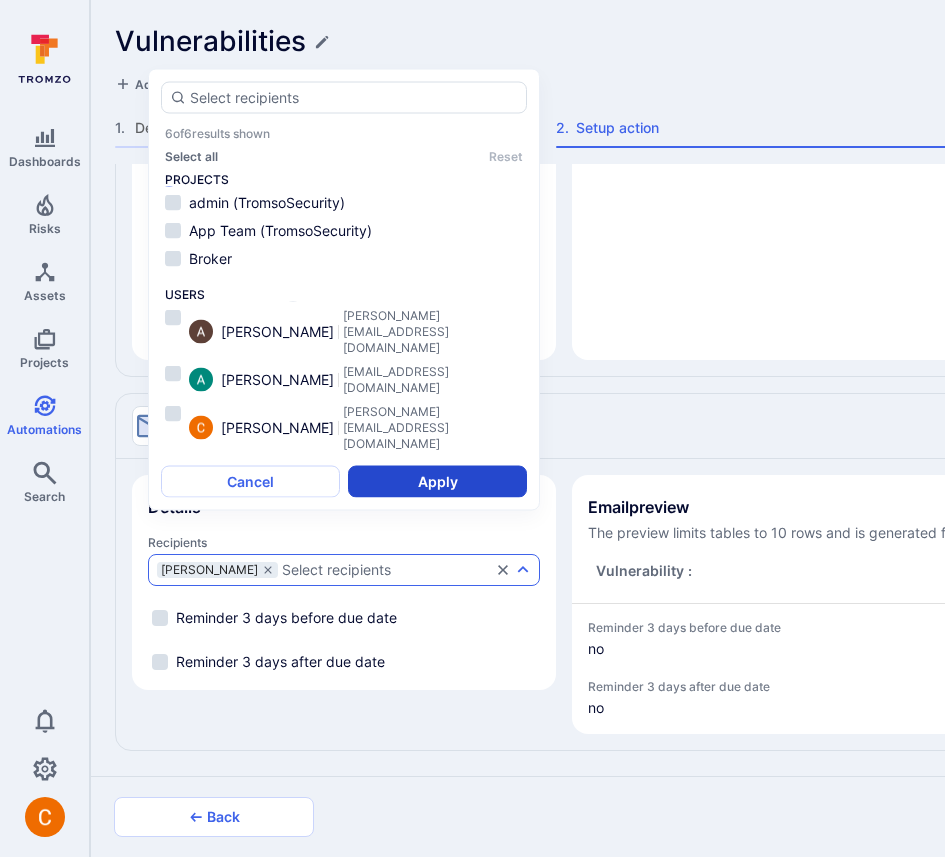click on "Apply" at bounding box center [437, 482] 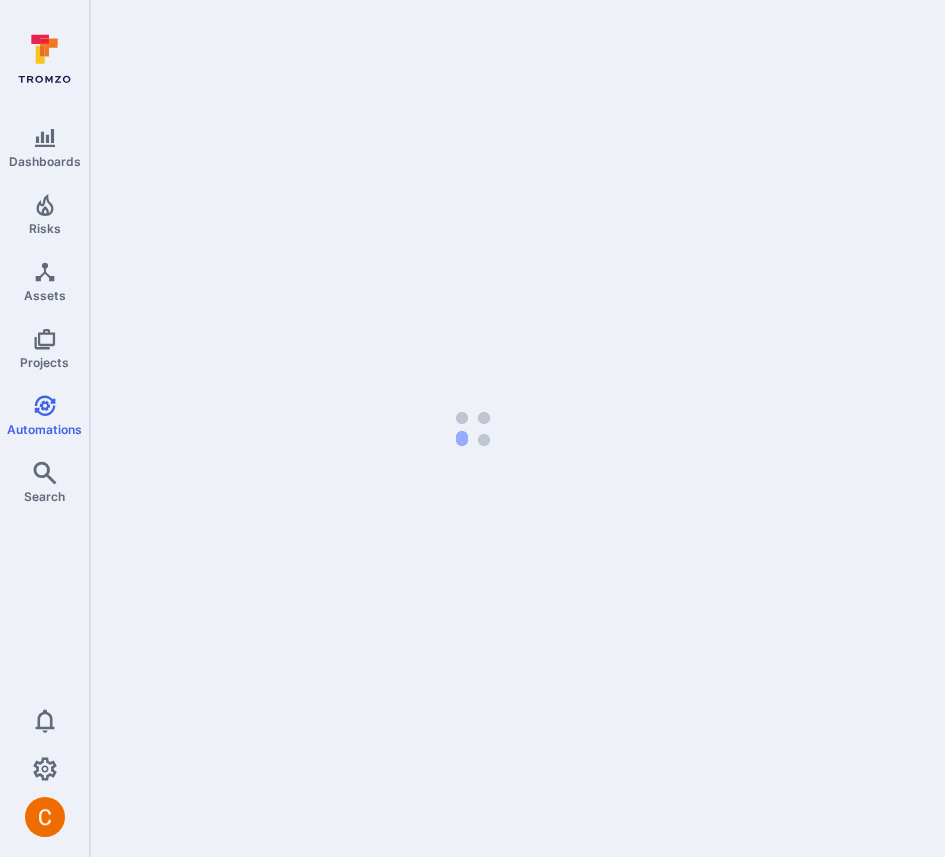 scroll, scrollTop: 0, scrollLeft: 0, axis: both 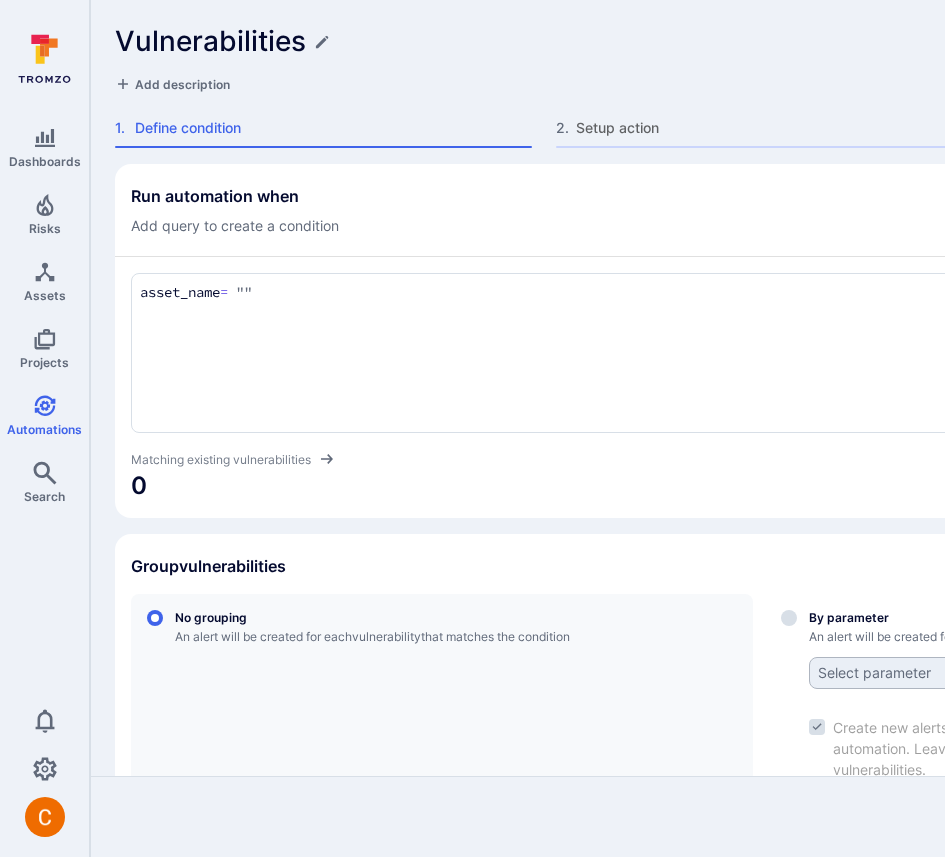 click on "Vulnerabilities Discard Add description 1 . Define condition 2 . Setup action 3 . Review automation" at bounding box center (765, 82) 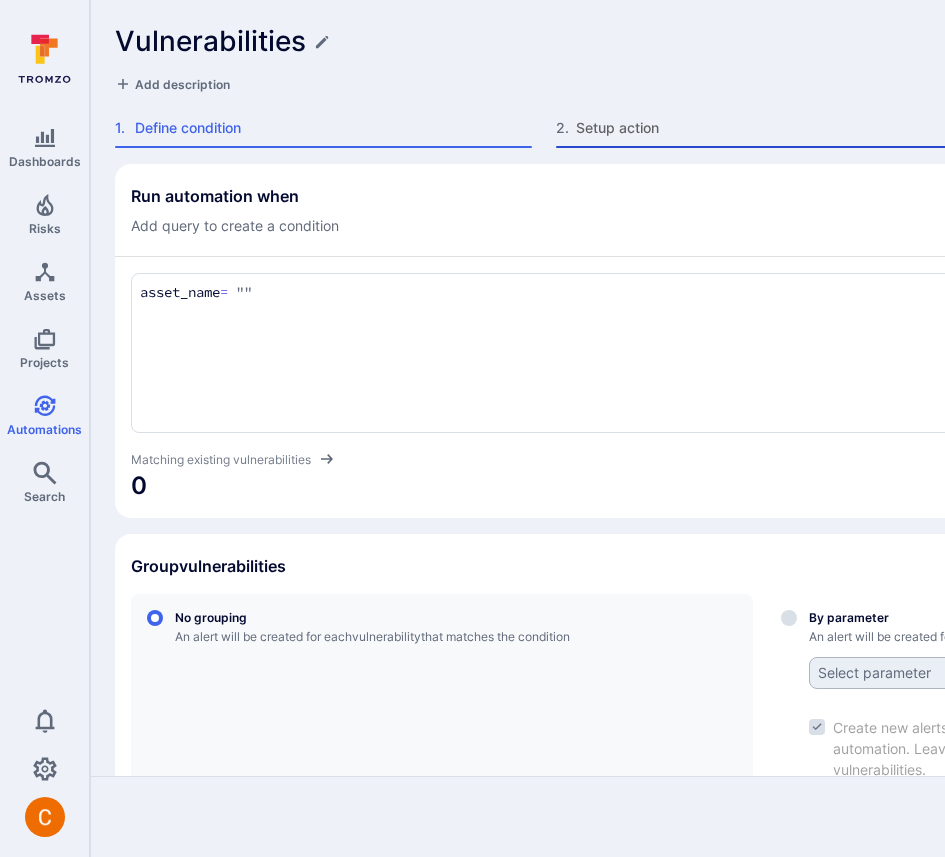 click on "Setup action" at bounding box center [774, 128] 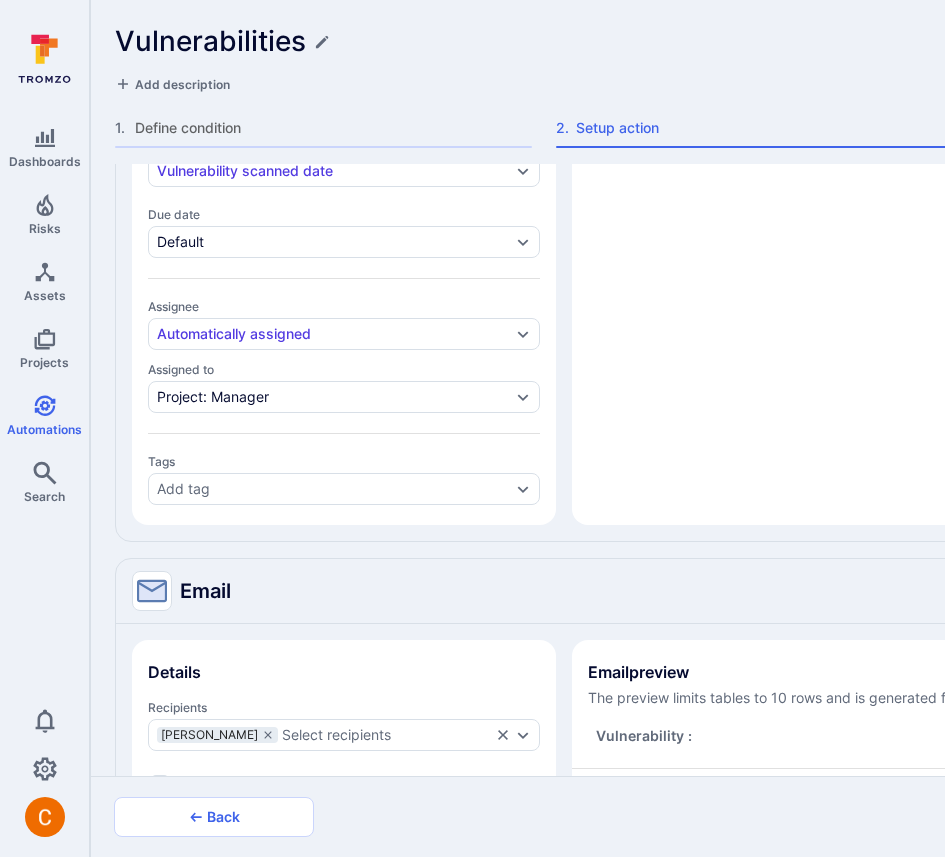 scroll, scrollTop: 1111, scrollLeft: 0, axis: vertical 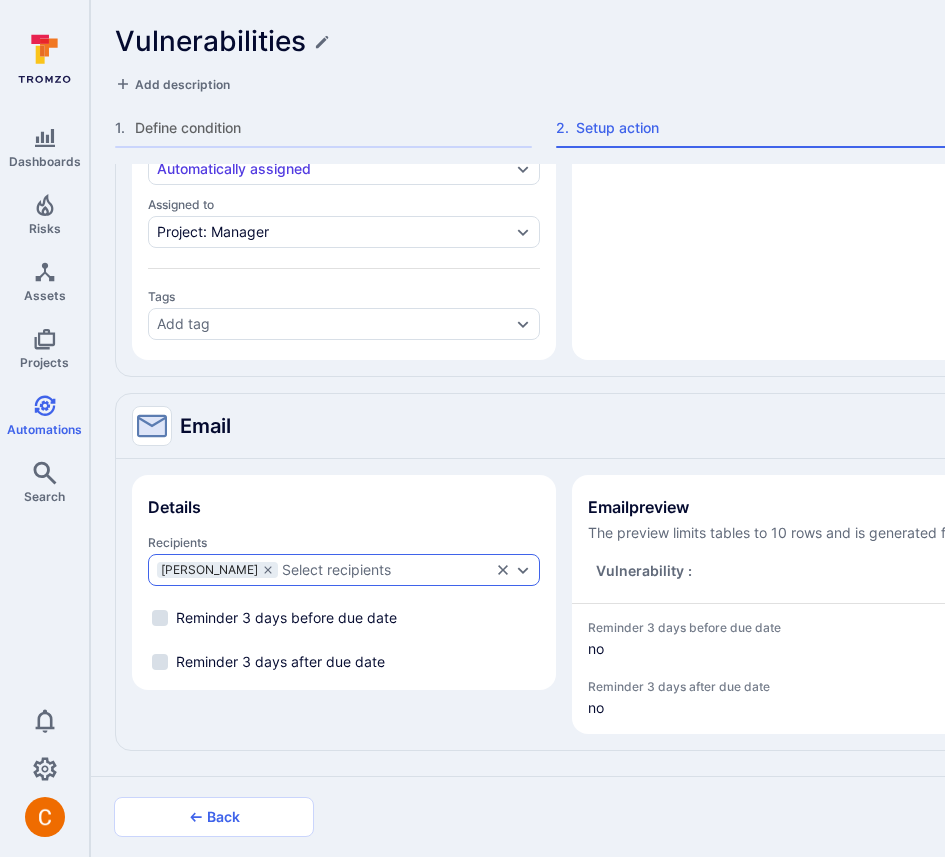 click on "Select recipients" at bounding box center [336, 570] 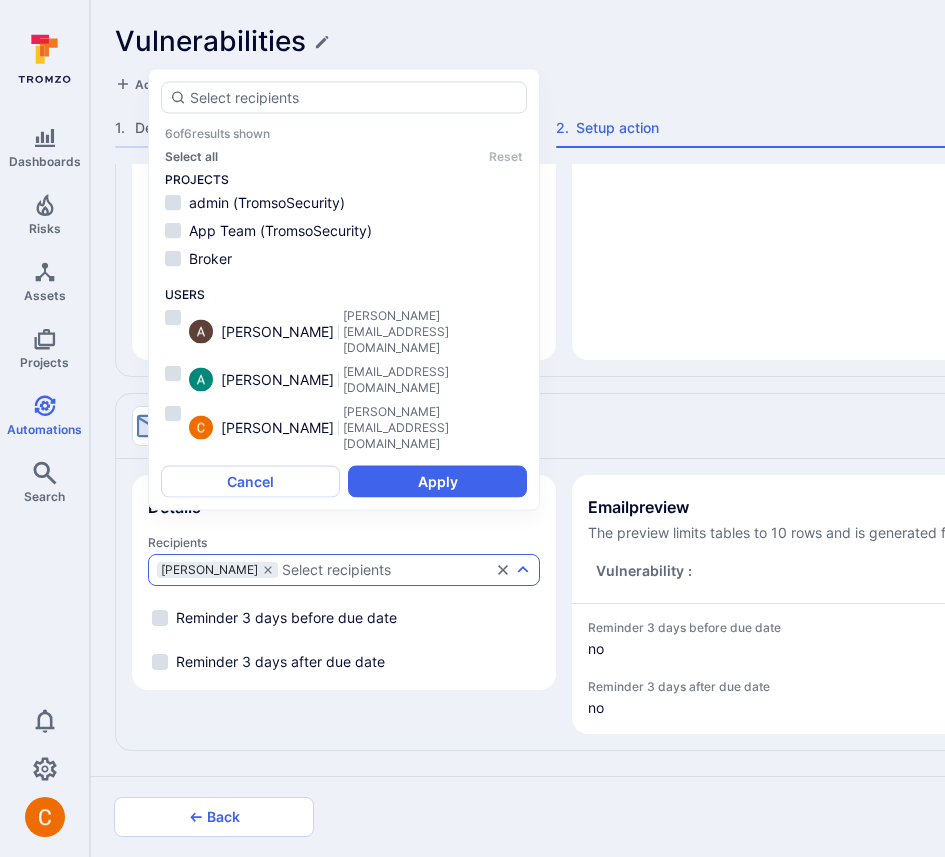type on "x" 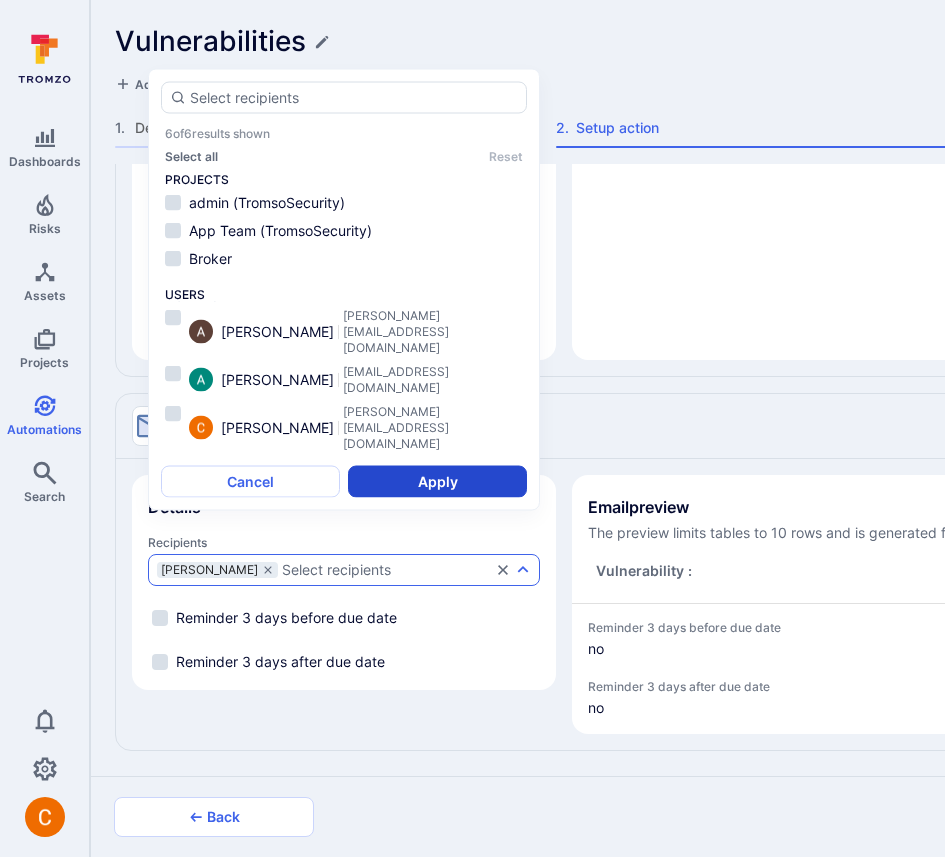 click on "Apply" at bounding box center (437, 482) 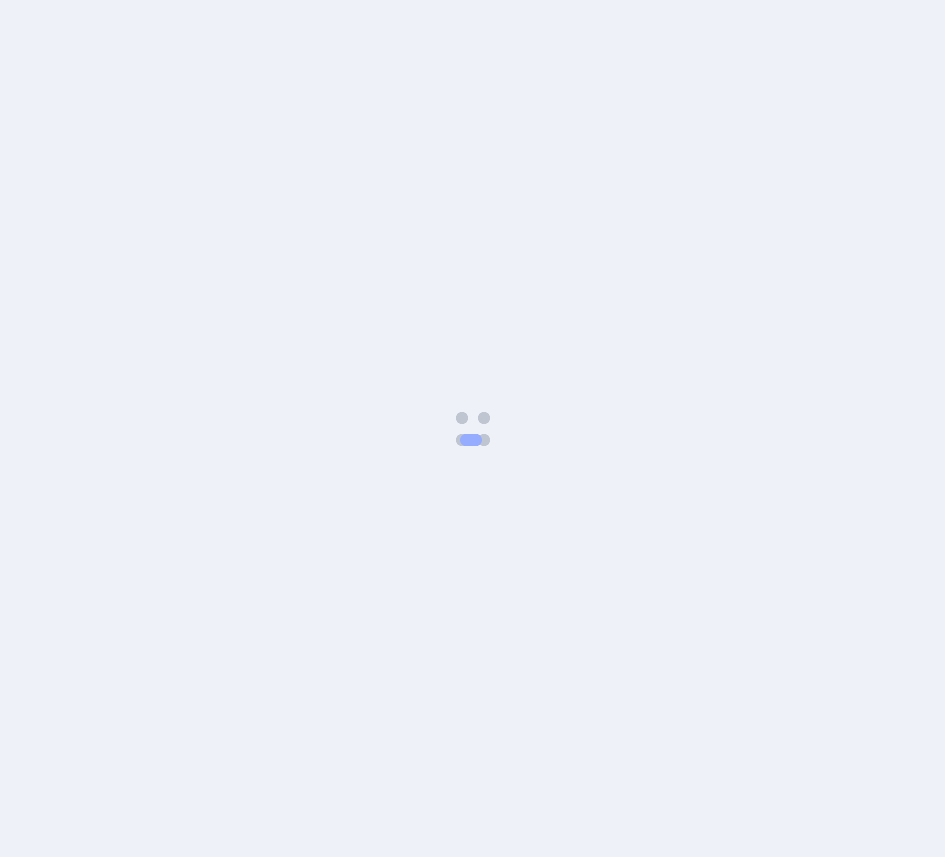 scroll, scrollTop: 0, scrollLeft: 0, axis: both 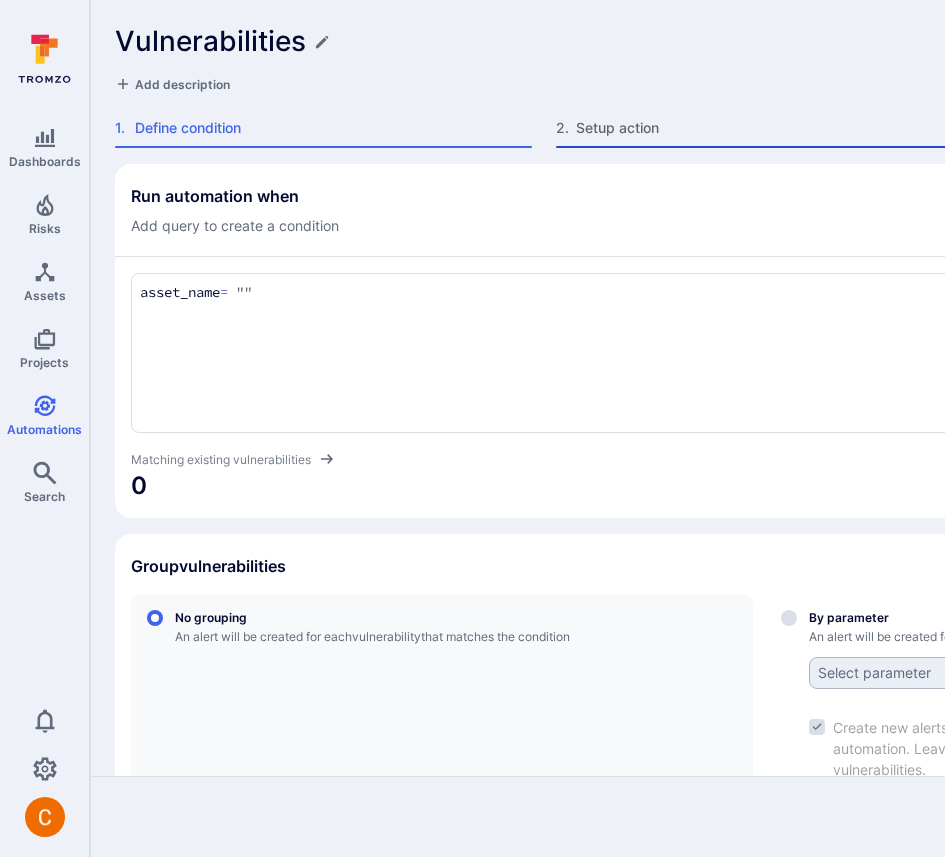 click on "Setup action" at bounding box center [774, 128] 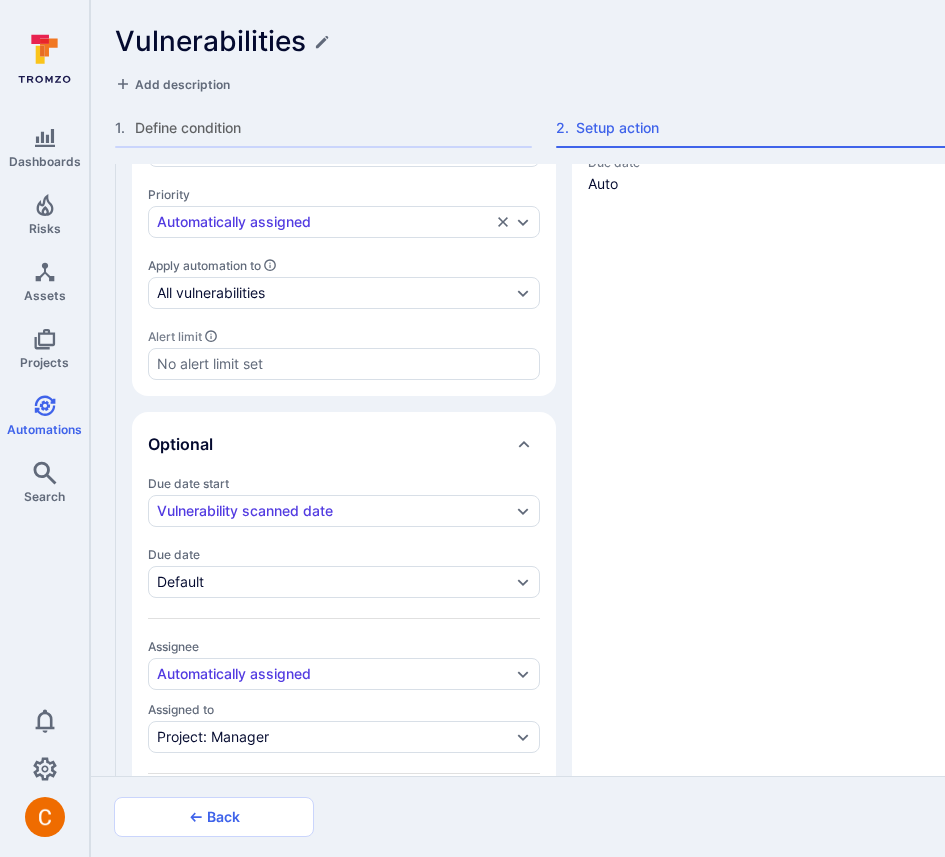 scroll, scrollTop: 973, scrollLeft: 0, axis: vertical 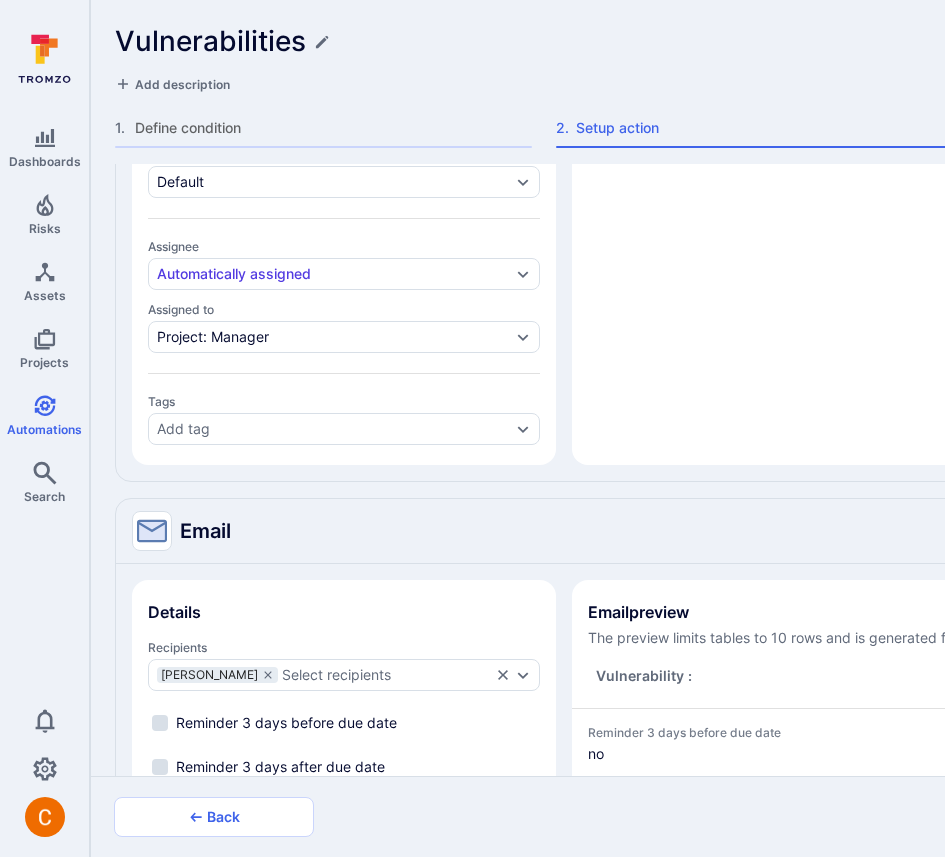 type on "x" 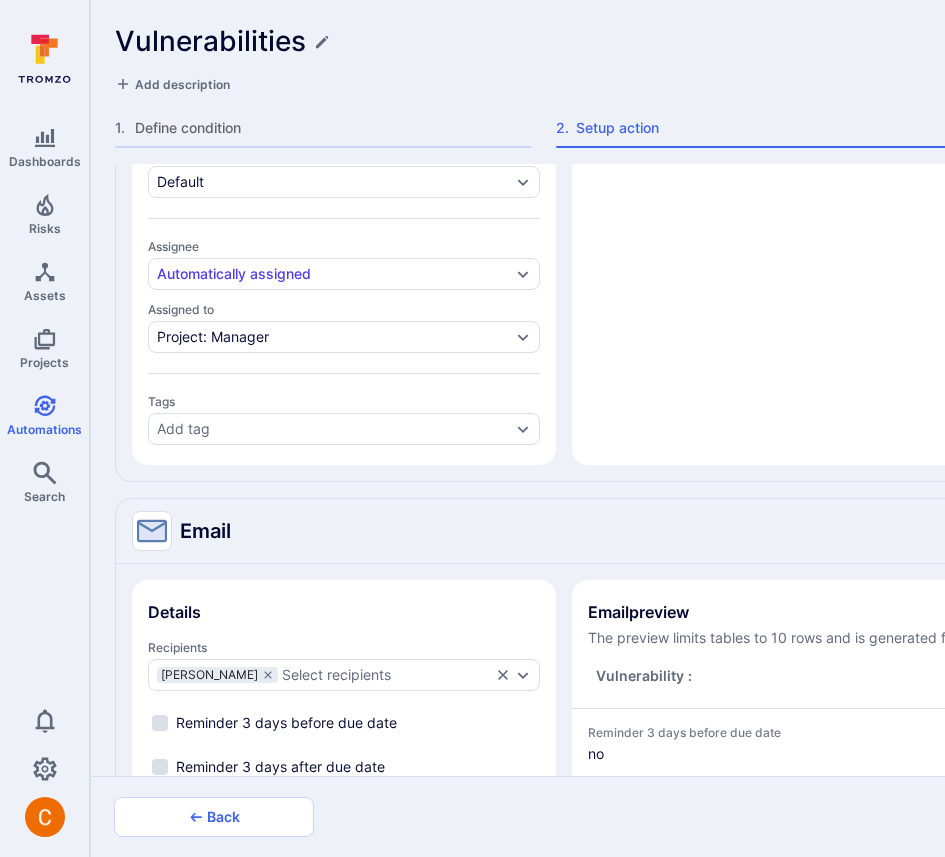 scroll, scrollTop: 1111, scrollLeft: 0, axis: vertical 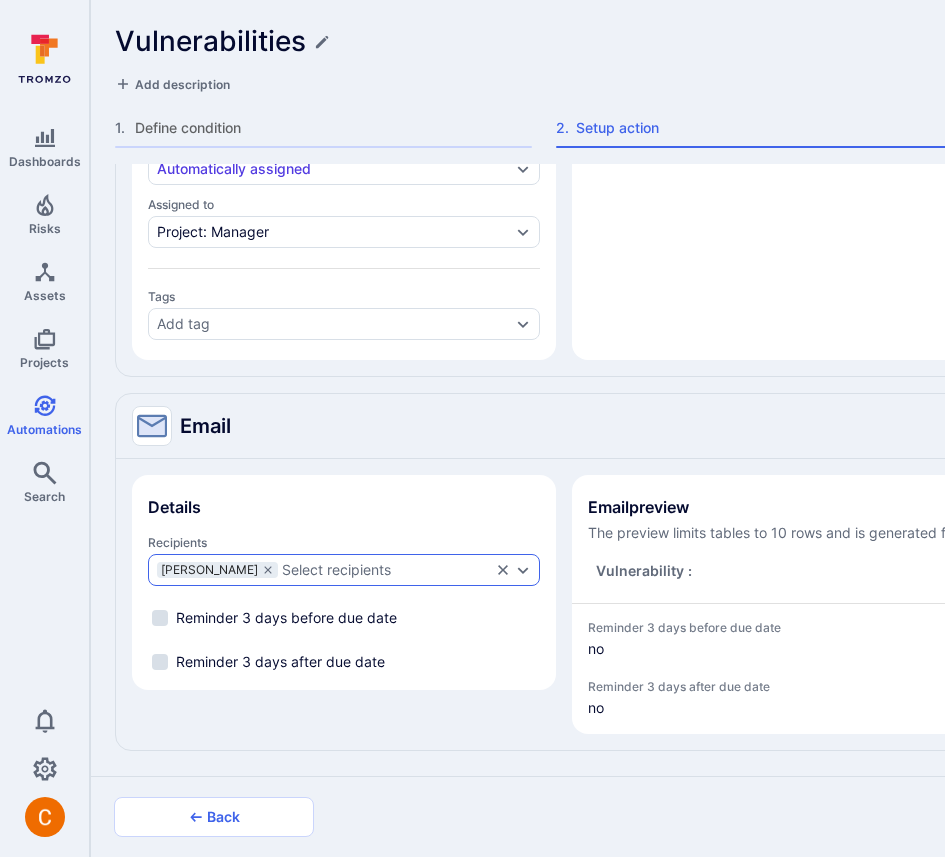 click on "[PERSON_NAME] Select recipients" at bounding box center [344, 570] 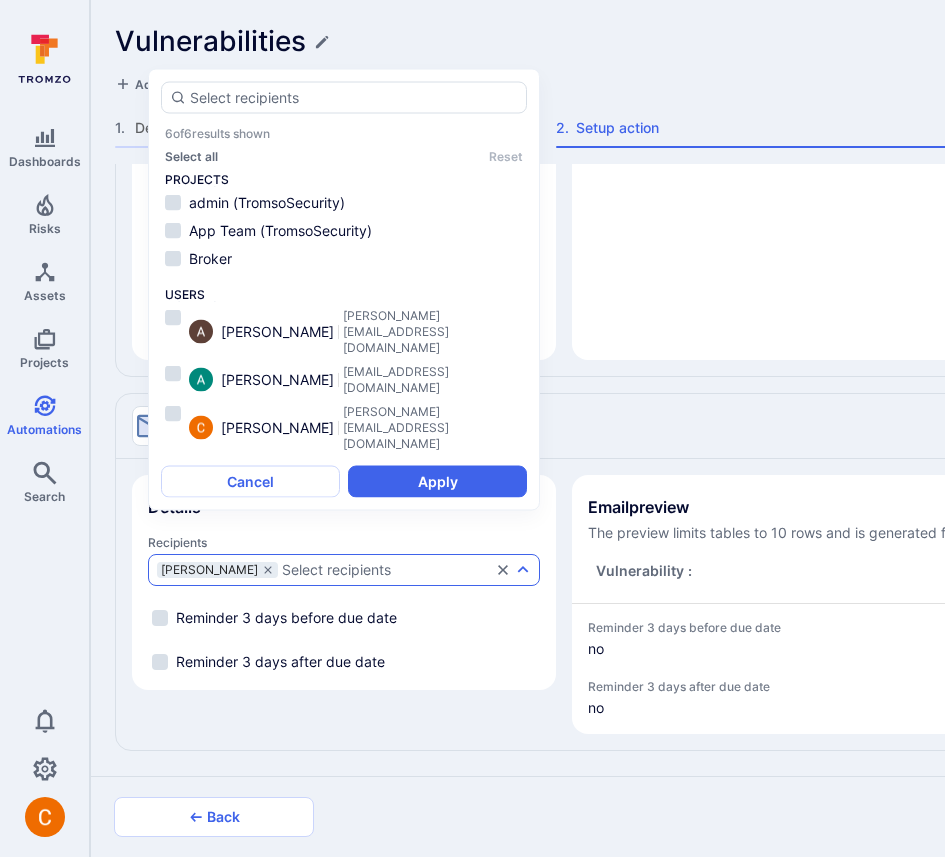 click on "Details Recipients [PERSON_NAME] Select recipients Reminder 3 days before due date Reminder 3 days after due date Email  preview The preview limits tables to 10 rows and is generated from the following     vulnerability  that matches the condition Vulnerability : Select  vulnerability Reminder 3 days before due date no Reminder 3 days after due date no" at bounding box center [765, 604] 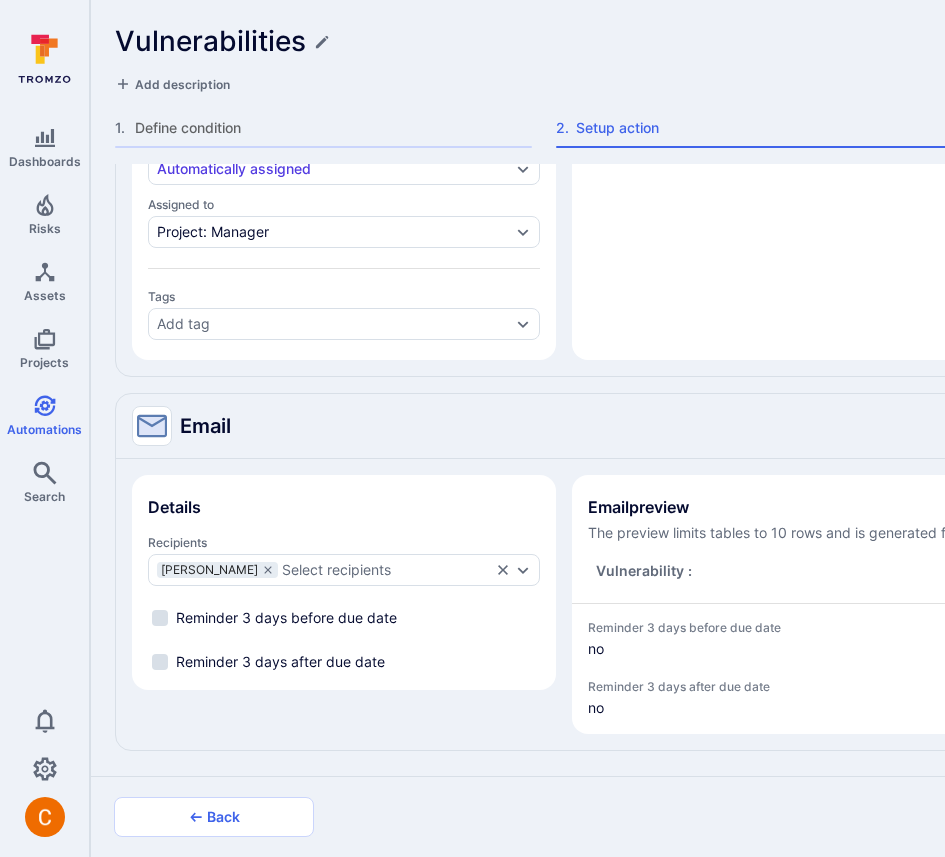click at bounding box center (45, 817) 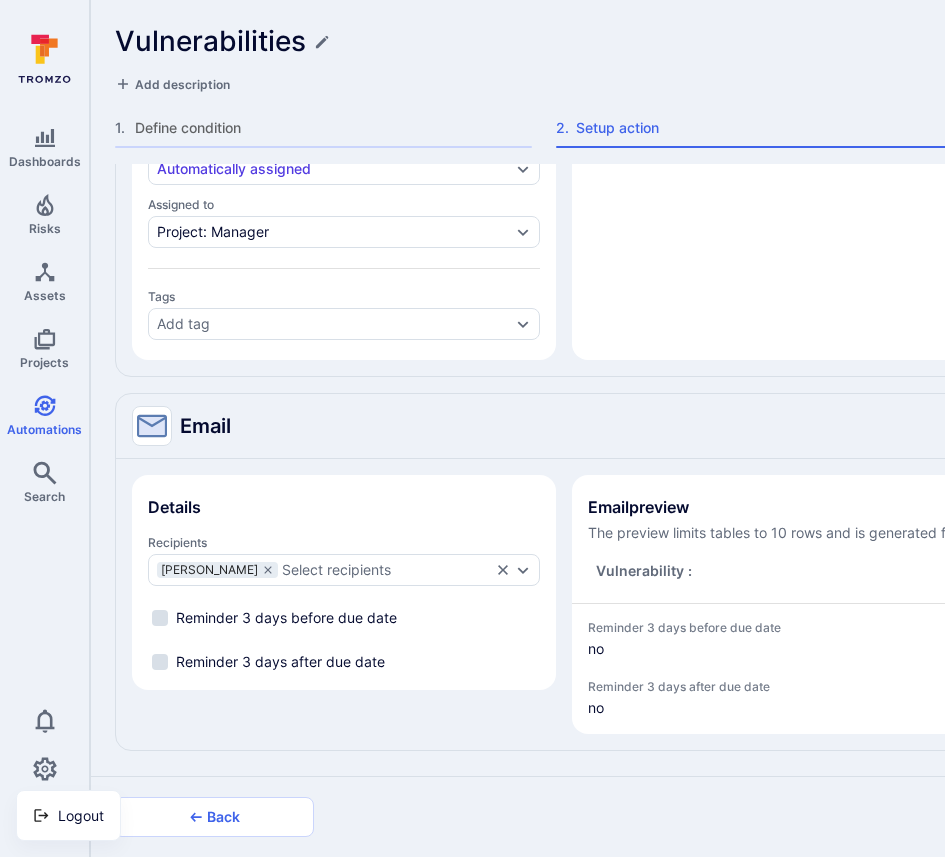 click at bounding box center (472, 428) 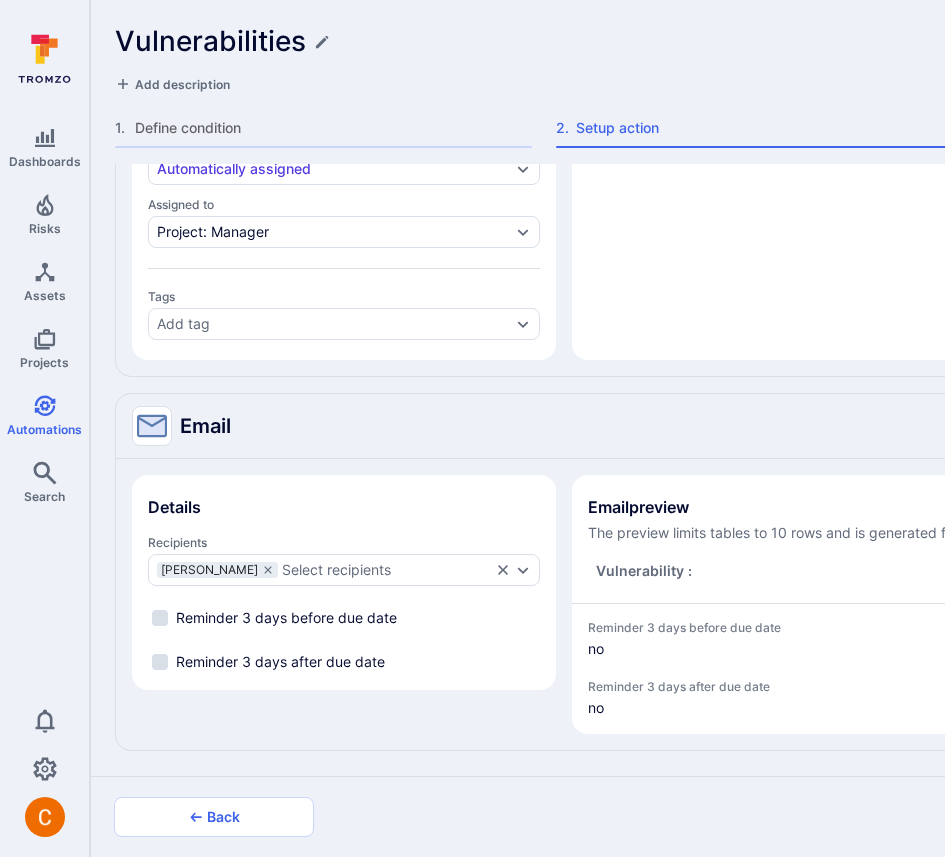 type 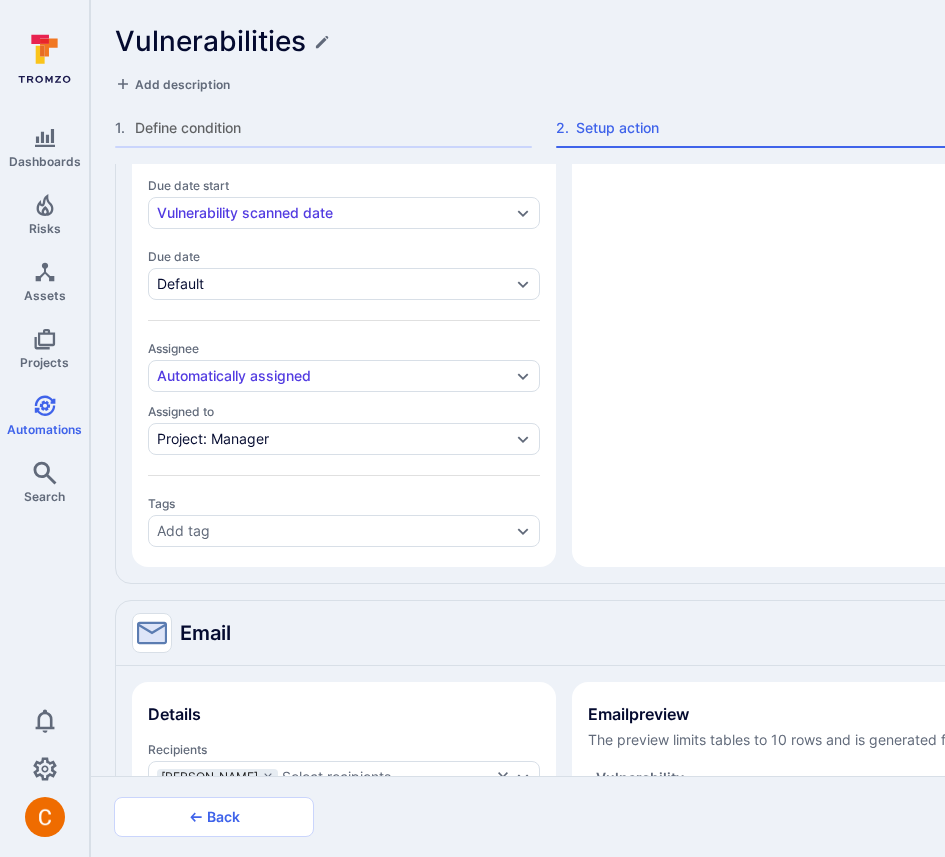 scroll, scrollTop: 1111, scrollLeft: 0, axis: vertical 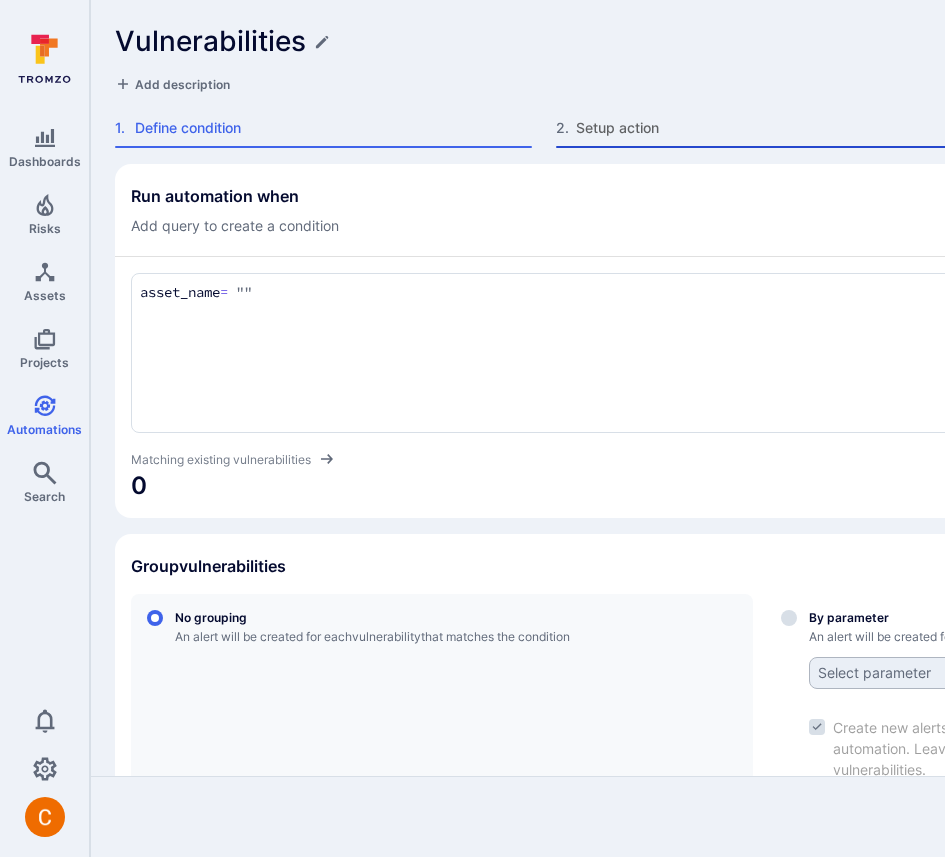 click on "Setup action" at bounding box center [774, 128] 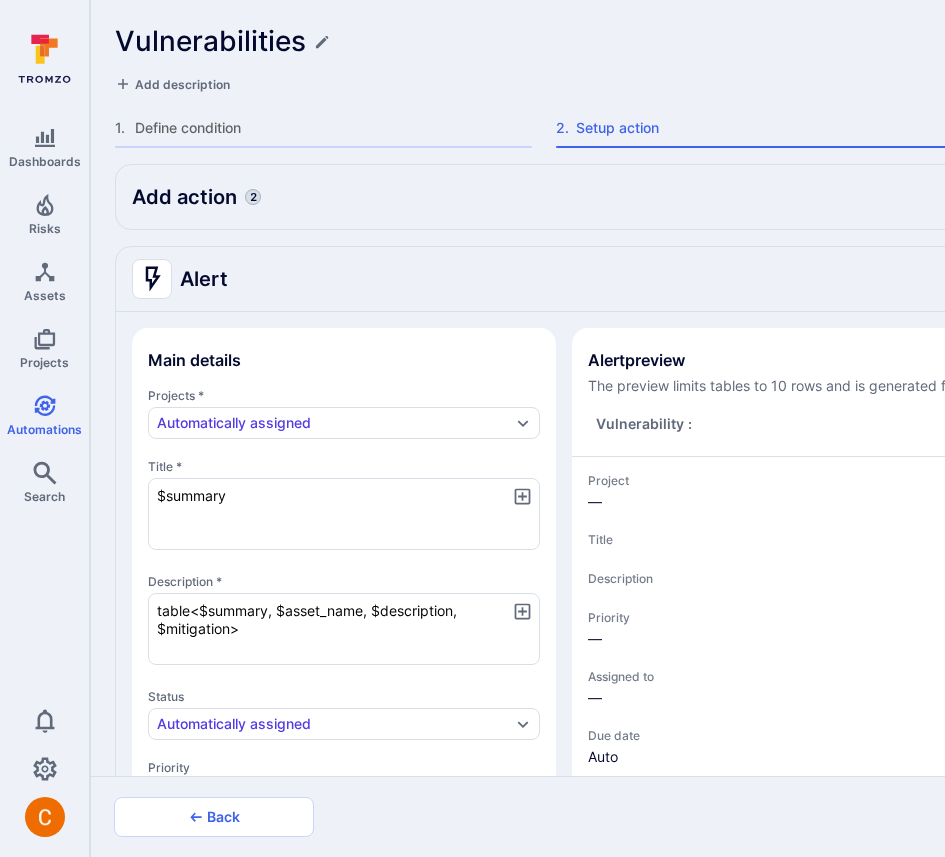 click on "Add description" at bounding box center (765, 84) 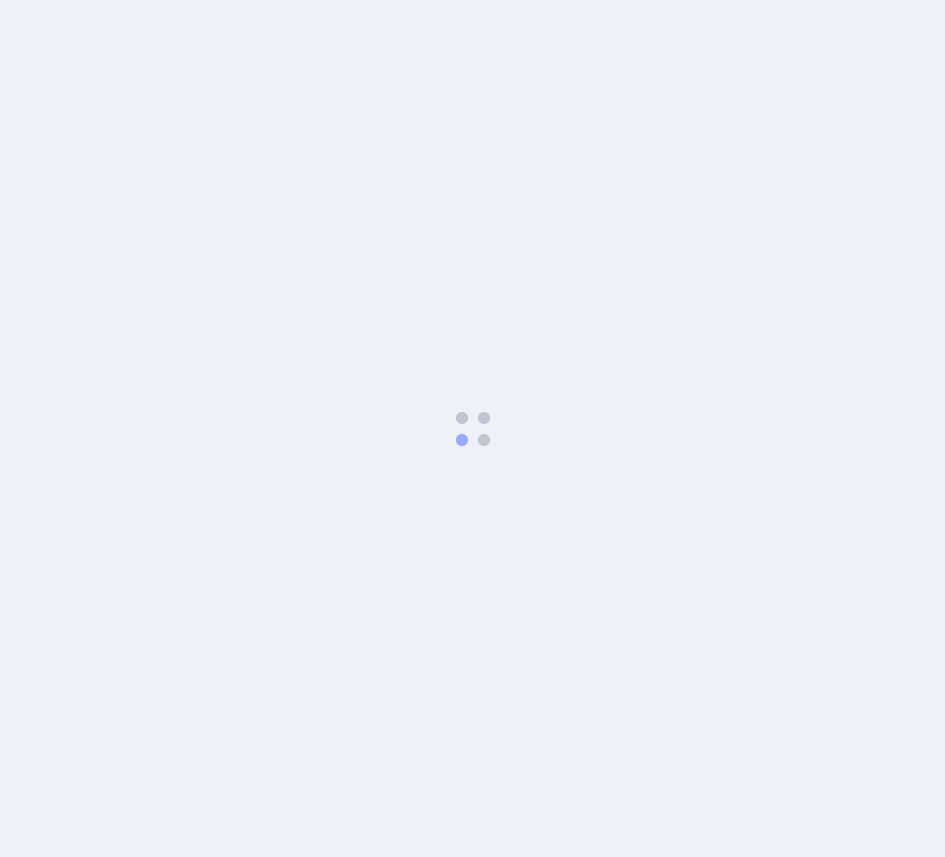 scroll, scrollTop: 0, scrollLeft: 0, axis: both 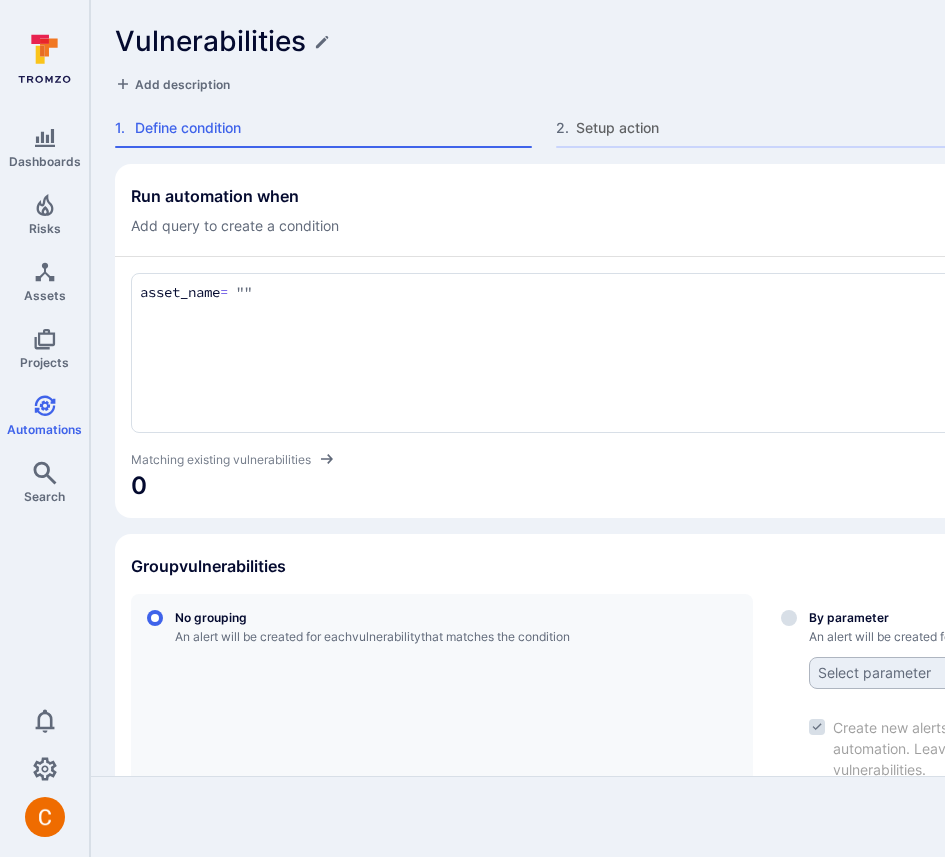 click on "Vulnerabilities Discard Add description 1 . Define condition 2 . Setup action 3 . Review automation" at bounding box center (765, 82) 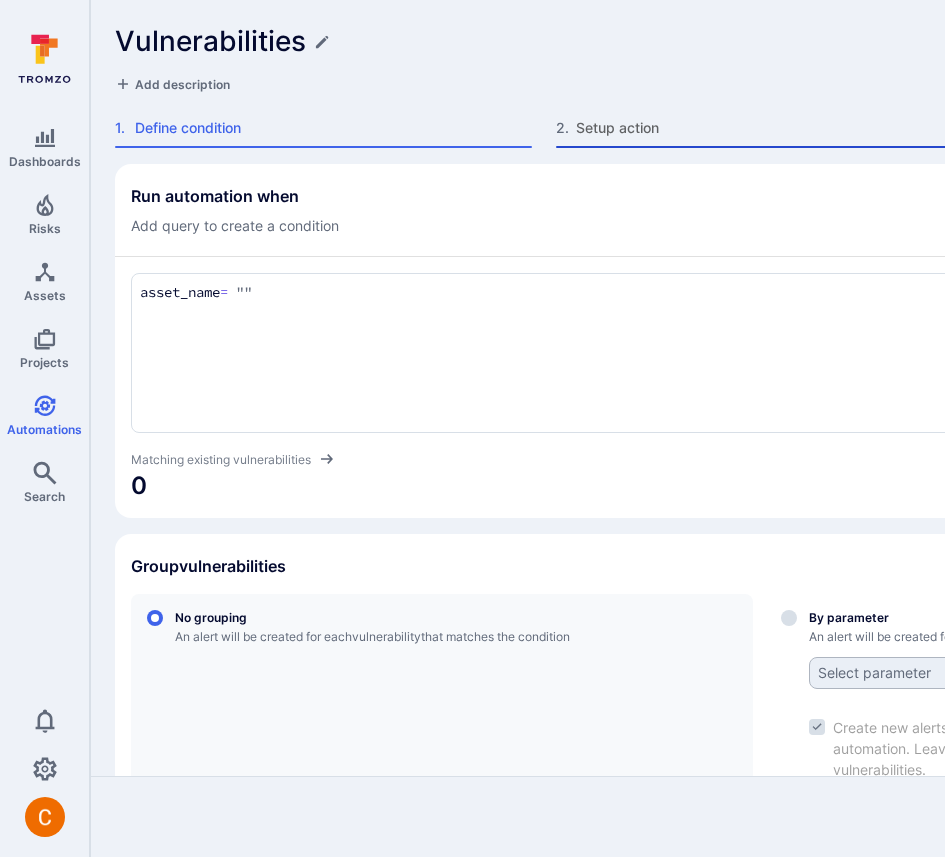 click on "Setup action" at bounding box center (774, 128) 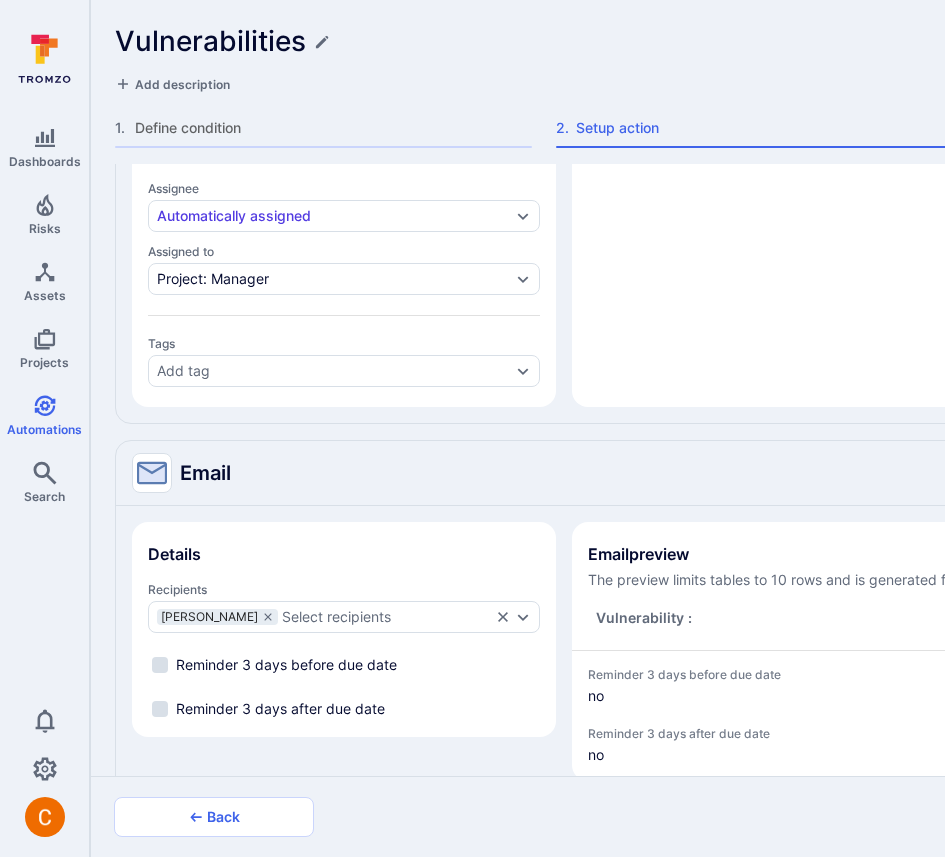 type on "x" 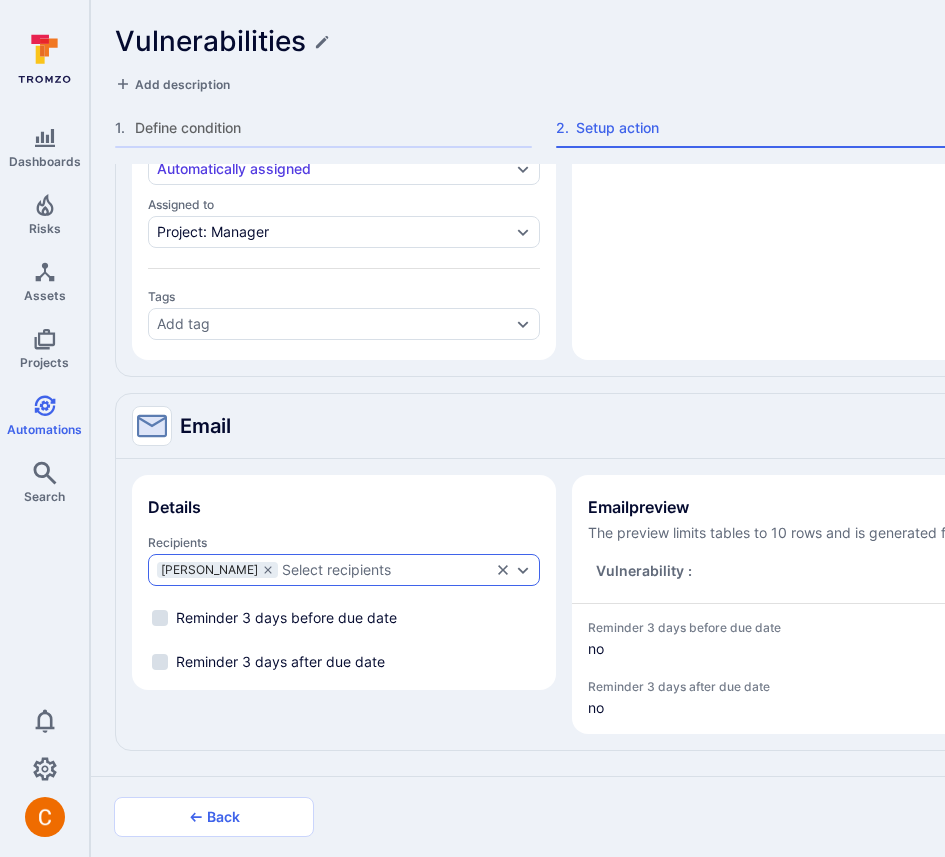click on "Select recipients" at bounding box center [386, 570] 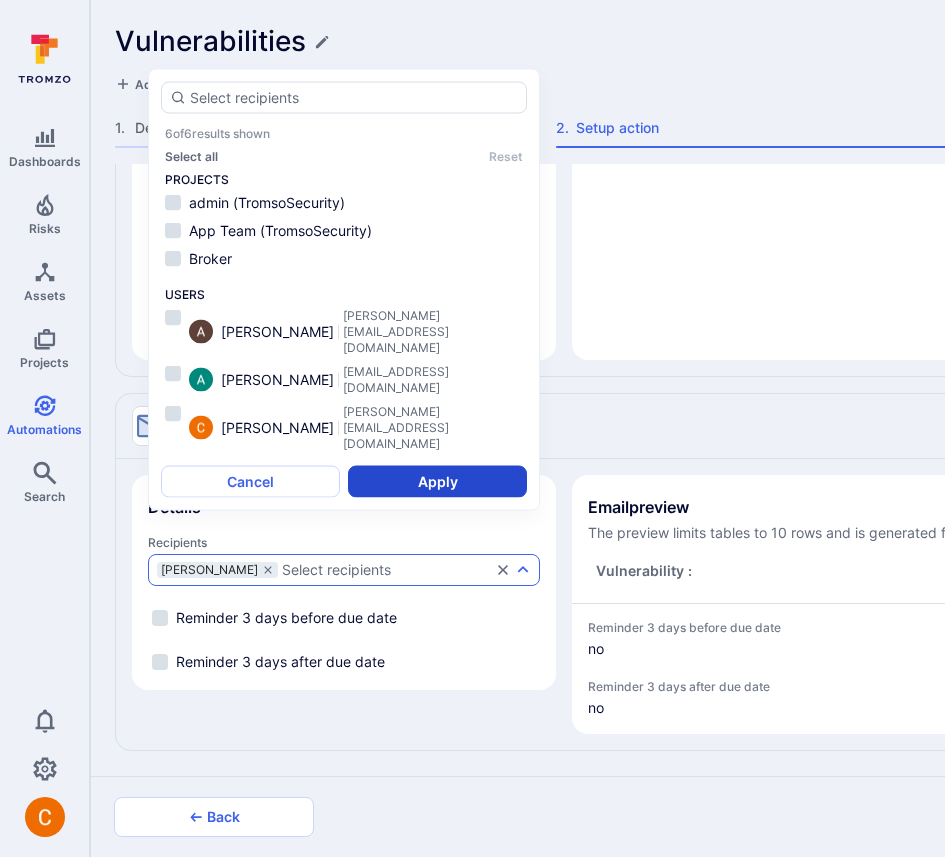 click on "Apply" at bounding box center (437, 482) 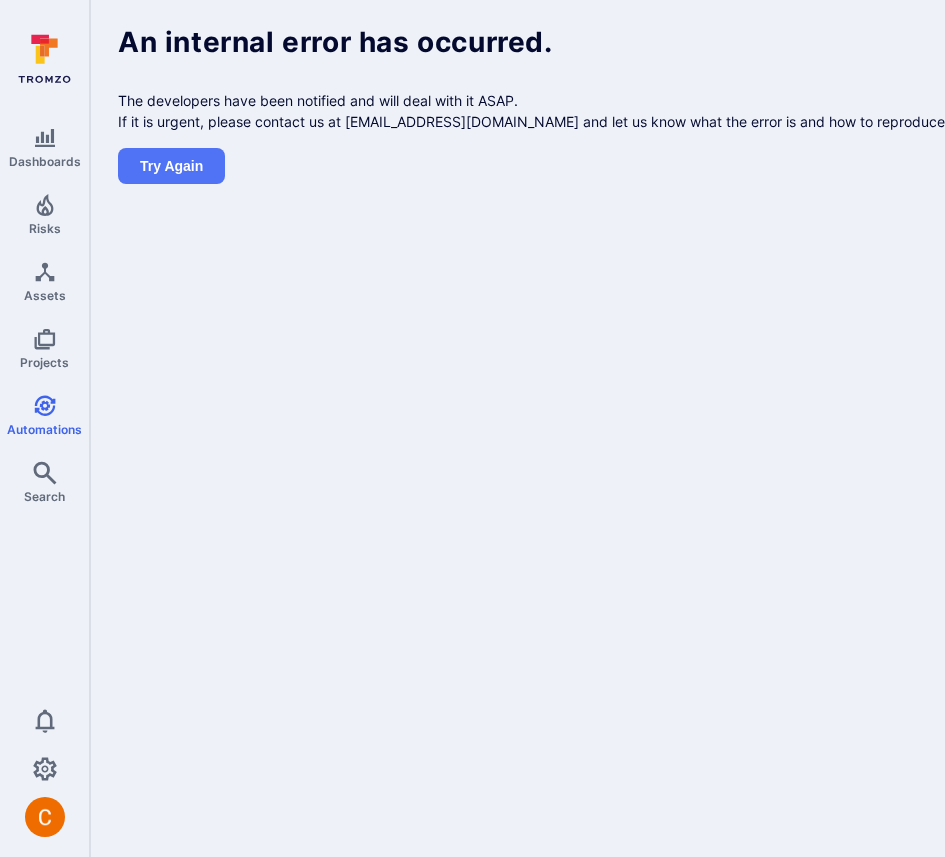 click on "Dashboards Risks Assets Projects Automations Search 0 Automations An internal error has occurred. The developers have been notified and will deal with it ASAP. If it is urgent, please contact us at   [EMAIL_ADDRESS][DOMAIN_NAME]   and let us know what the error is and how to reproduce it. Try again" at bounding box center [472, 428] 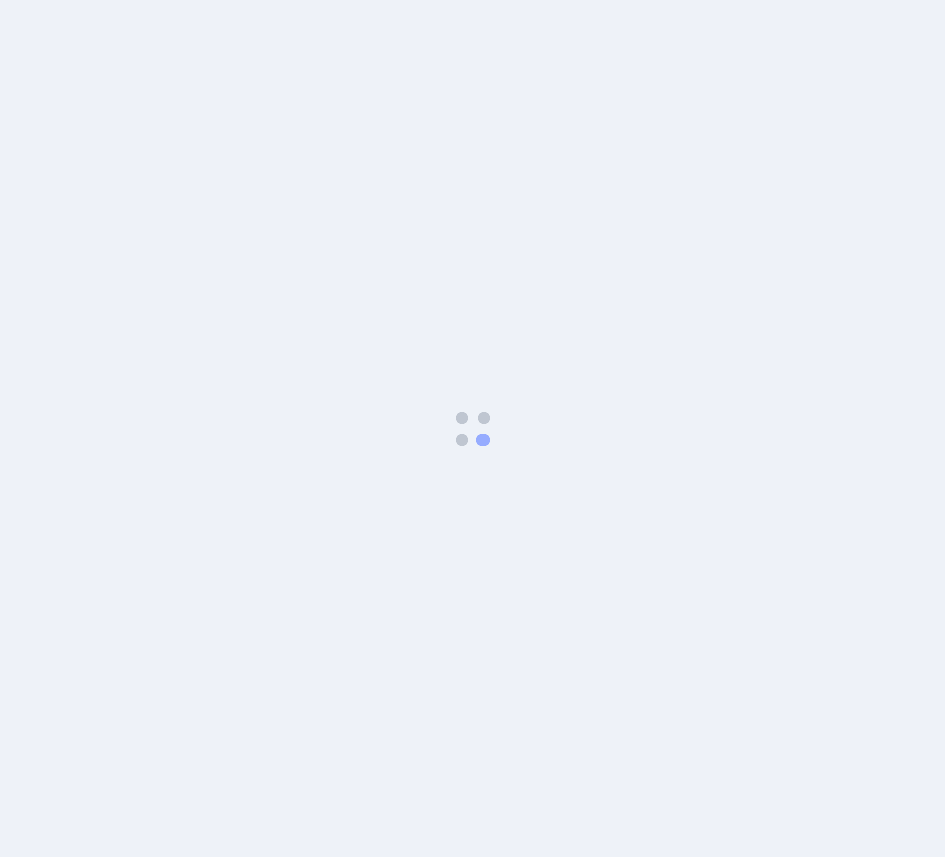 scroll, scrollTop: 0, scrollLeft: 0, axis: both 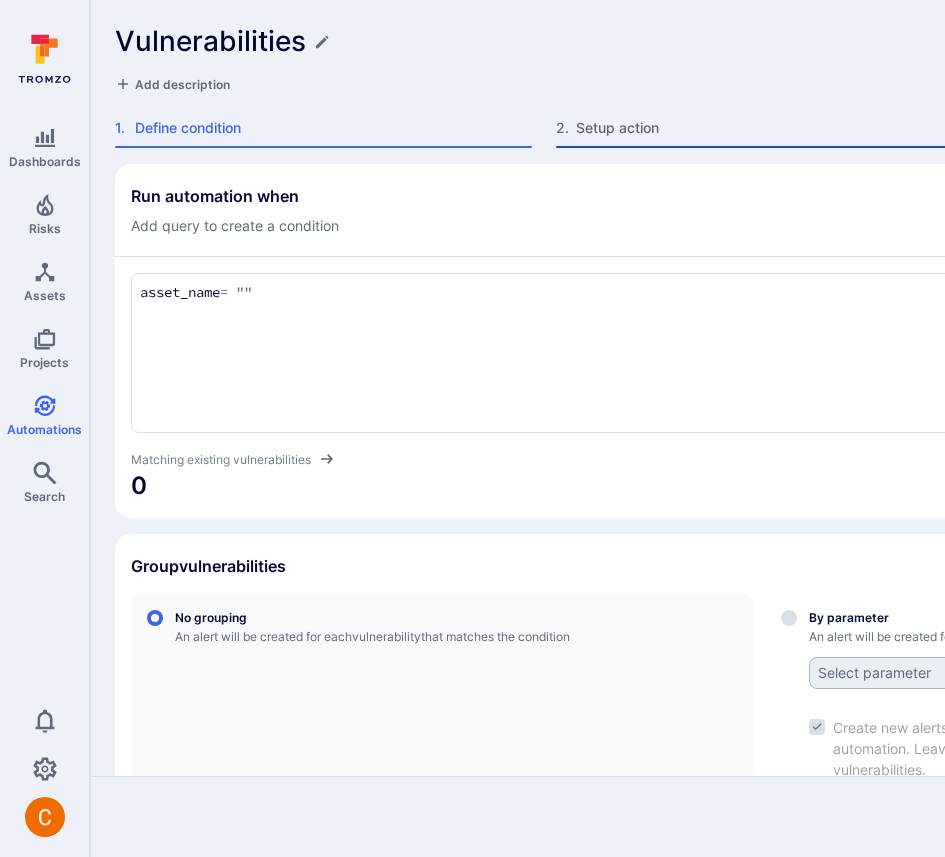 click on "Setup action" at bounding box center [774, 128] 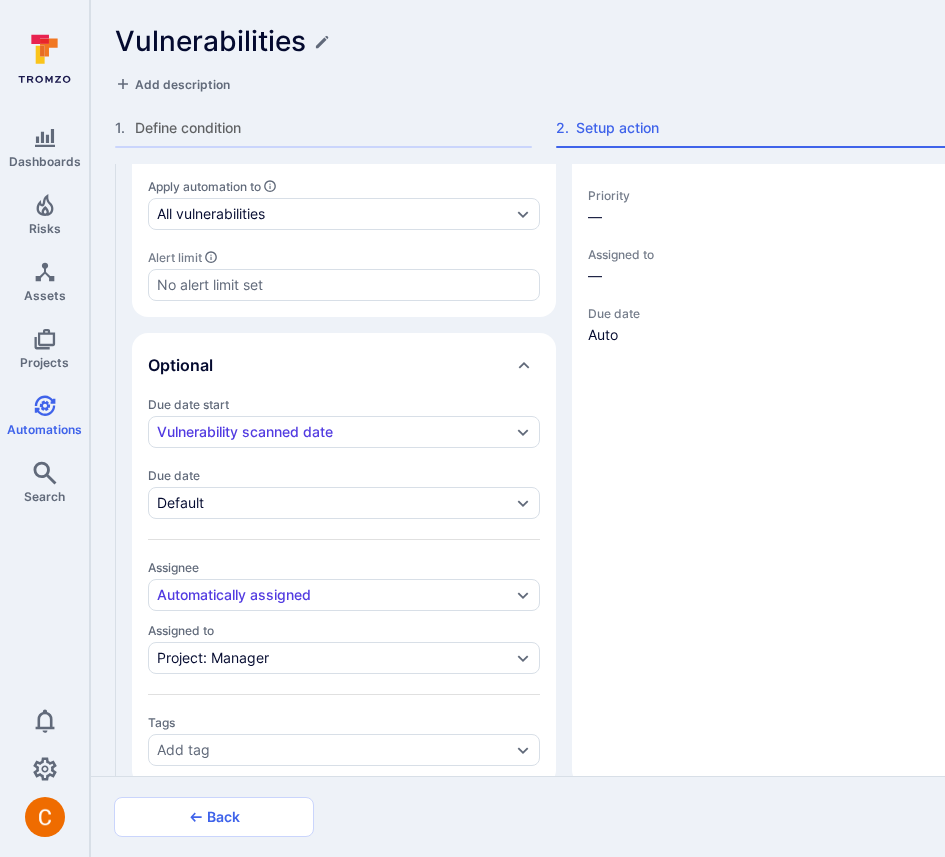 scroll, scrollTop: 882, scrollLeft: 0, axis: vertical 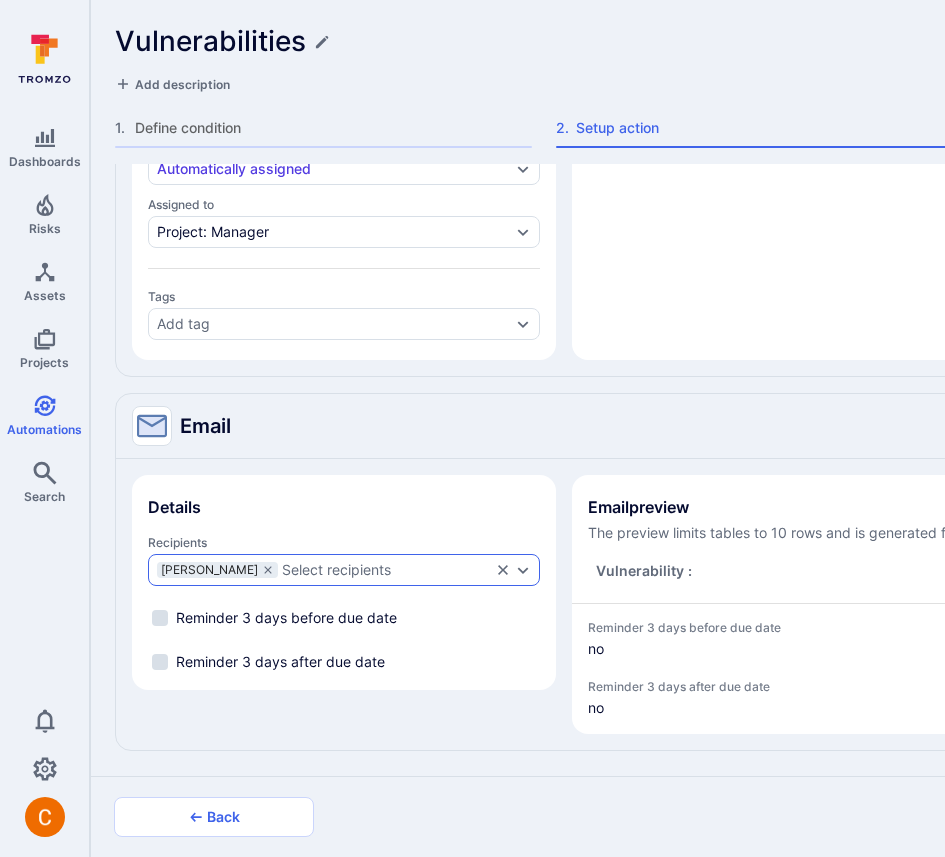 click on "Select recipients" at bounding box center [386, 570] 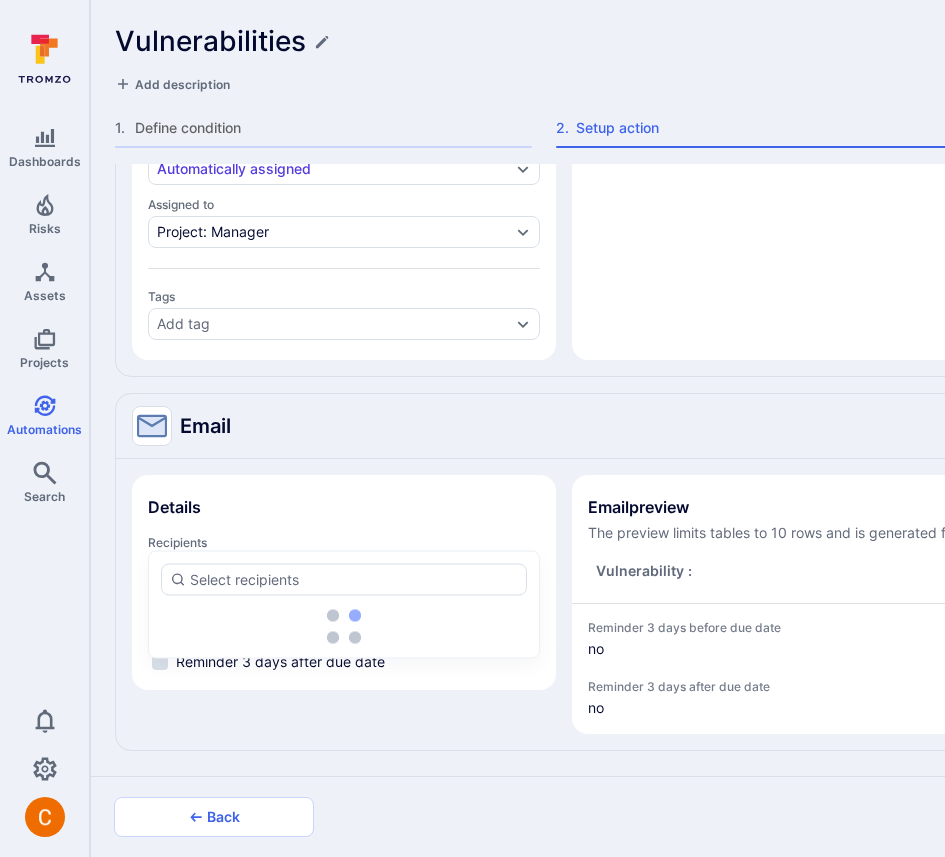 scroll, scrollTop: 1111, scrollLeft: 0, axis: vertical 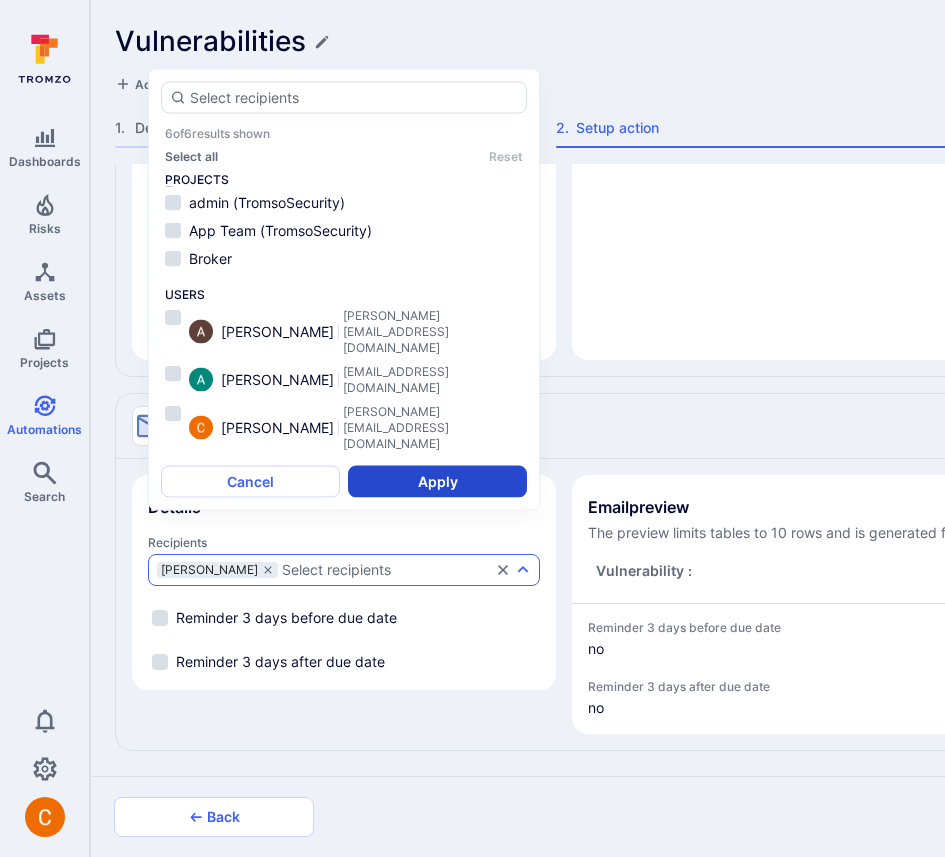 type on "x" 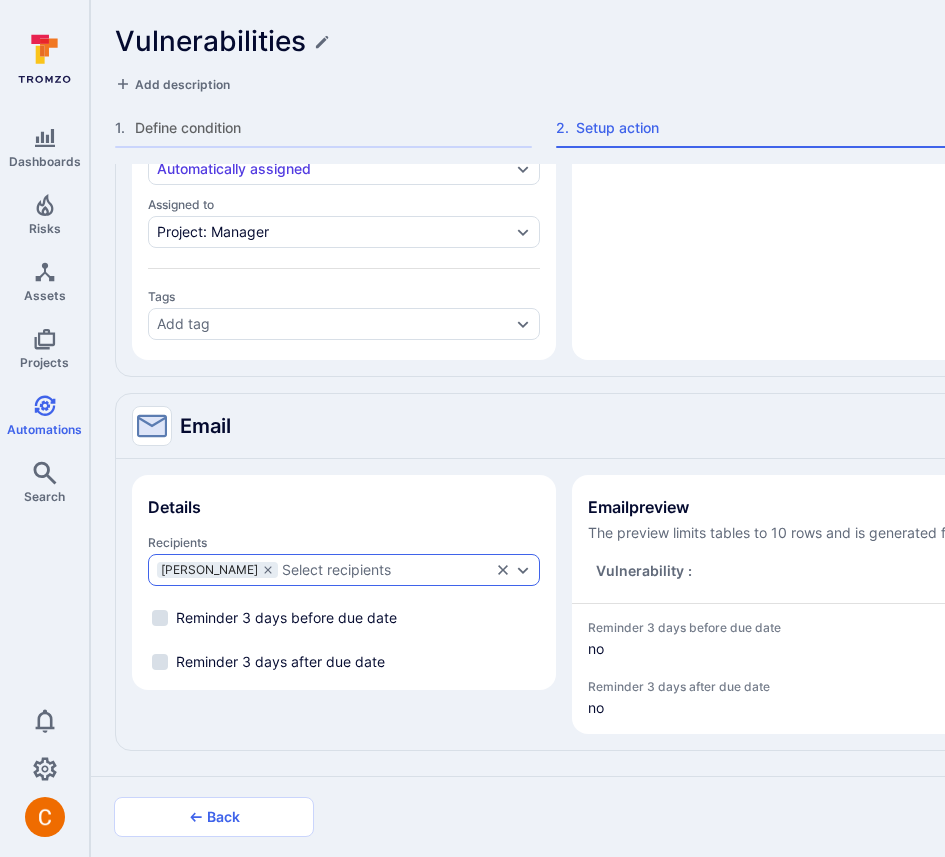 click on "Select recipients" at bounding box center (386, 570) 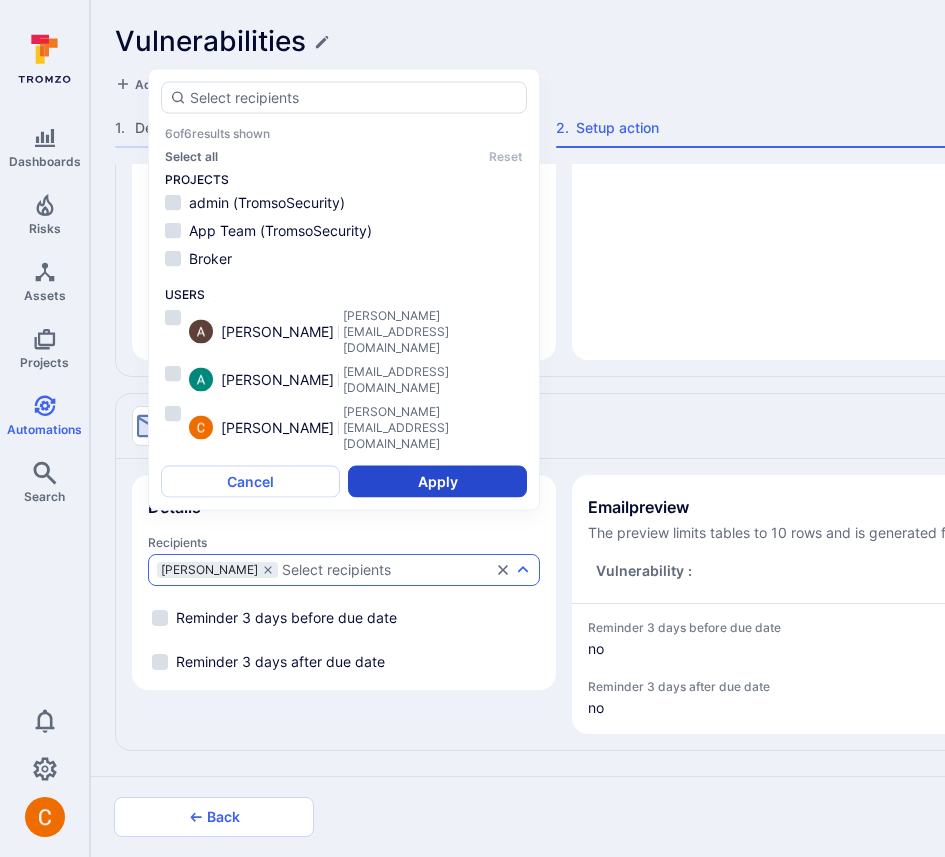 click on "Apply" at bounding box center [437, 482] 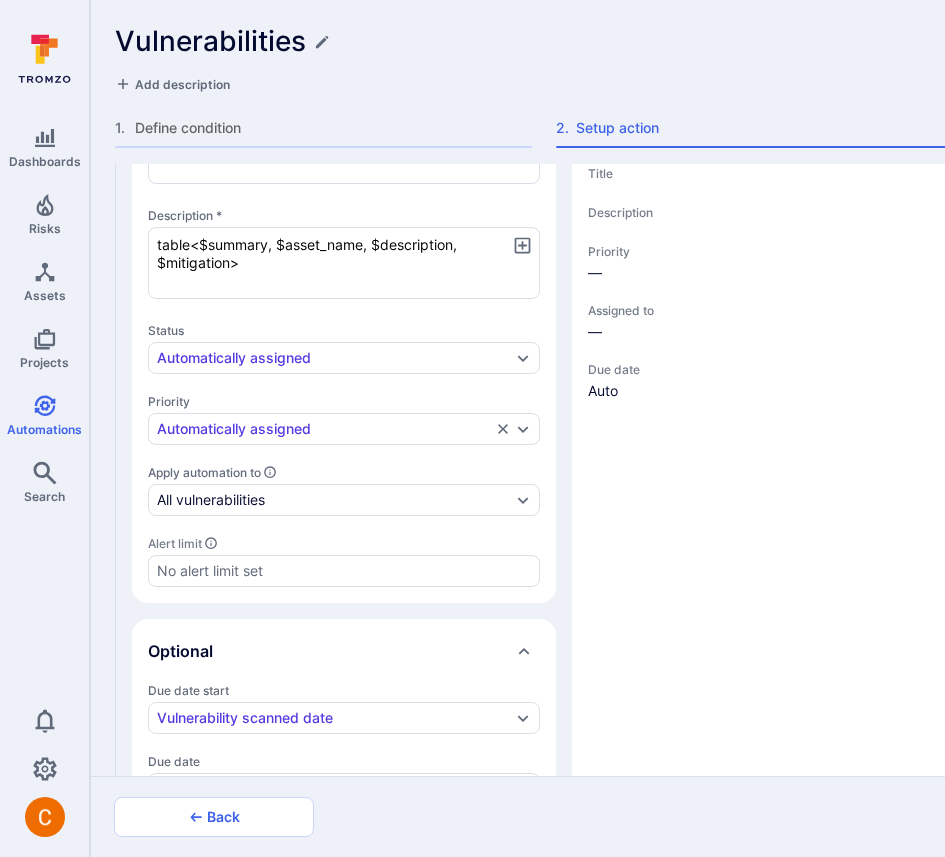 scroll, scrollTop: 1111, scrollLeft: 0, axis: vertical 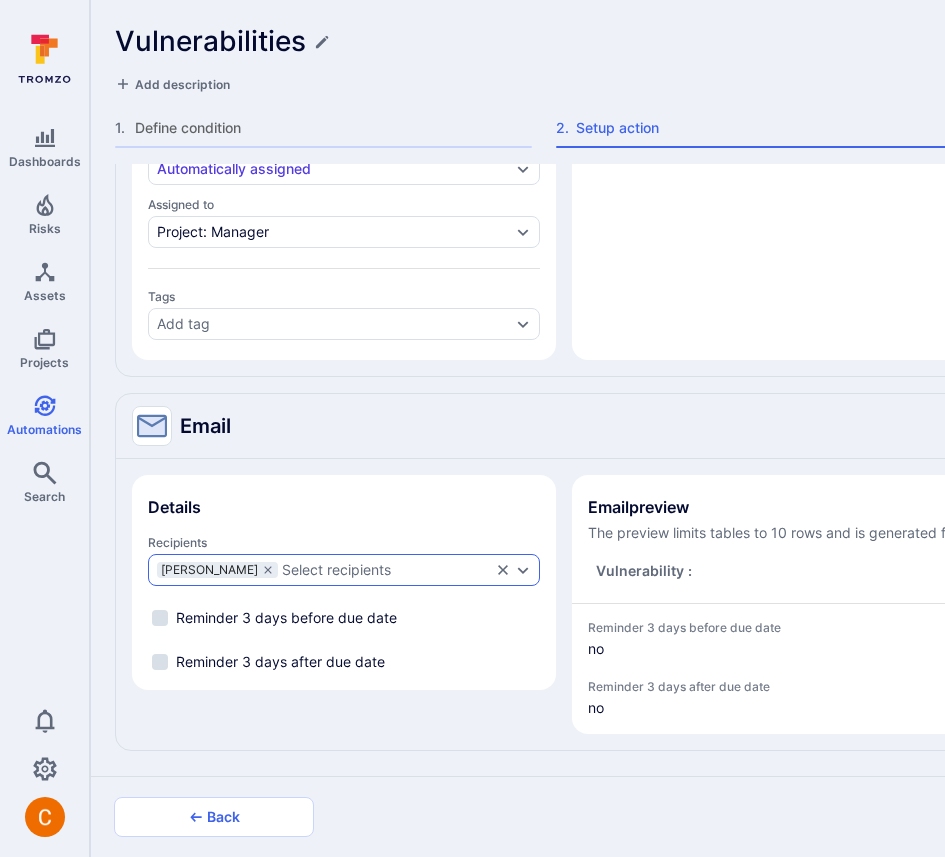 click on "Select recipients" at bounding box center (386, 570) 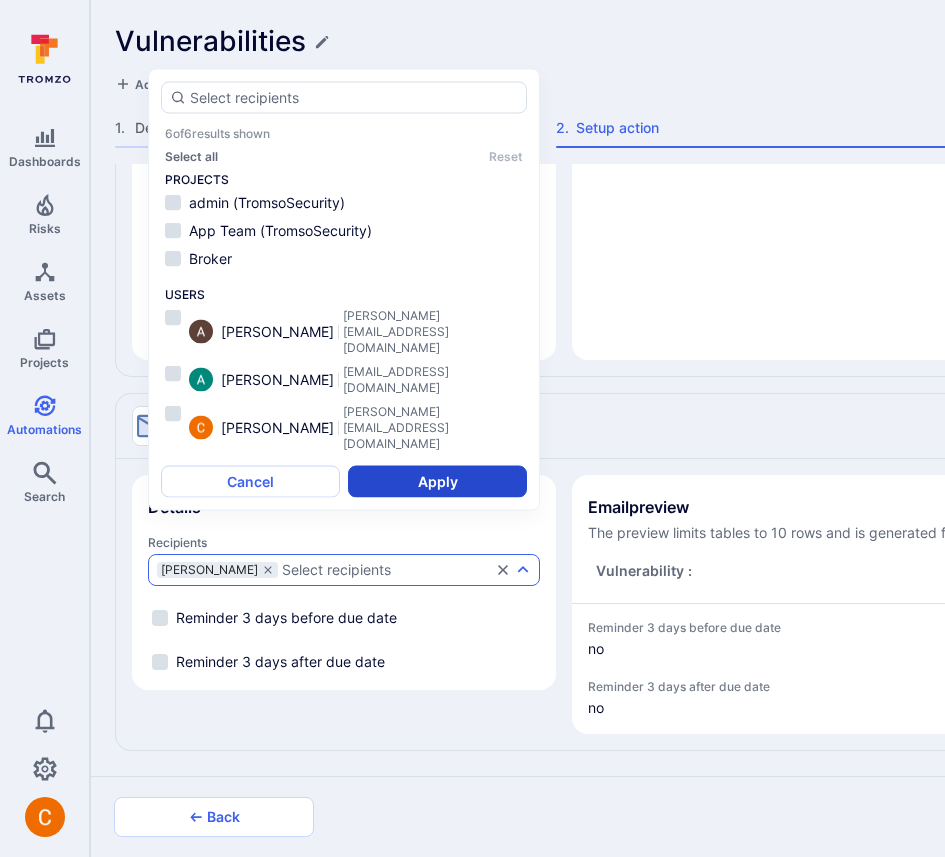 click on "Apply" at bounding box center (437, 482) 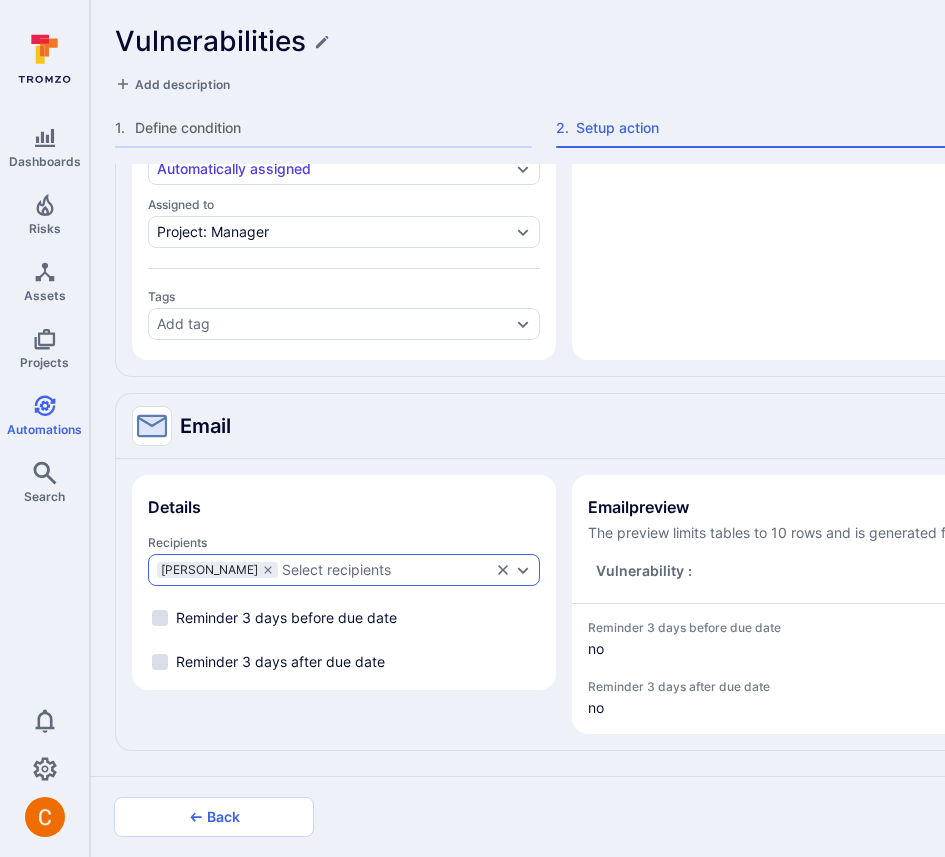 click on "Harshil Parikh Select recipients" at bounding box center [344, 570] 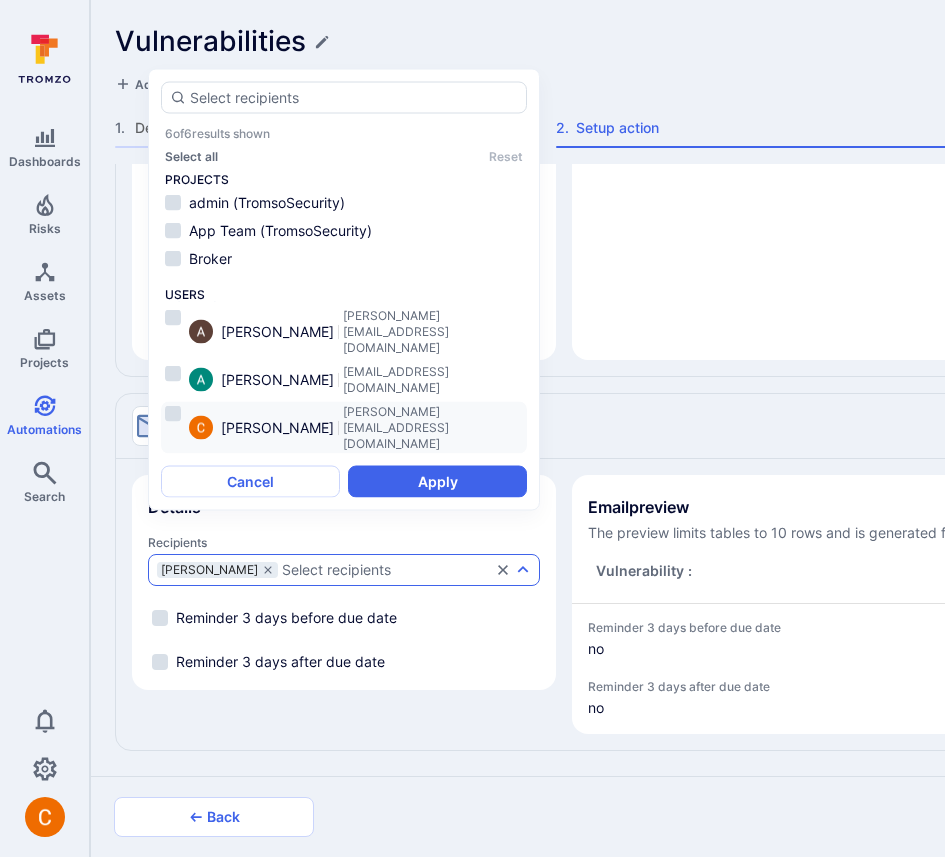 click on "[PERSON_NAME][EMAIL_ADDRESS][DOMAIN_NAME]" at bounding box center [433, 428] 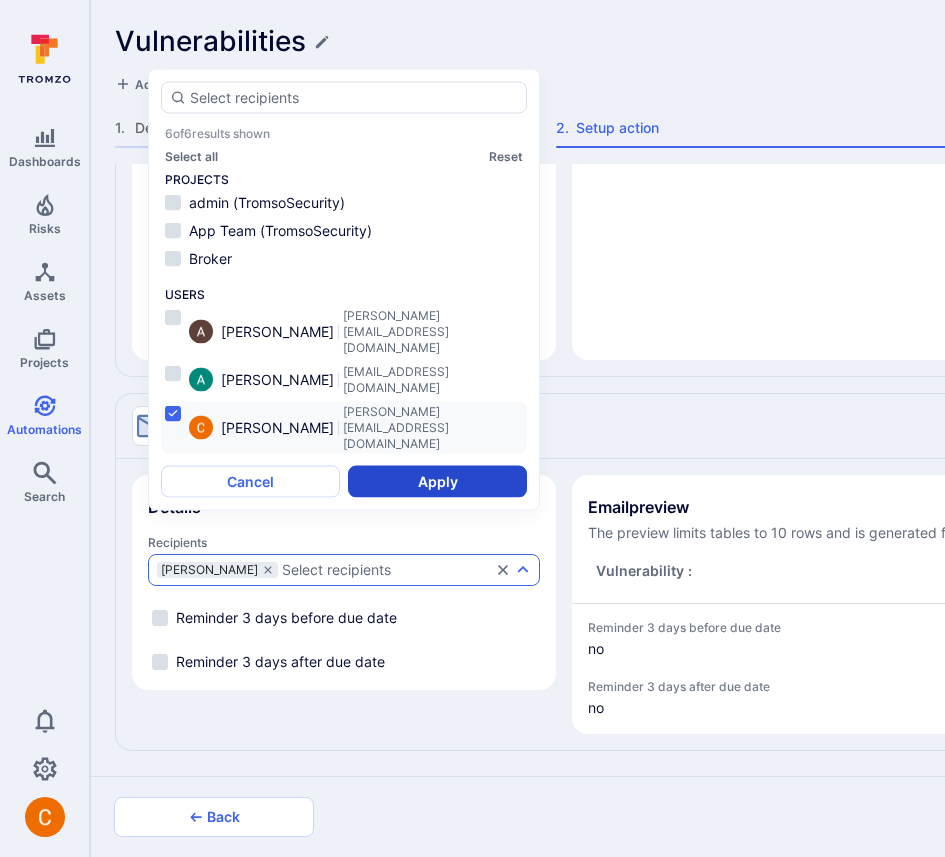 click on "Apply" at bounding box center (437, 482) 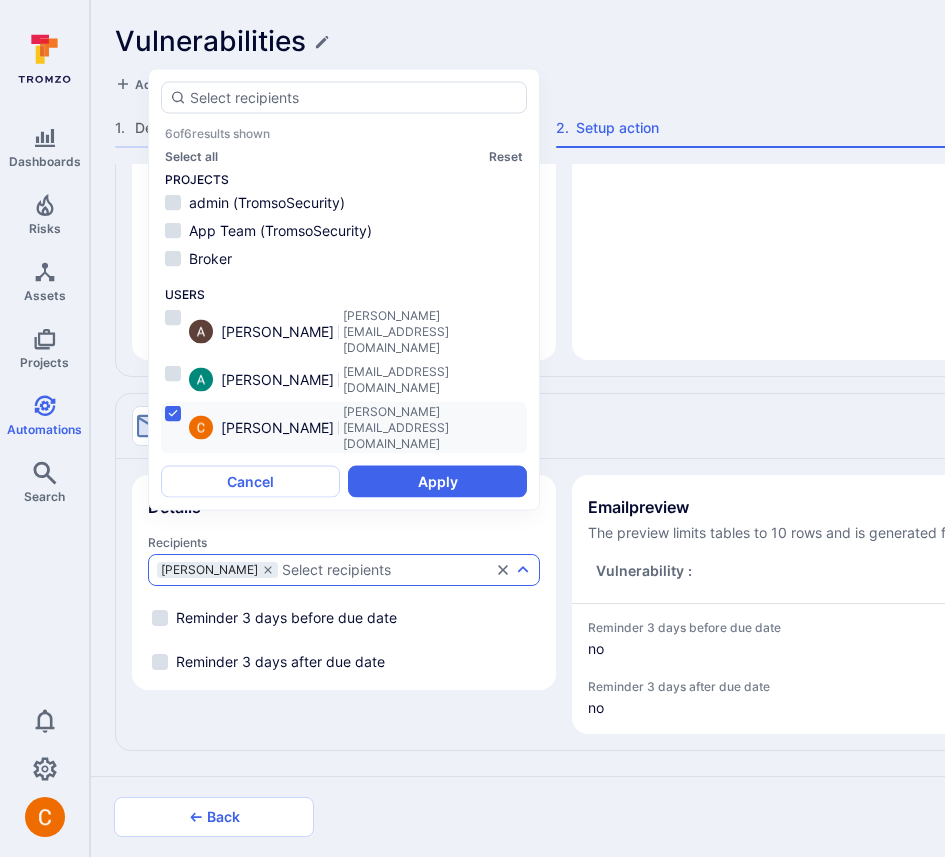 type on "x" 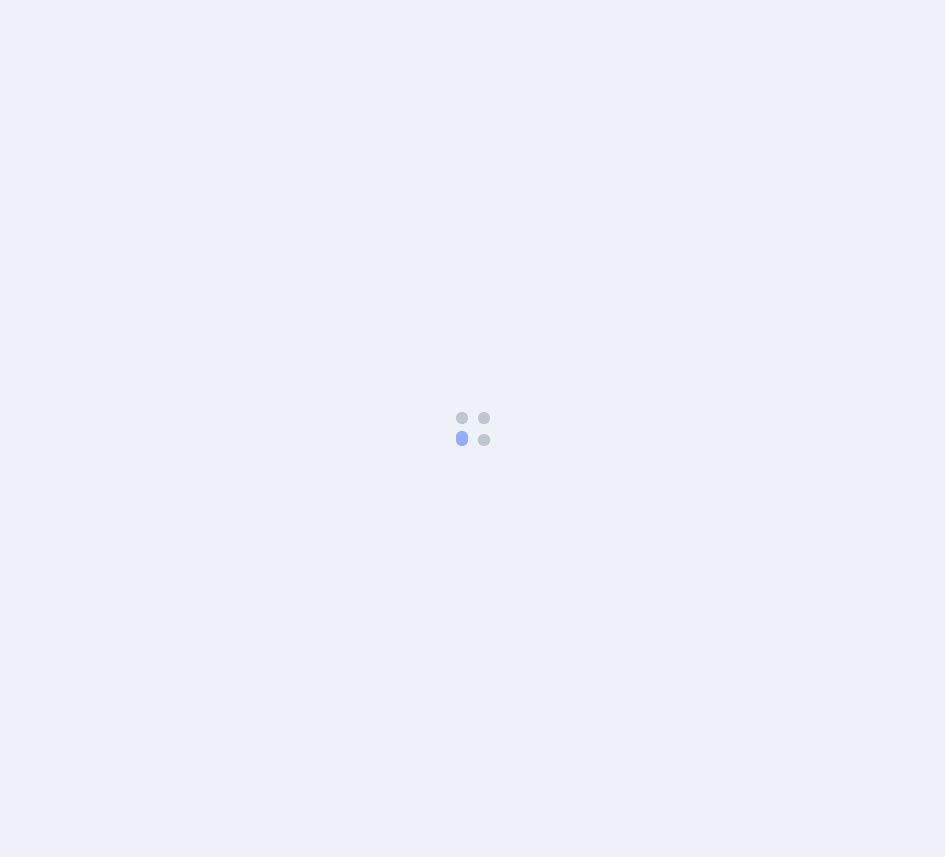 scroll, scrollTop: 0, scrollLeft: 0, axis: both 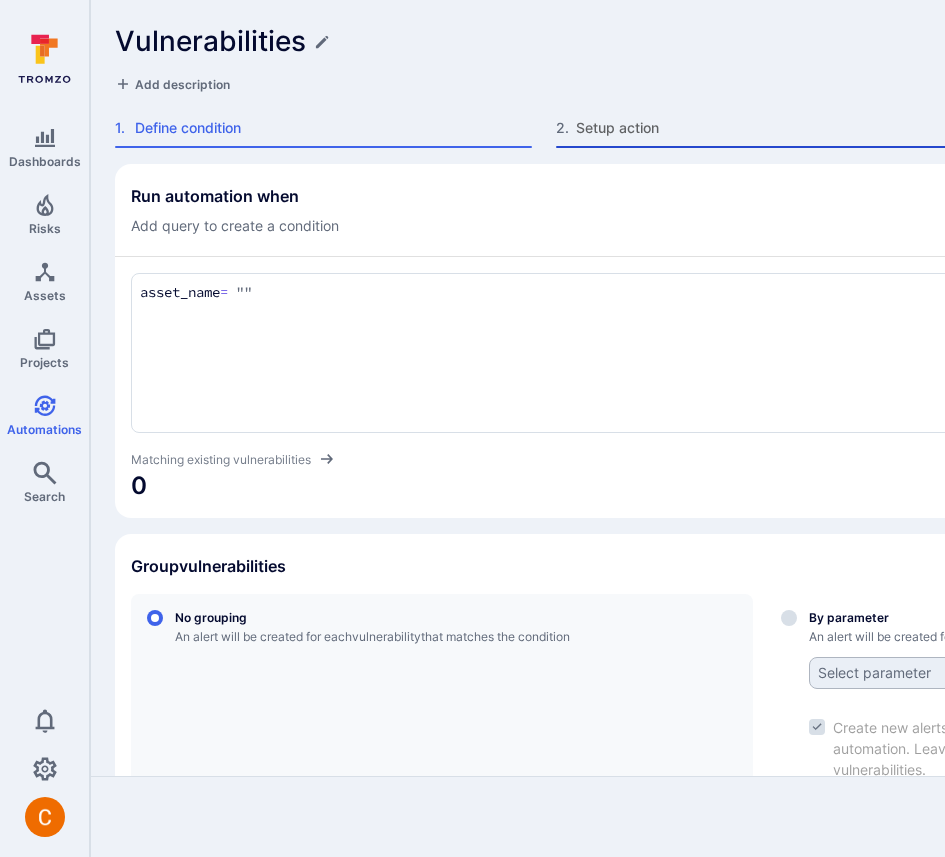 click on "Setup action" at bounding box center (774, 128) 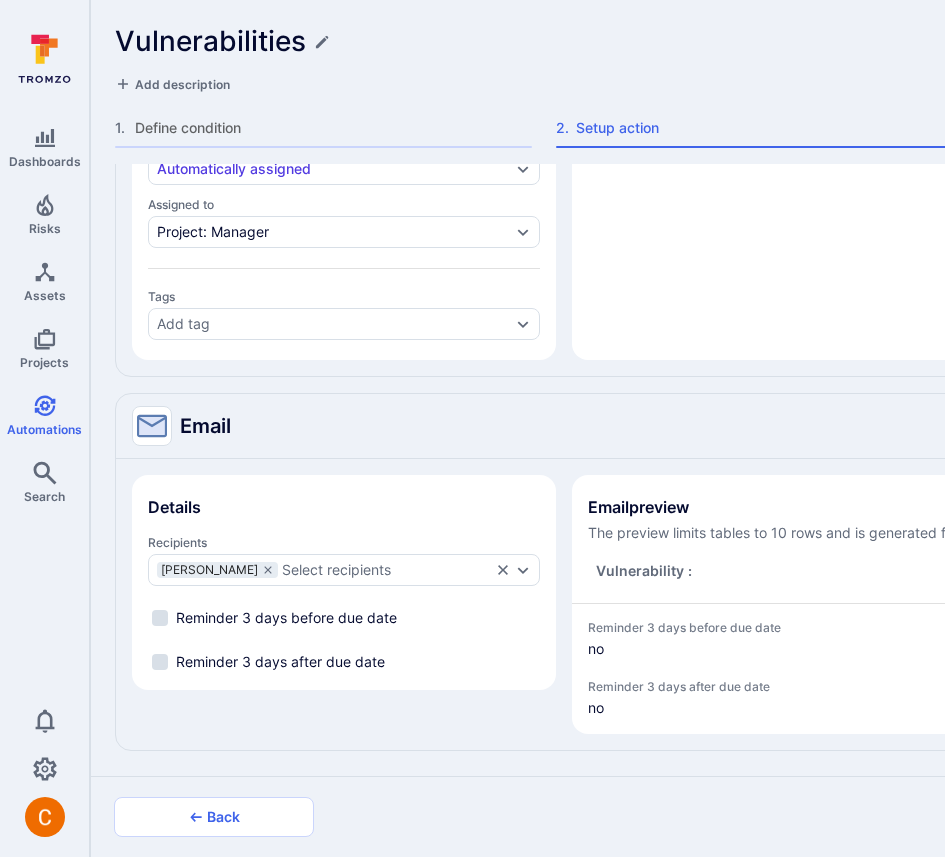 scroll, scrollTop: 1111, scrollLeft: 0, axis: vertical 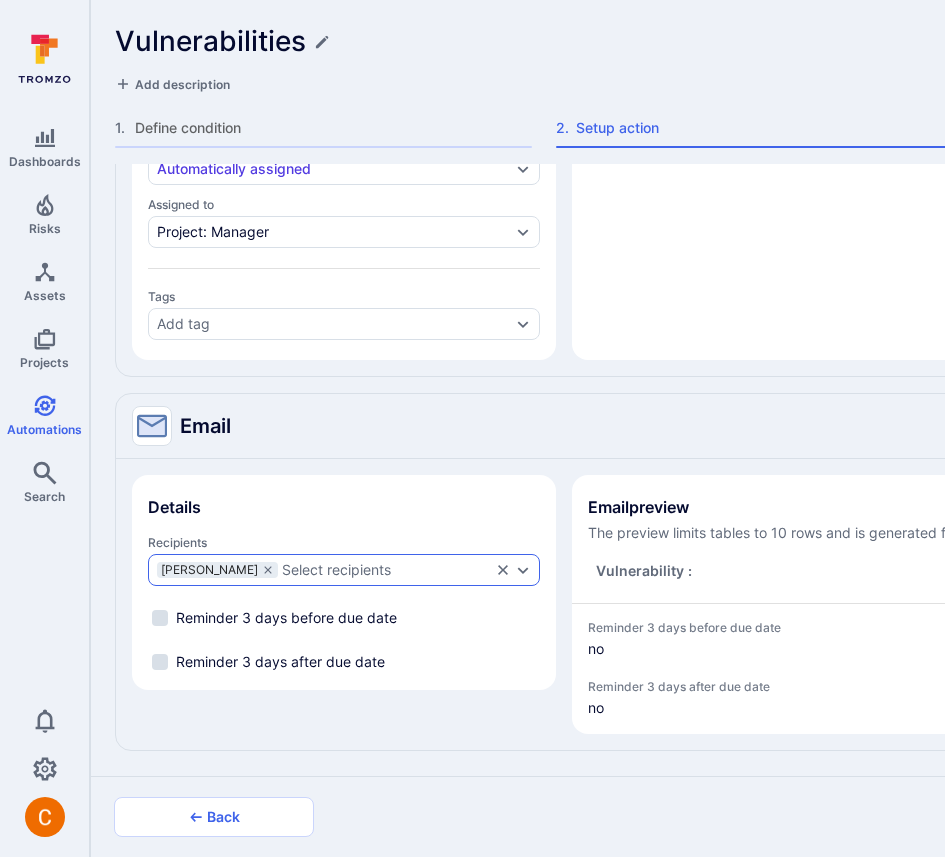 click on "[PERSON_NAME] Select recipients" at bounding box center [344, 570] 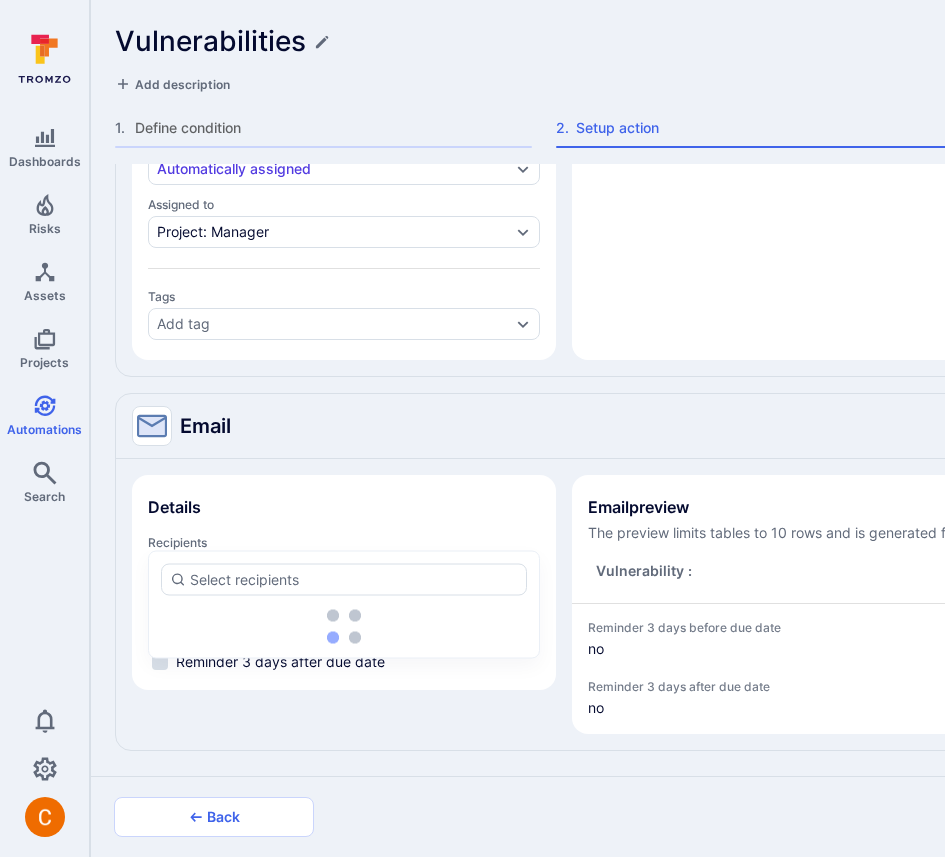 type on "x" 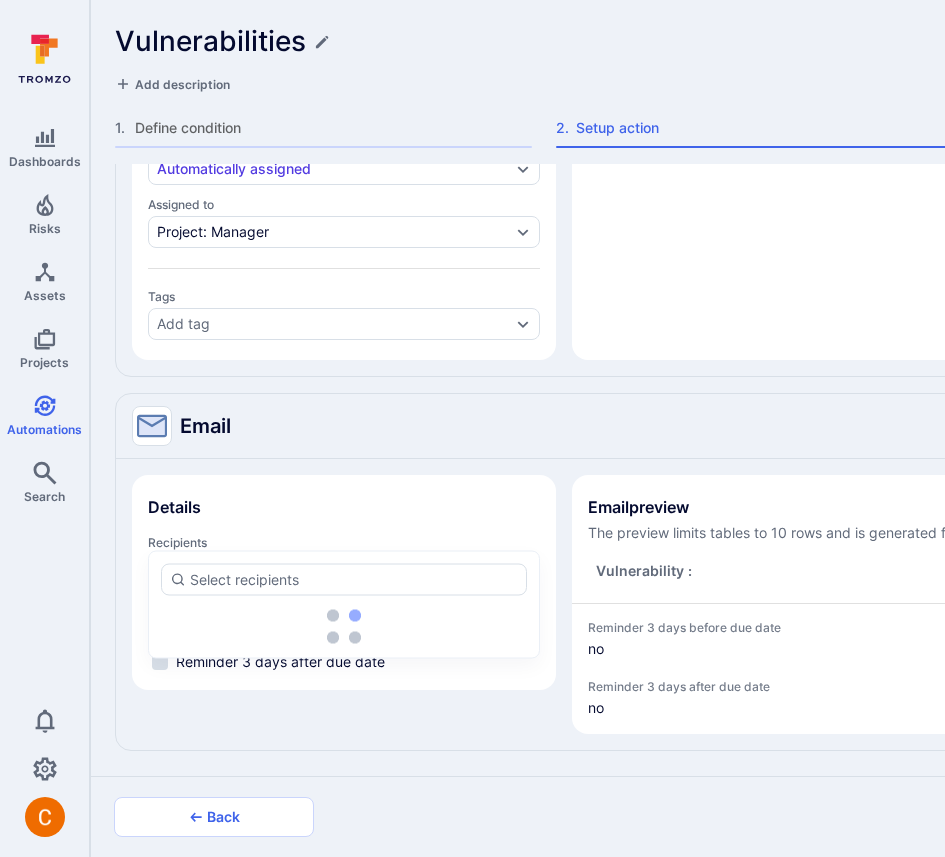 type on "x" 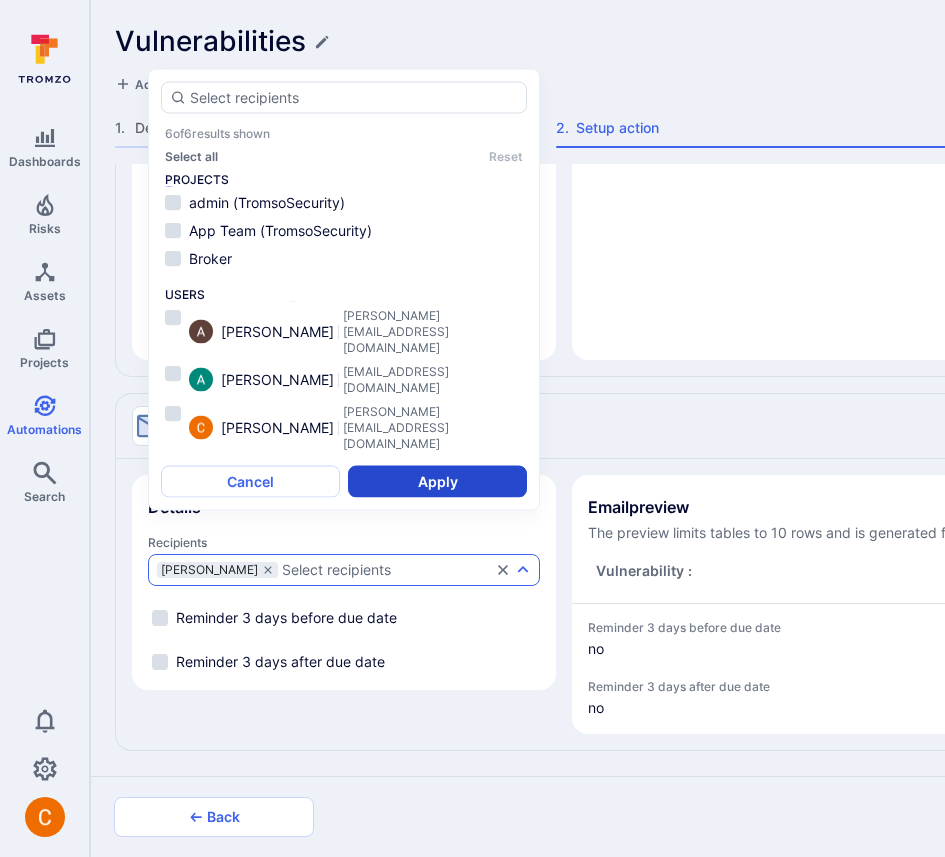 type on "x" 